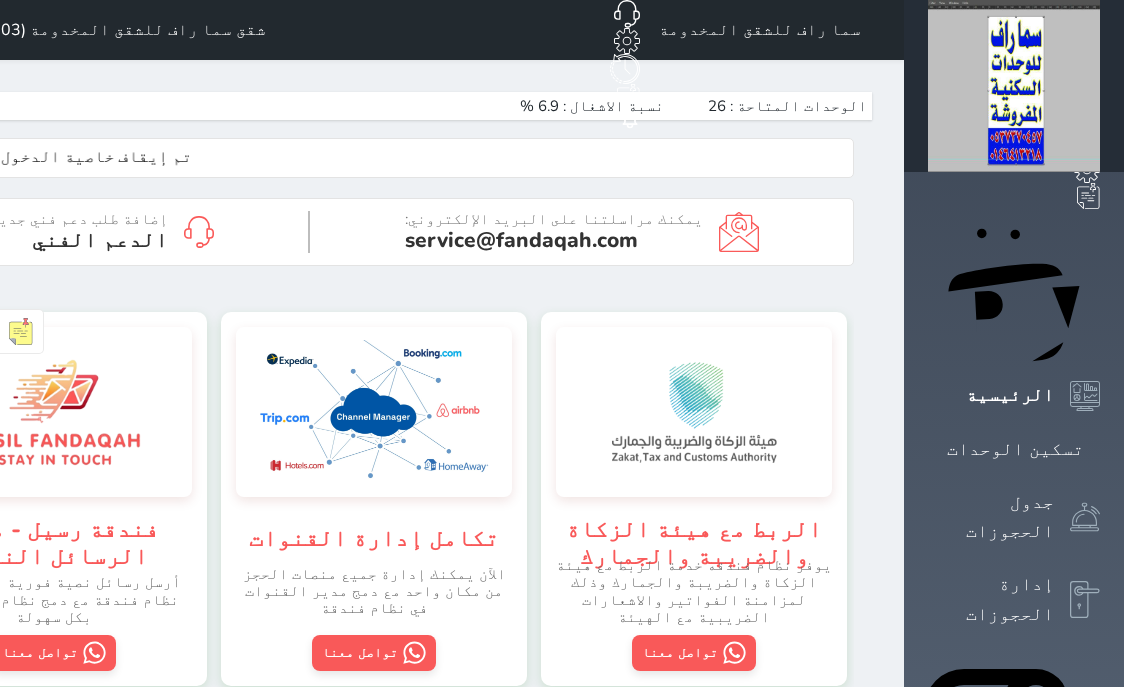click on "تسكين الوحدات" at bounding box center (1014, 449) 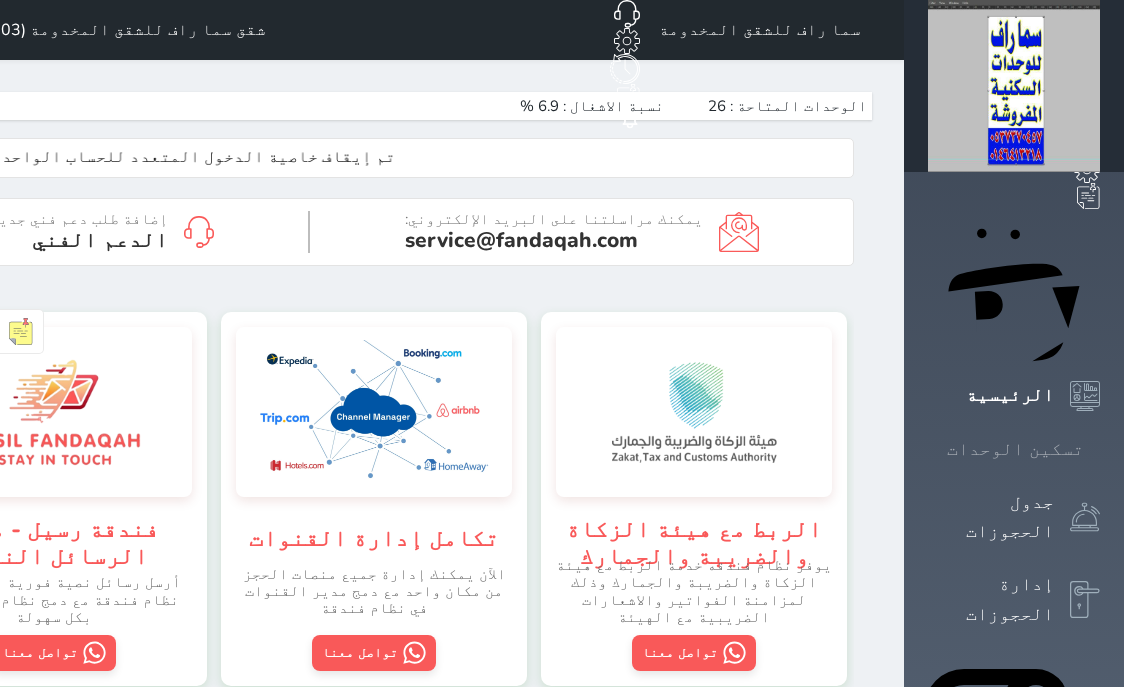 click on "تسكين الوحدات" at bounding box center (1014, 449) 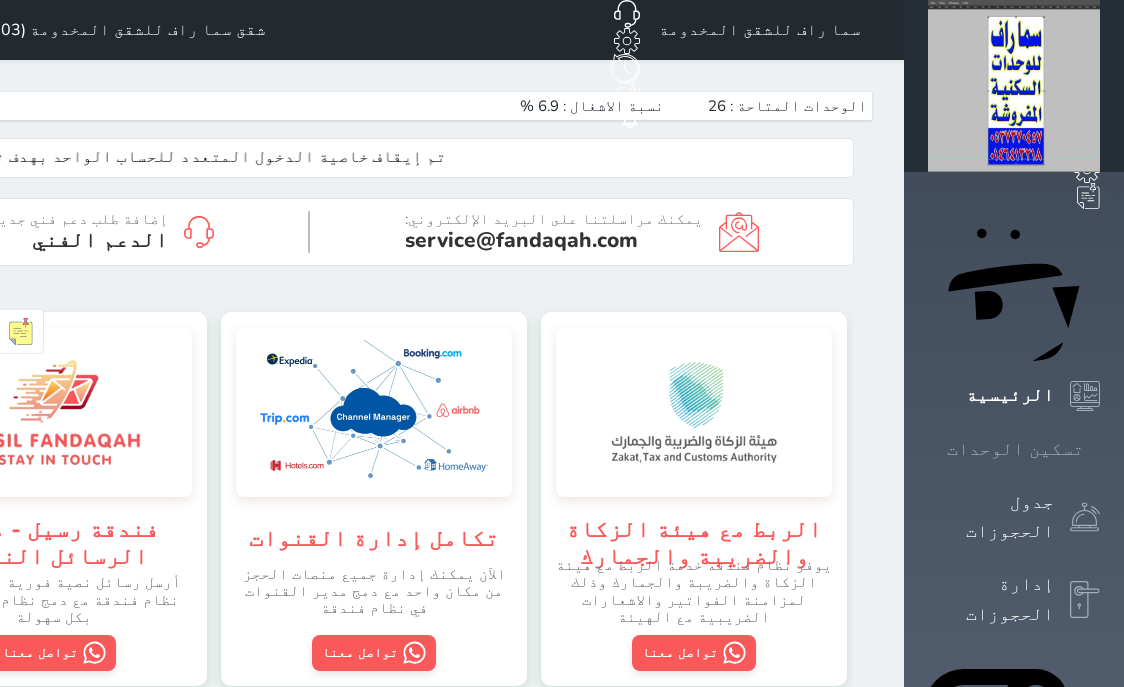 scroll, scrollTop: 0, scrollLeft: 0, axis: both 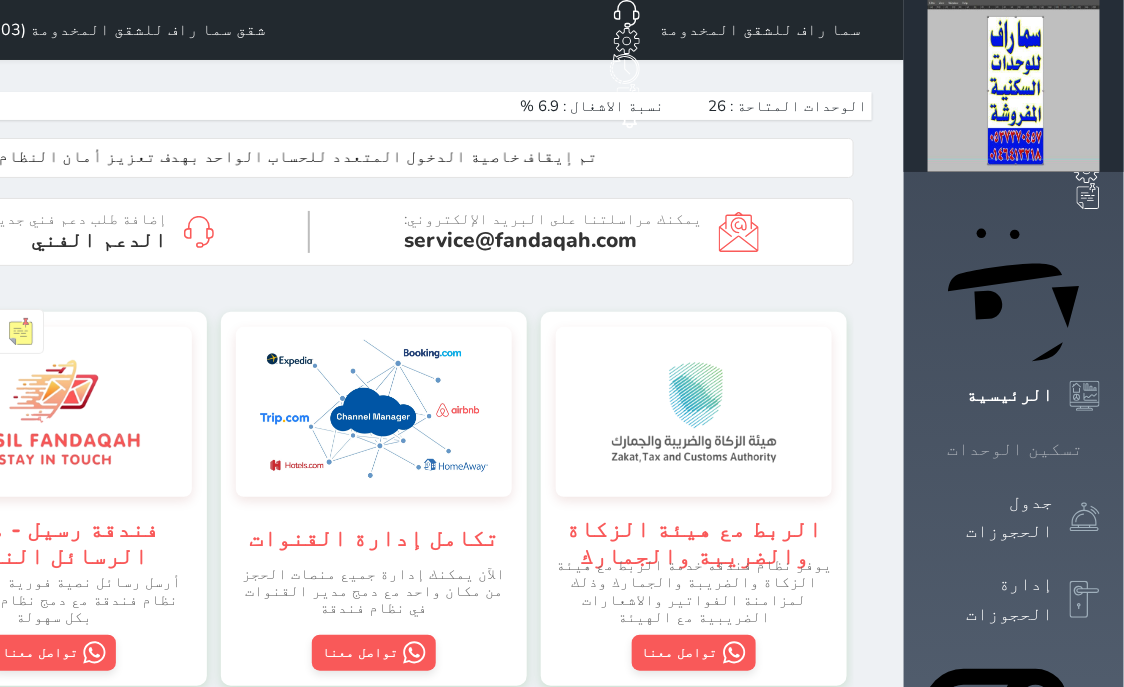 click on "تسكين الوحدات" at bounding box center [1014, 449] 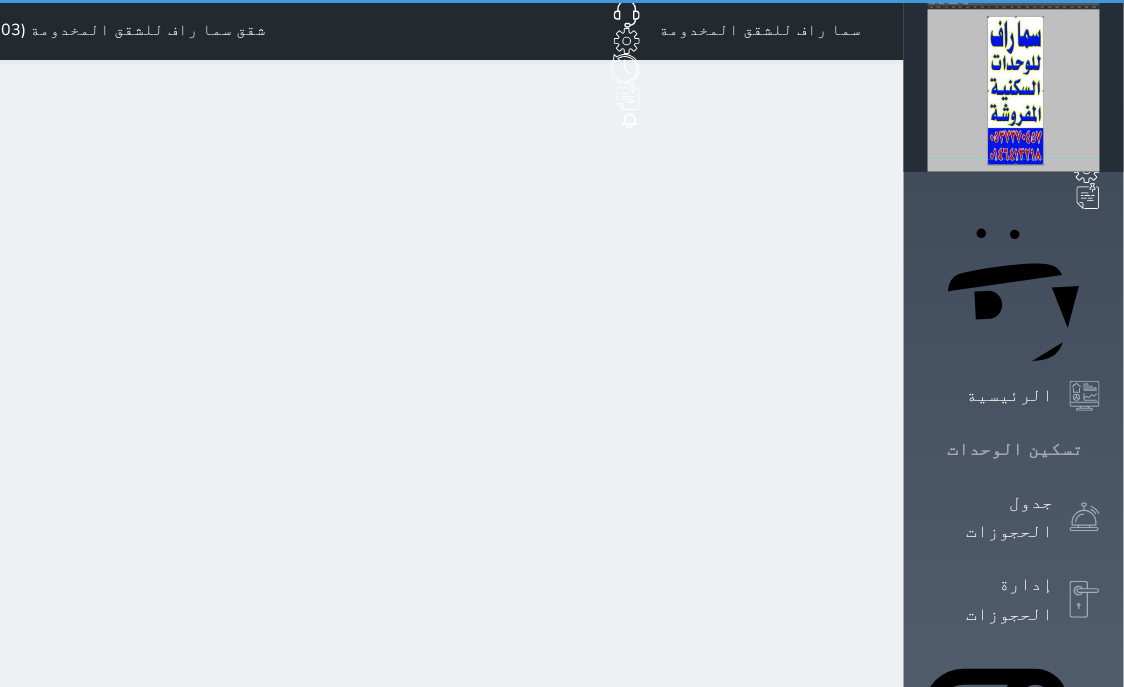 click on "تسكين الوحدات" at bounding box center [1014, 449] 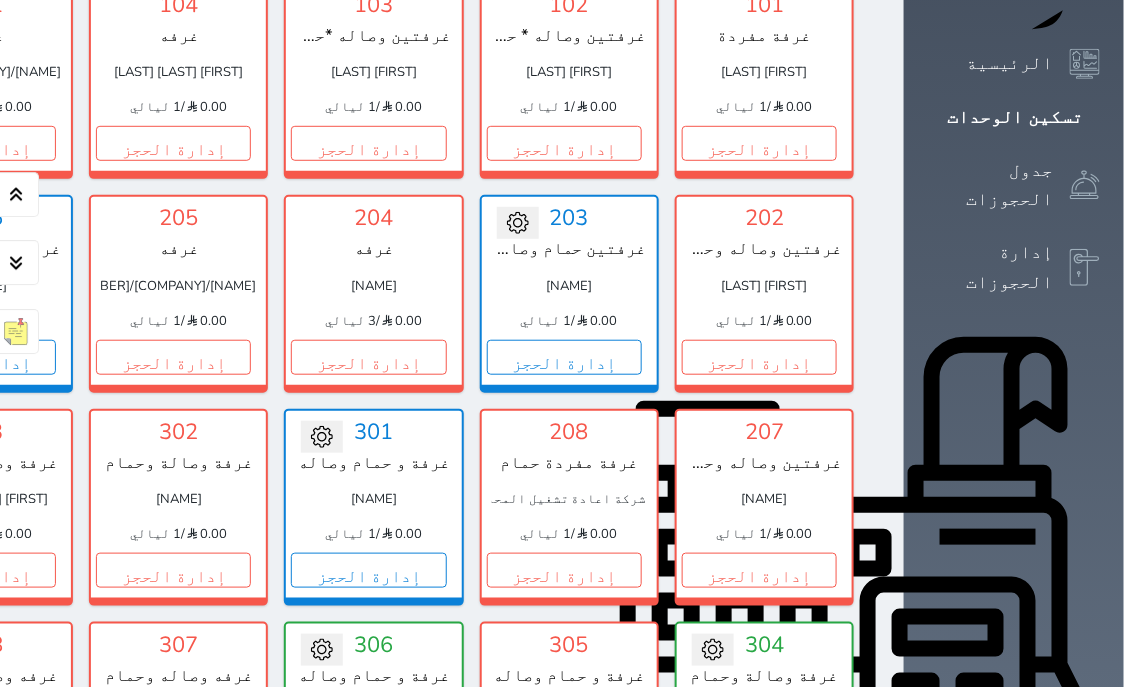 scroll, scrollTop: 460, scrollLeft: 0, axis: vertical 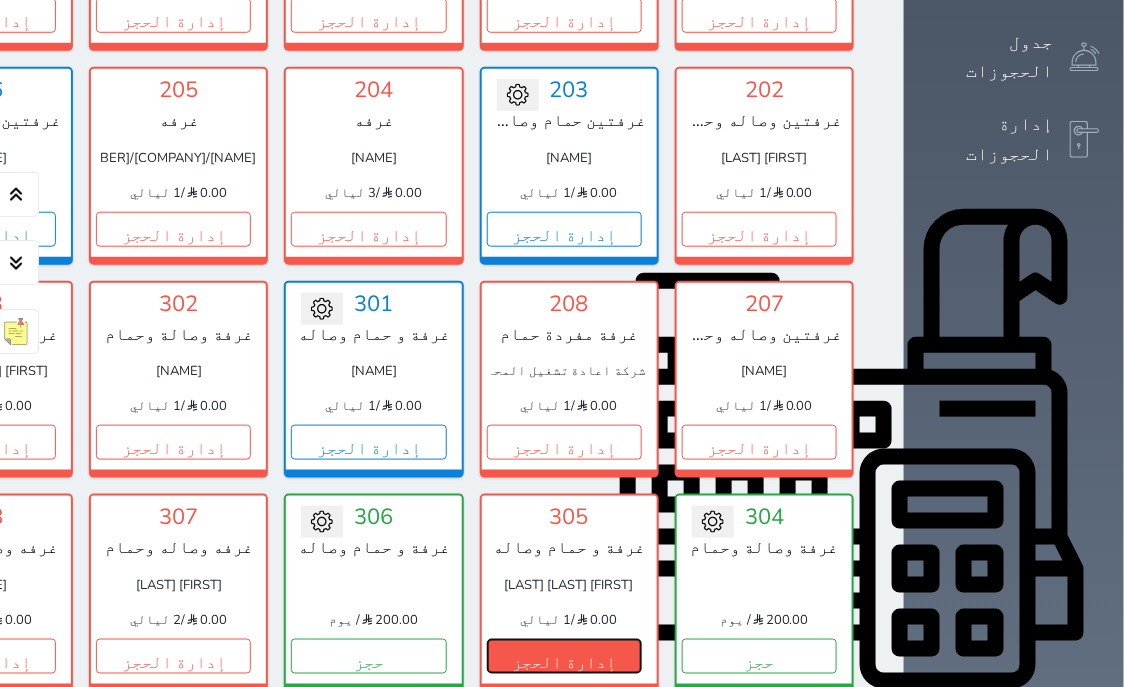 click on "إدارة الحجز" at bounding box center (564, 656) 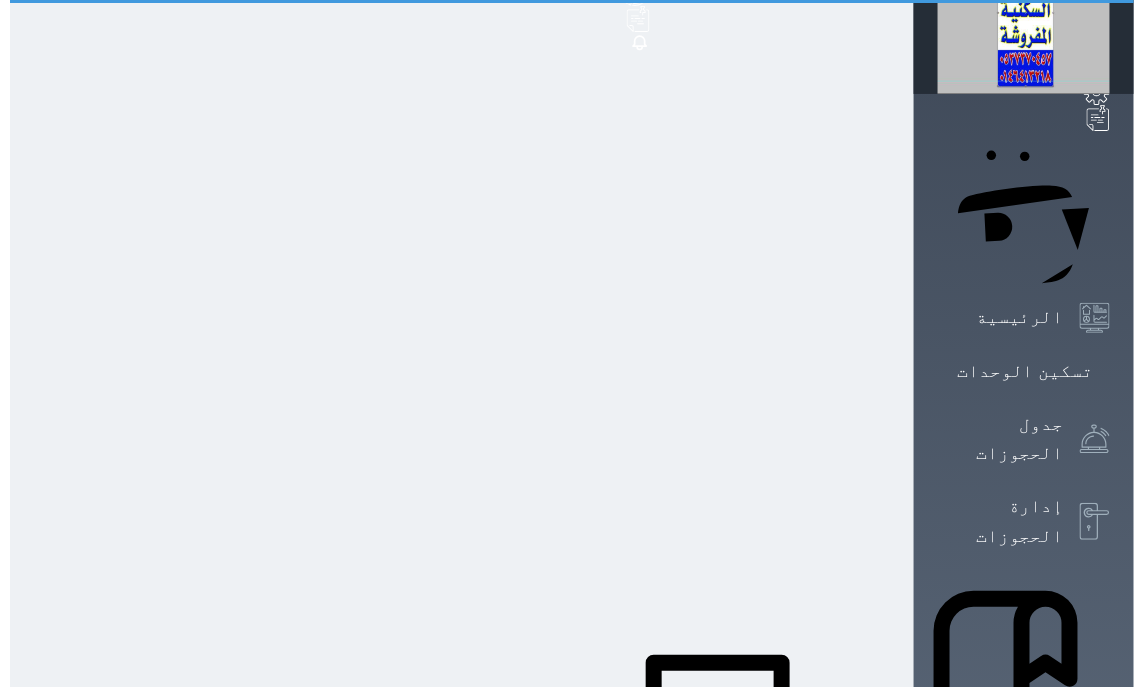 scroll, scrollTop: 0, scrollLeft: 0, axis: both 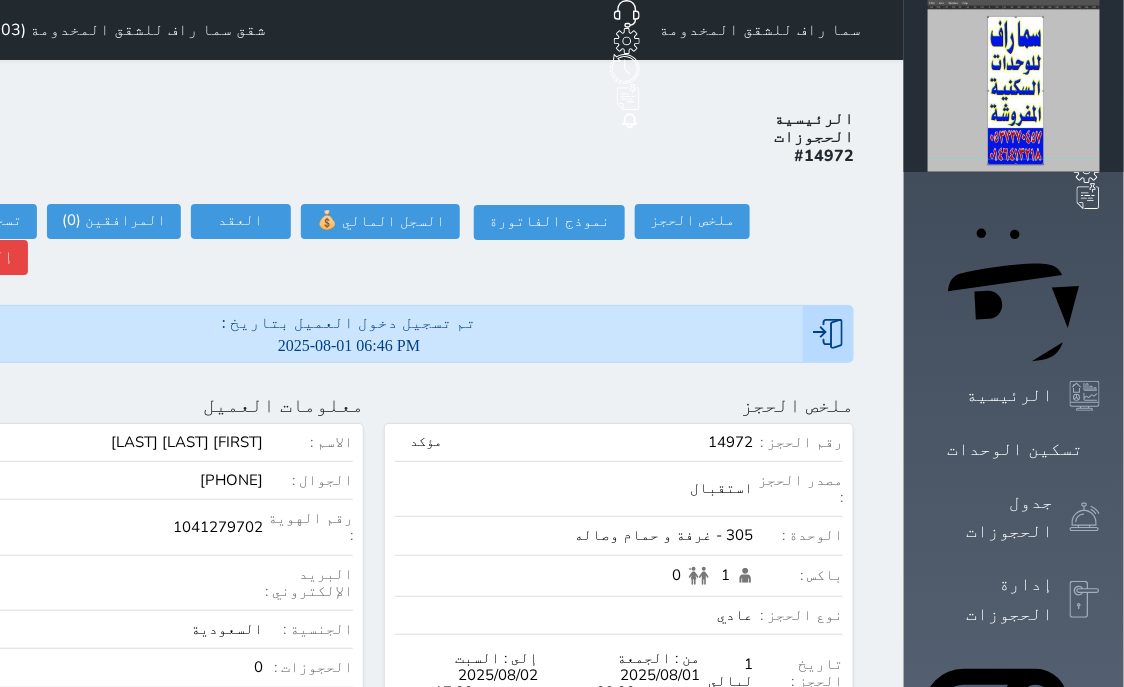 select 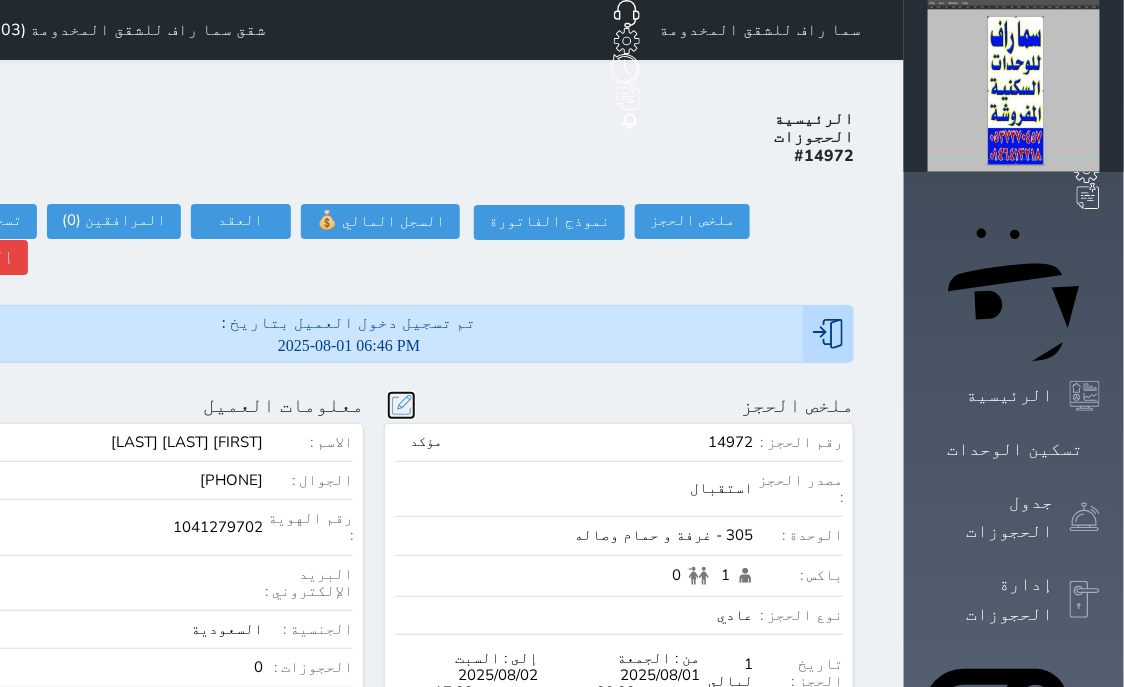 click at bounding box center (401, 405) 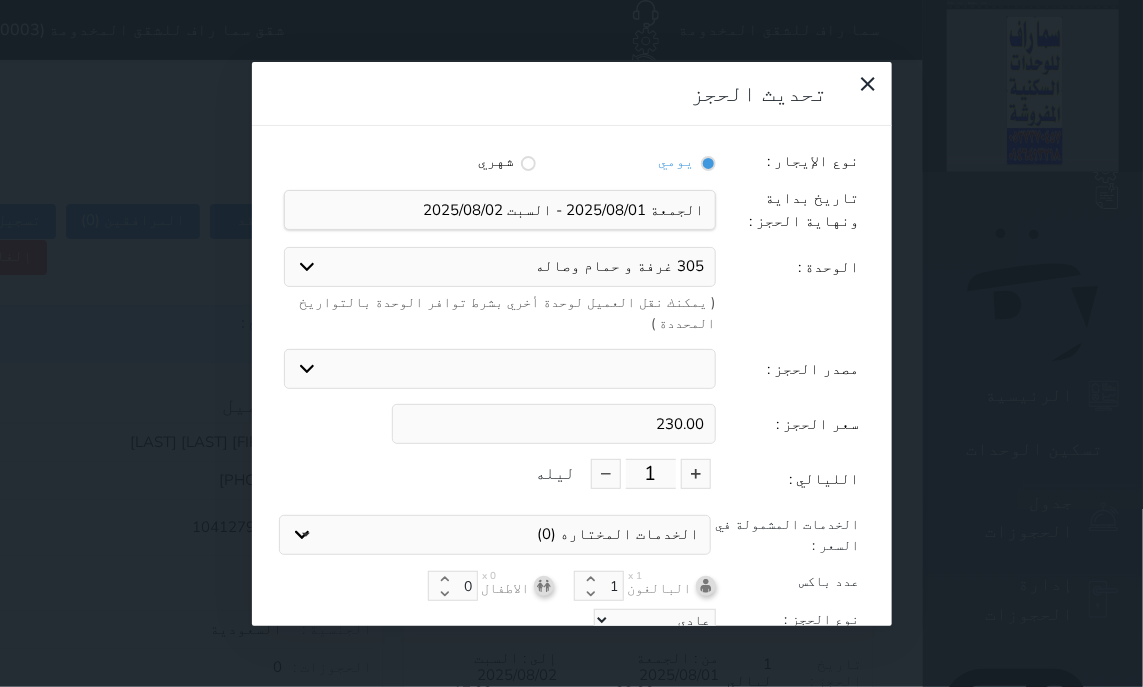 click on "305 غرفة و حمام وصاله   304 غرفة وصالة وحمام 402 غرفه وصاله وحمام 404 غرفة و حمام وصاله 306 غرفة و حمام وصاله 403 غرفة و حمام وصاله 406 غرفة و حمام وصاله 408 غرفة و حمام وصاله" at bounding box center [500, 267] 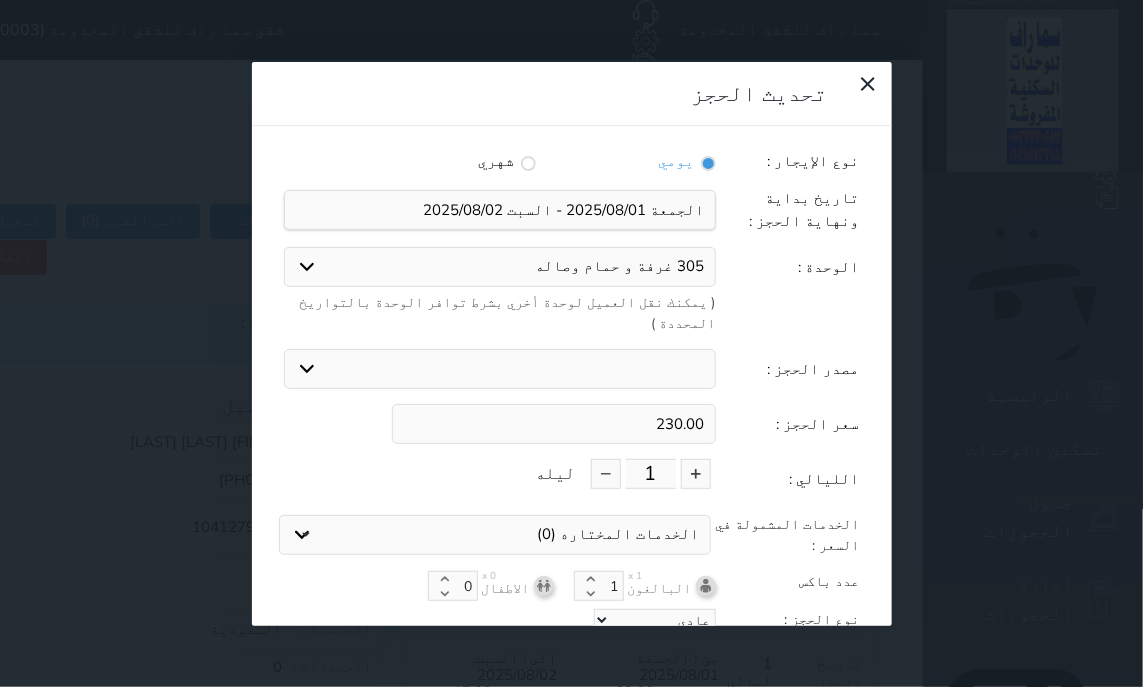 select on "46689" 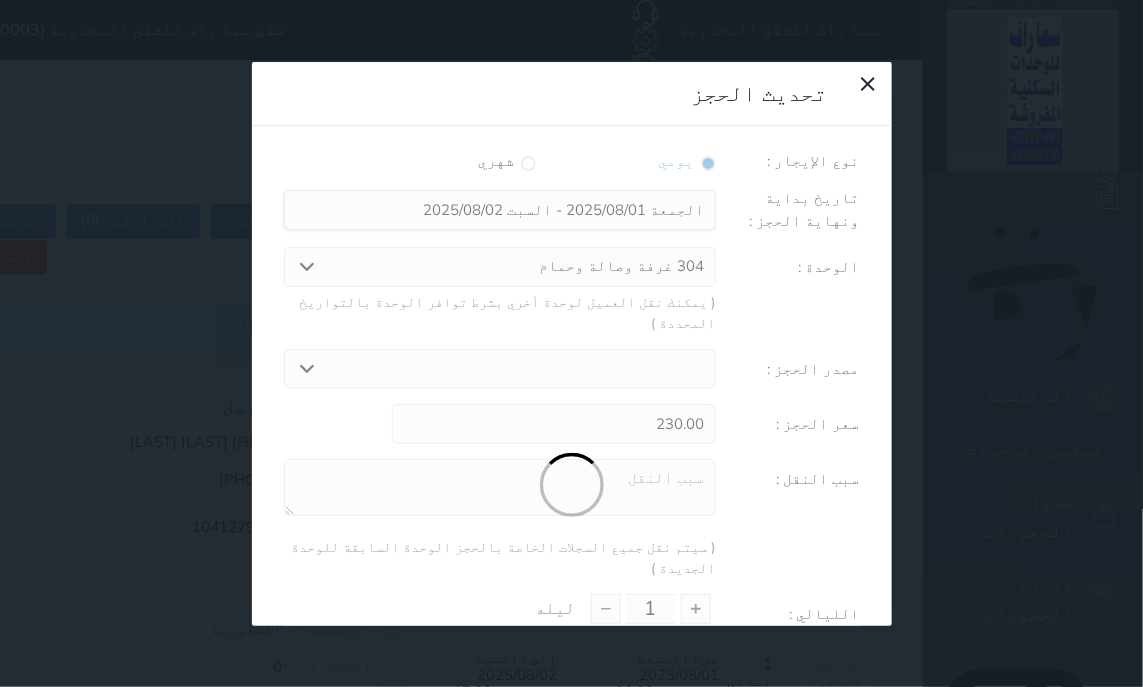 type on "235.75" 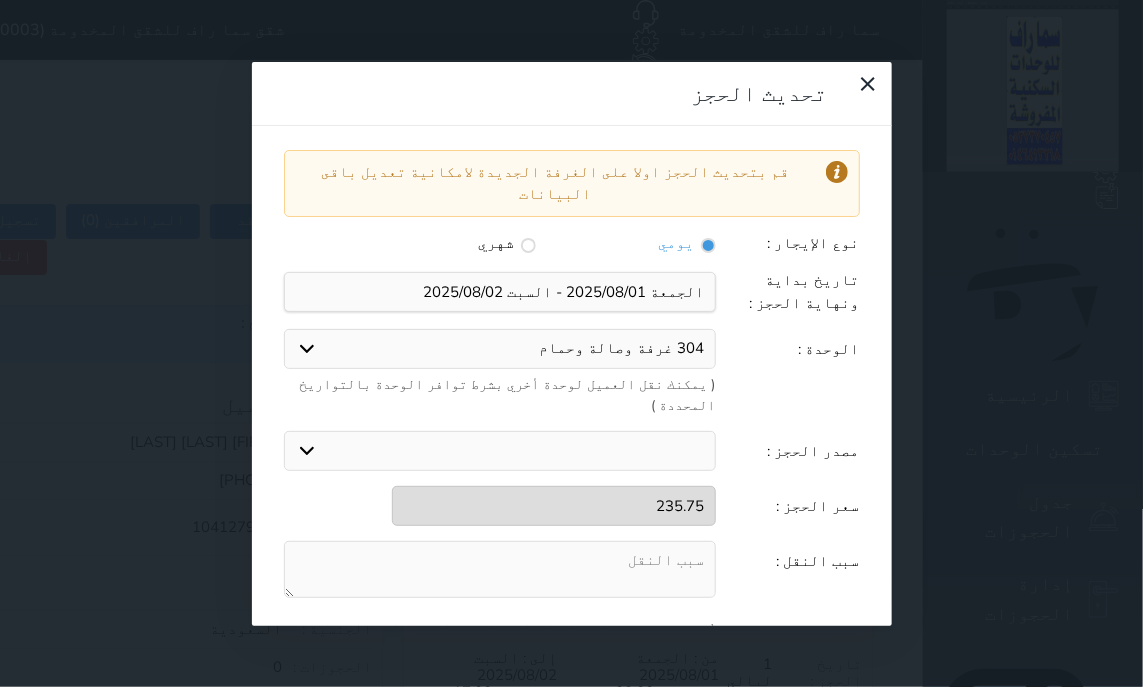 scroll, scrollTop: 212, scrollLeft: 0, axis: vertical 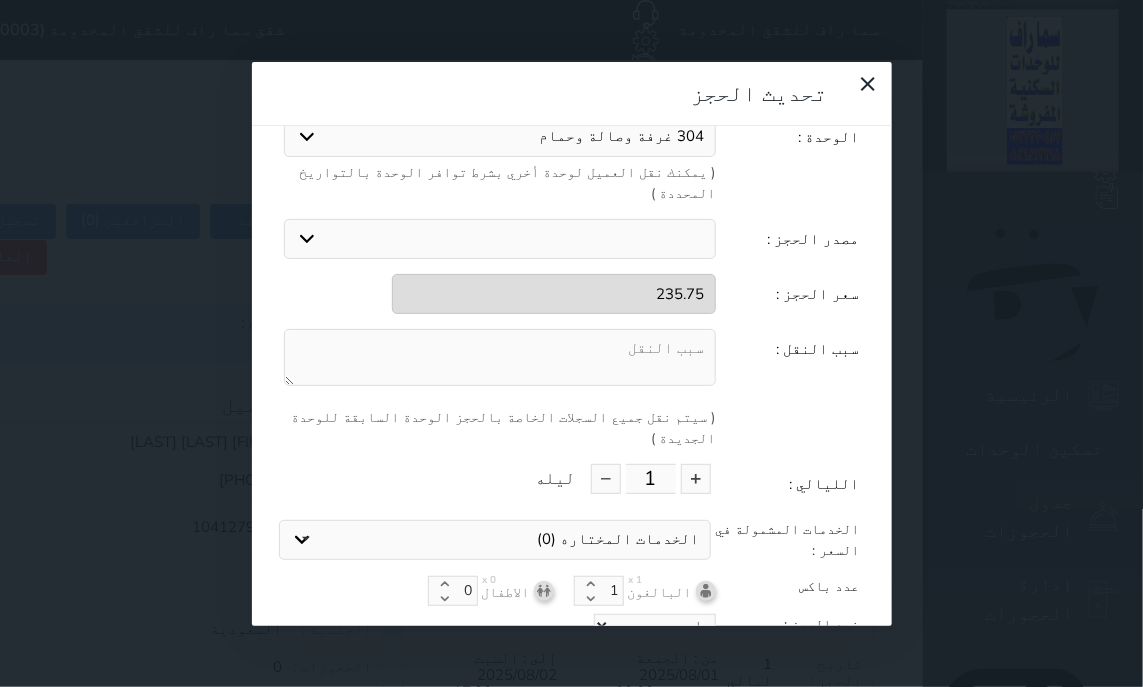 click on "تحديث الحجز" at bounding box center (572, 662) 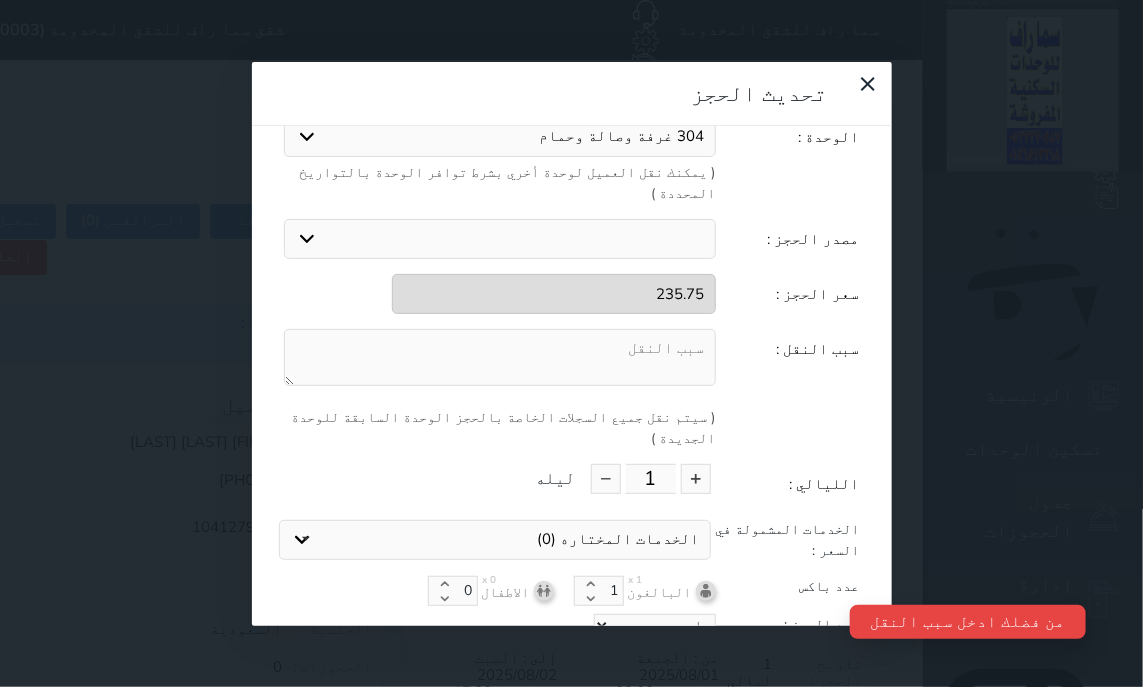 click on "تحديث الحجز" at bounding box center (572, 662) 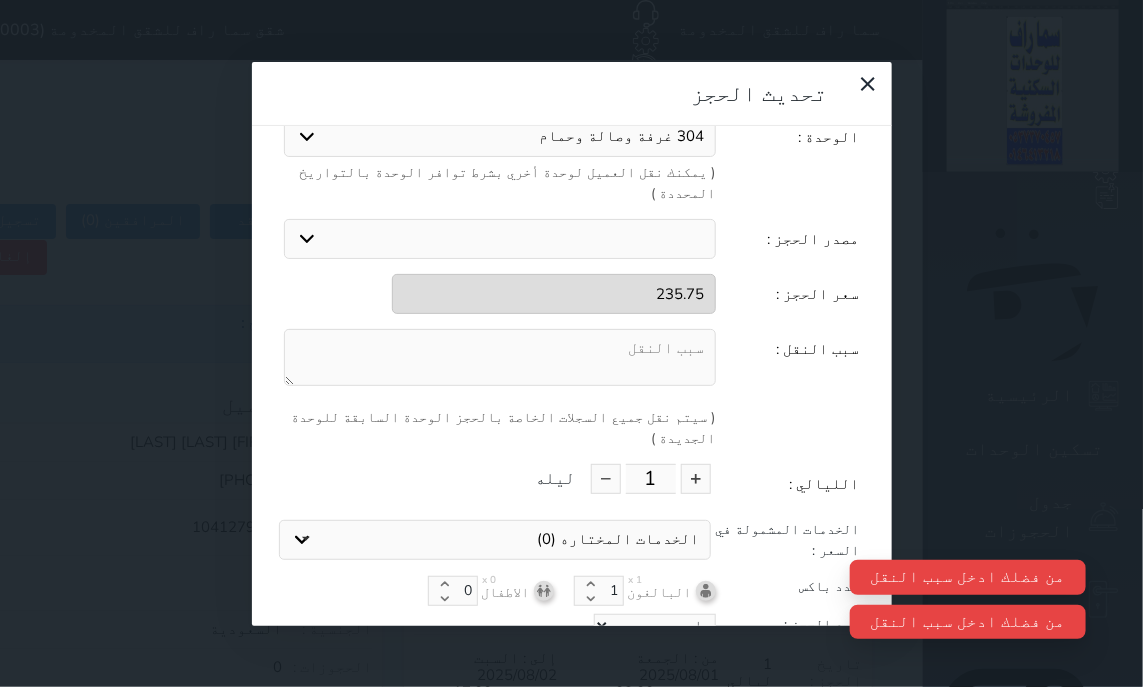 click at bounding box center [500, 357] 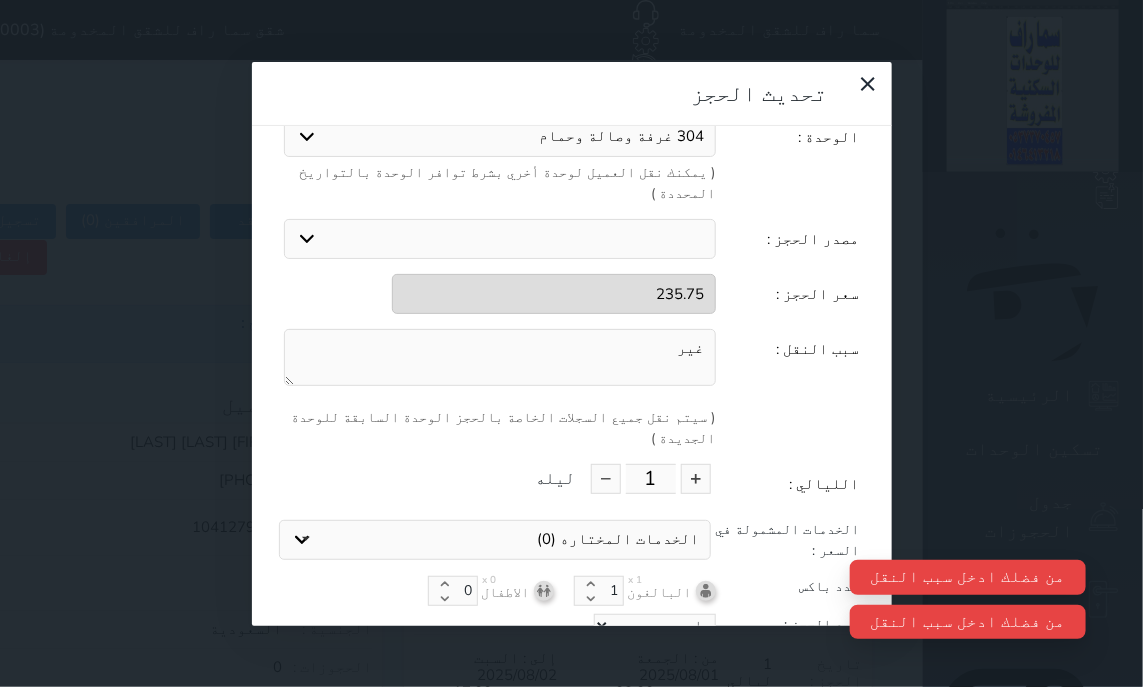 type on "غير" 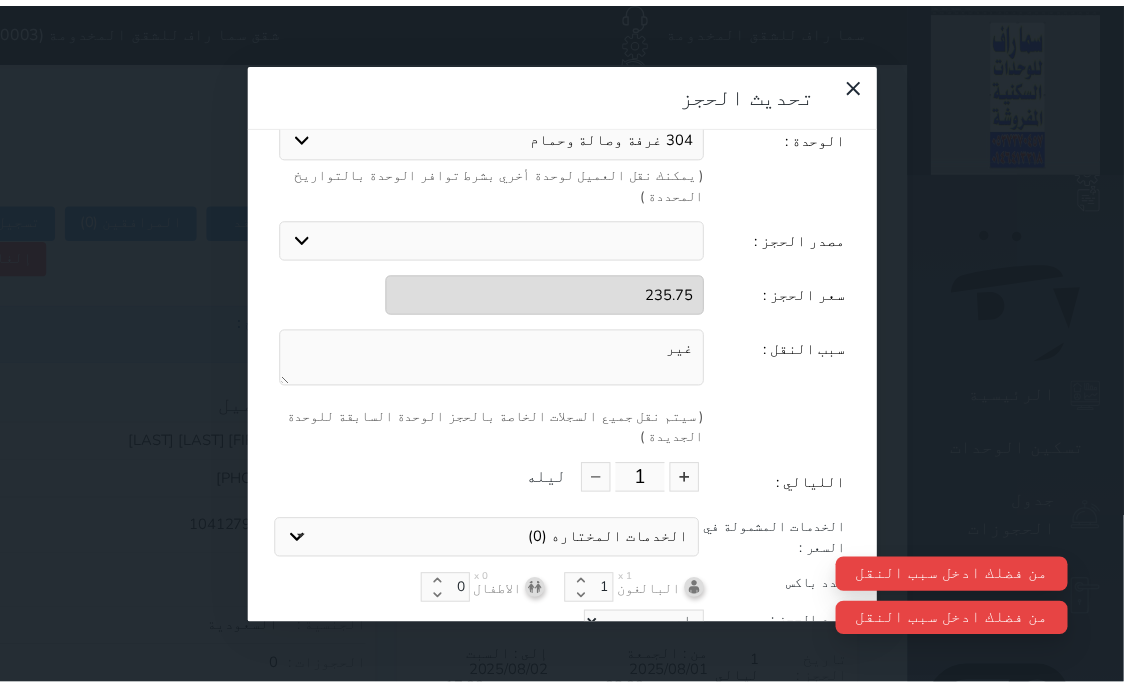 scroll, scrollTop: 103, scrollLeft: 0, axis: vertical 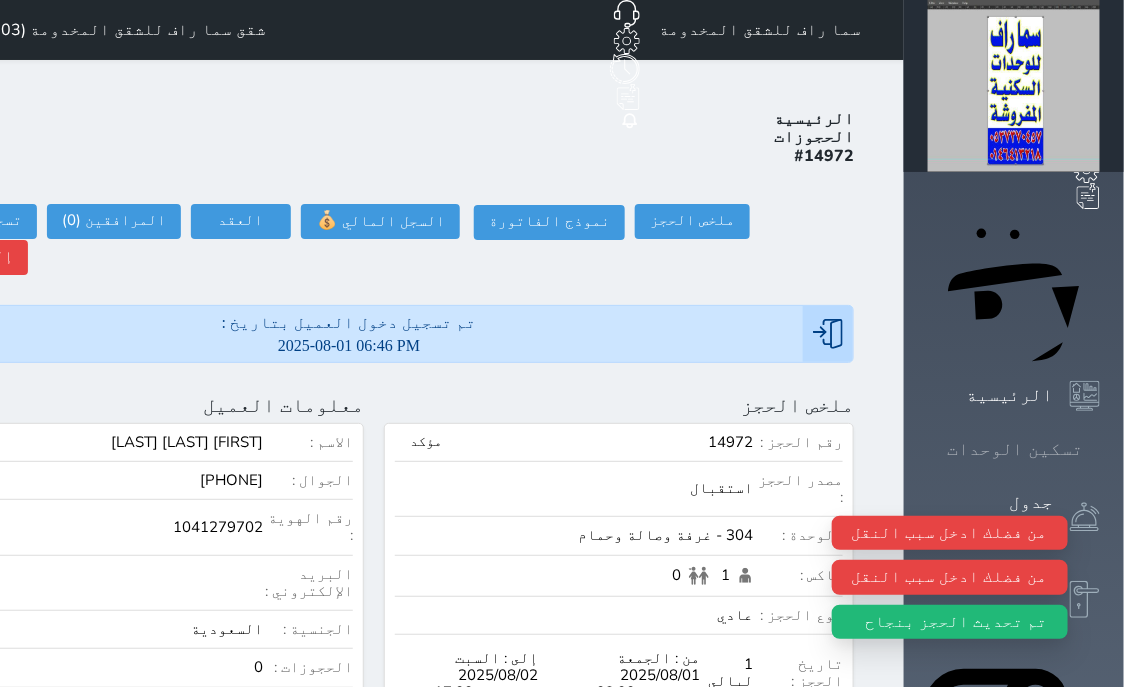 click 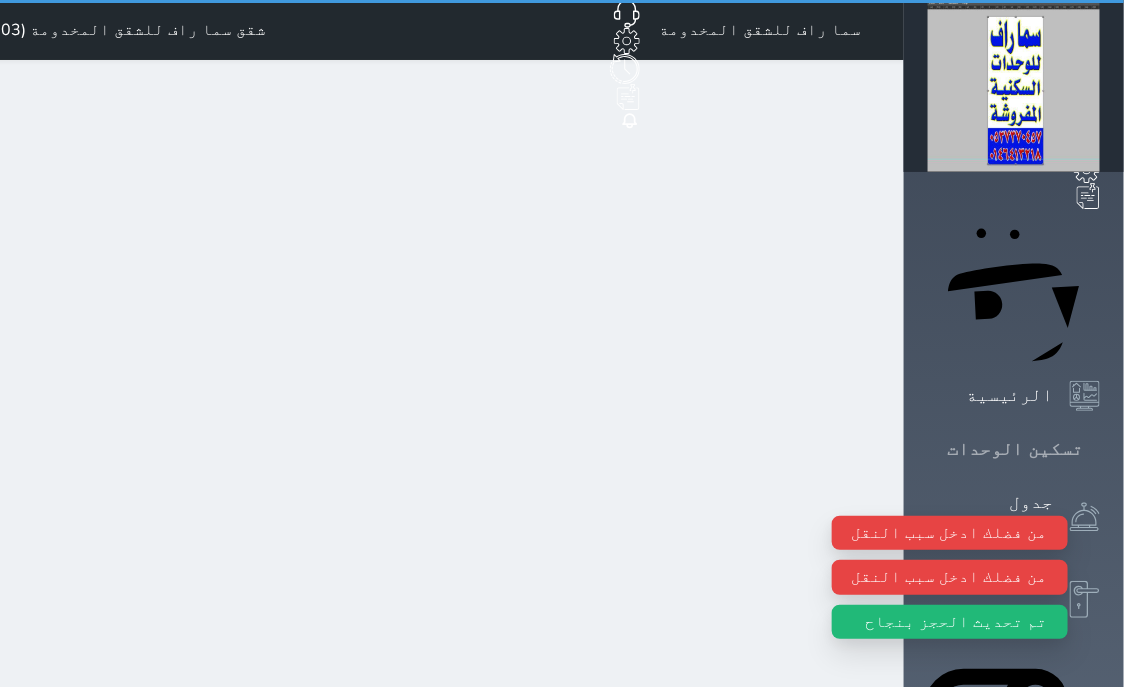 click 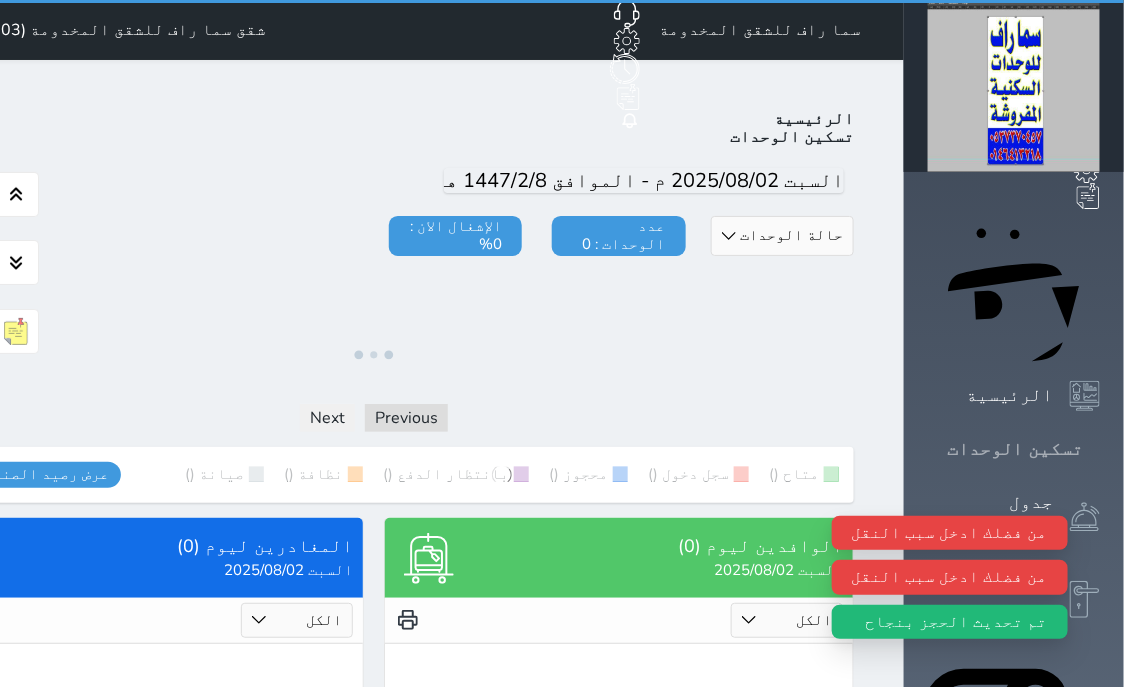 click 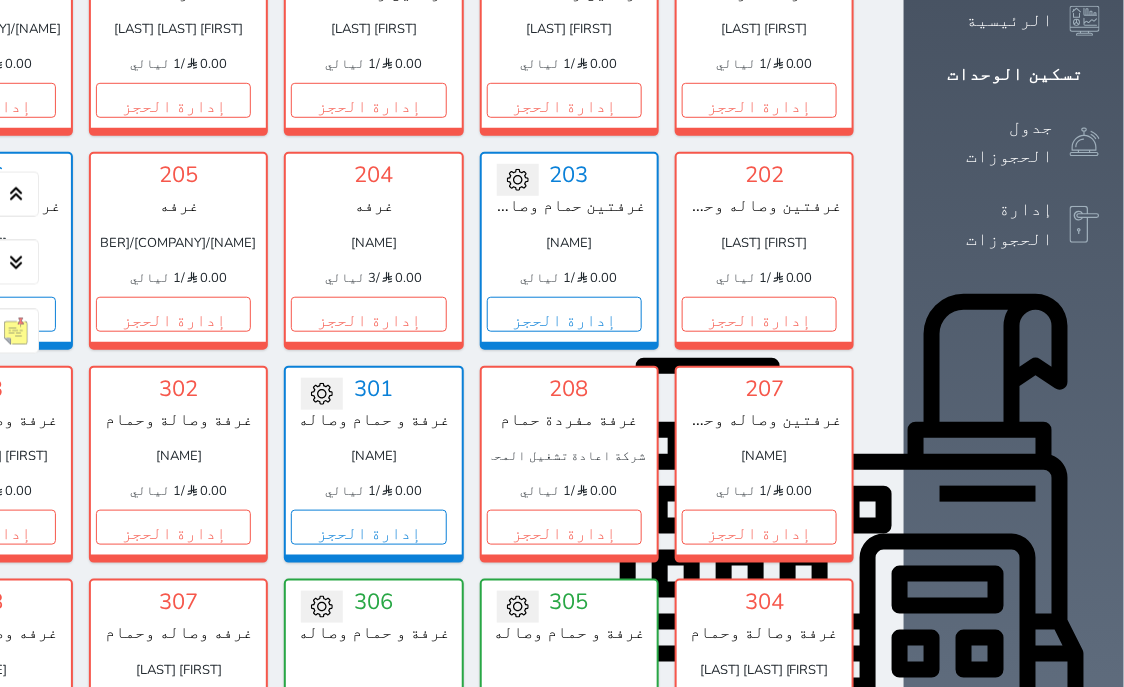 scroll, scrollTop: 509, scrollLeft: 0, axis: vertical 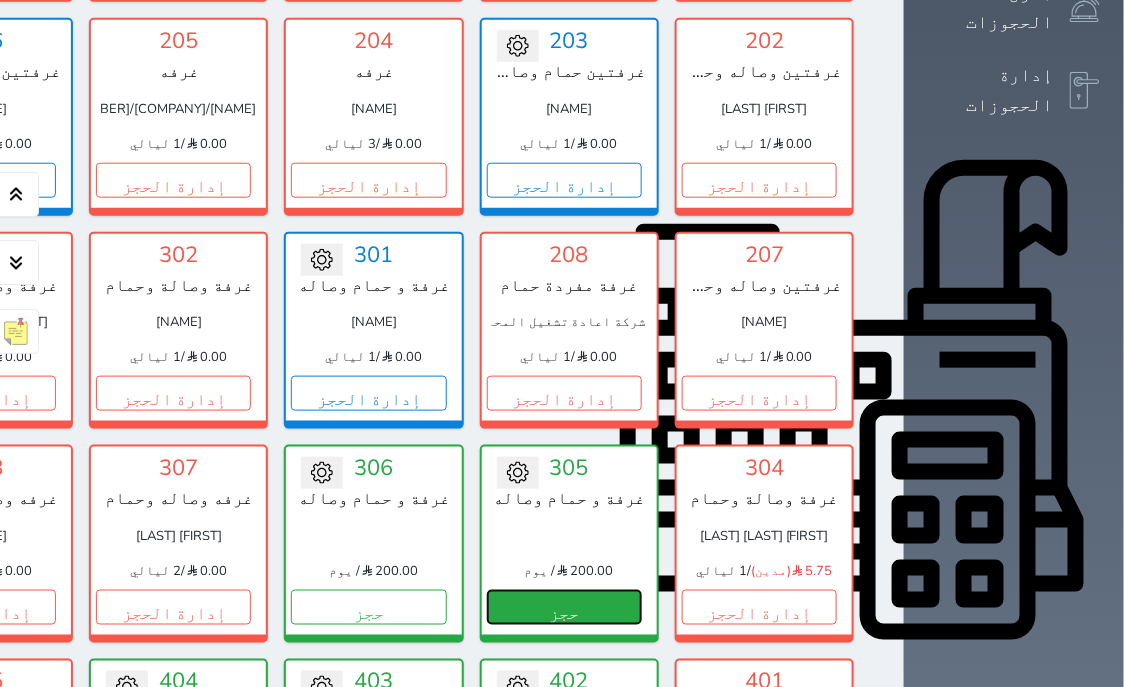 click on "حجز" at bounding box center (564, 607) 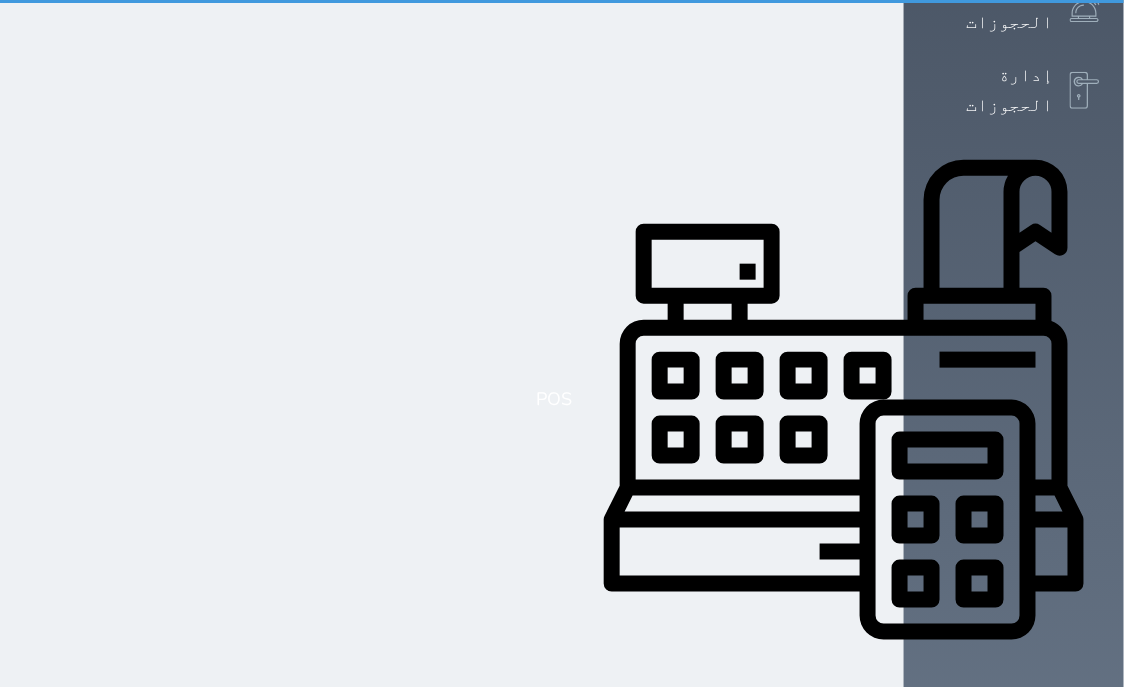 scroll, scrollTop: 139, scrollLeft: 0, axis: vertical 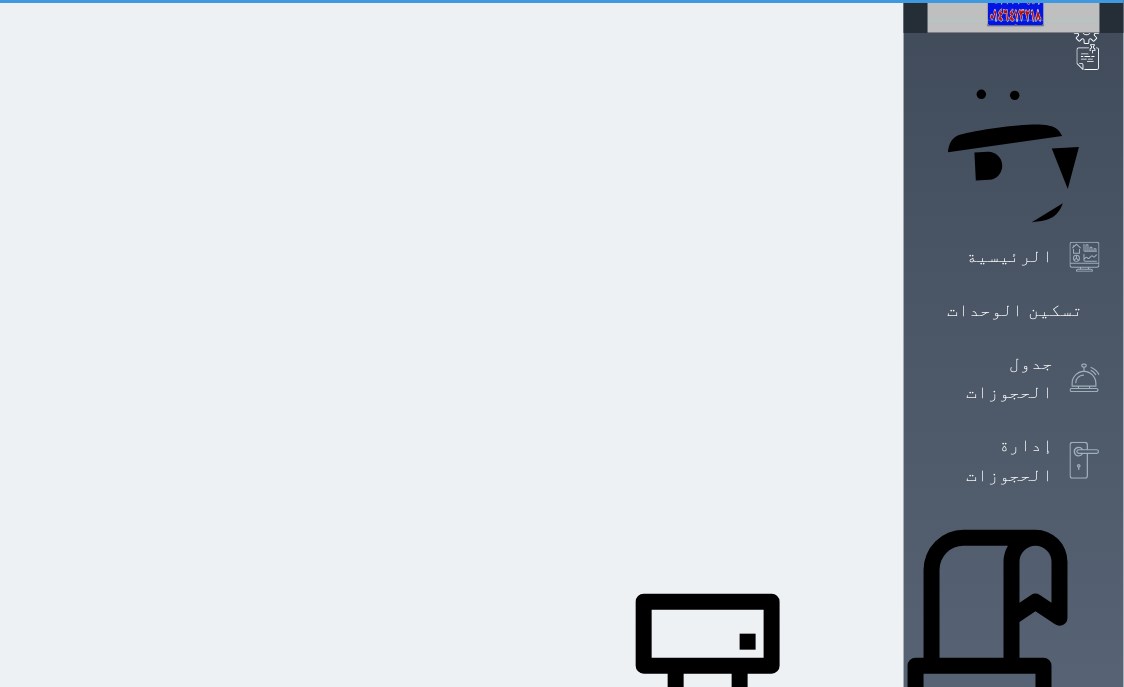 select on "1" 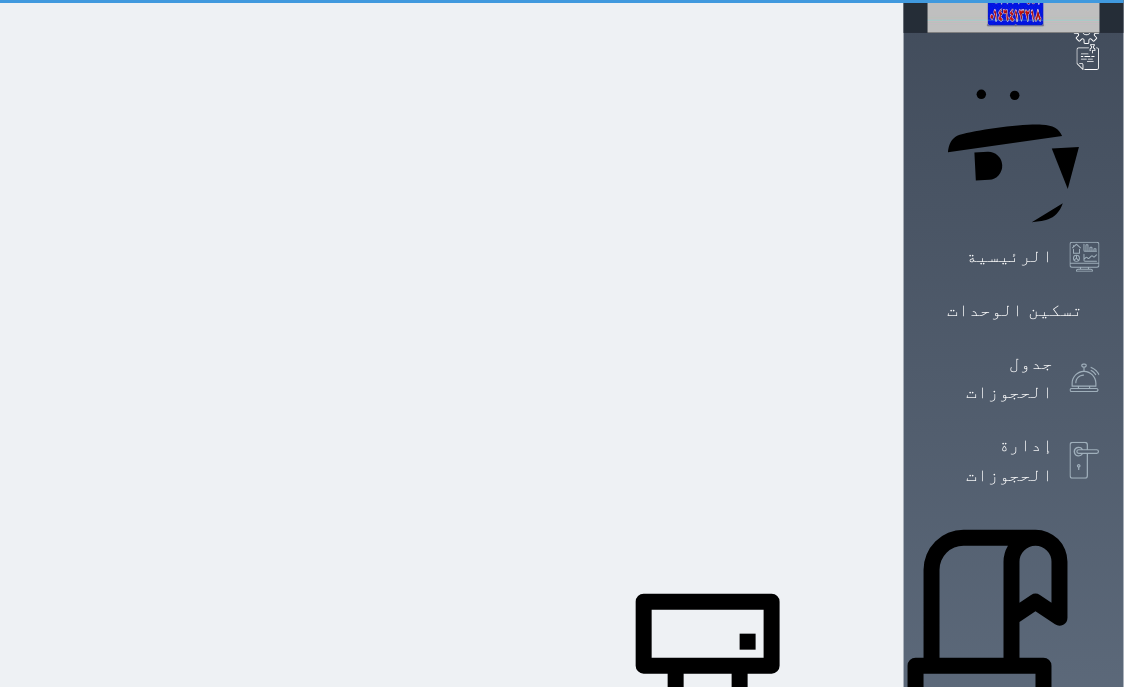 scroll, scrollTop: 0, scrollLeft: 0, axis: both 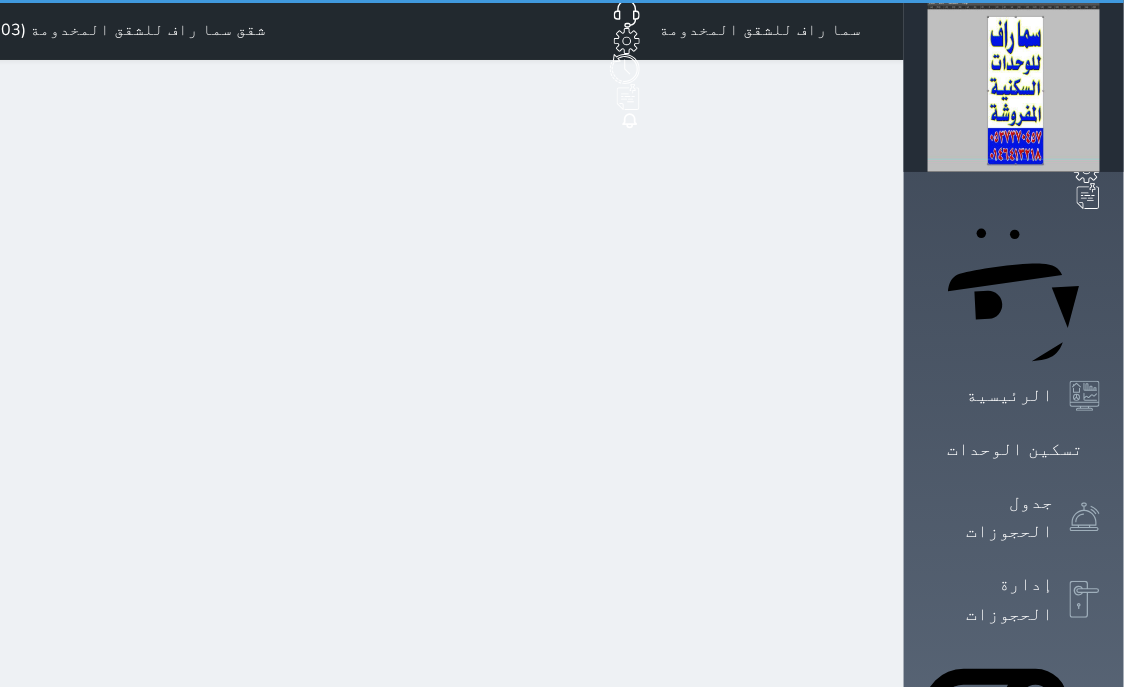 select 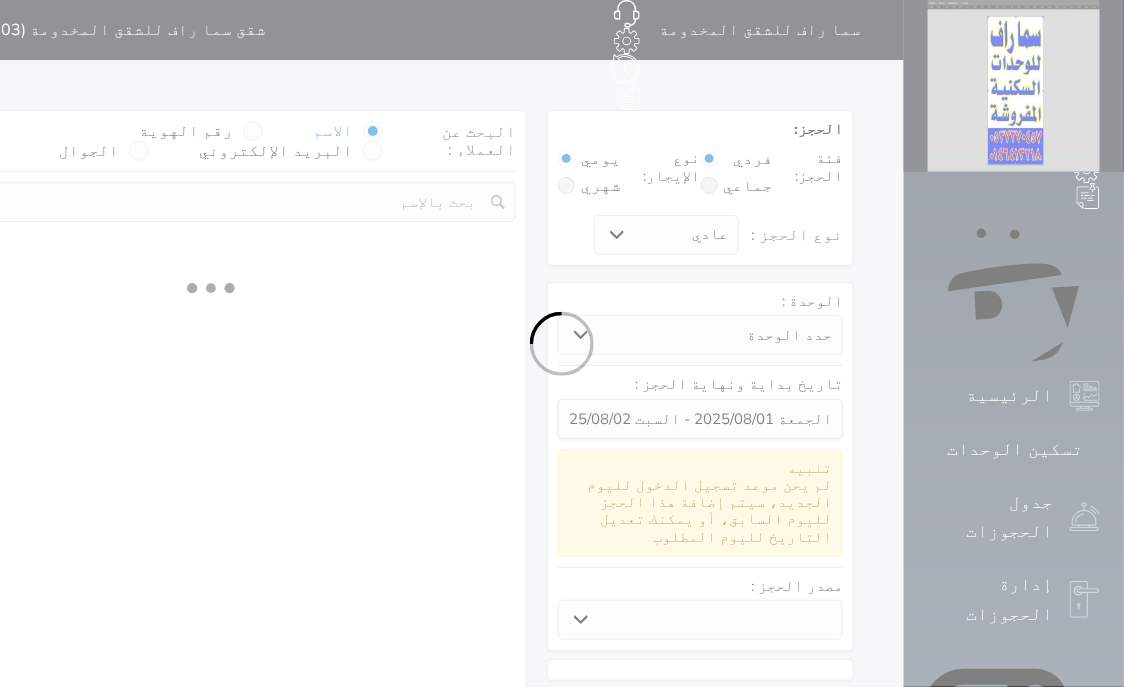 select 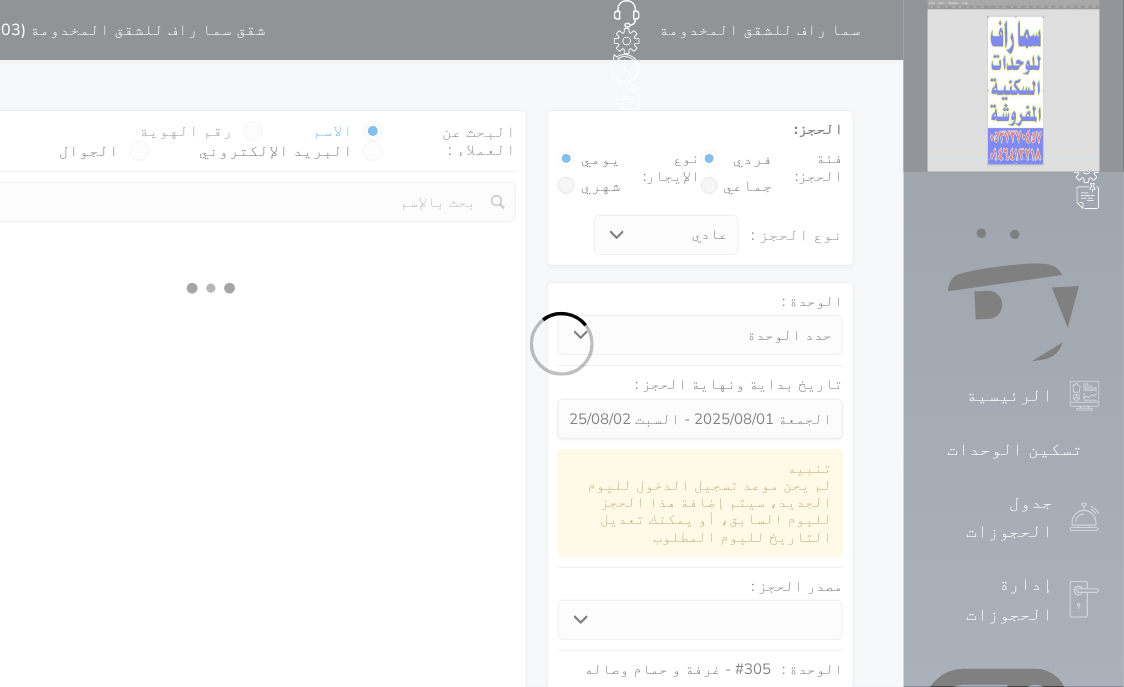 select on "1" 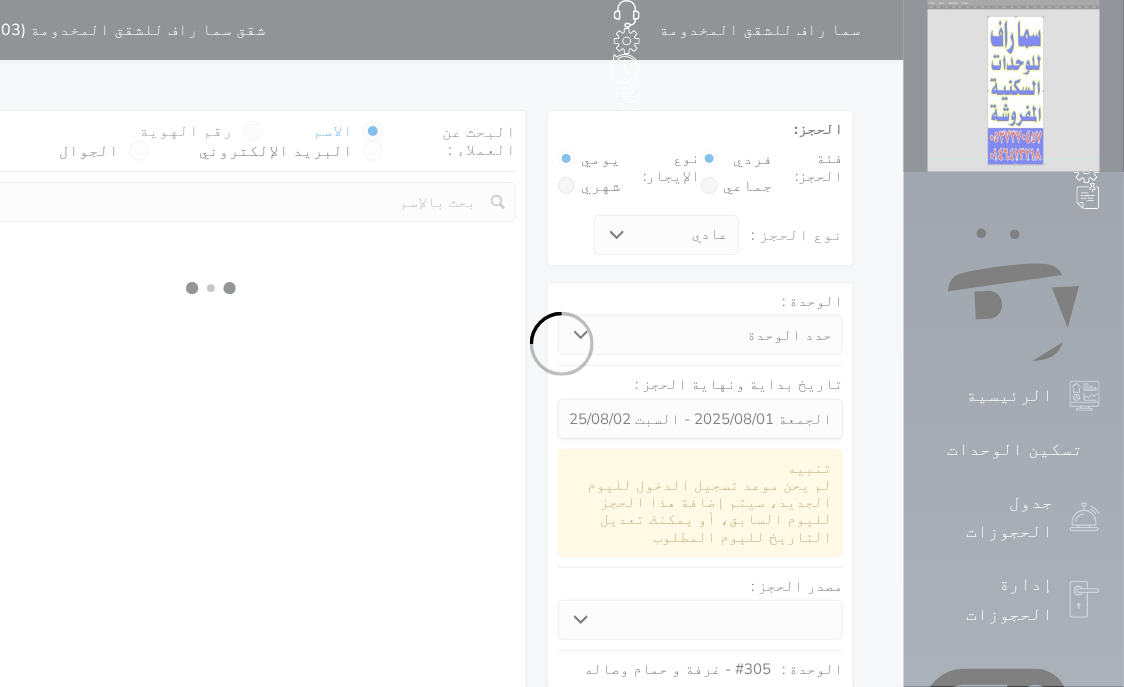 select on "113" 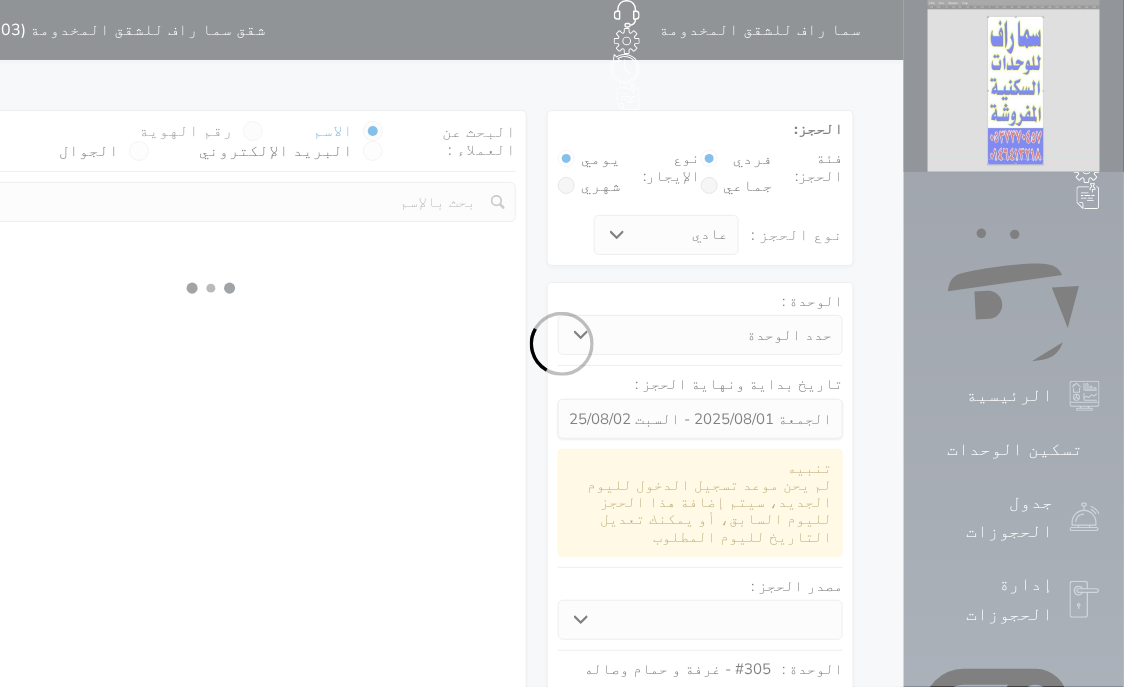 select on "1" 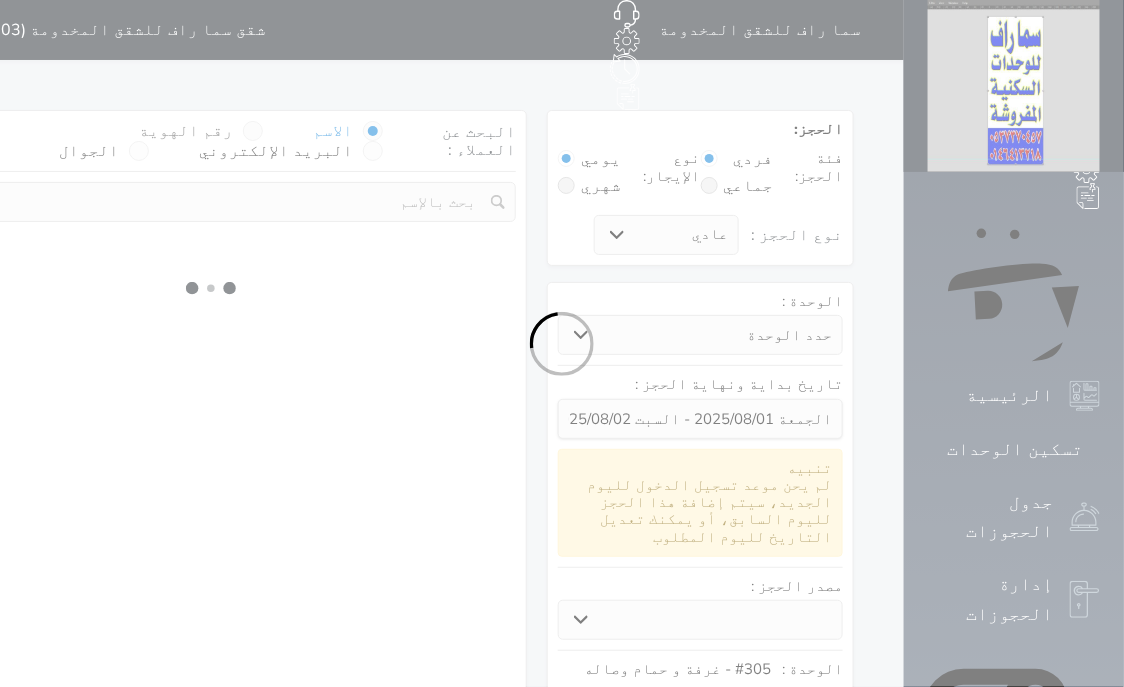 select 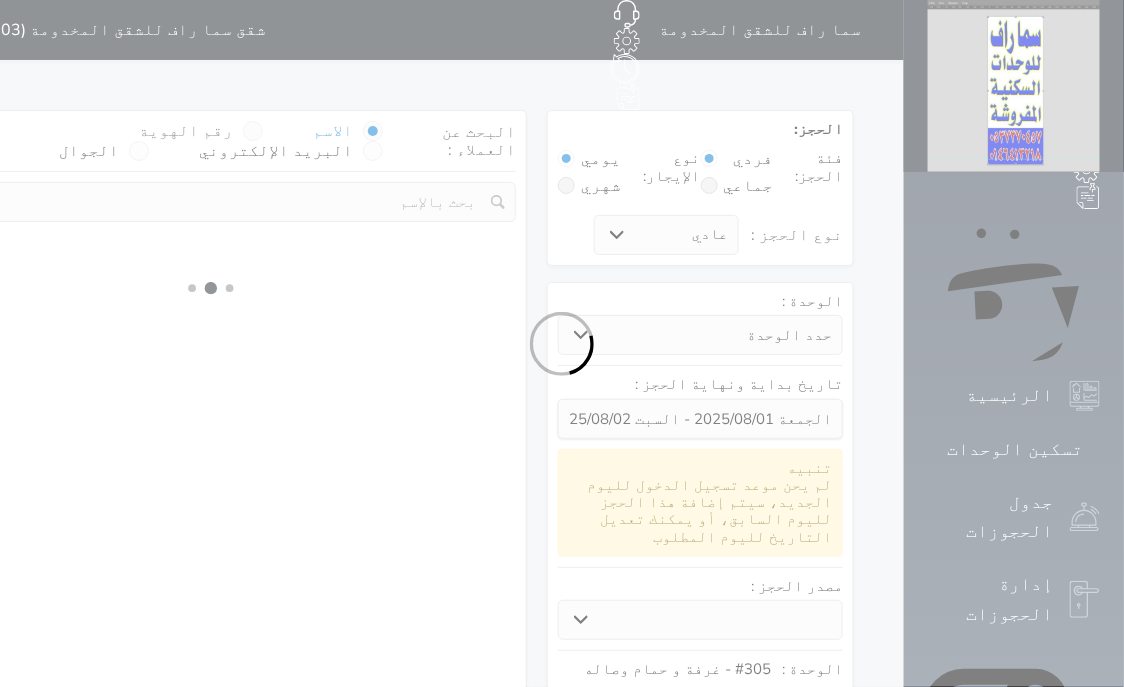 select on "7" 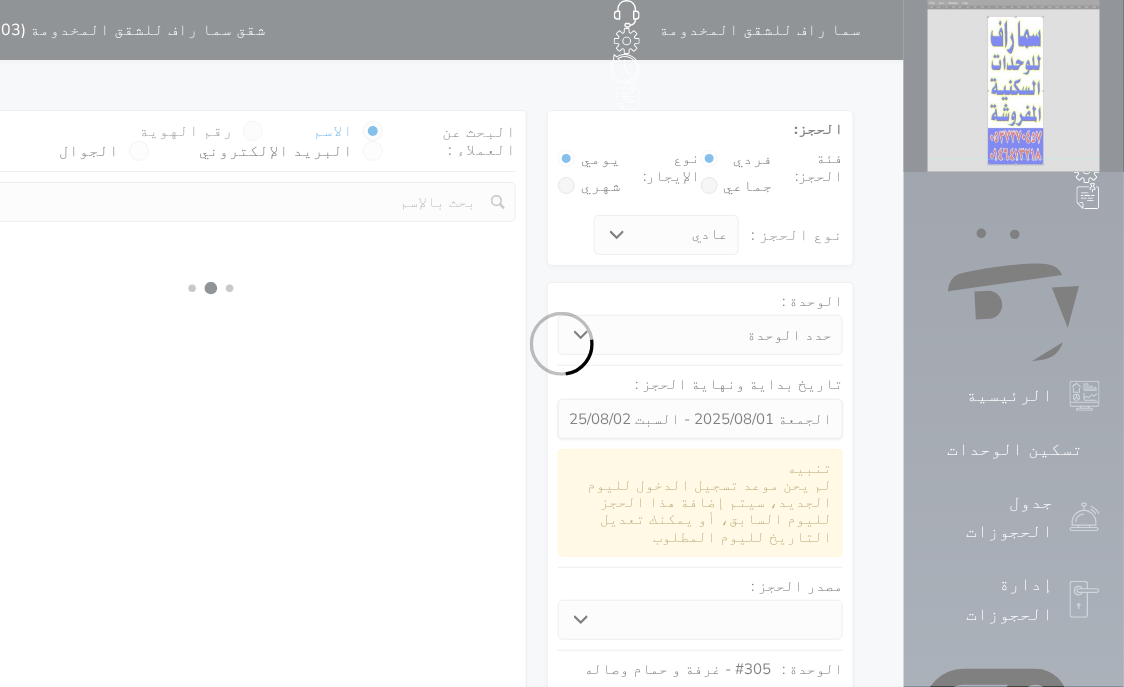 select 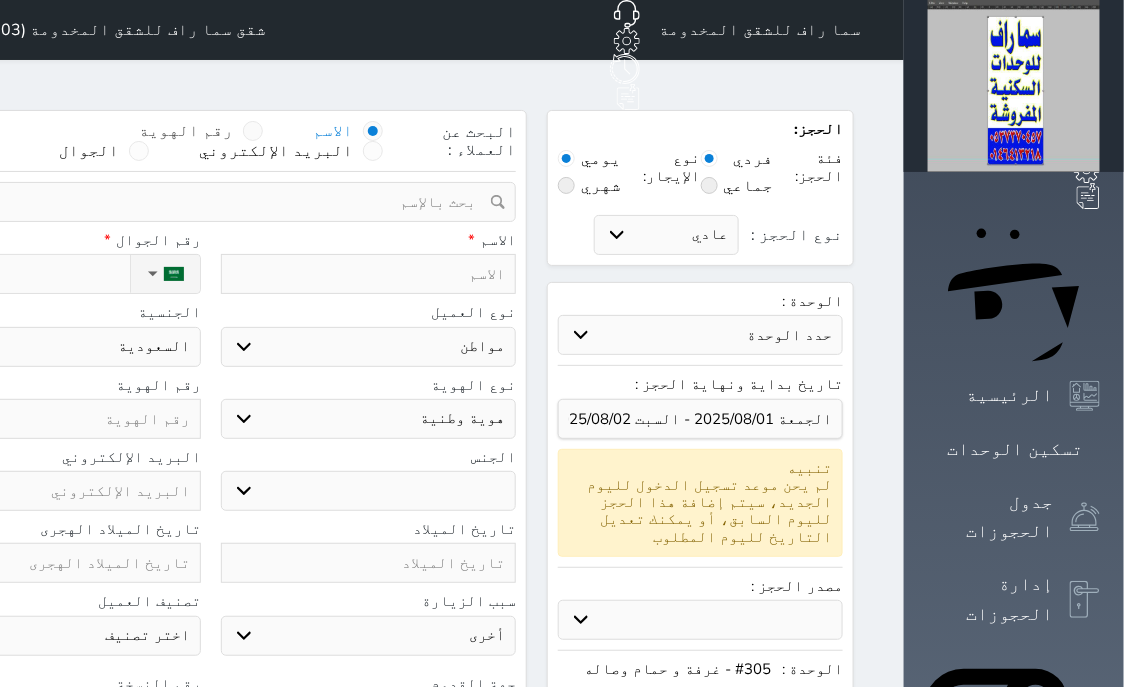 select 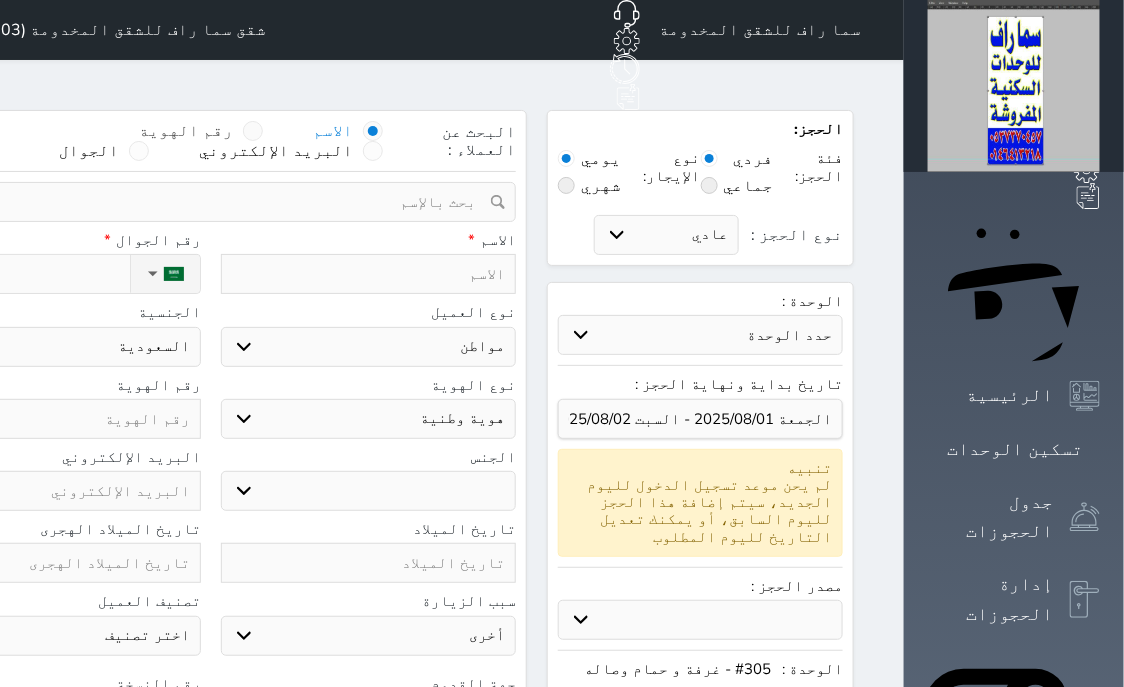 select 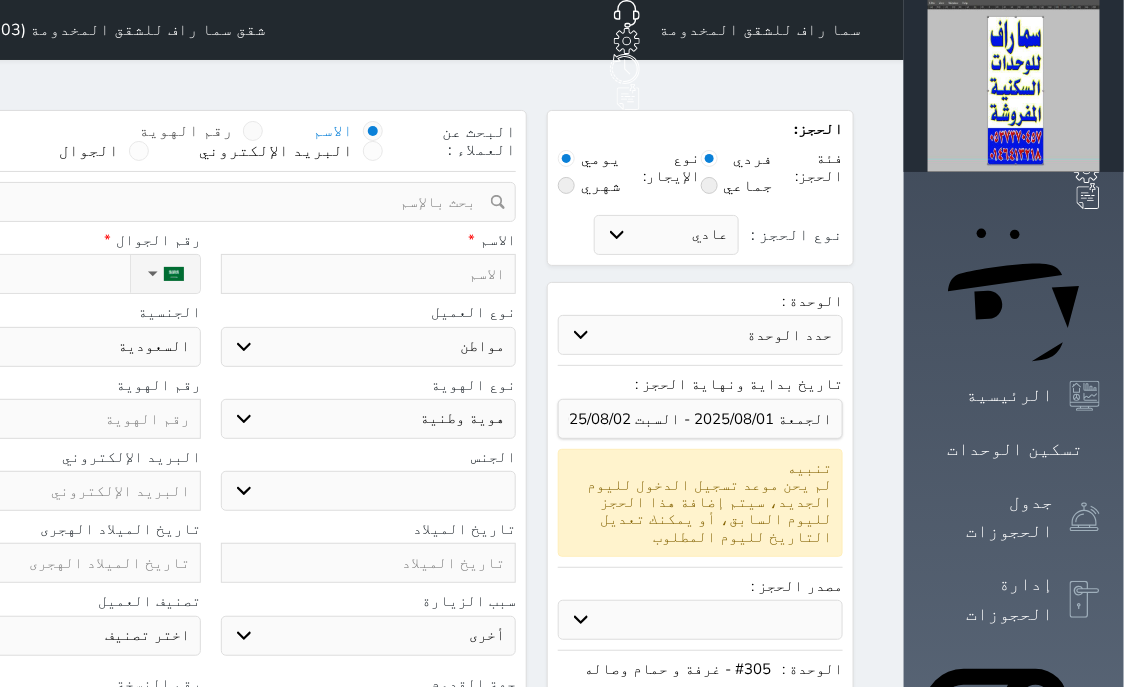select 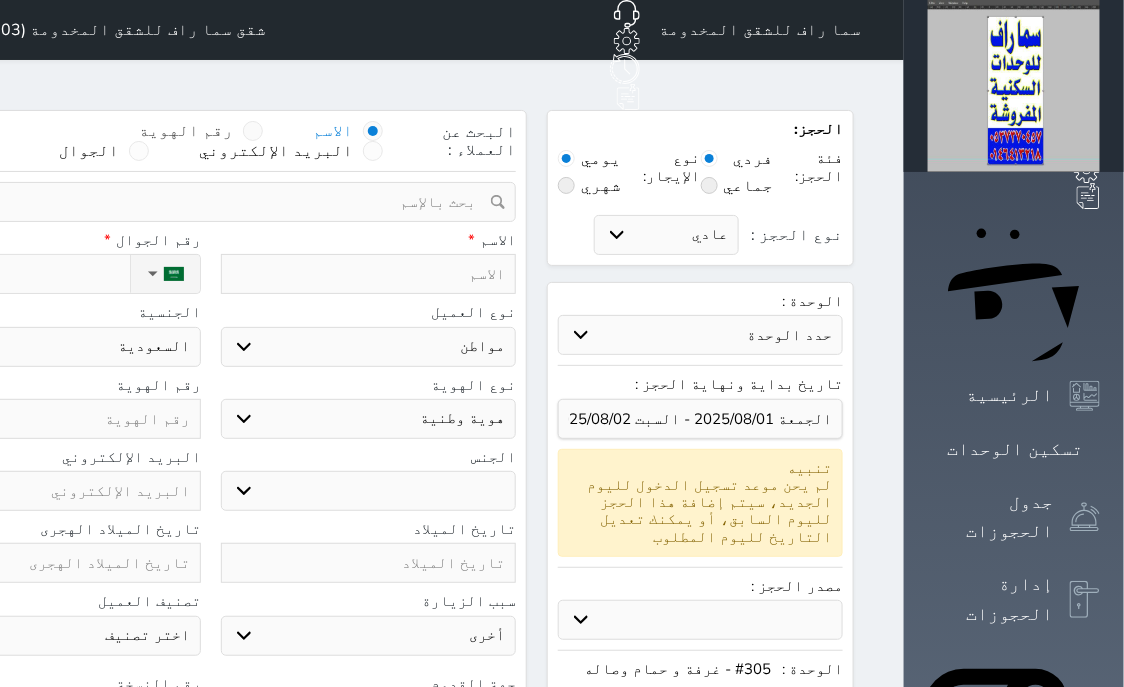 select 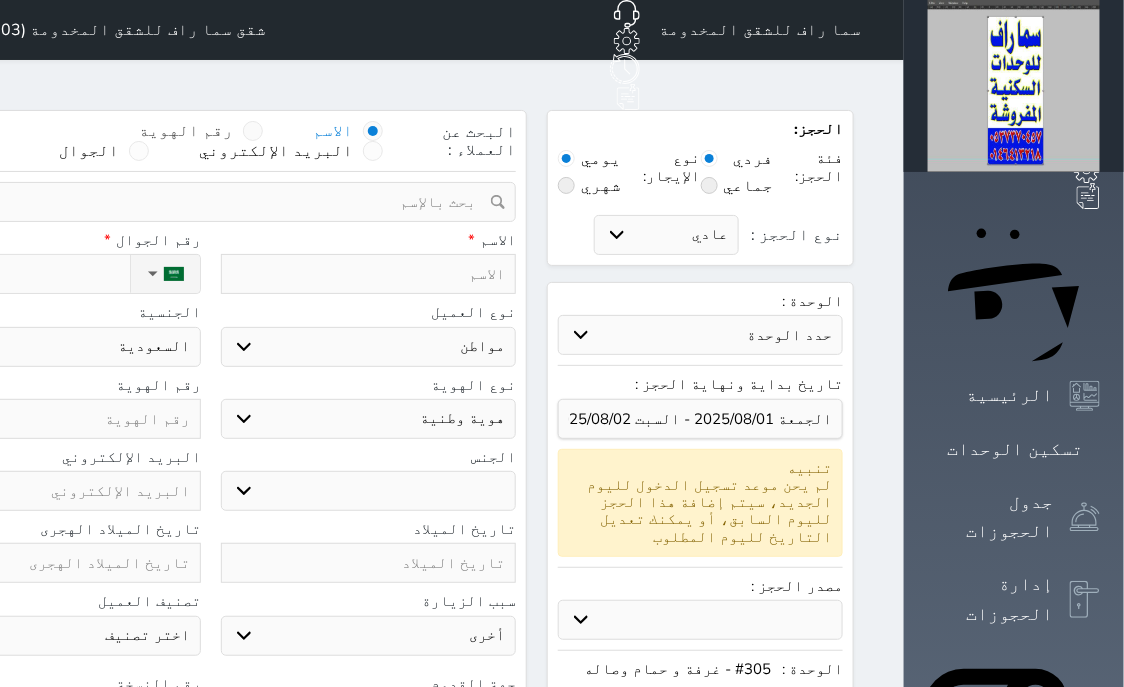 click at bounding box center [253, 131] 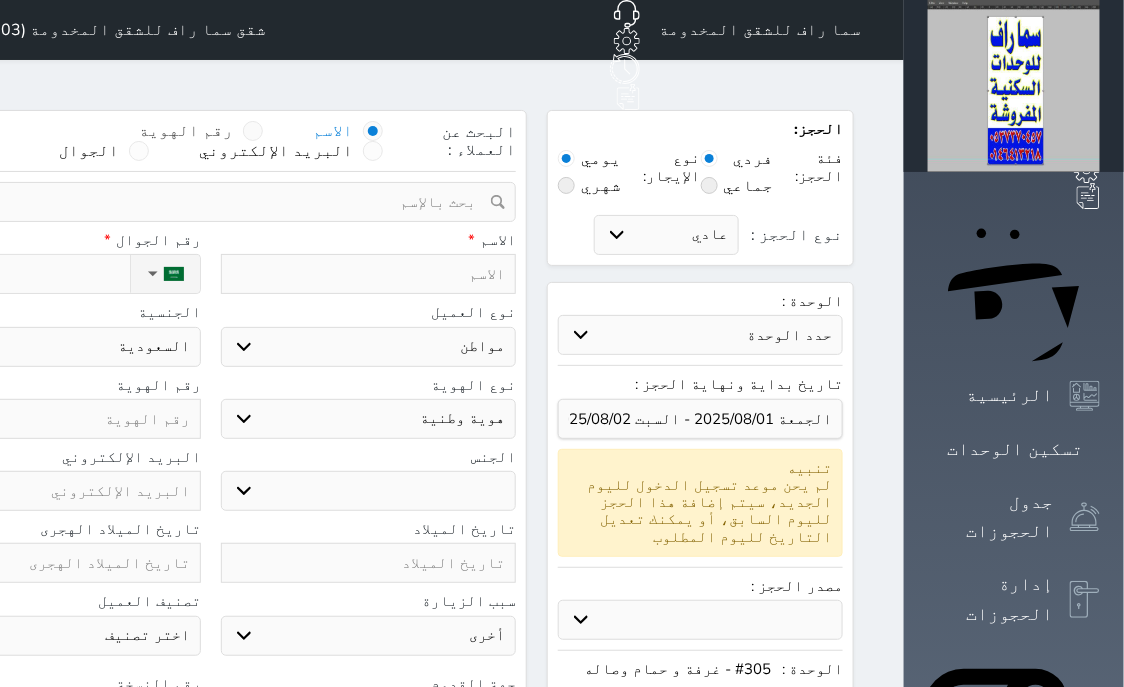 click on "رقم الهوية" at bounding box center [233, 141] 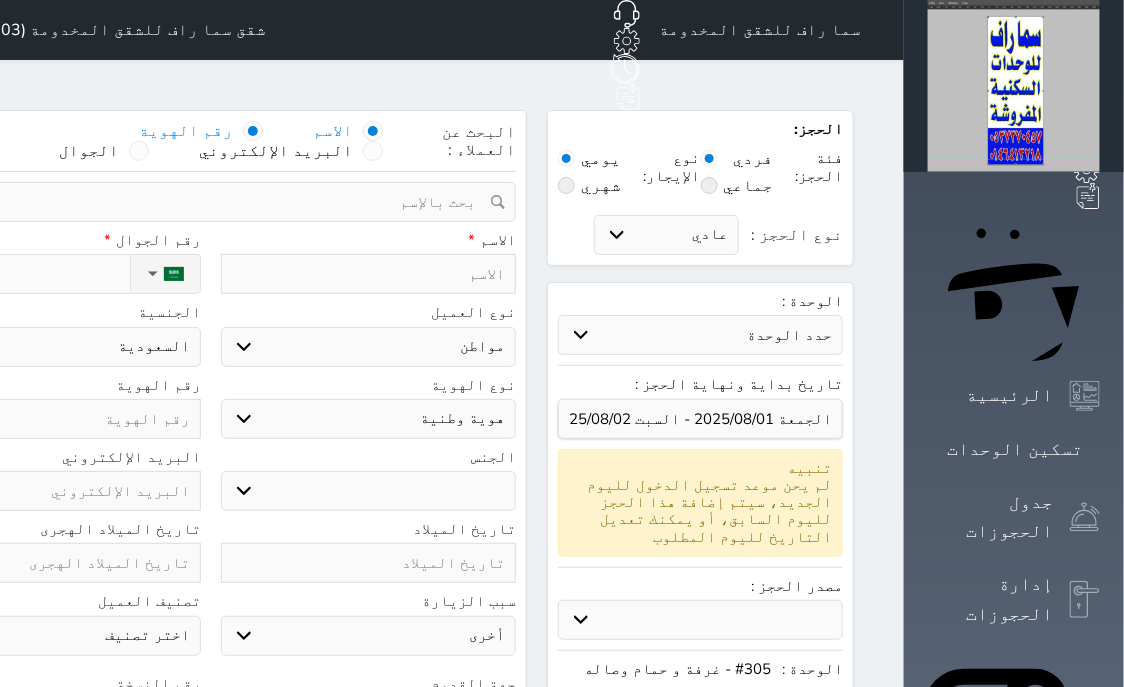 select 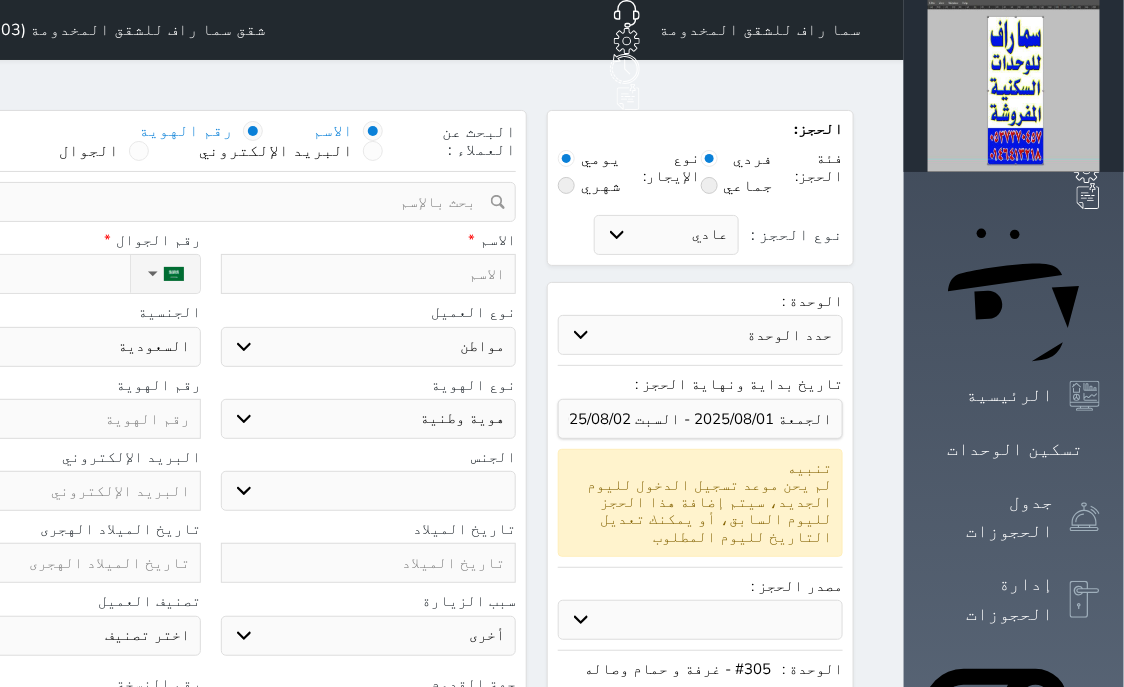 select 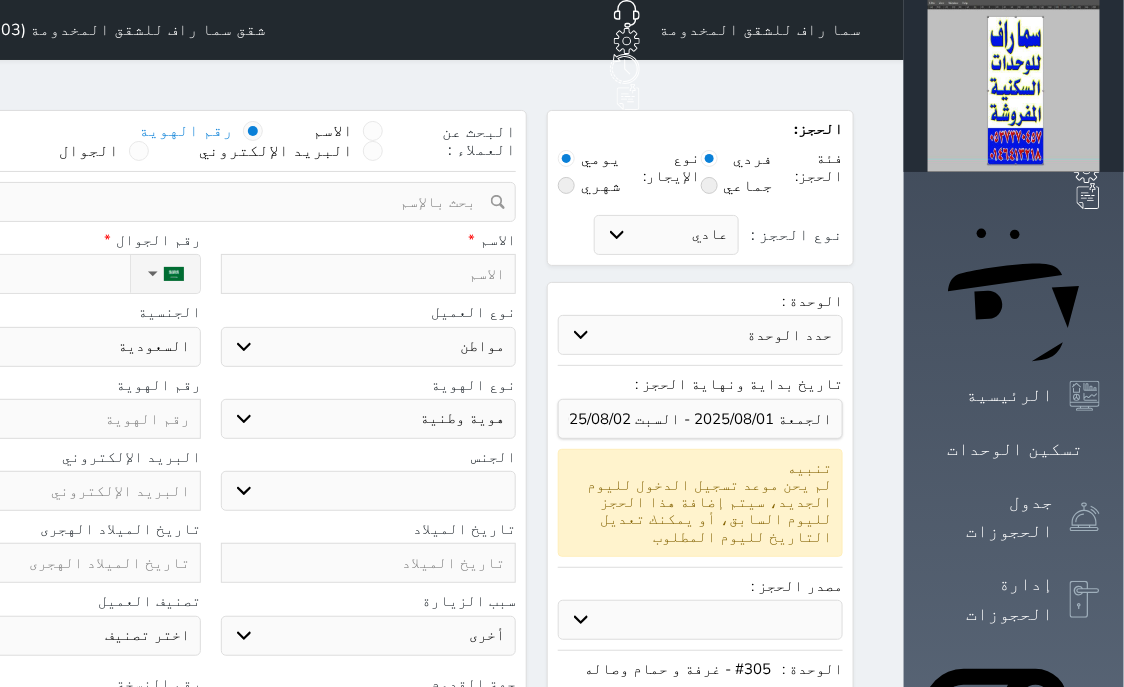 select 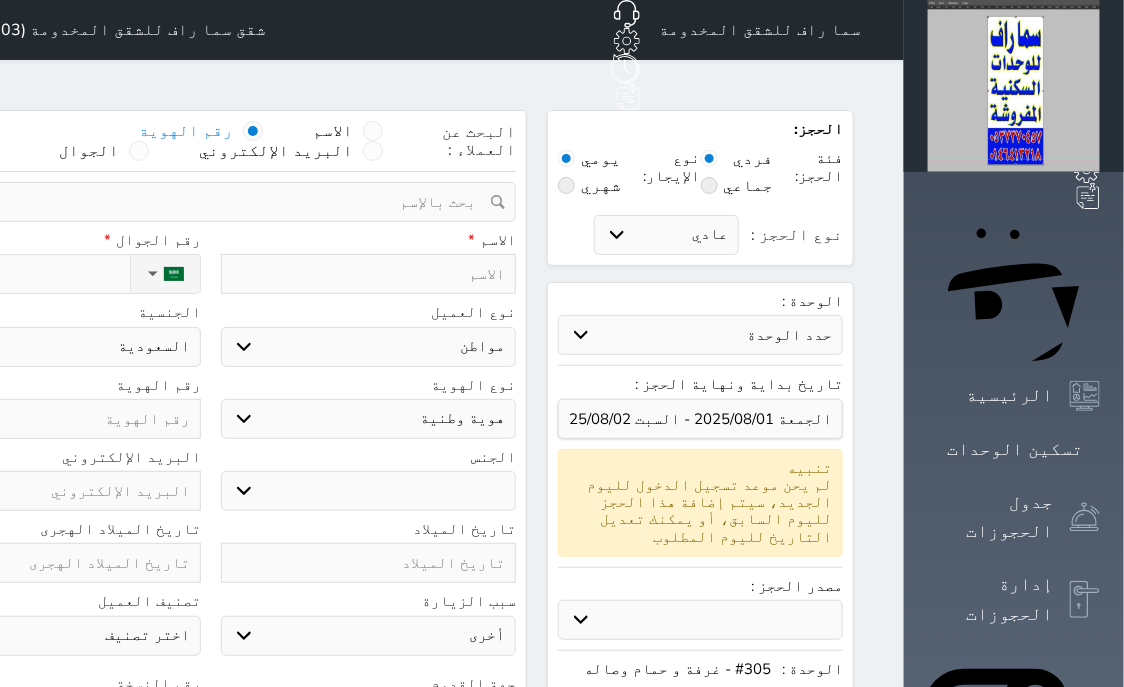 select 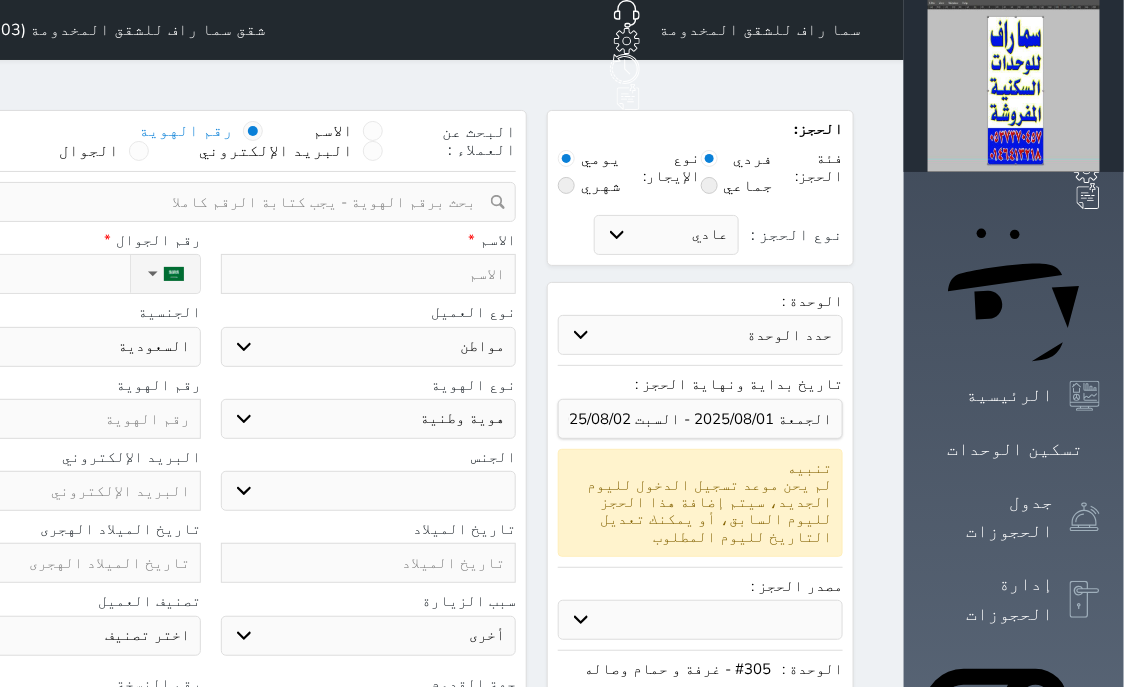 click at bounding box center [203, 202] 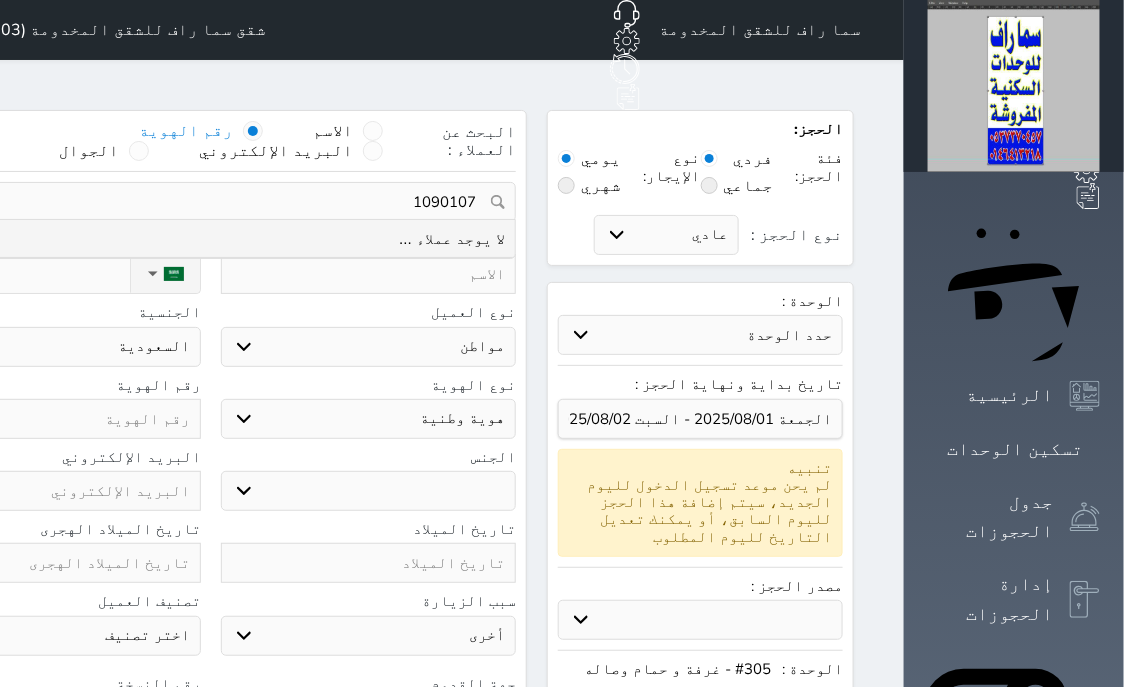 type on "10901070" 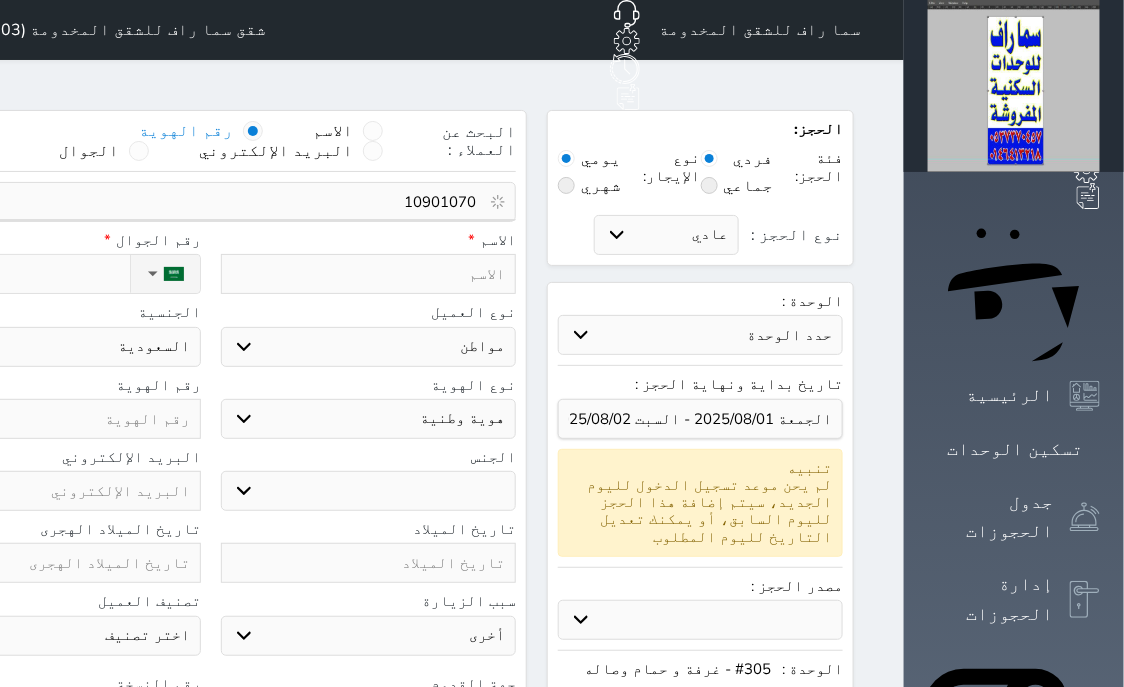 select 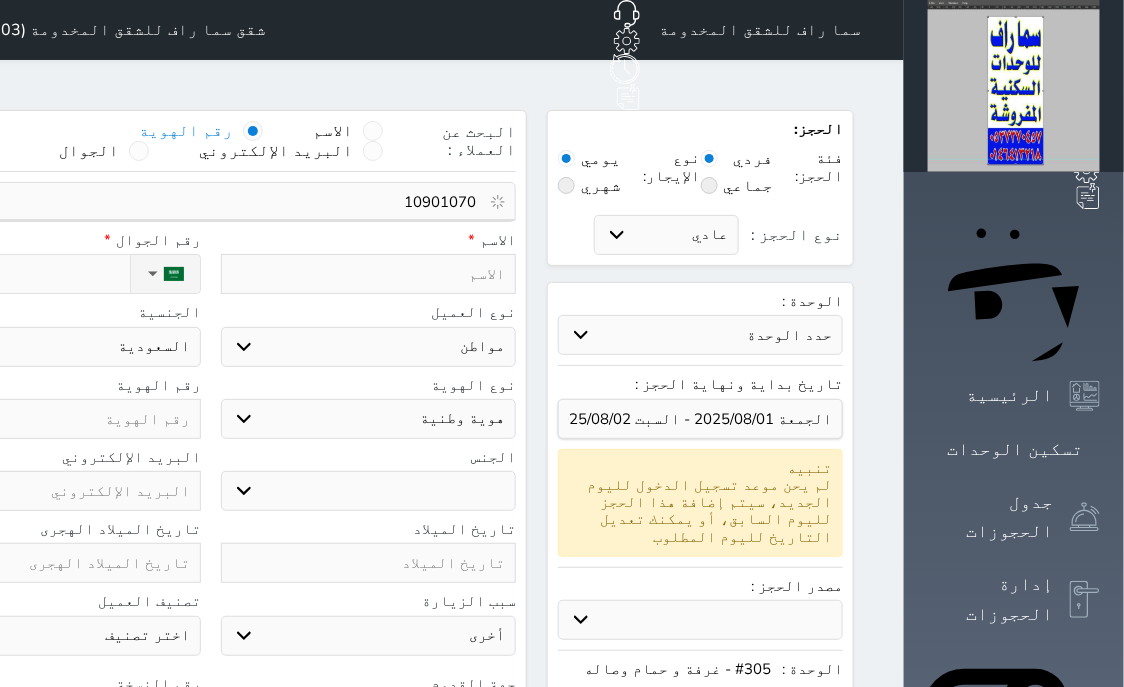 select 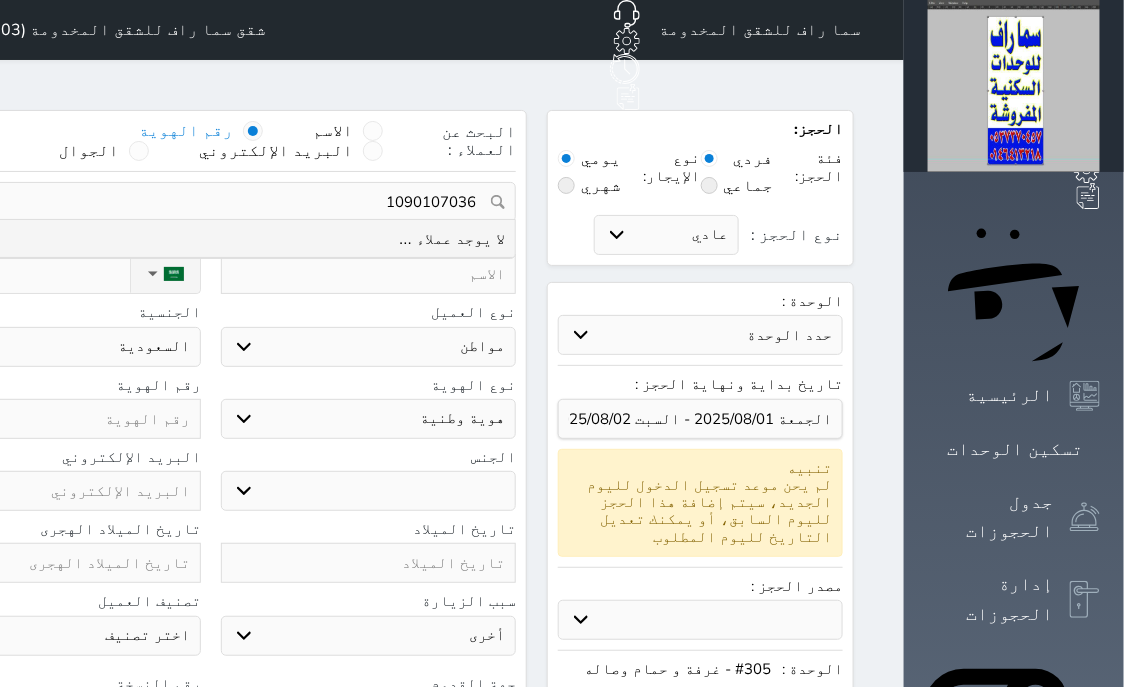 click on "1090107036" at bounding box center [210, 202] 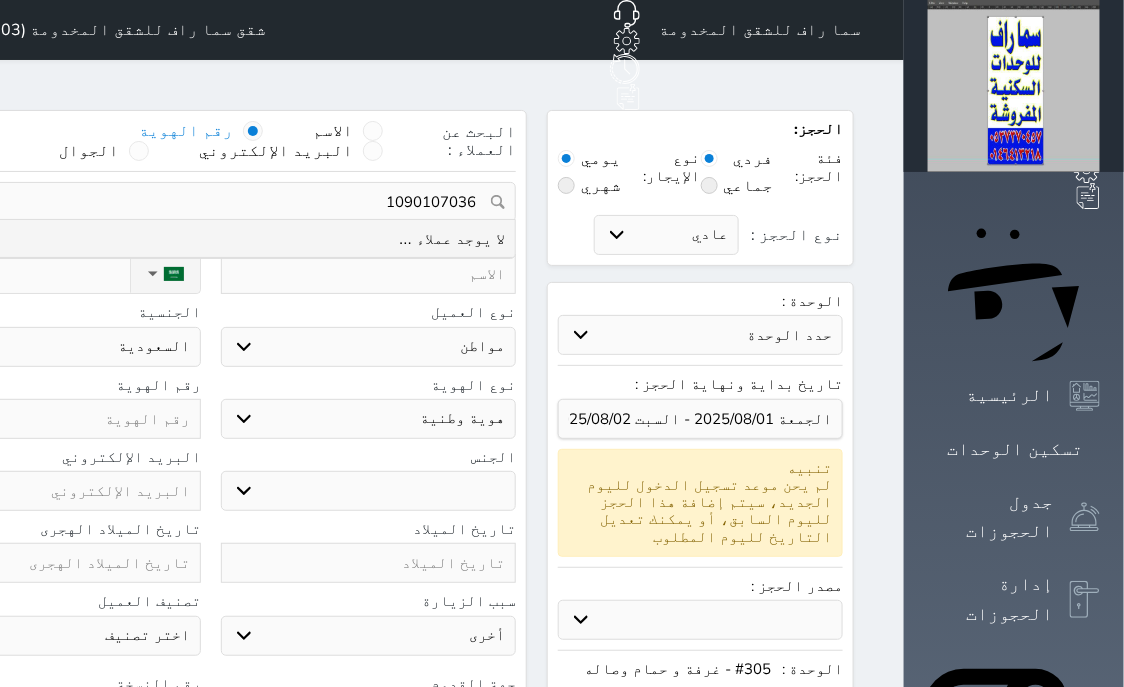 click on "1090107036" at bounding box center [210, 202] 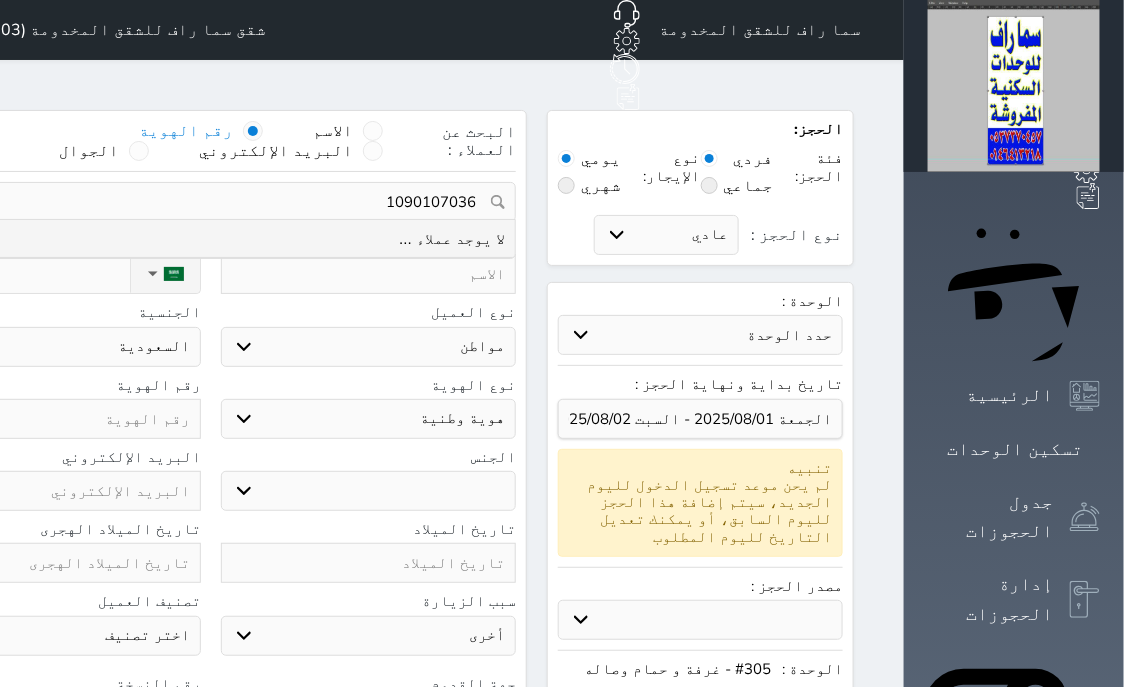 type on "1090107036" 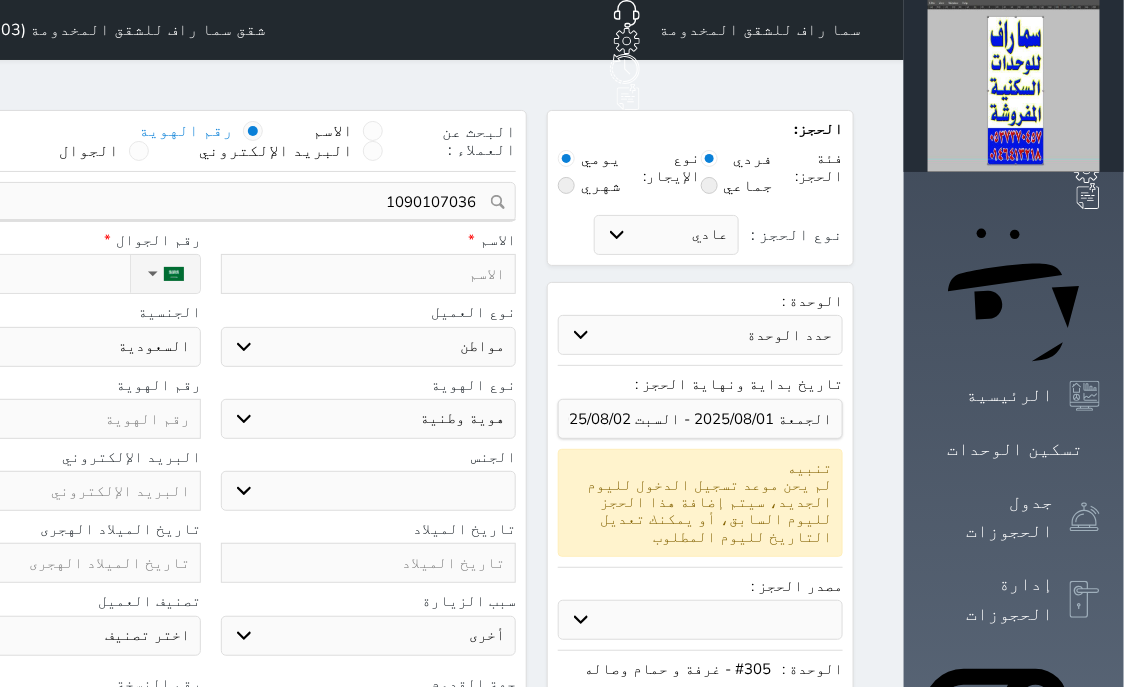 click at bounding box center (369, 274) 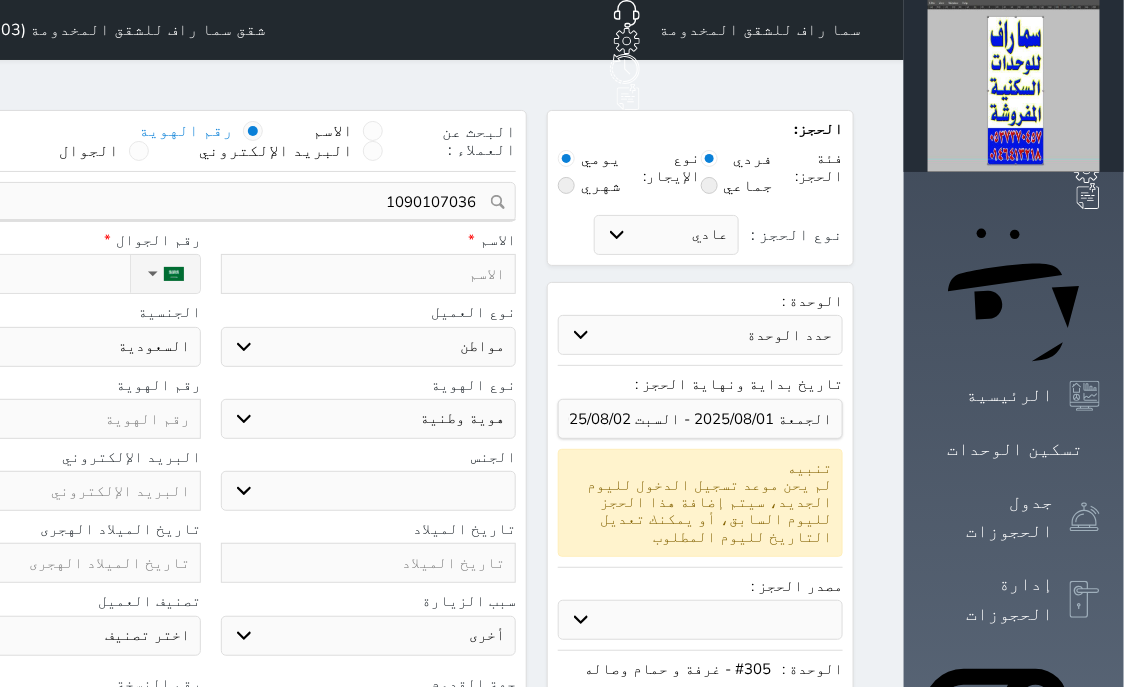 type 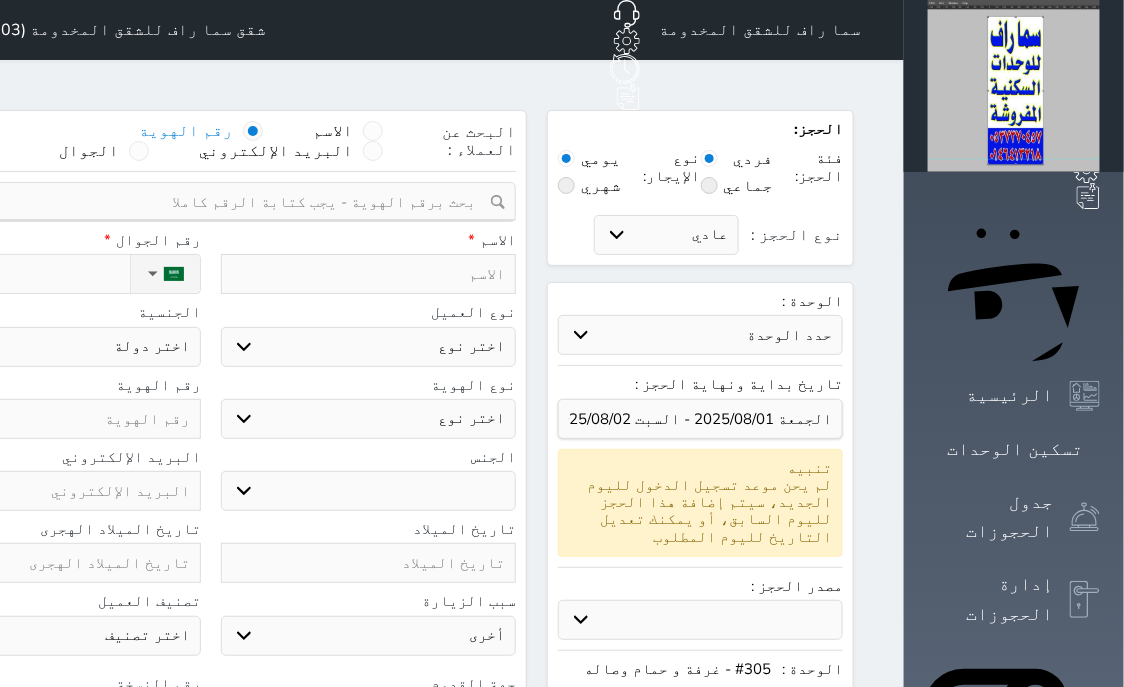 click at bounding box center (369, 274) 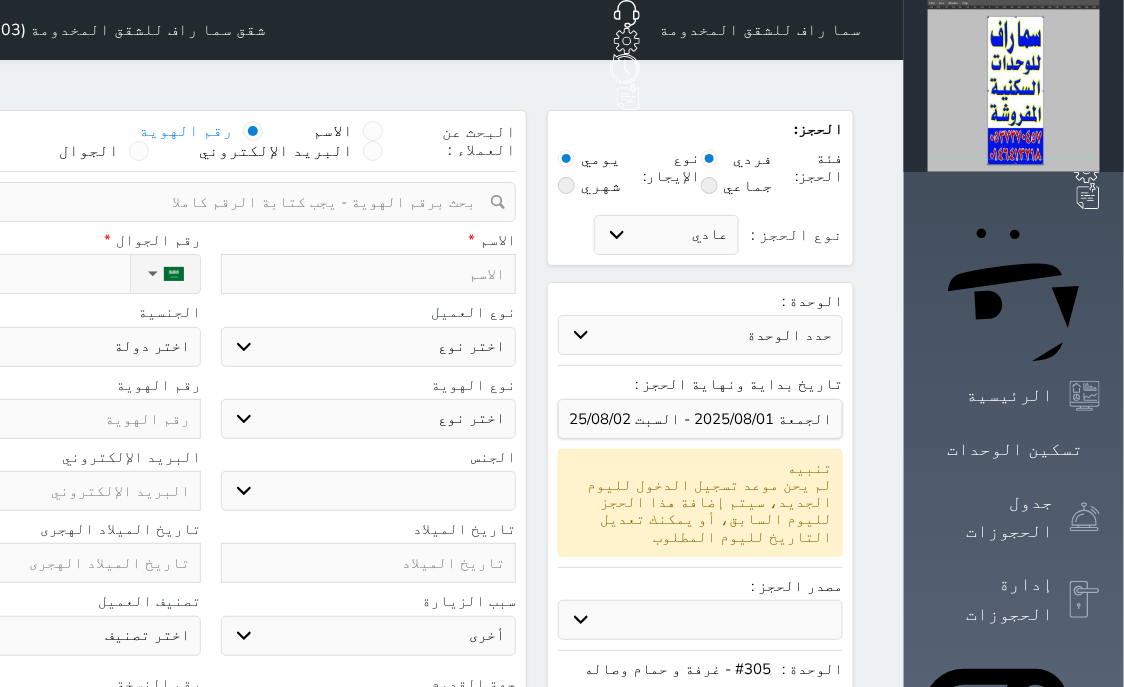 click at bounding box center (369, 274) 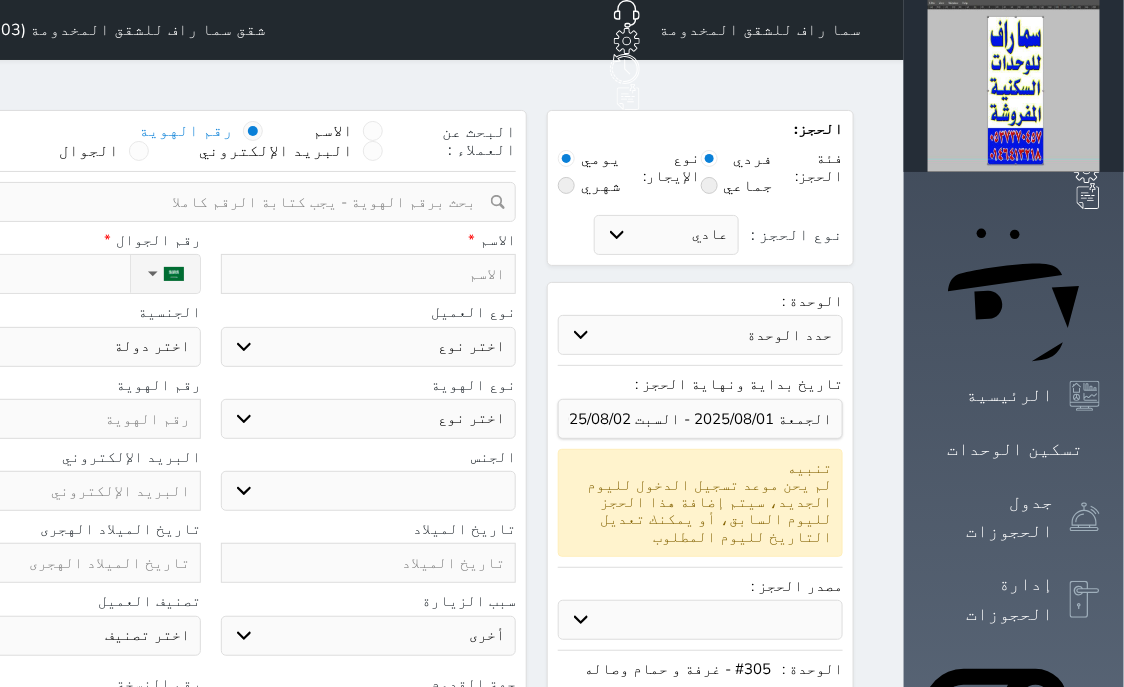 type on "ا" 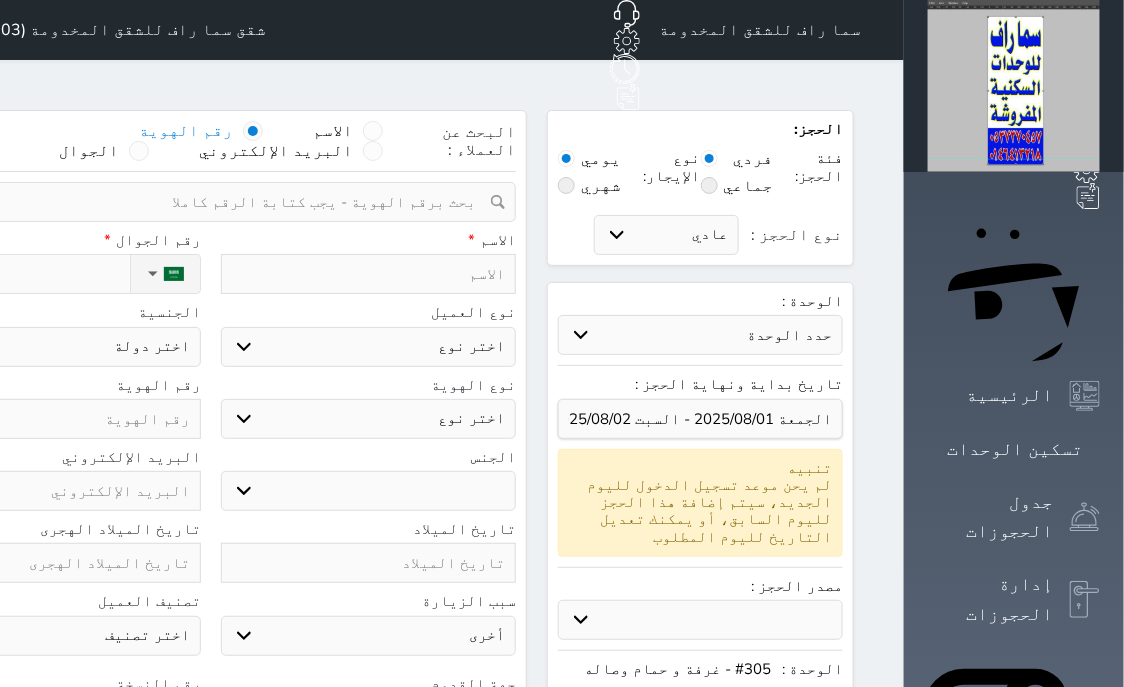 select 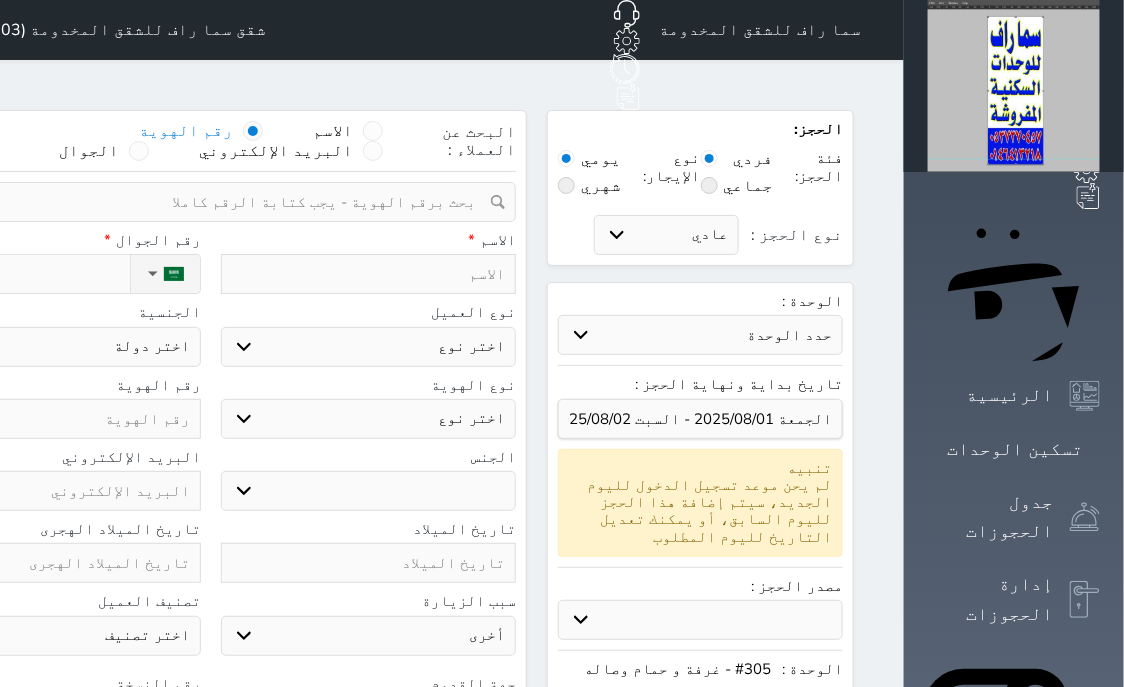 select 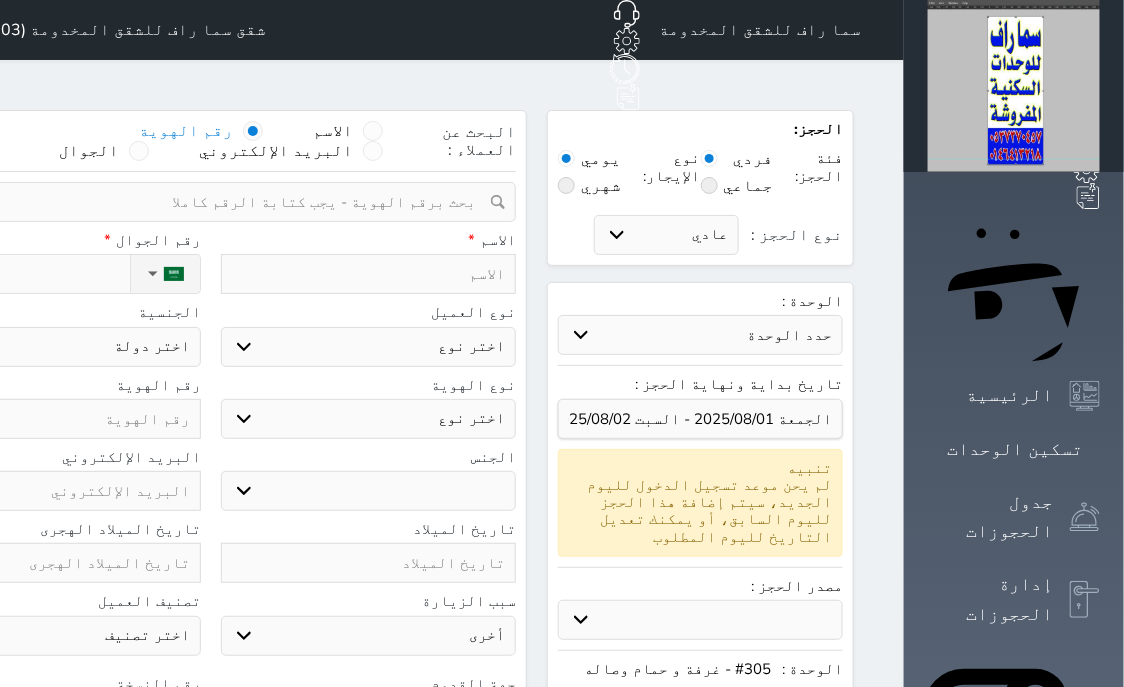 select 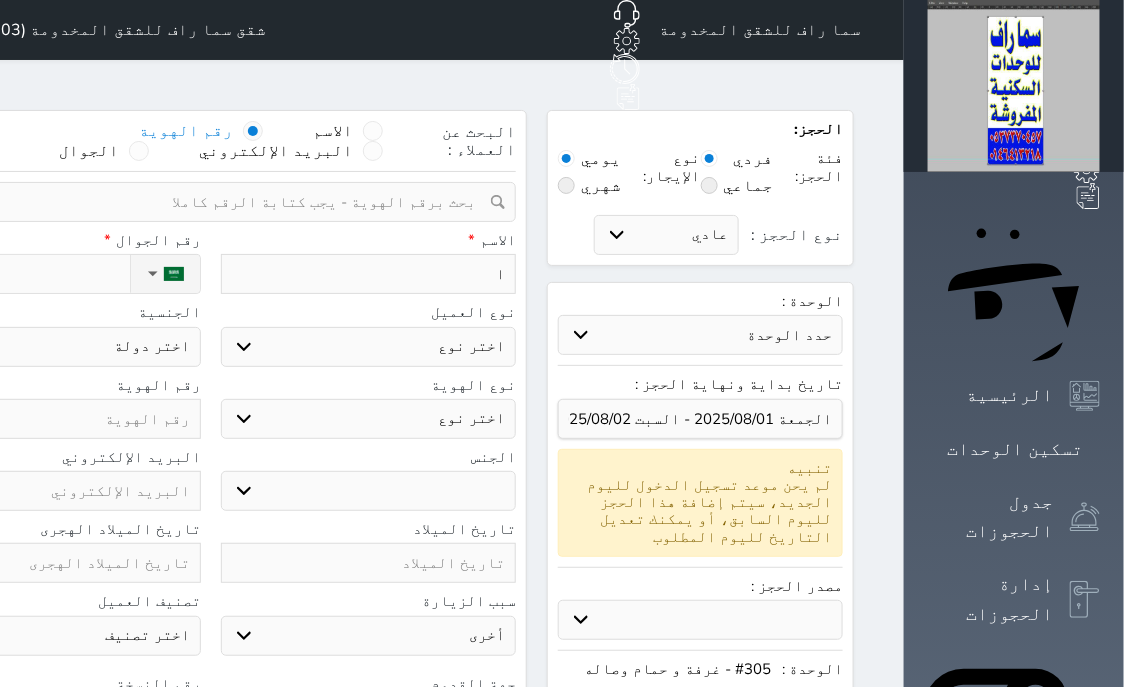 type on "اح" 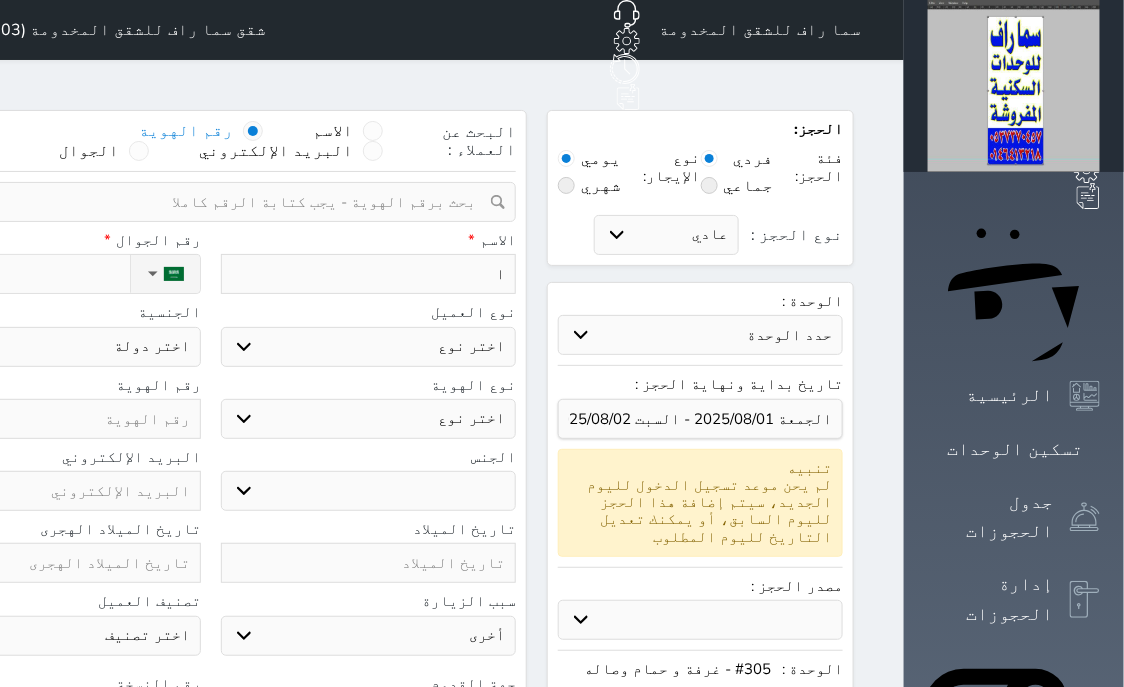 select 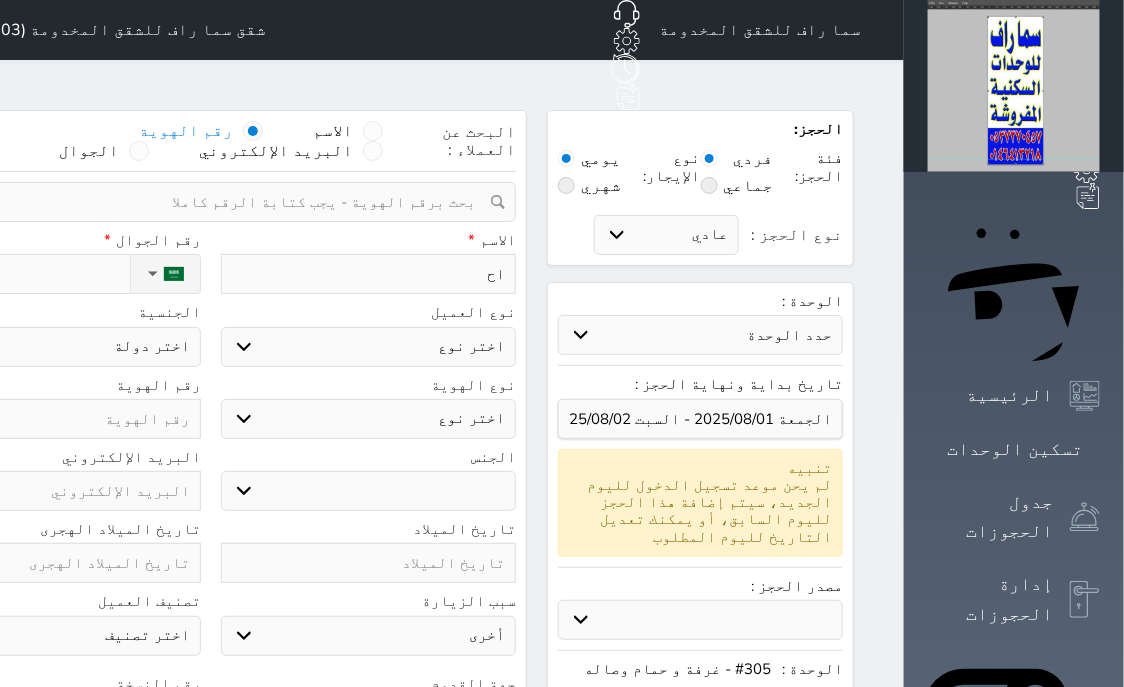 type on "احم" 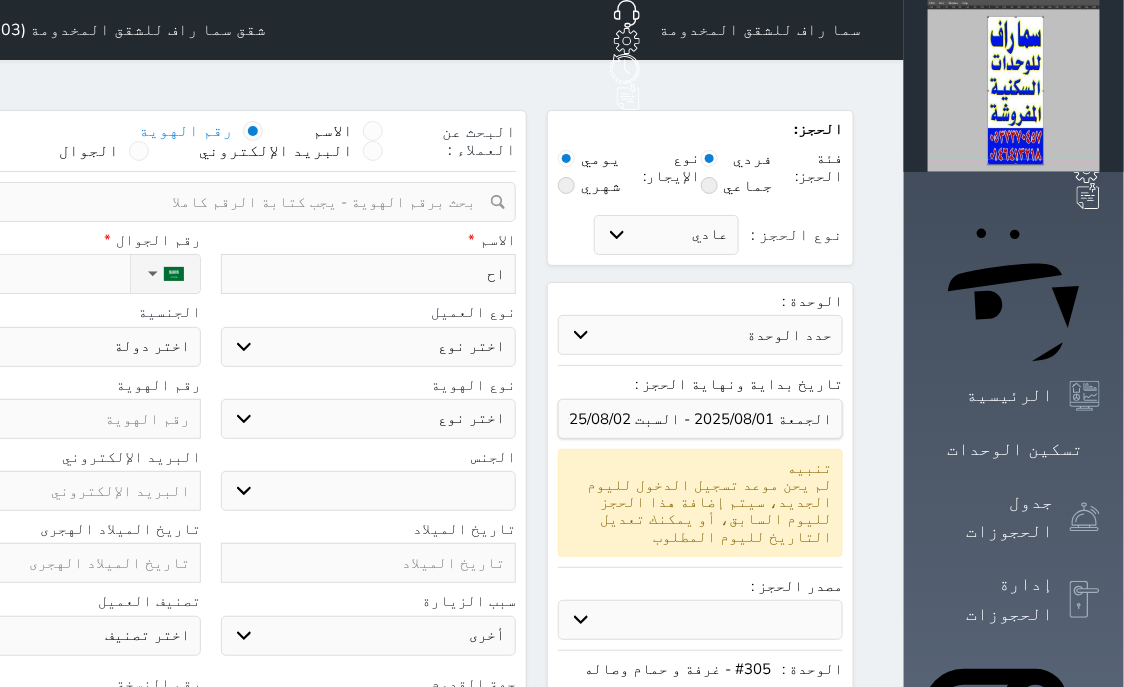 select 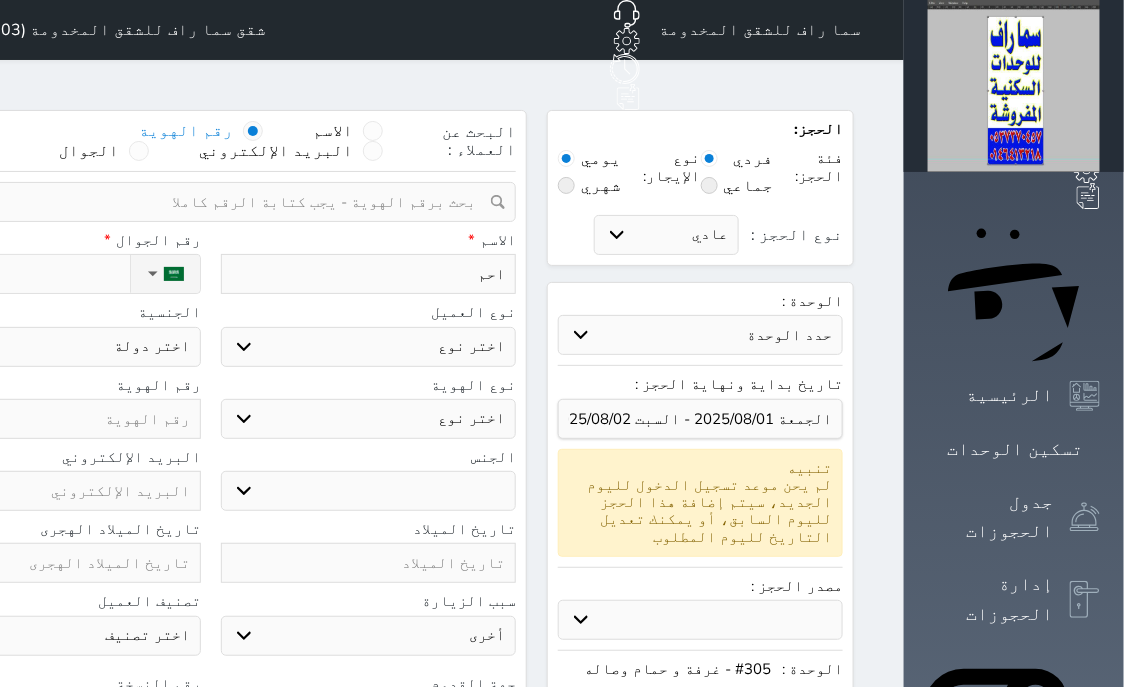 type on "احمد" 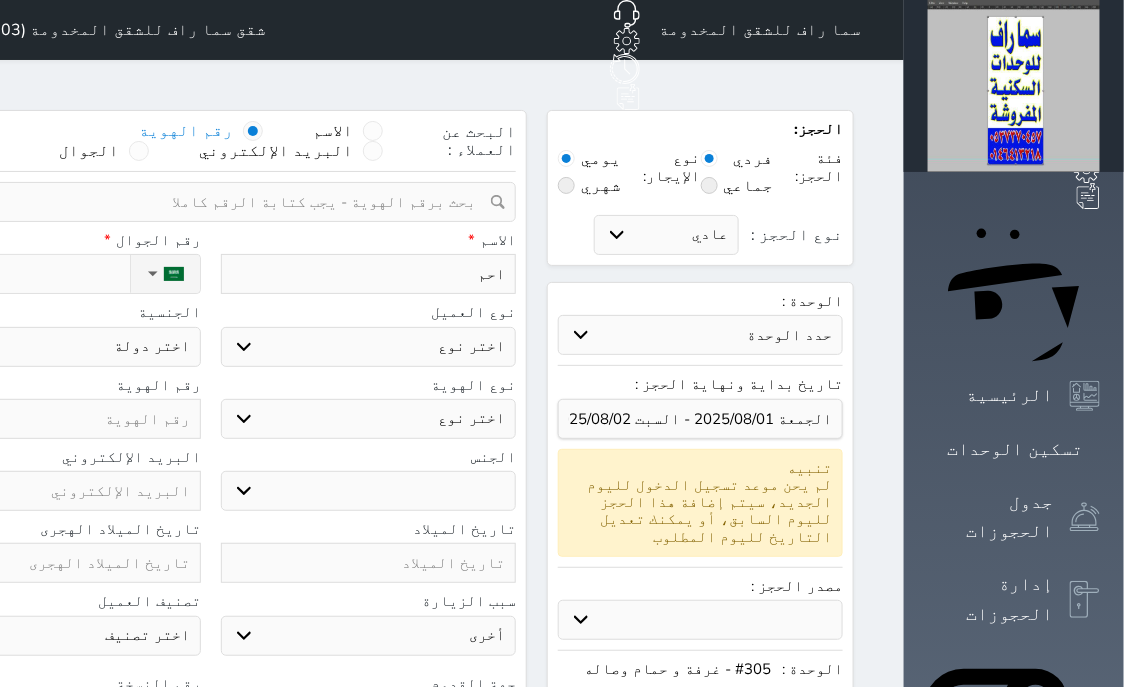 select 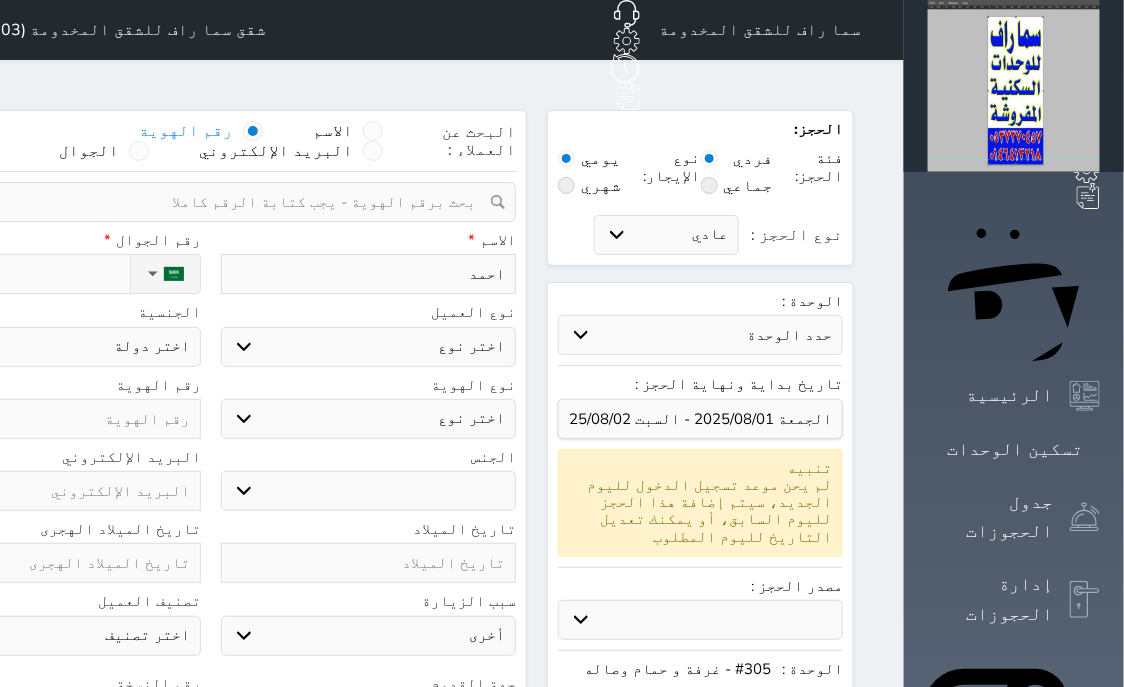 type on "احمد" 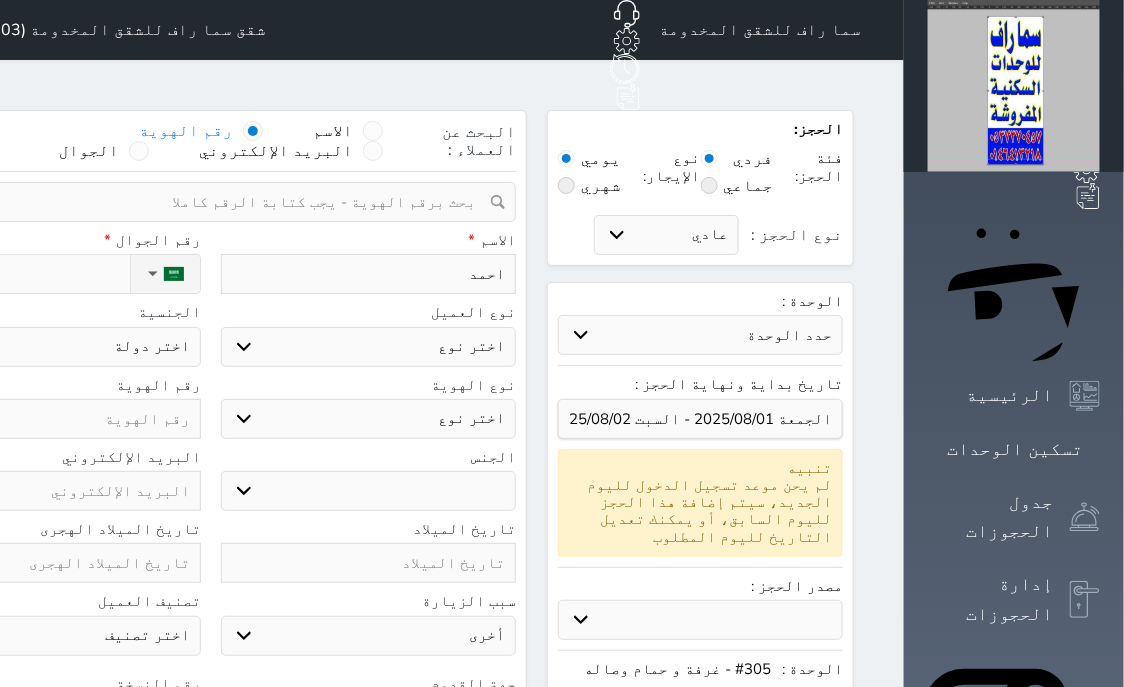 select 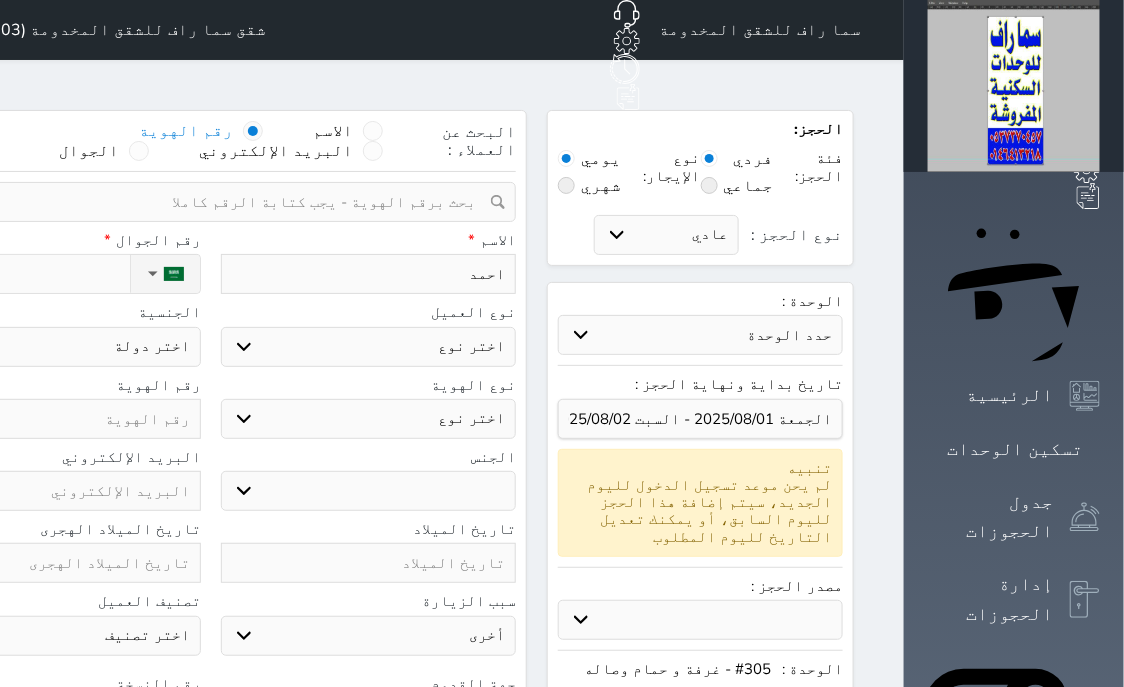 type on "[FIRST] [LAST]" 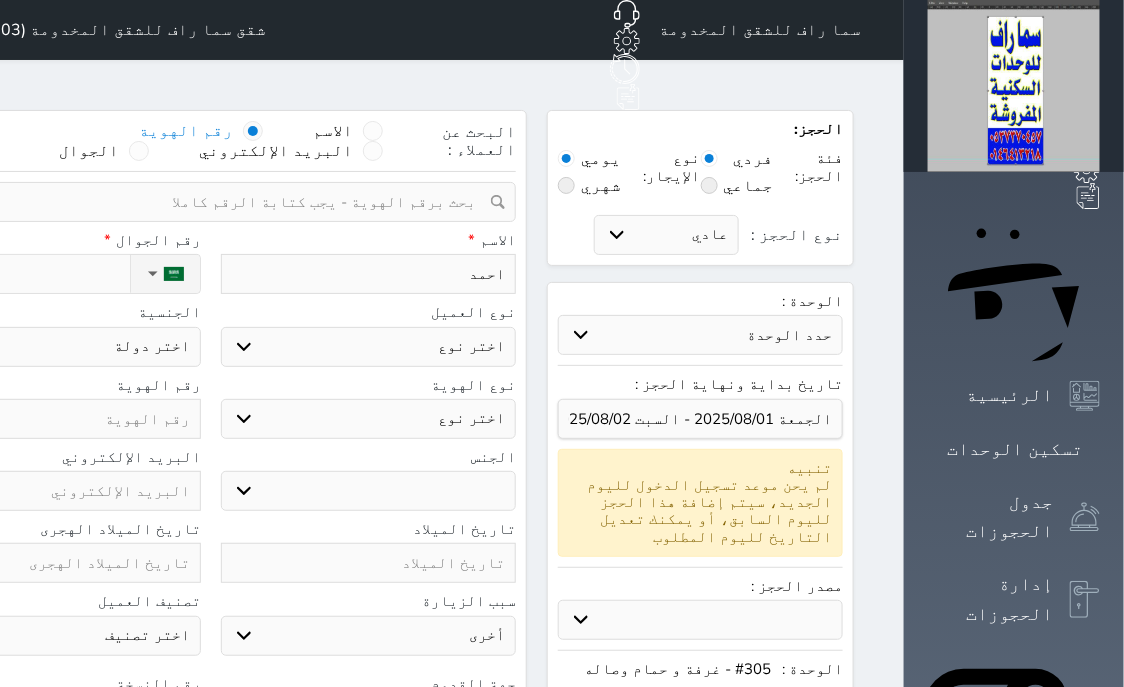 select 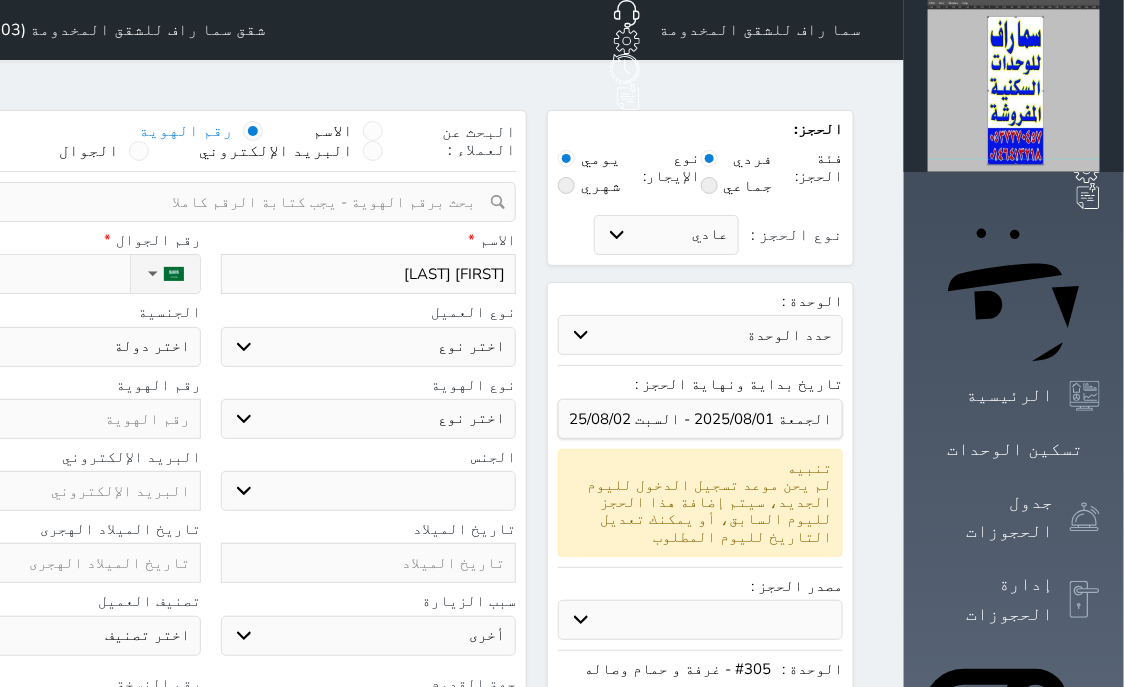 type on "[NAME]" 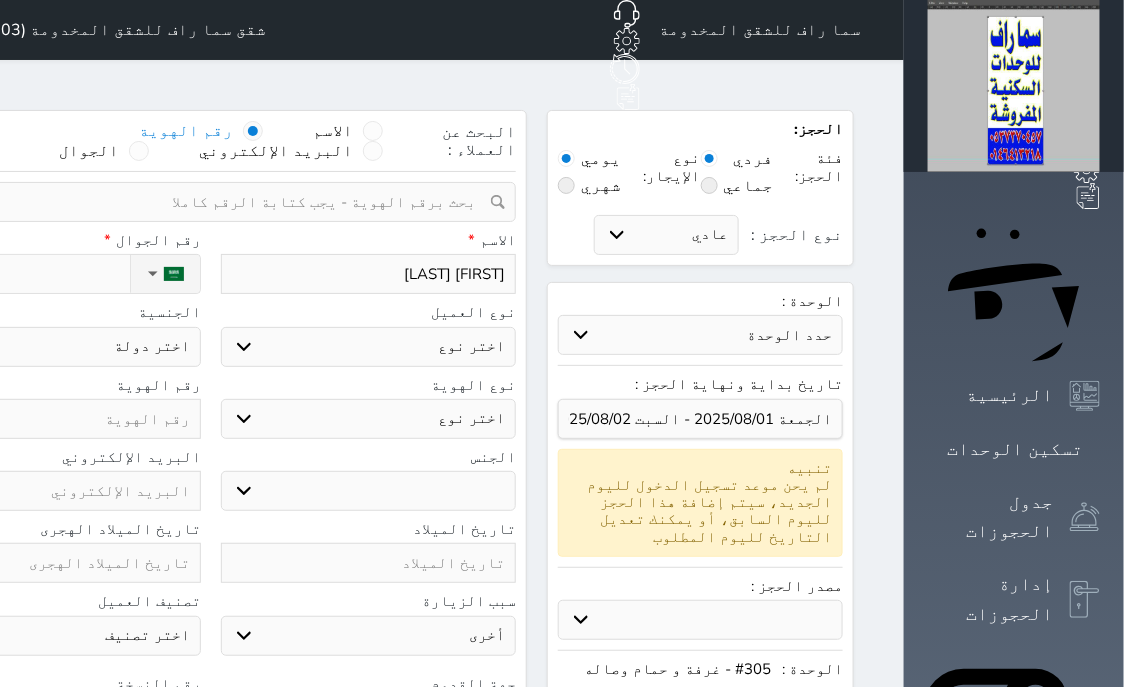 select 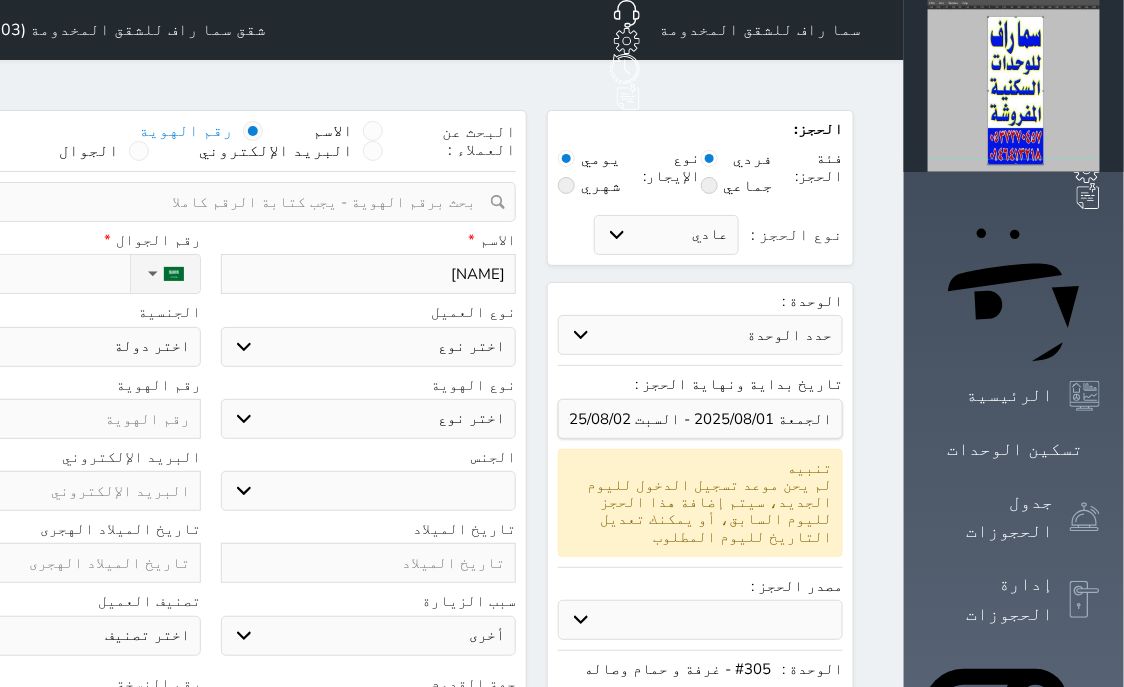 type on "[NAME]" 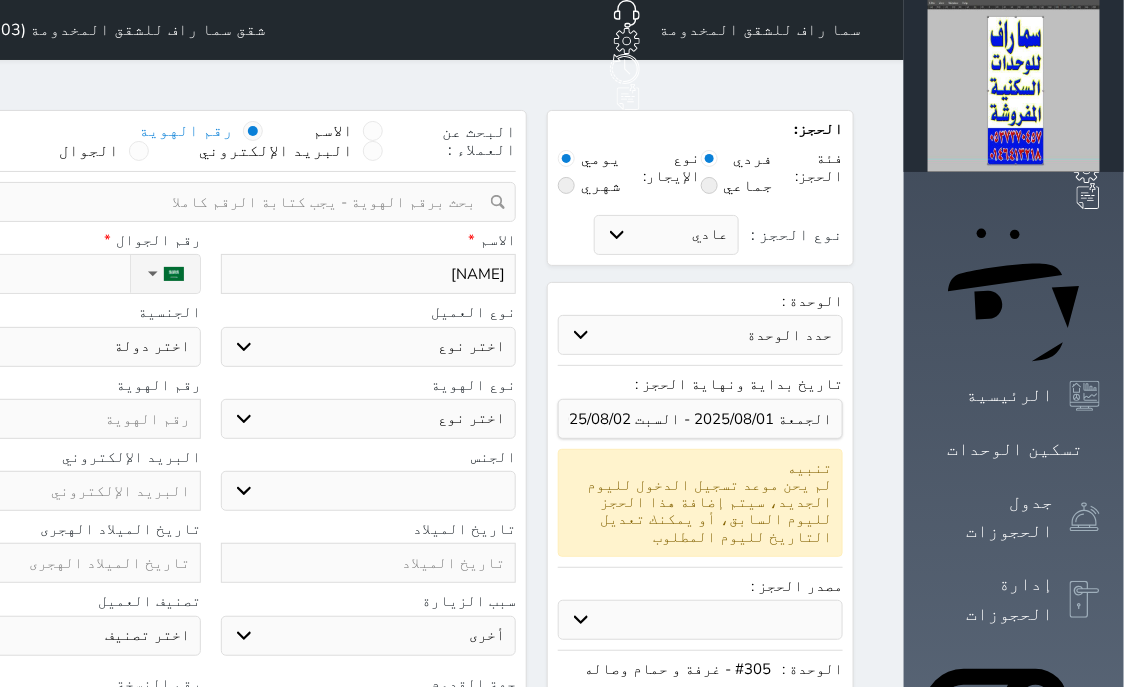 select 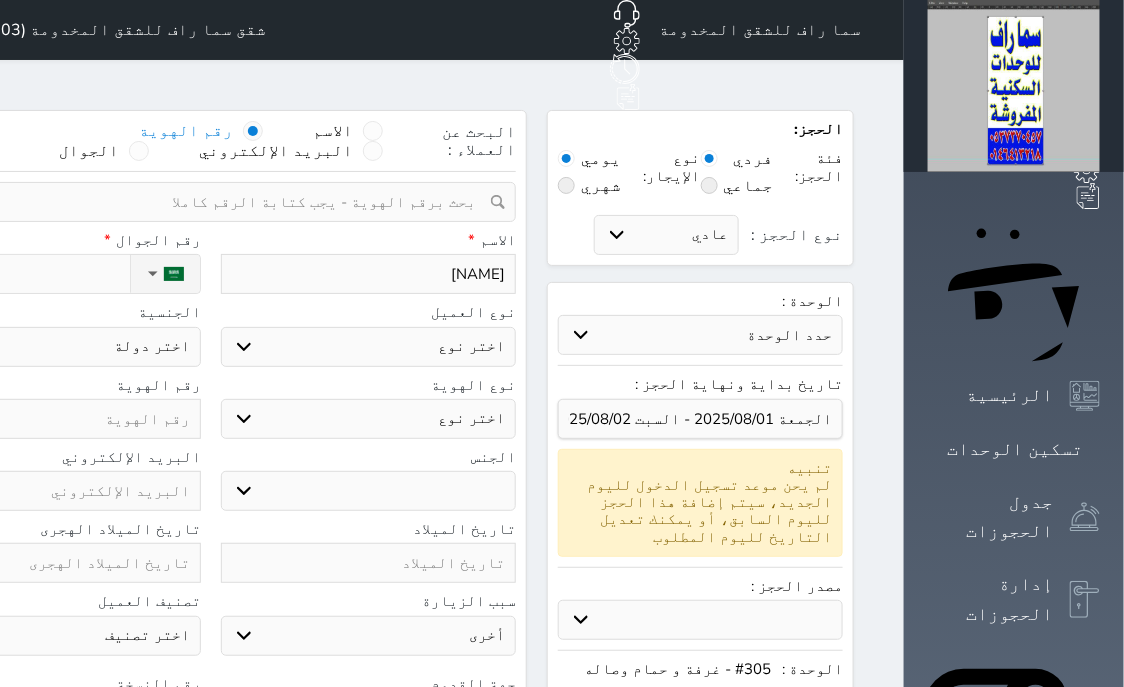 type on "[NAME]" 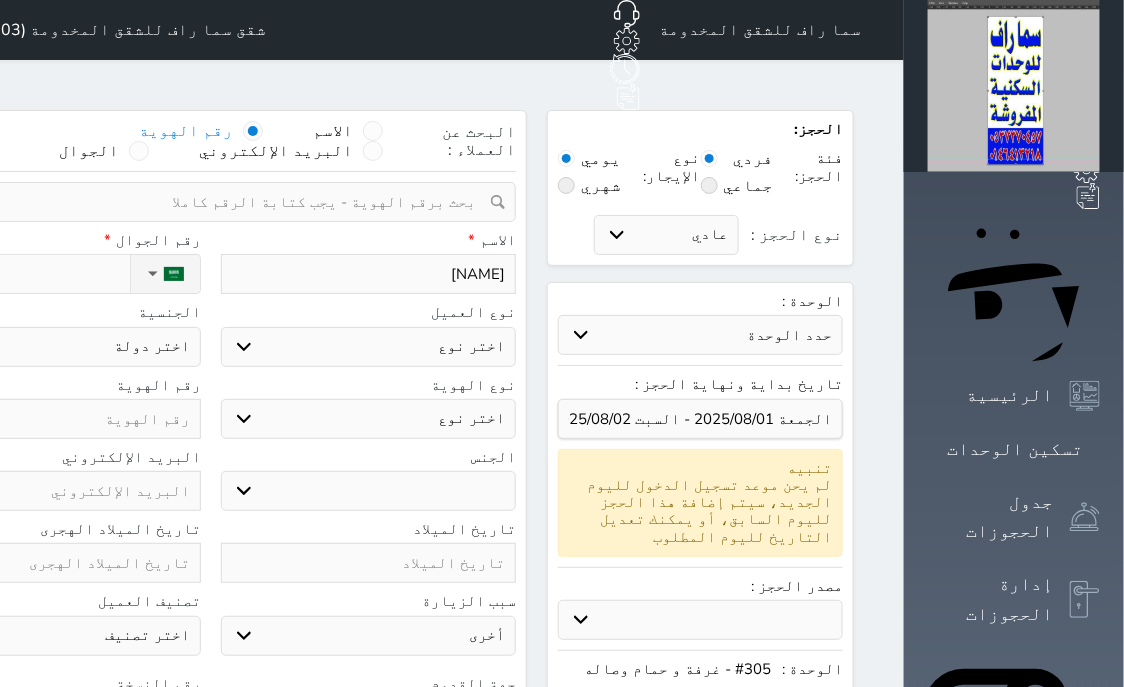 select 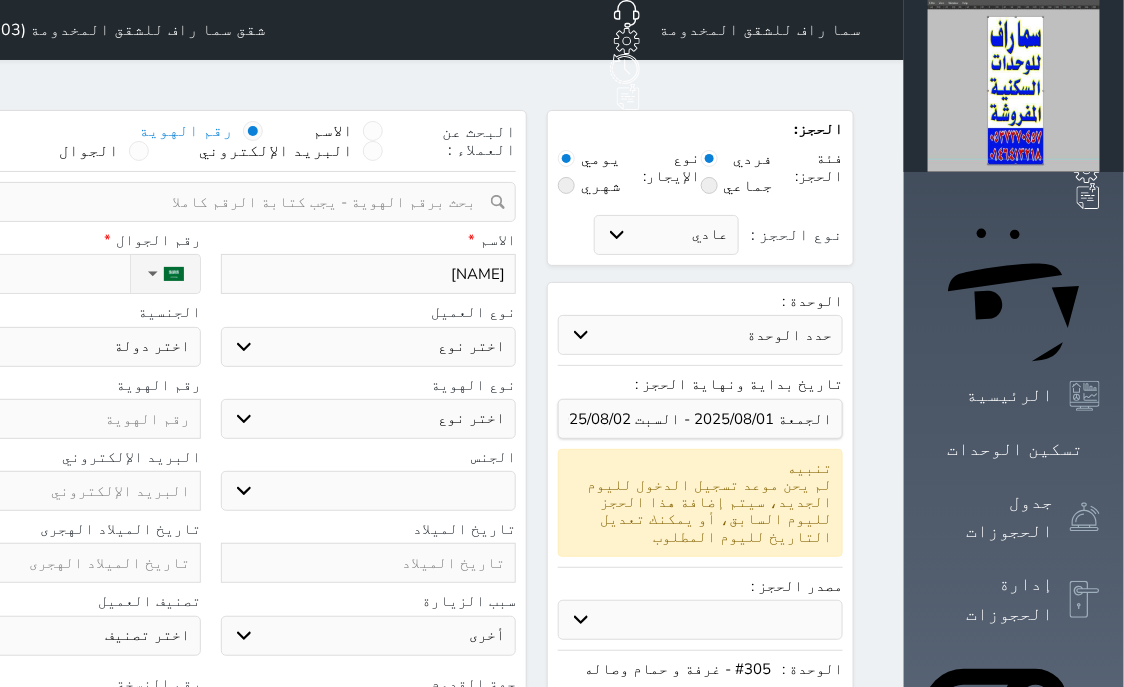 type on "[NAME]" 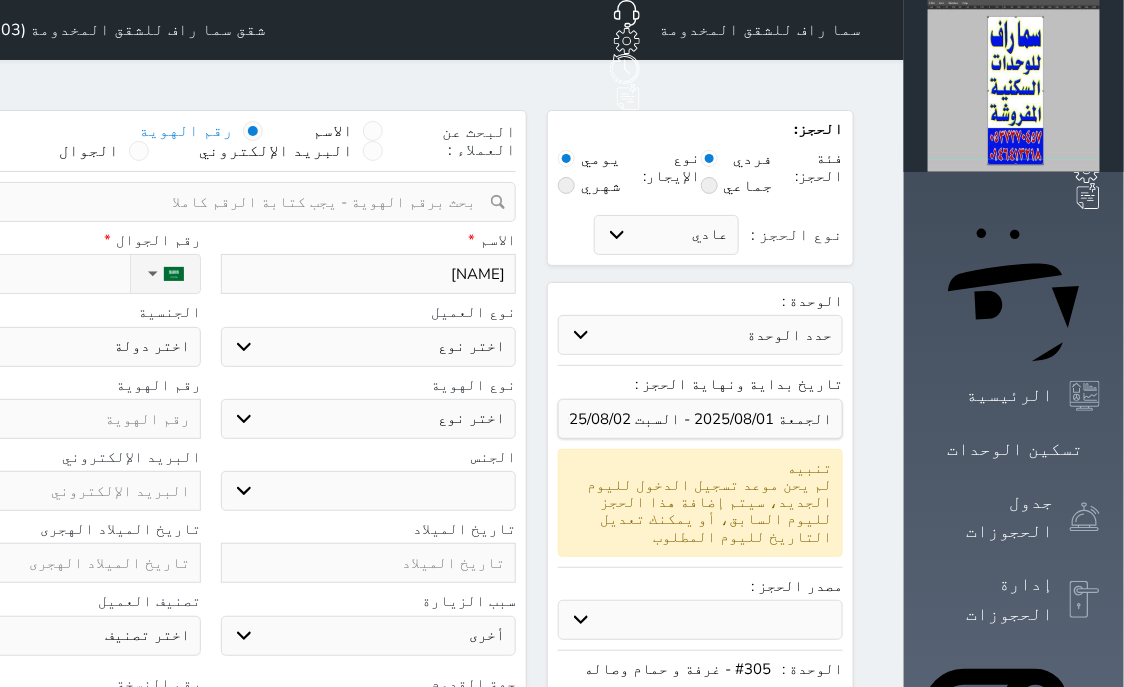 select 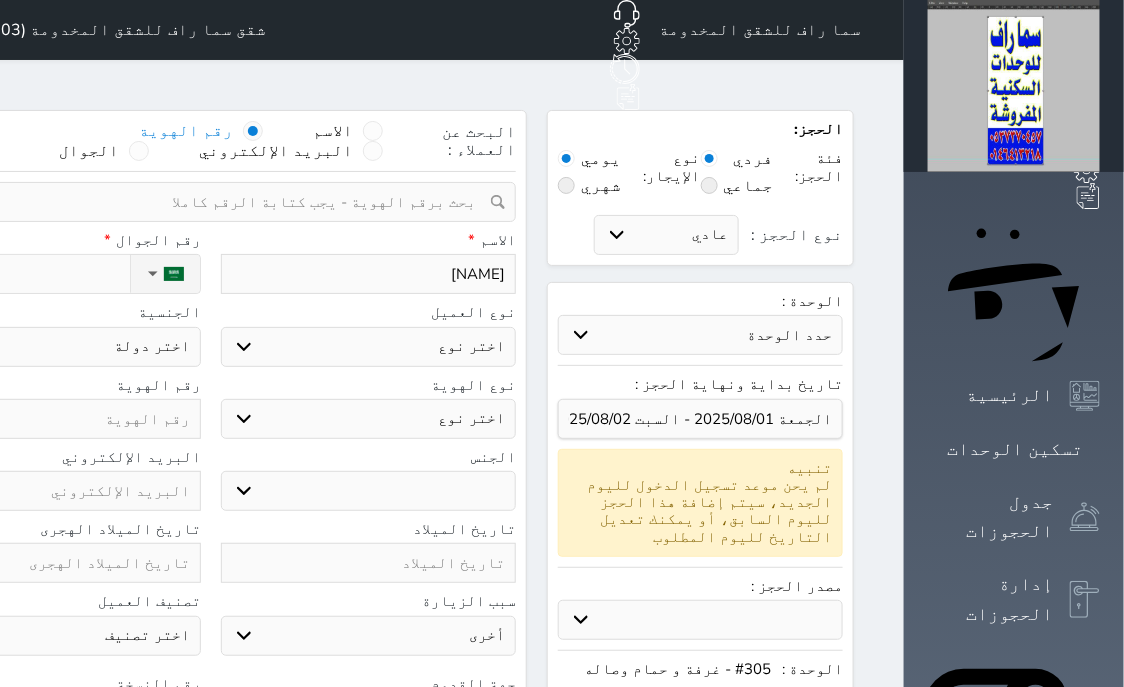 type on "[NAME]" 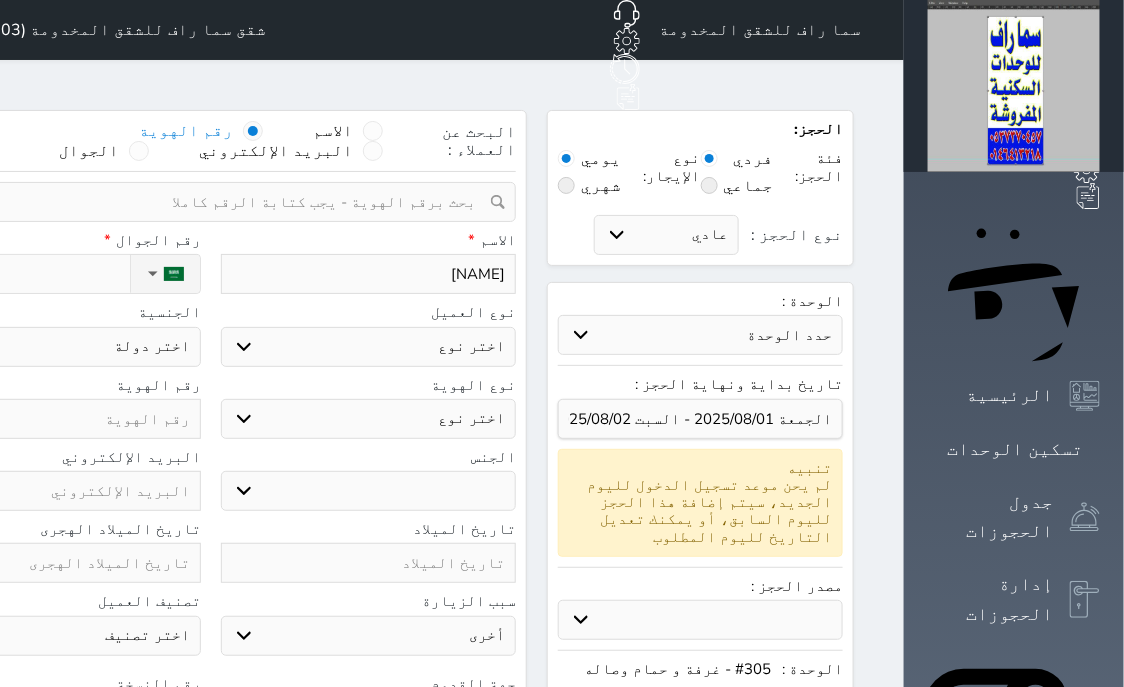 click on "اختر نوع   مواطن مواطن خليجي زائر مقيم" at bounding box center [369, 347] 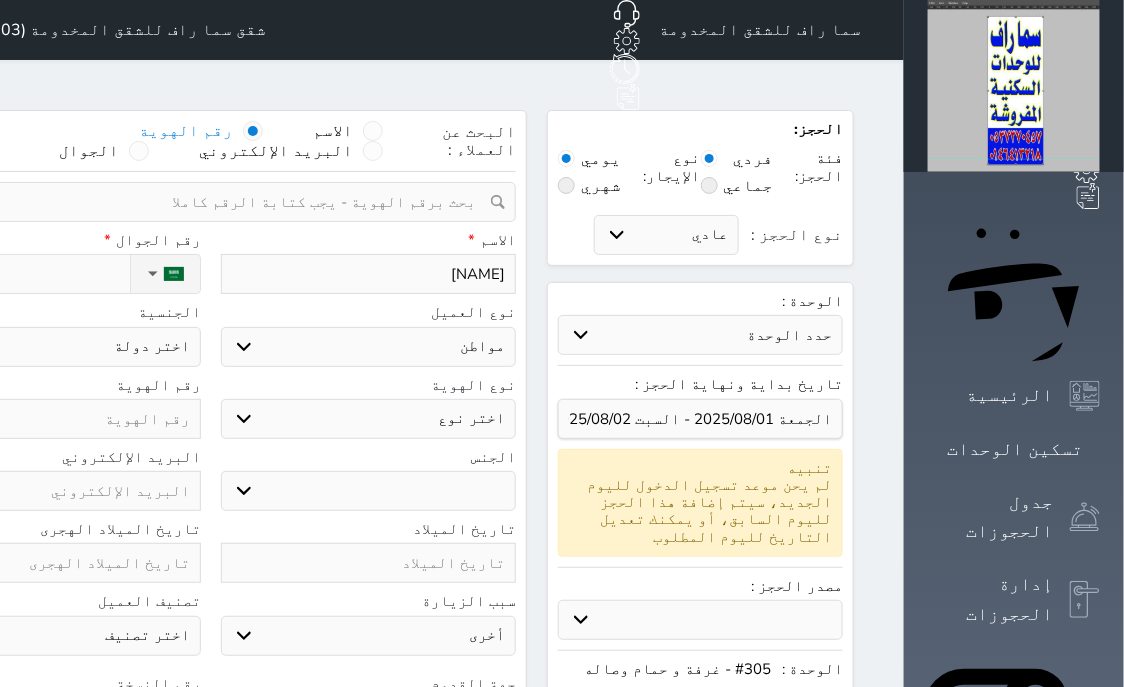 select on "113" 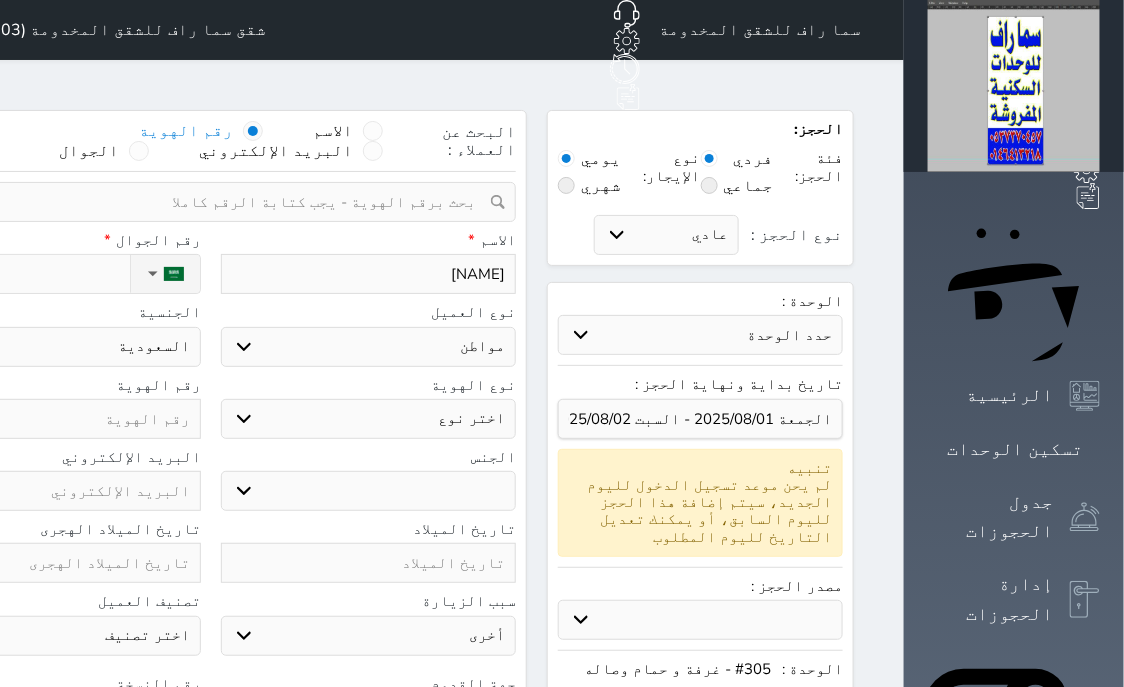 click on "اختر نوع   هوية وطنية هوية عائلية جواز السفر" at bounding box center [369, 419] 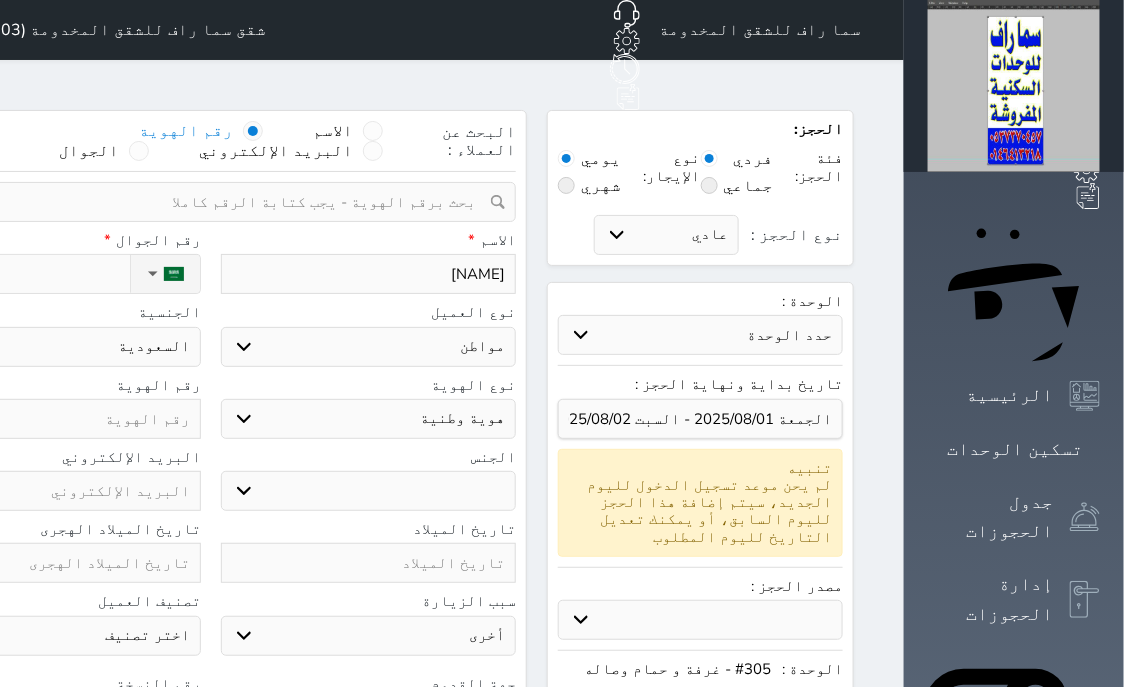 select 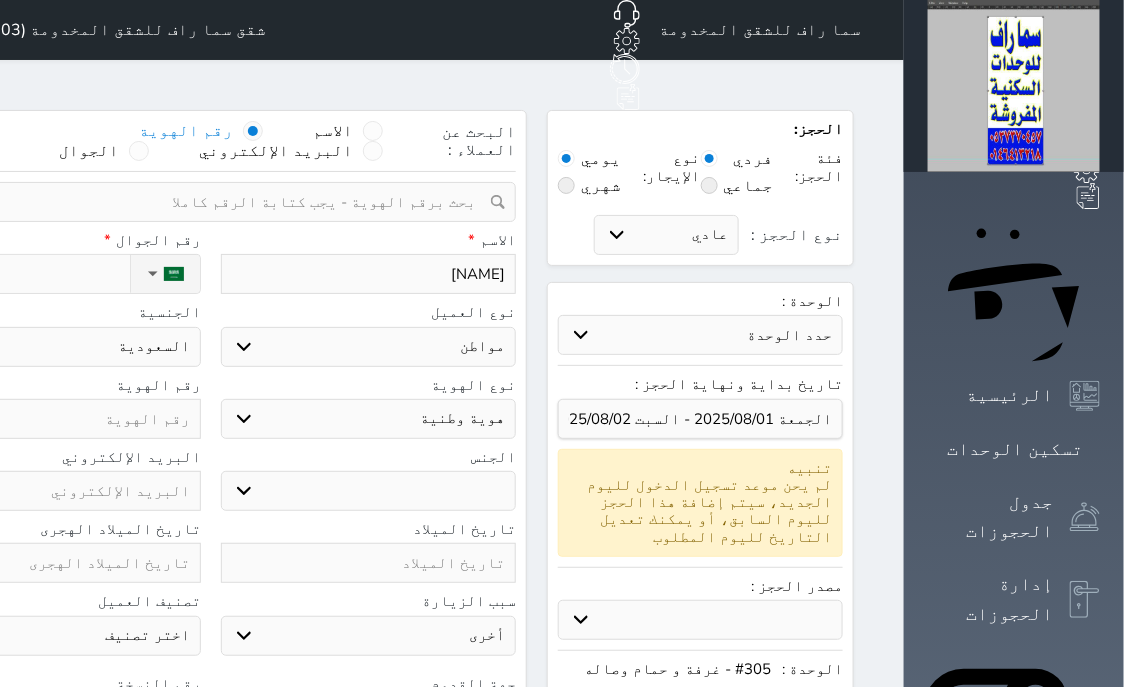 click on "ذكر   انثى" at bounding box center (369, 491) 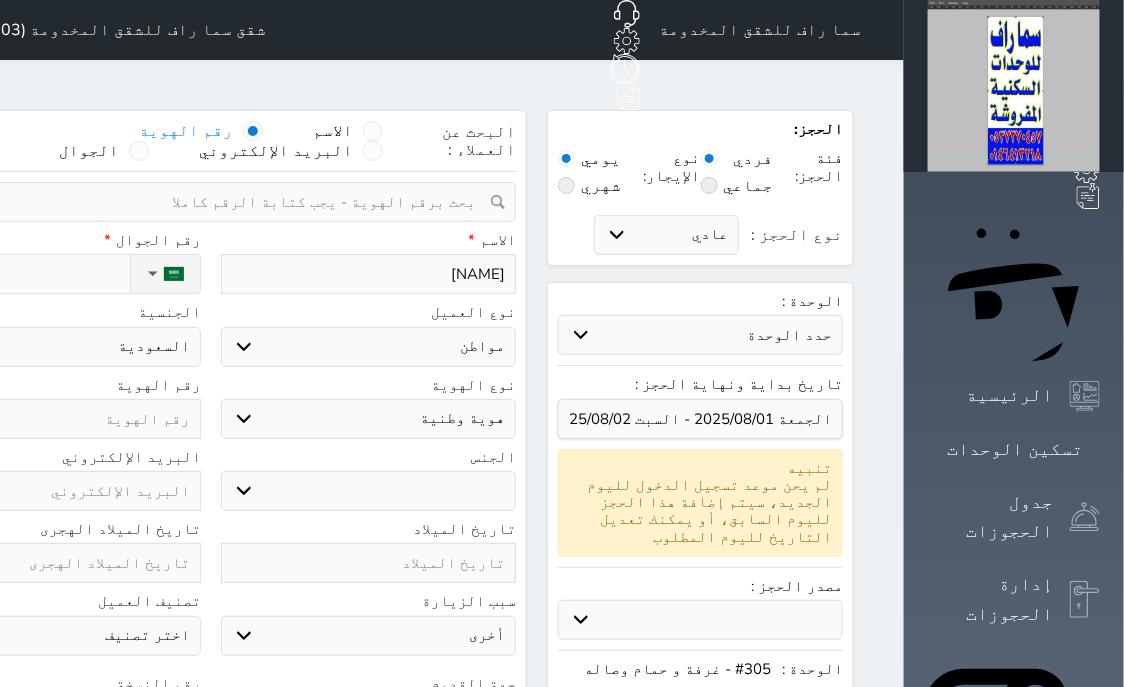 select on "male" 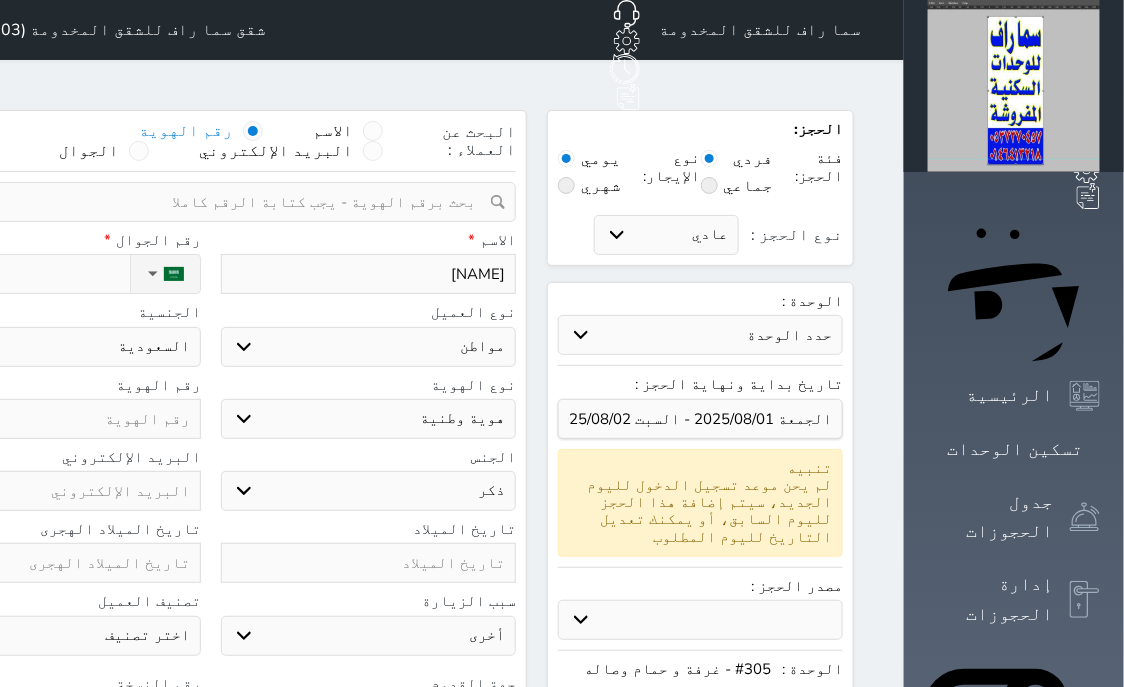 select 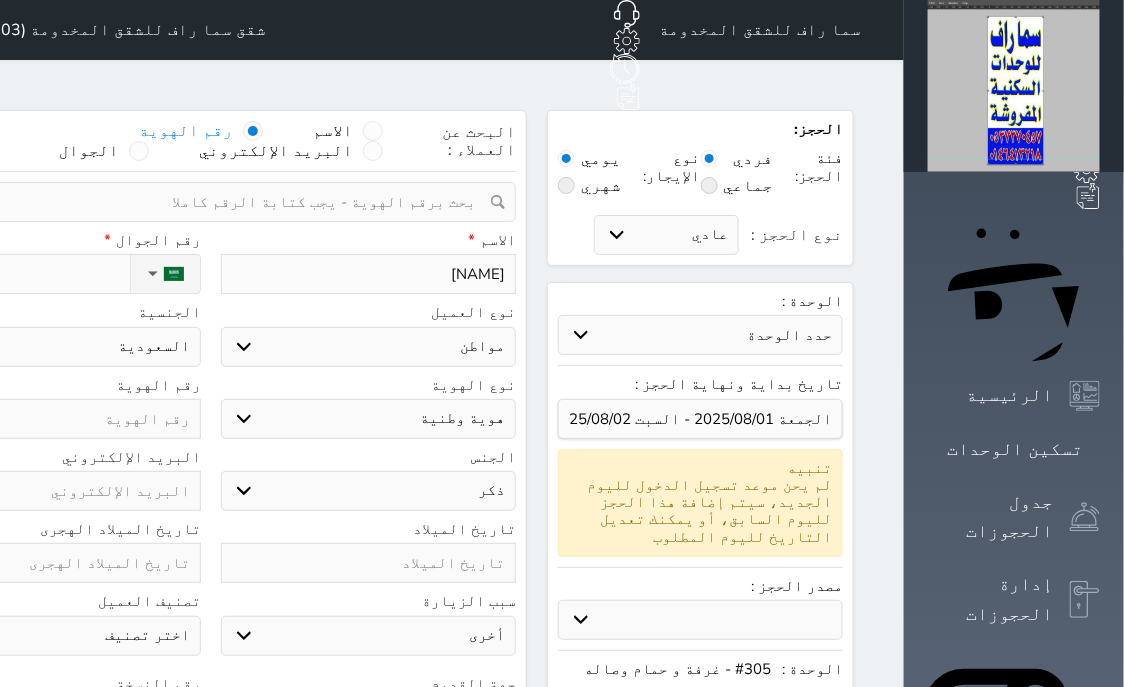 paste on "1090107036" 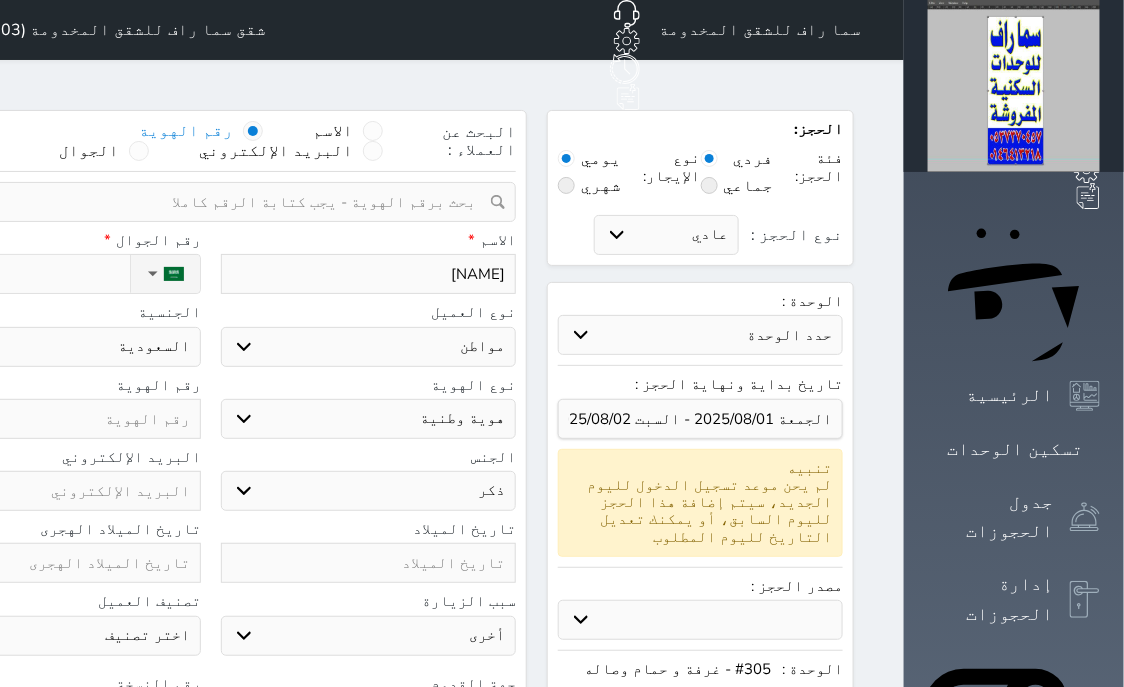 type on "1090107036" 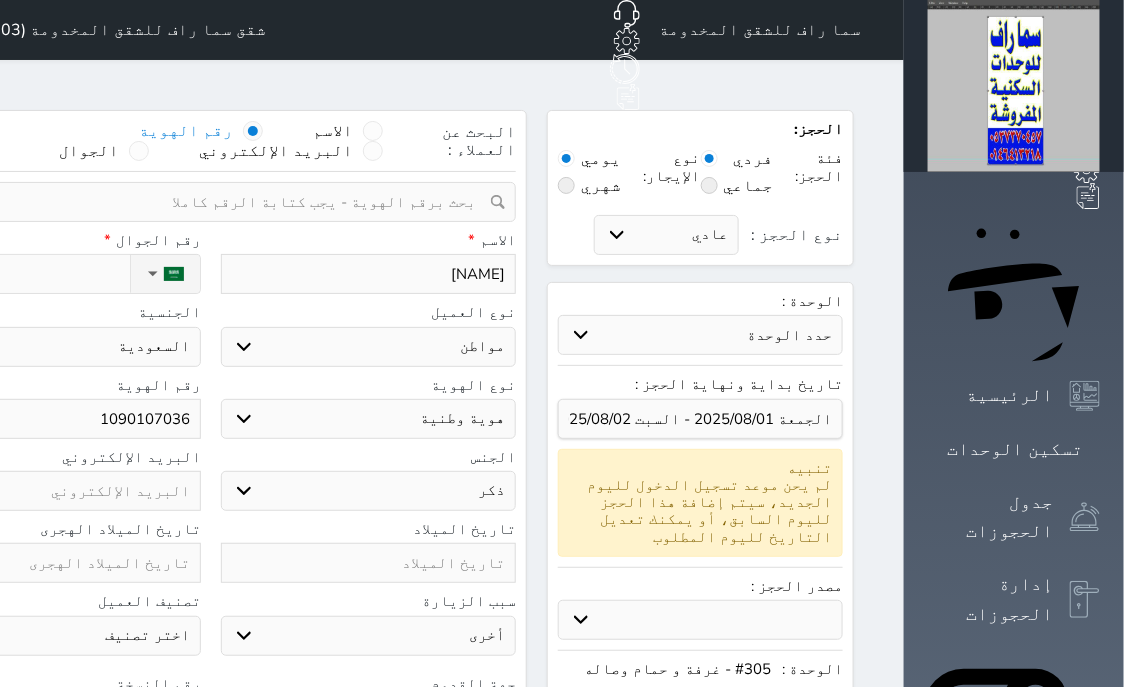 type on "1090107036" 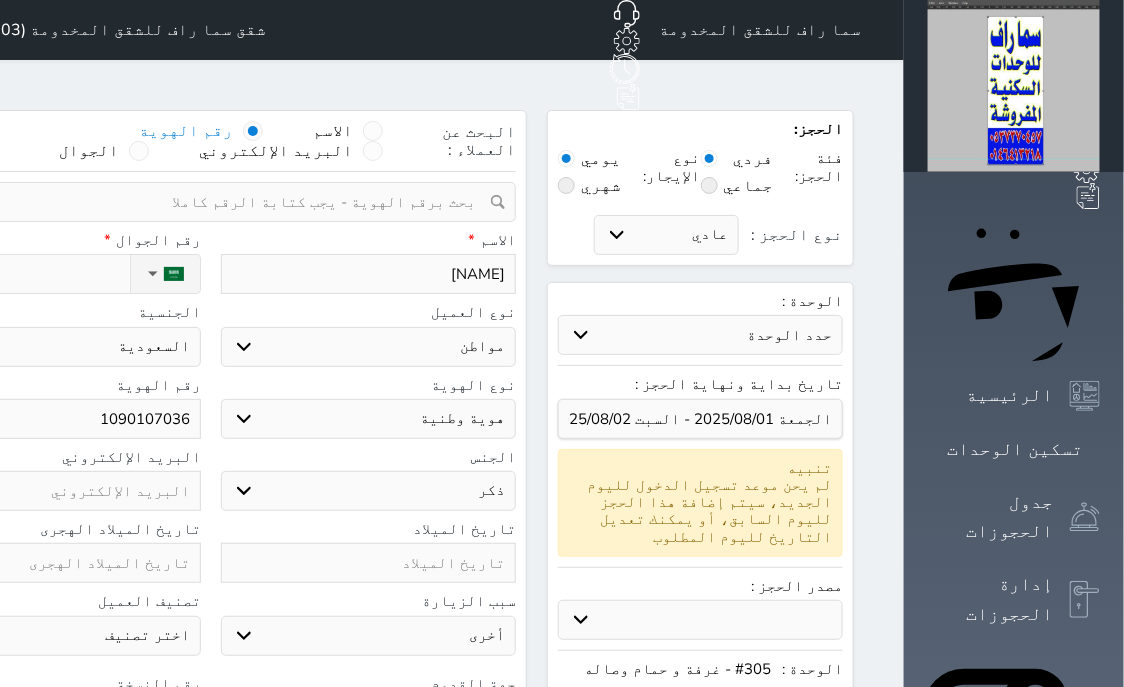 click on "نوع الحجز :" at bounding box center [17, 274] 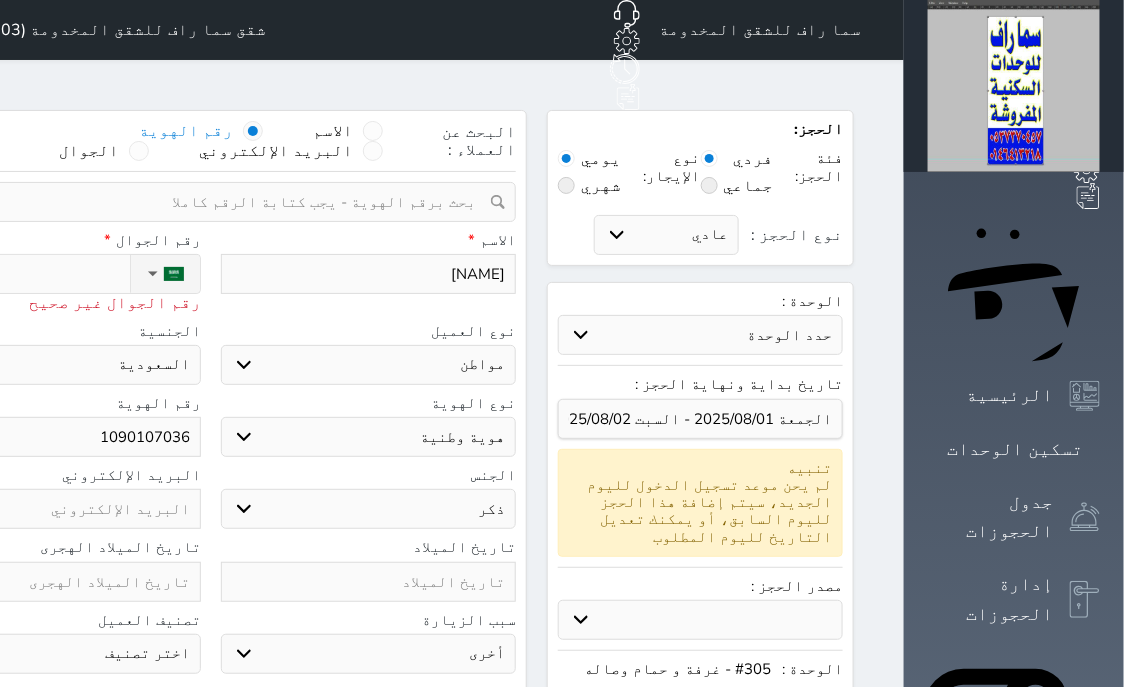 type on "+9" 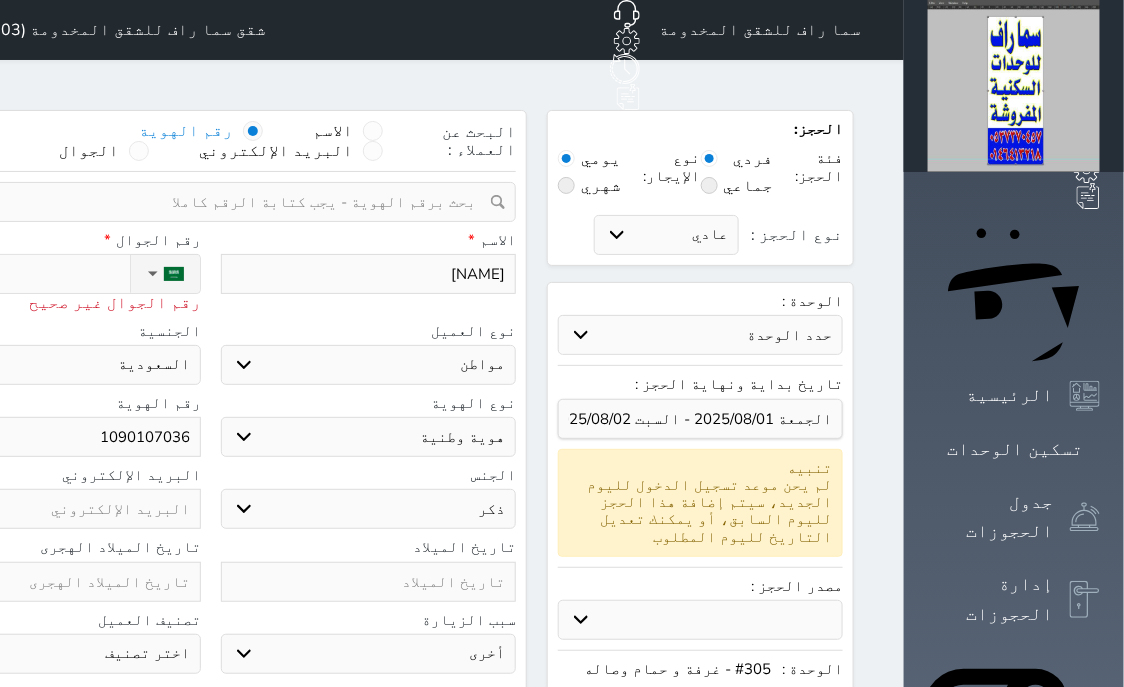 select 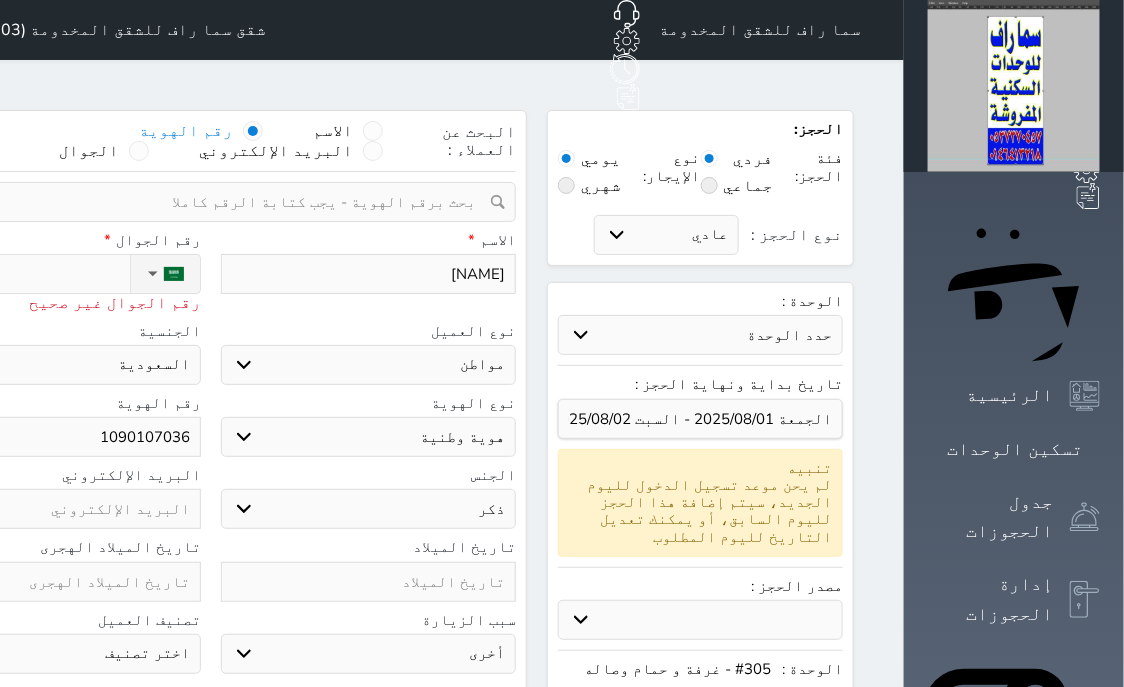 type on "+96" 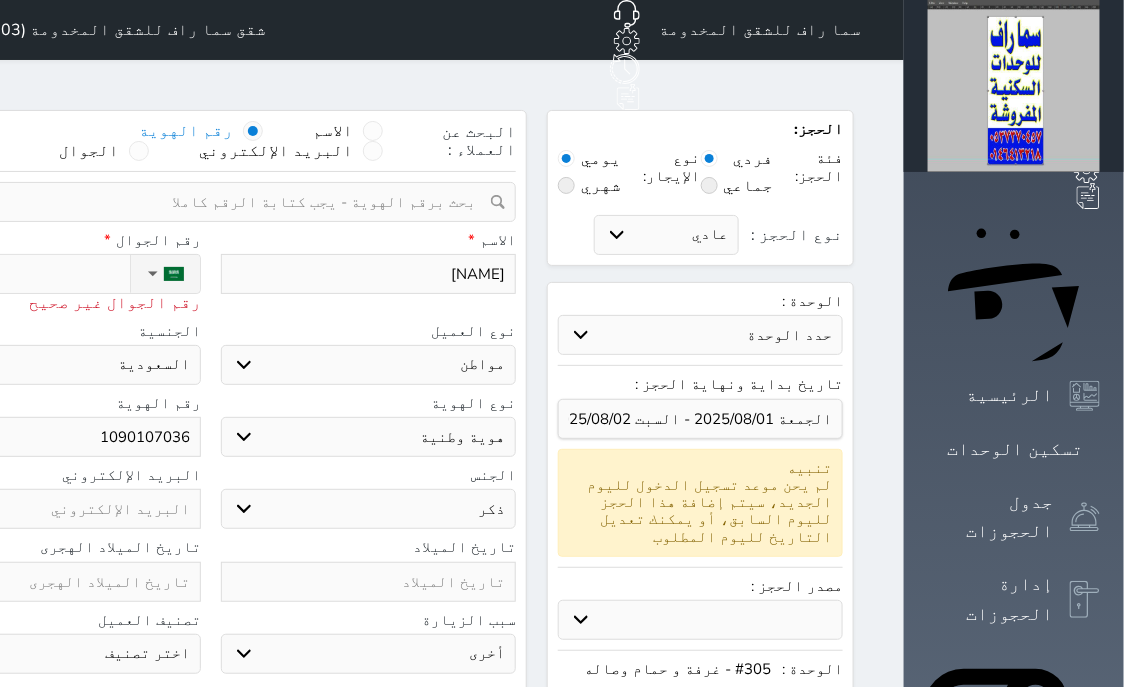 select 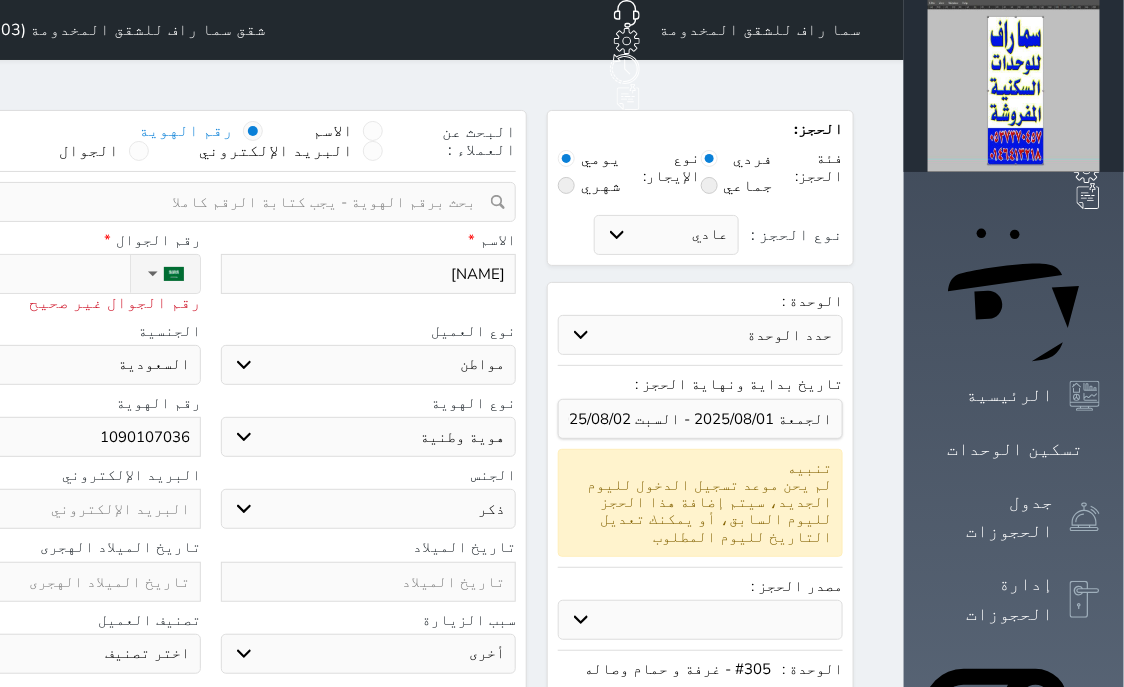type on "+966" 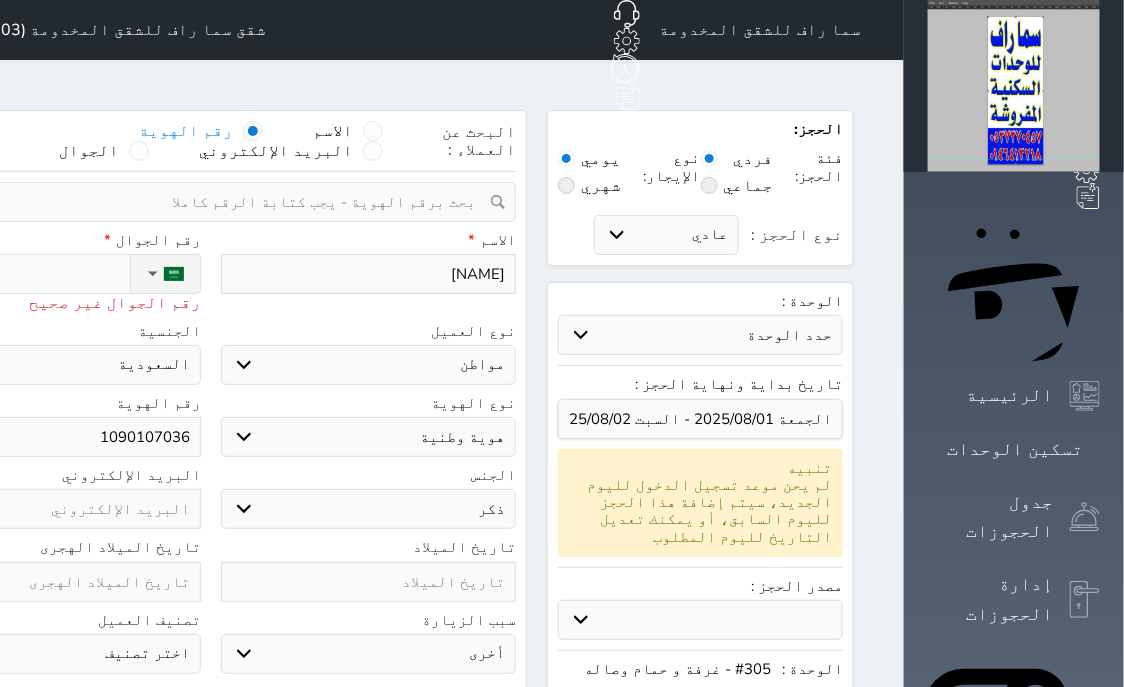 select 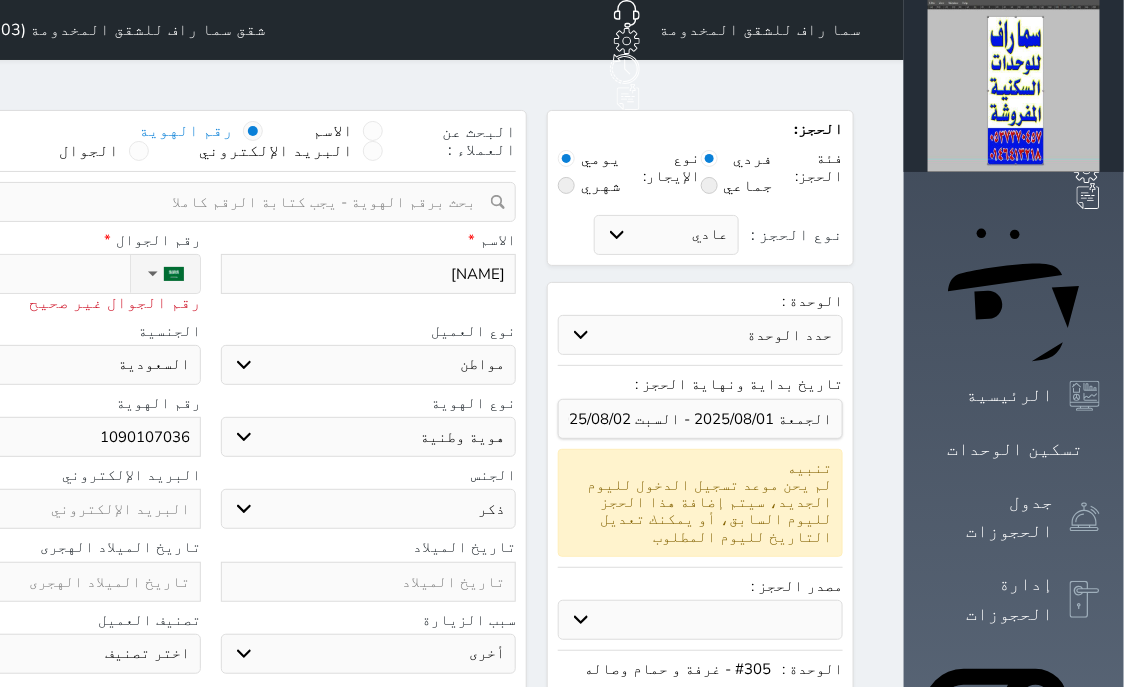 type on "+9665" 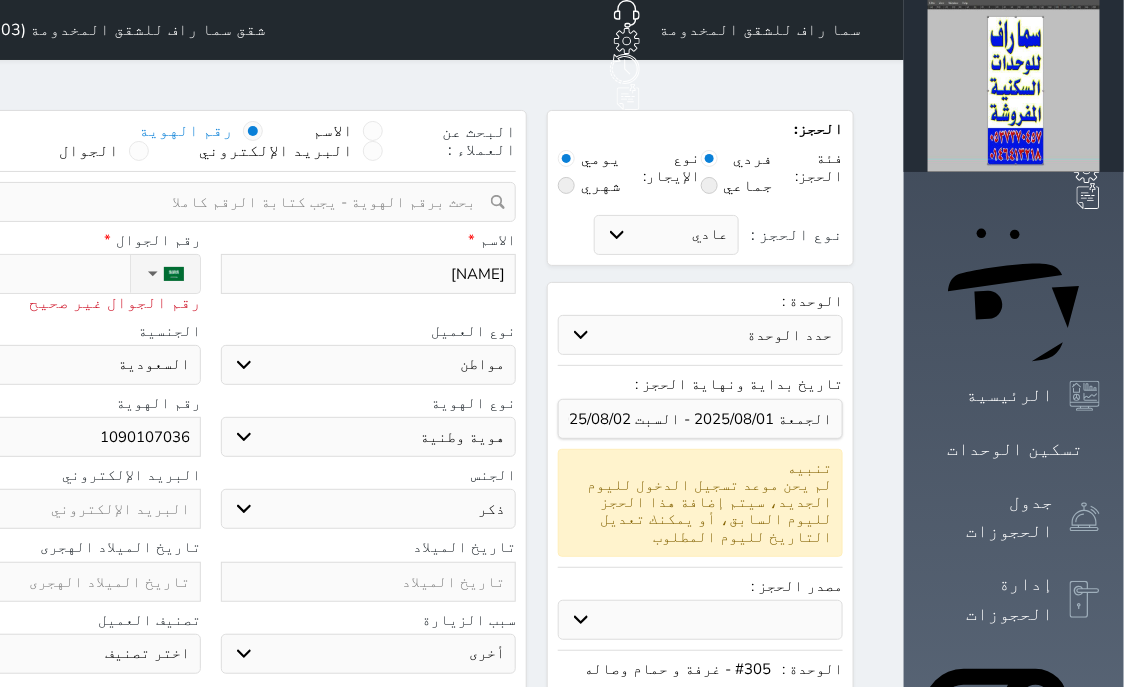 select 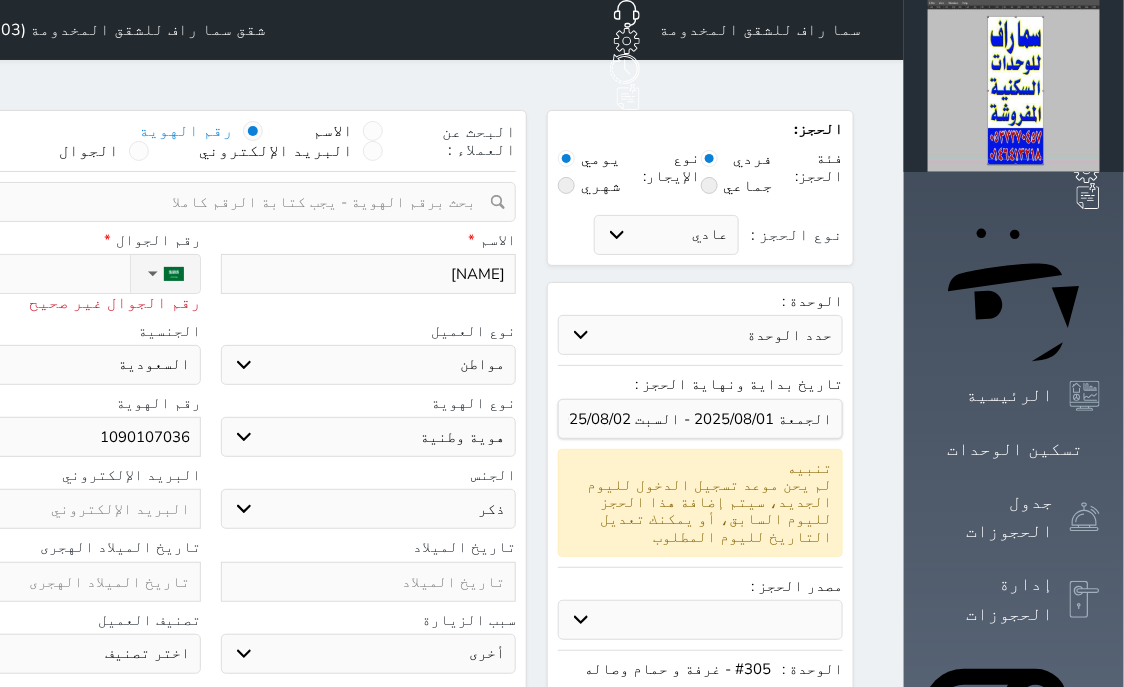 type on "+966[PHONE]" 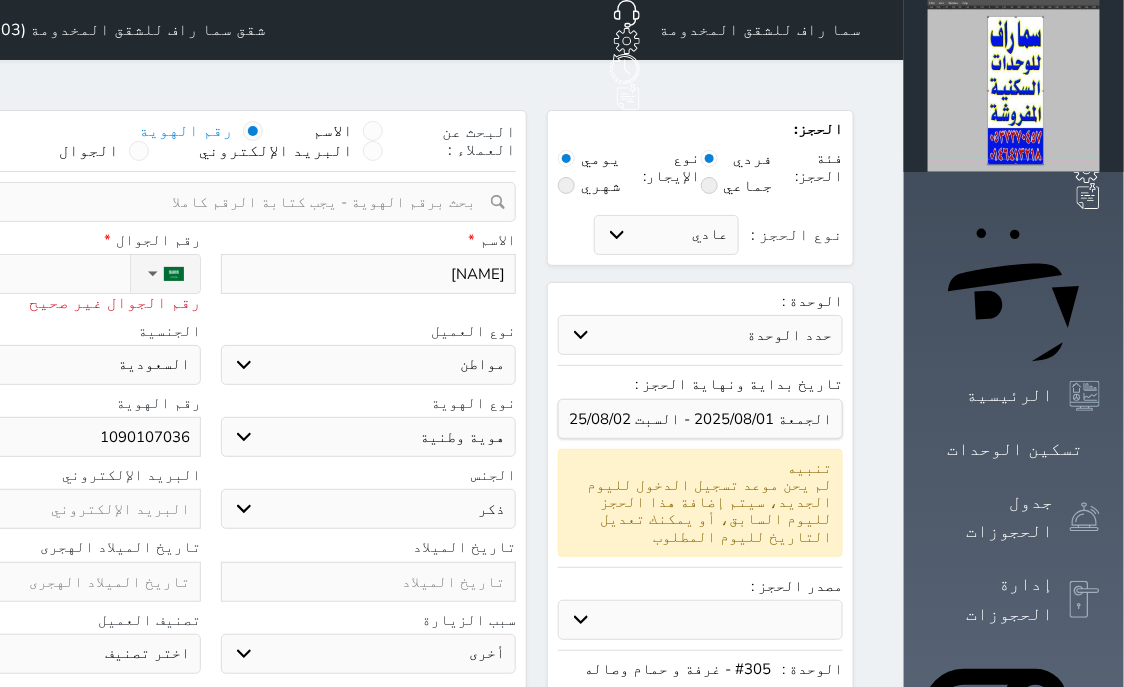 select 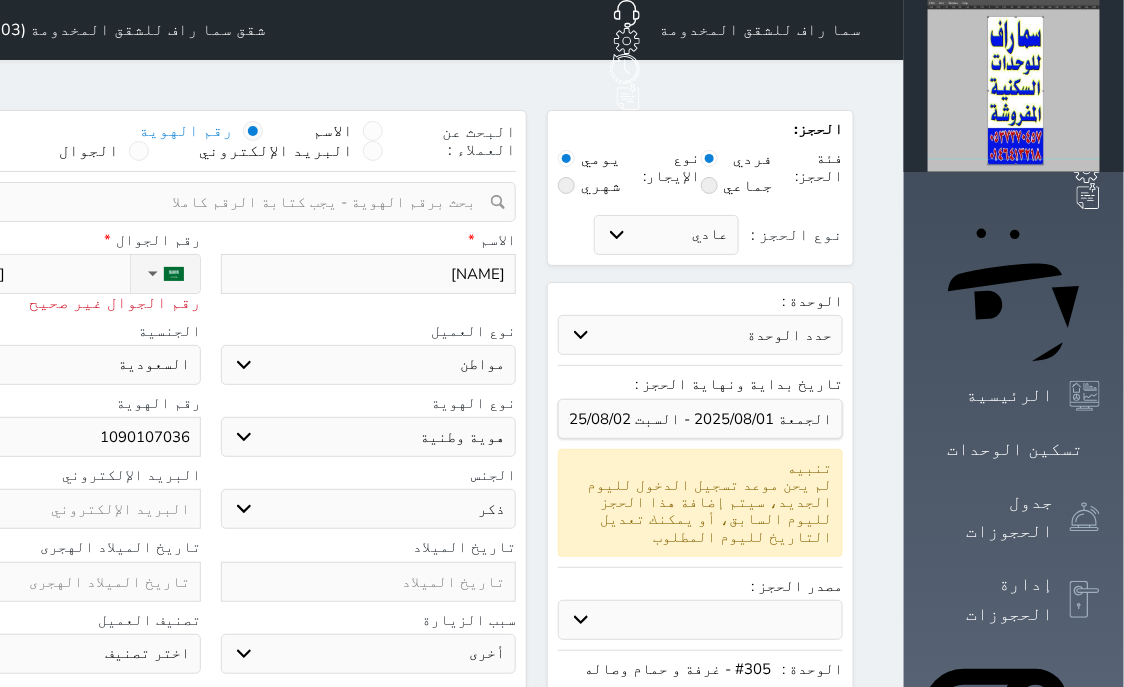 type on "+966537" 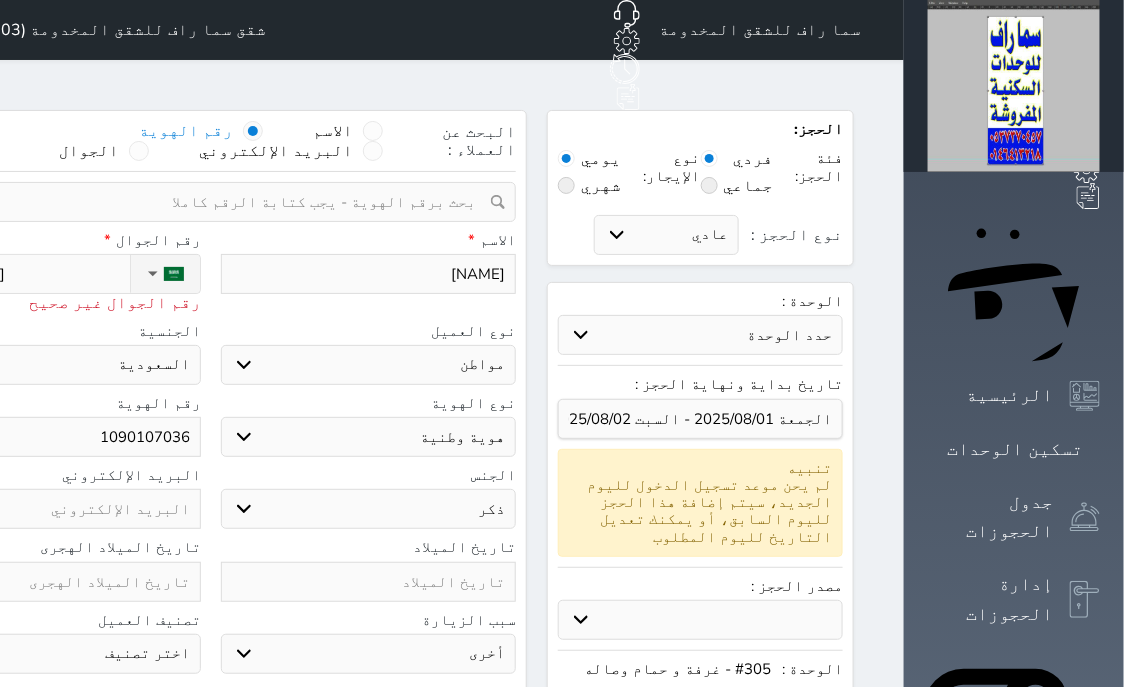 select 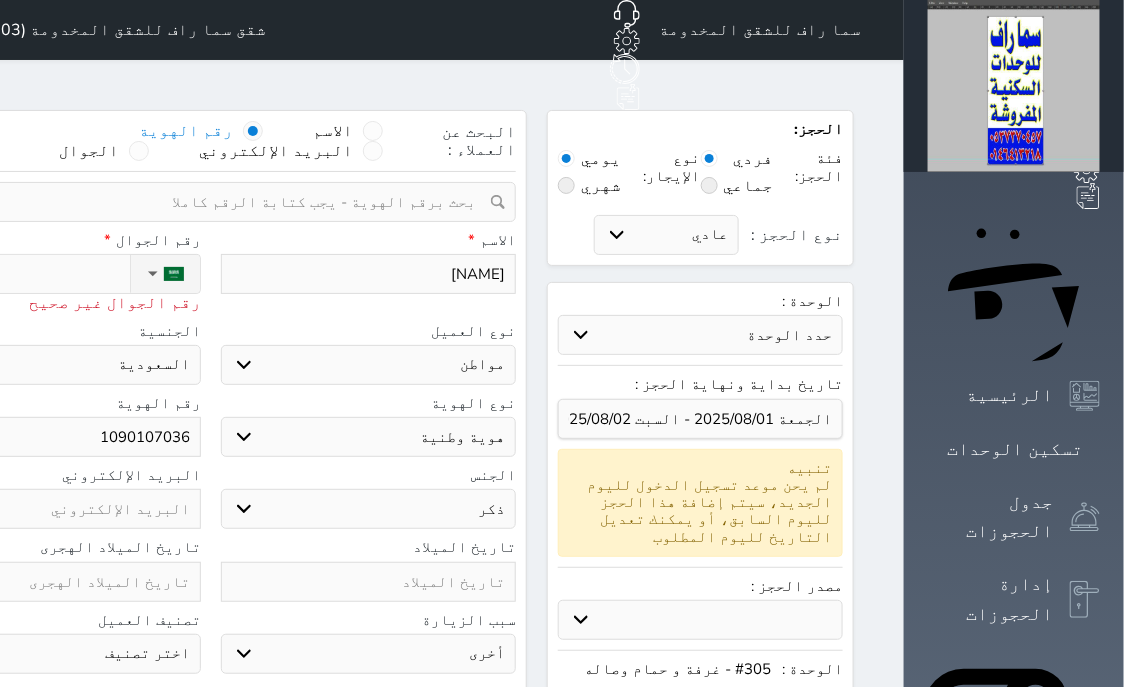 type on "[PHONE]" 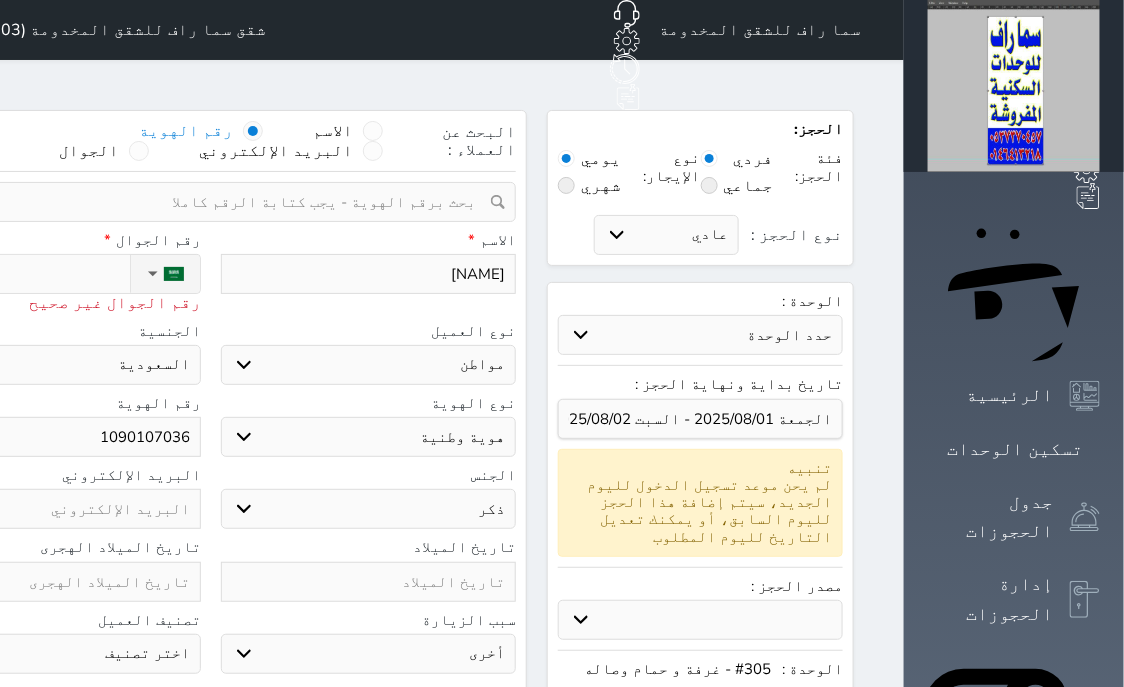 select 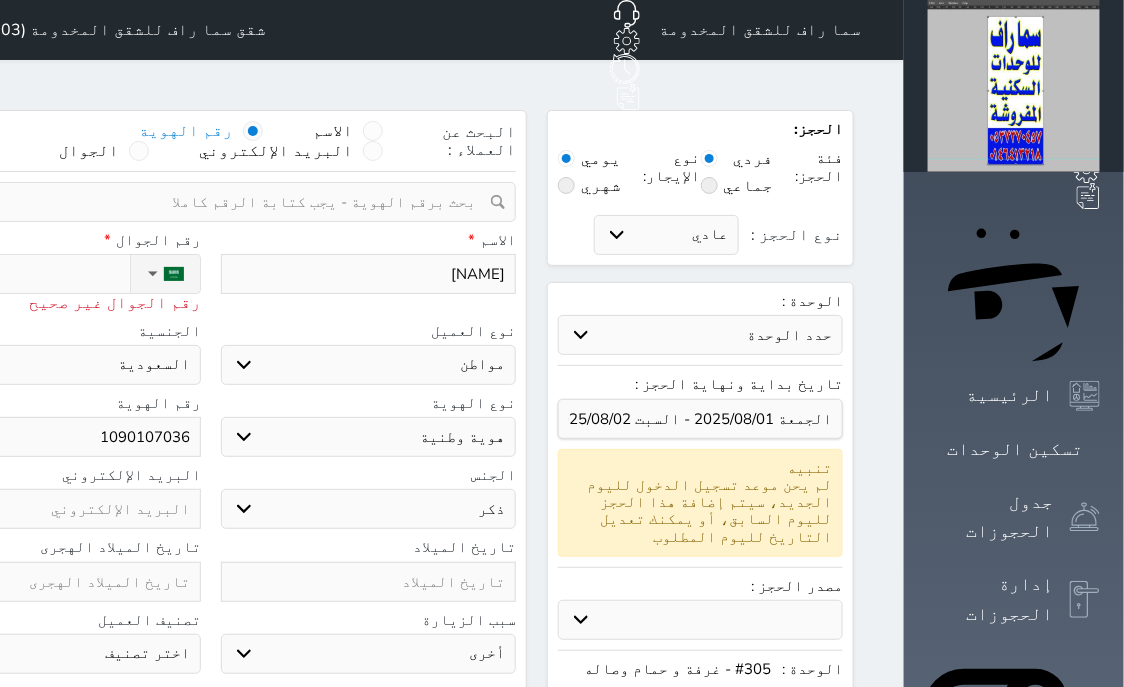 type on "[PHONE]" 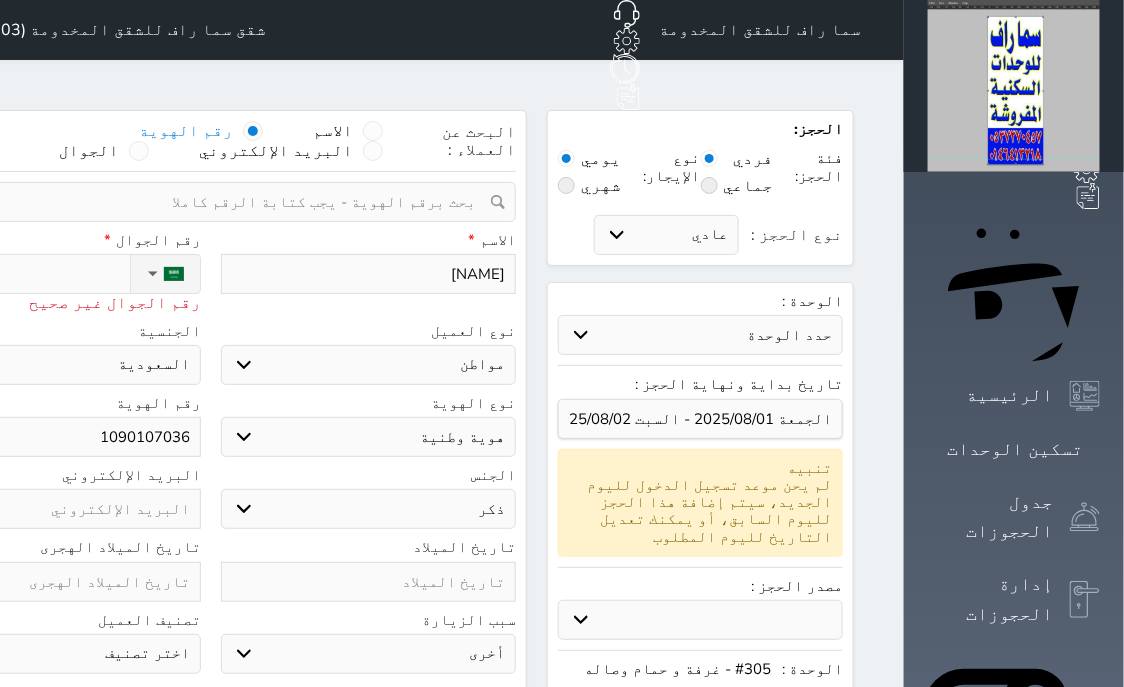select 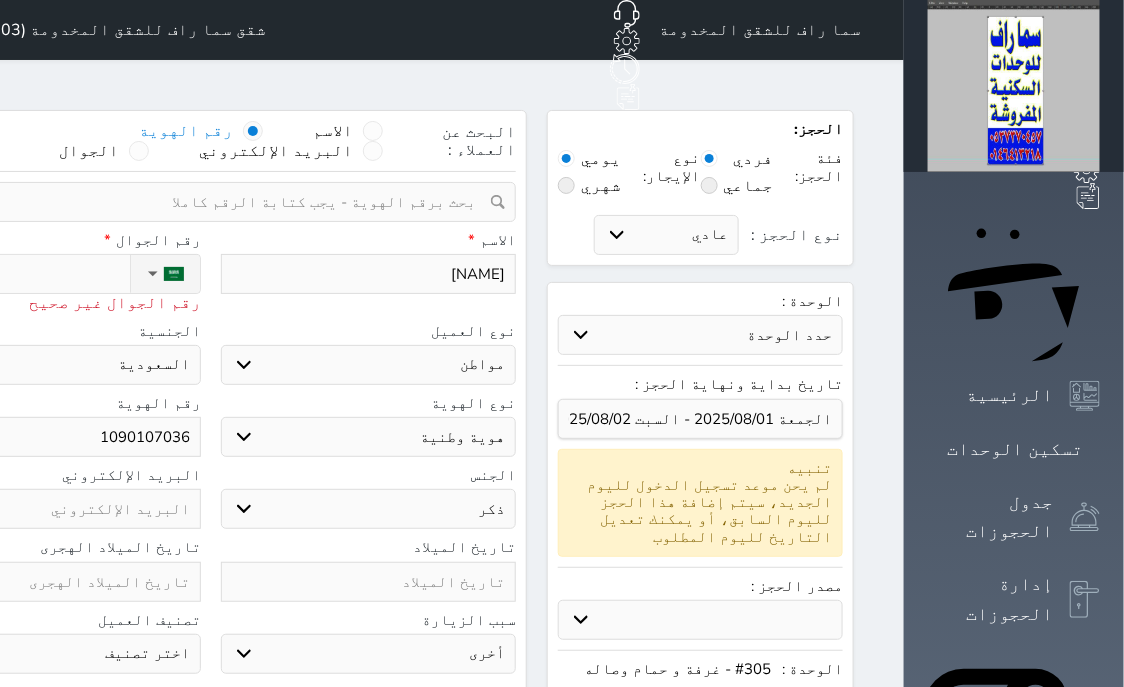 type on "+966[PHONE]" 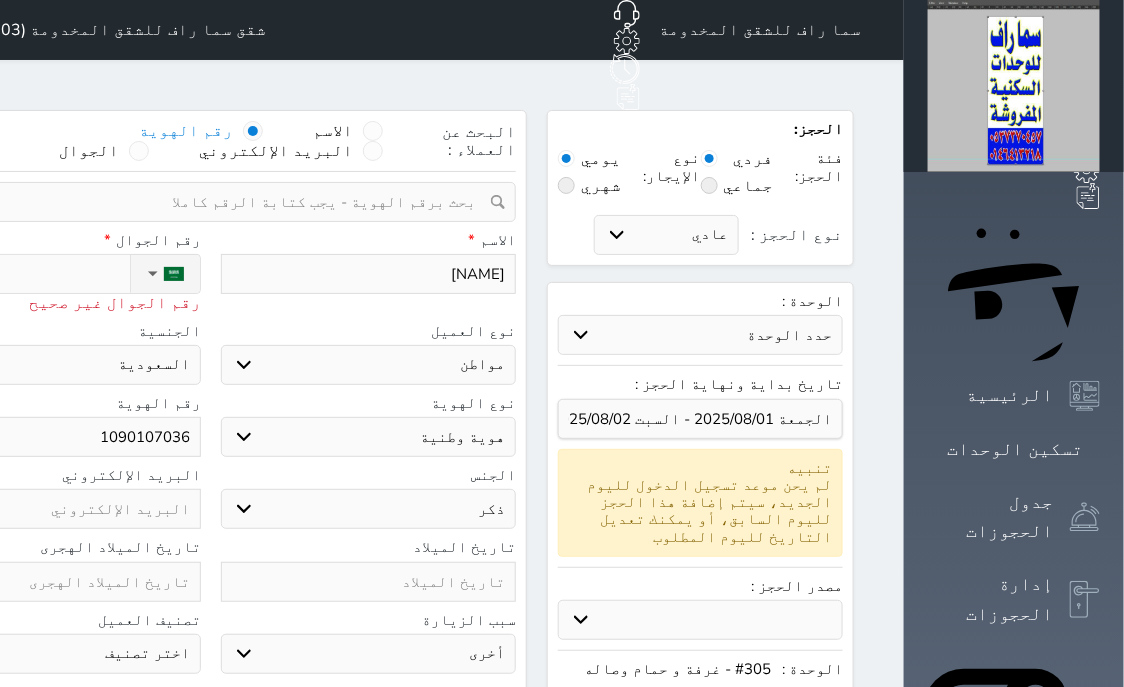 select 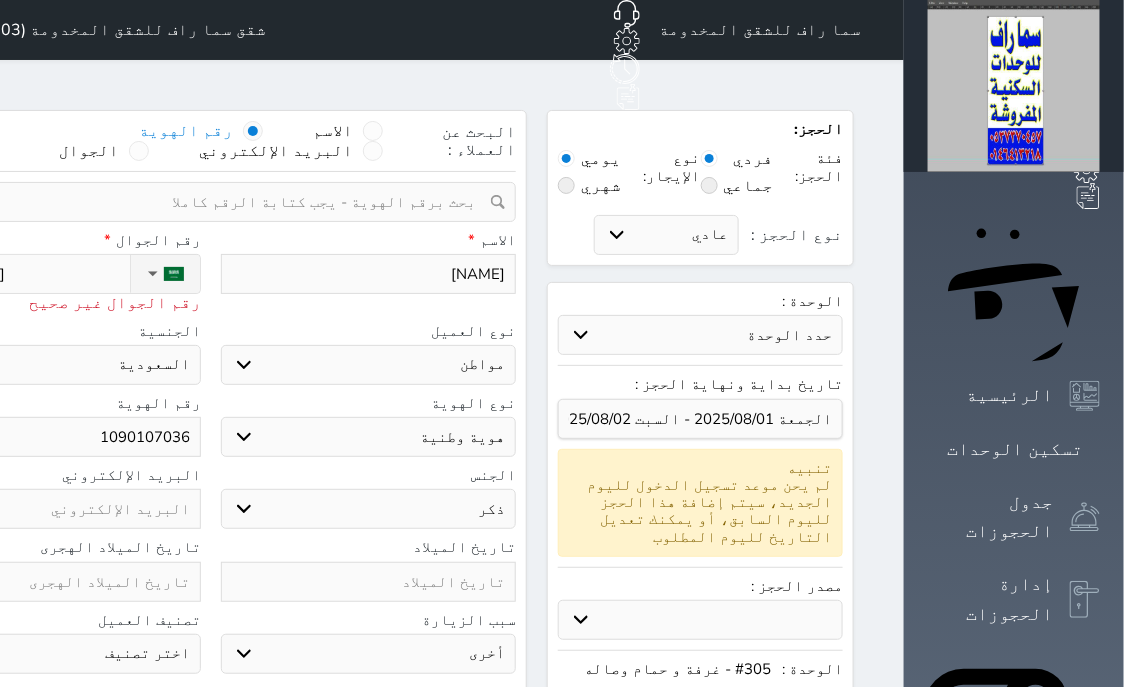 type on "+966[PHONE]" 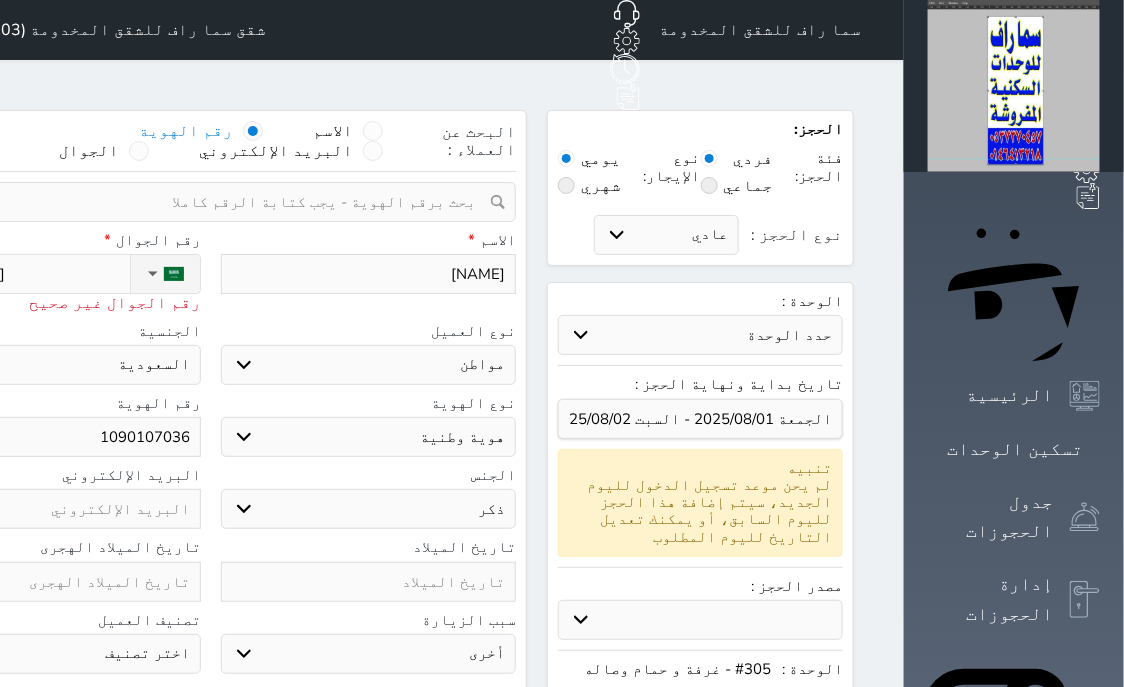 select 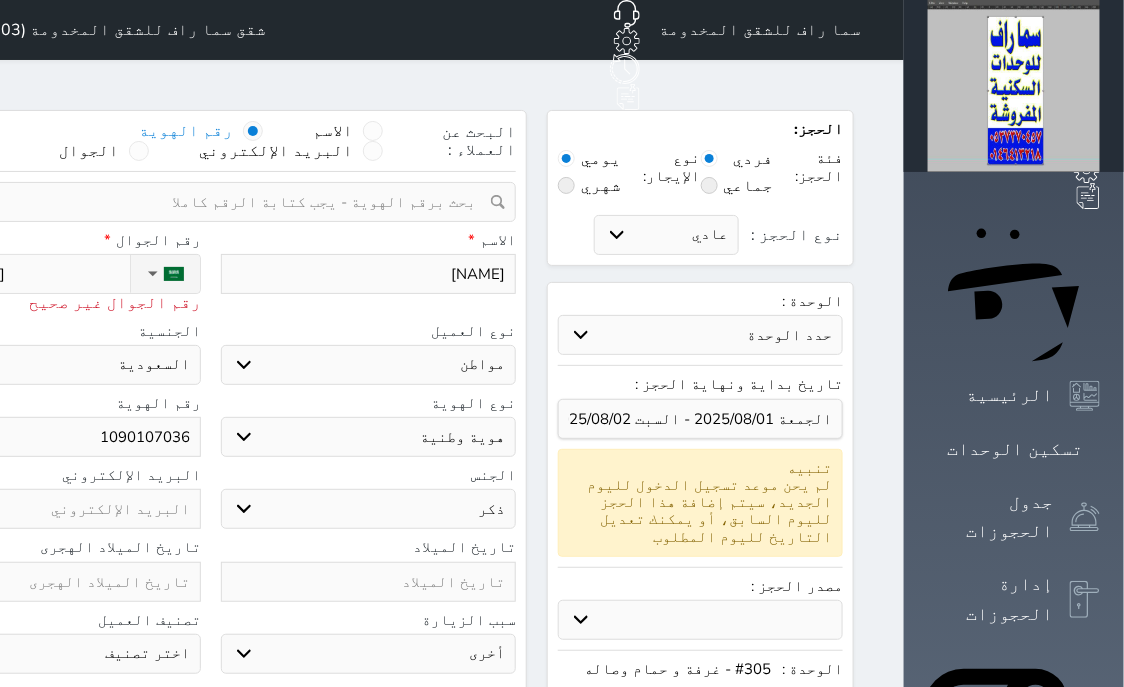 type on "[PHONE]" 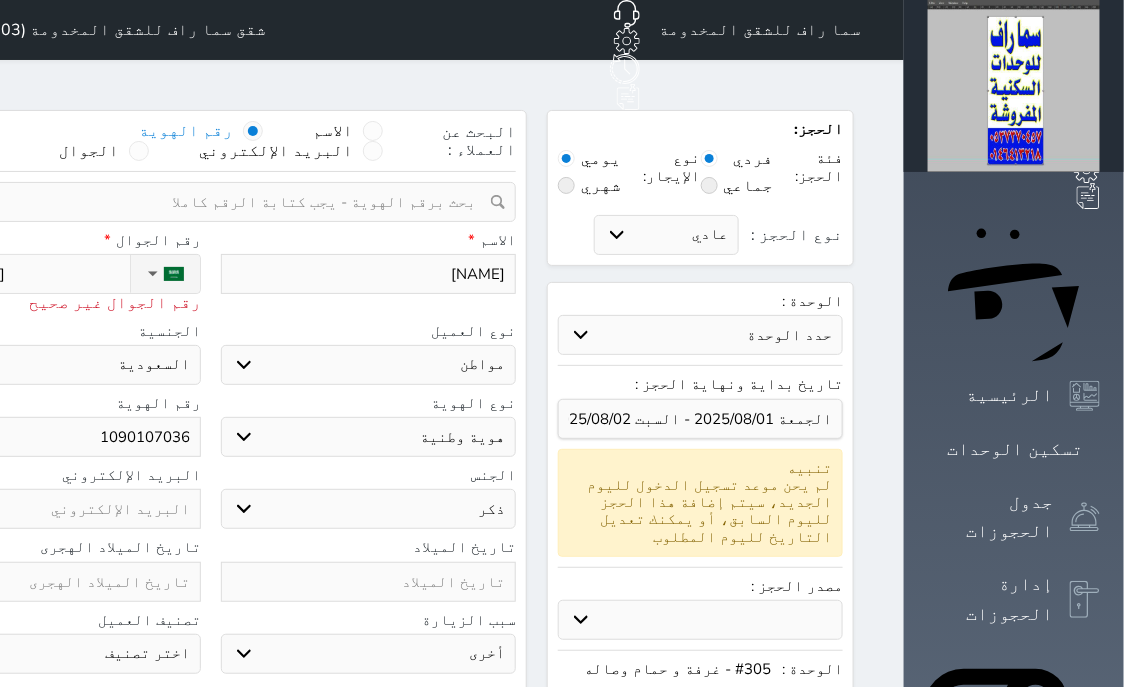 select 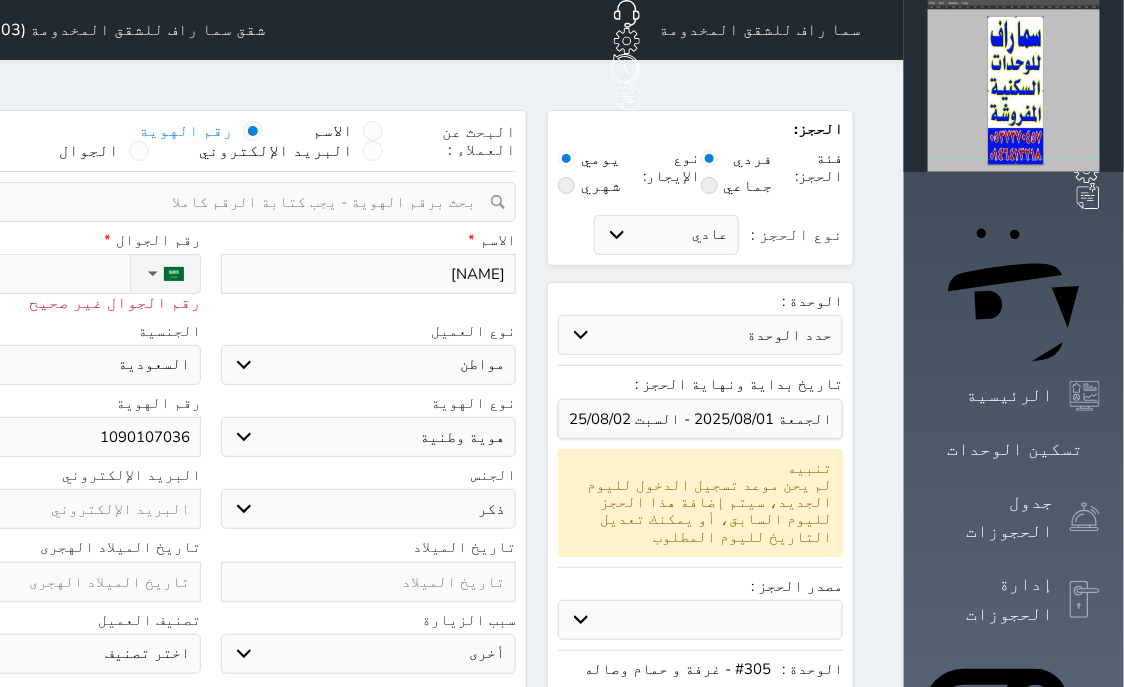 type on "+[PHONE]" 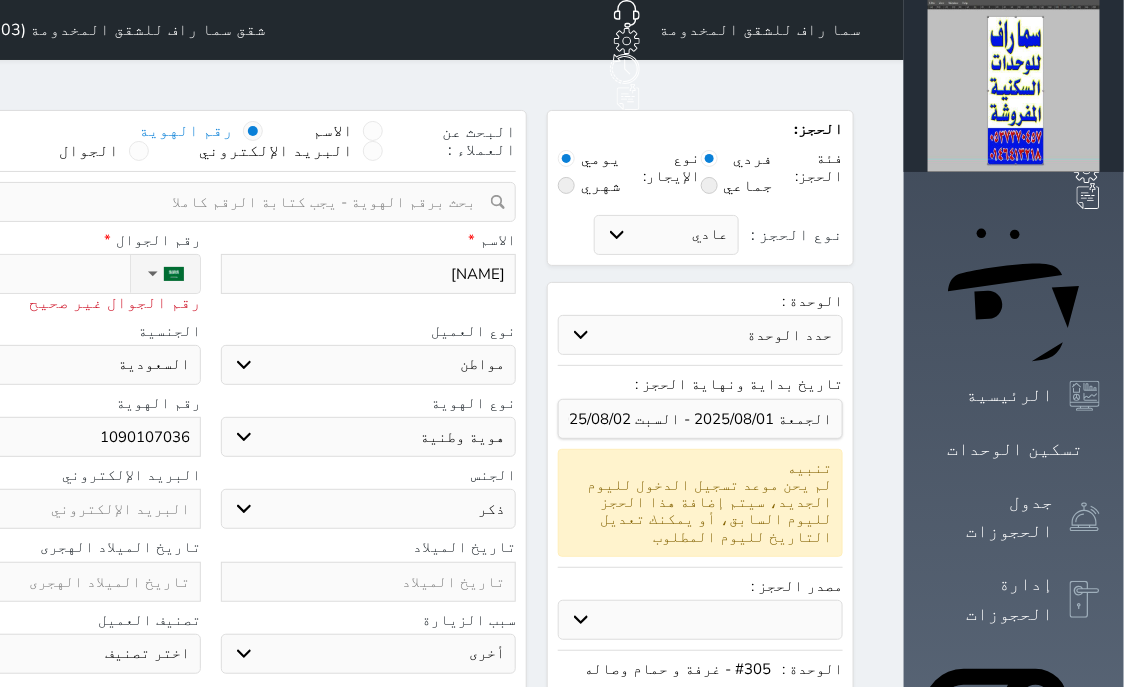 select 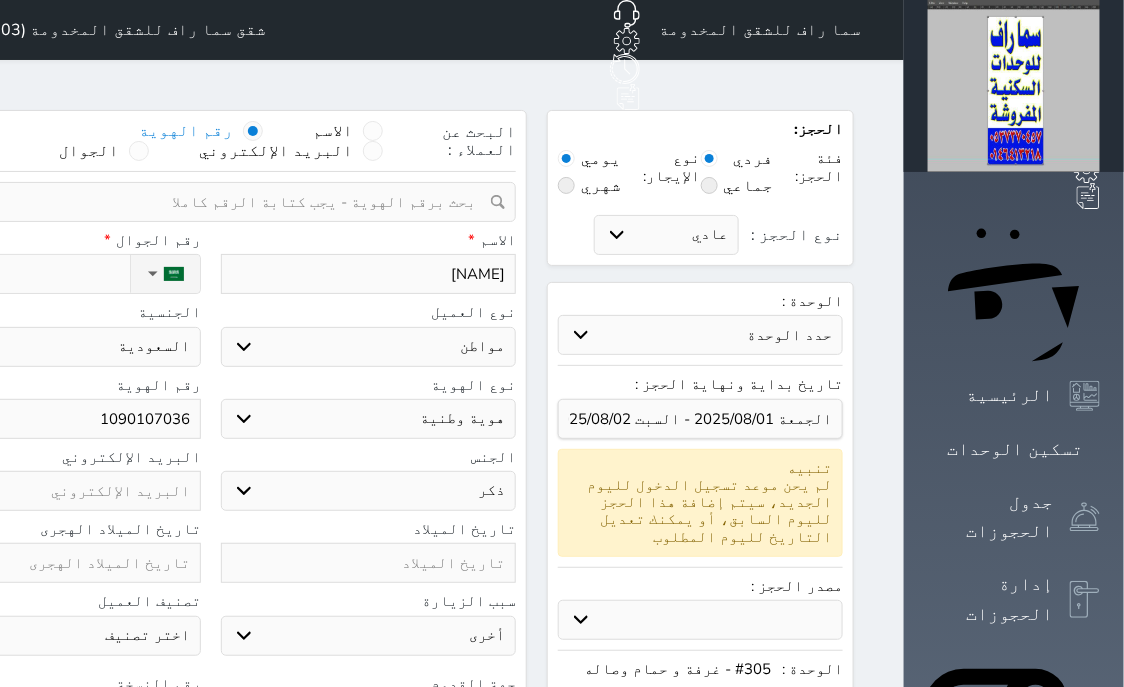 scroll, scrollTop: 665, scrollLeft: 0, axis: vertical 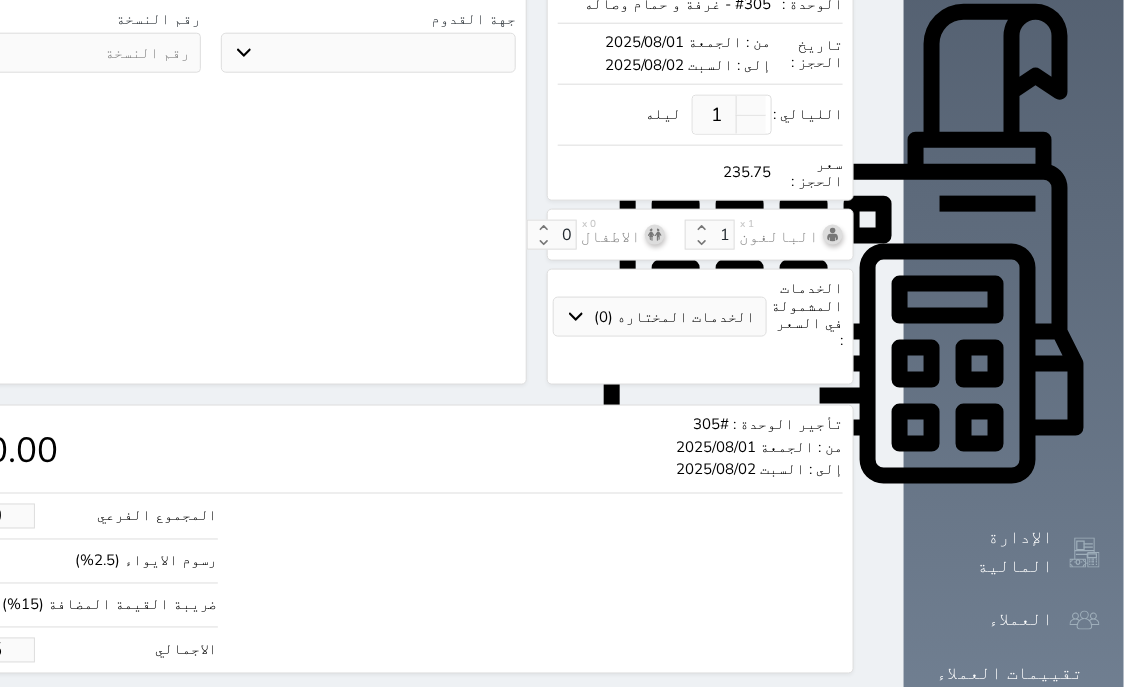 type on "+[PHONE]" 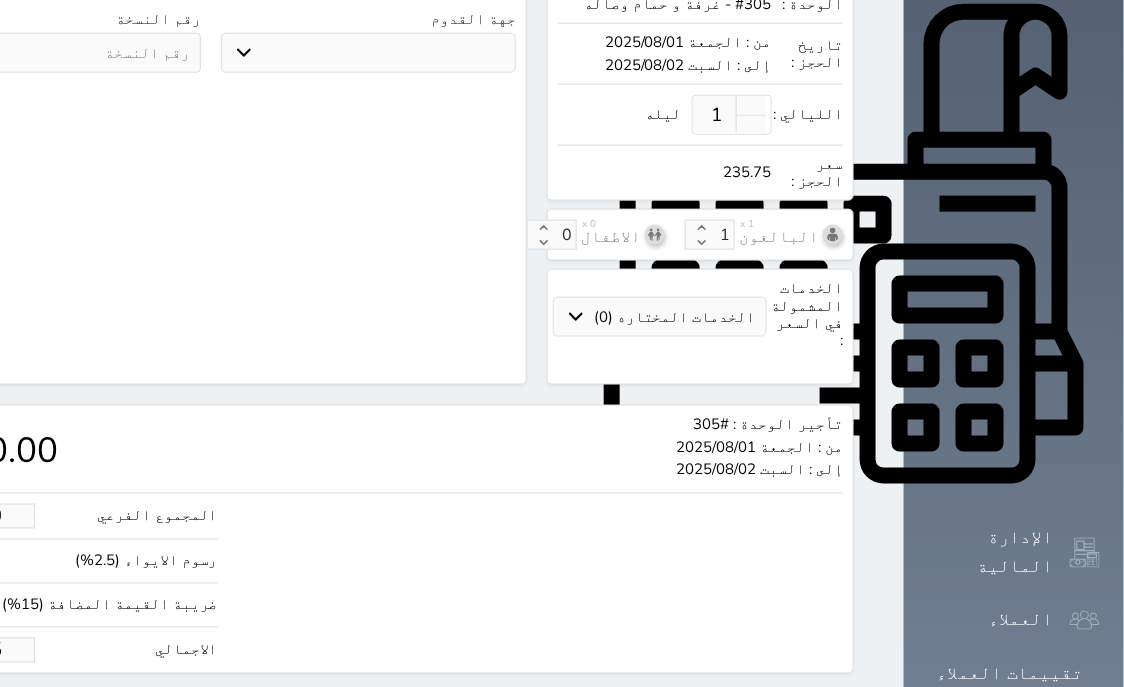drag, startPoint x: 135, startPoint y: 572, endPoint x: 0, endPoint y: 600, distance: 137.87312 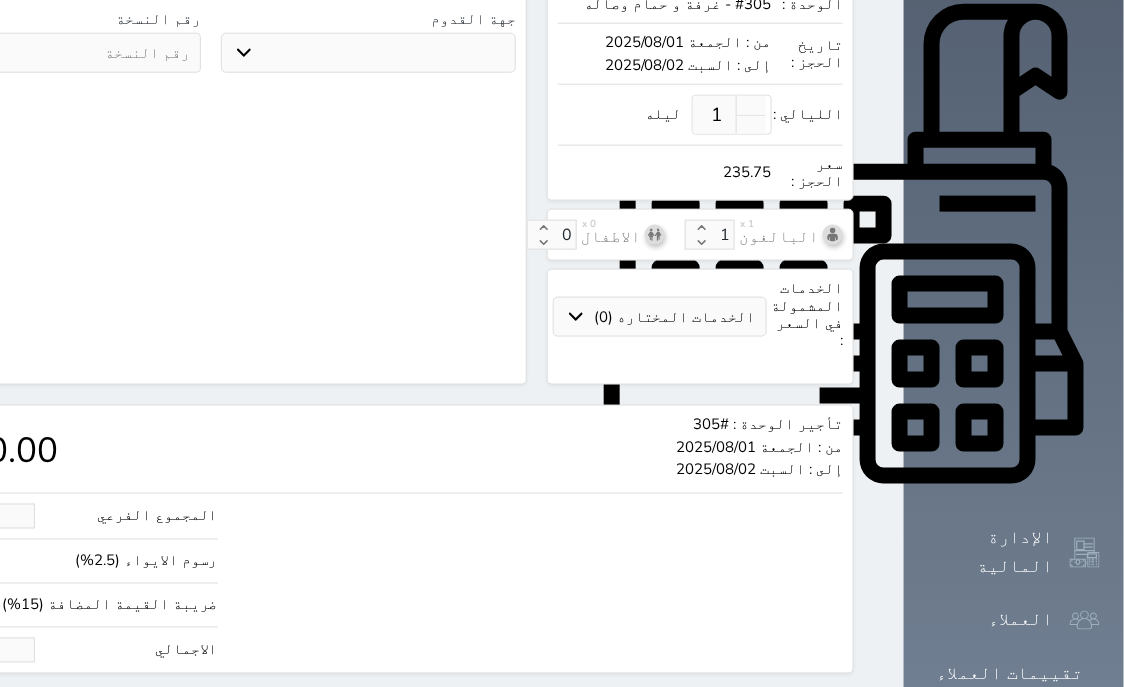 type on "18.66" 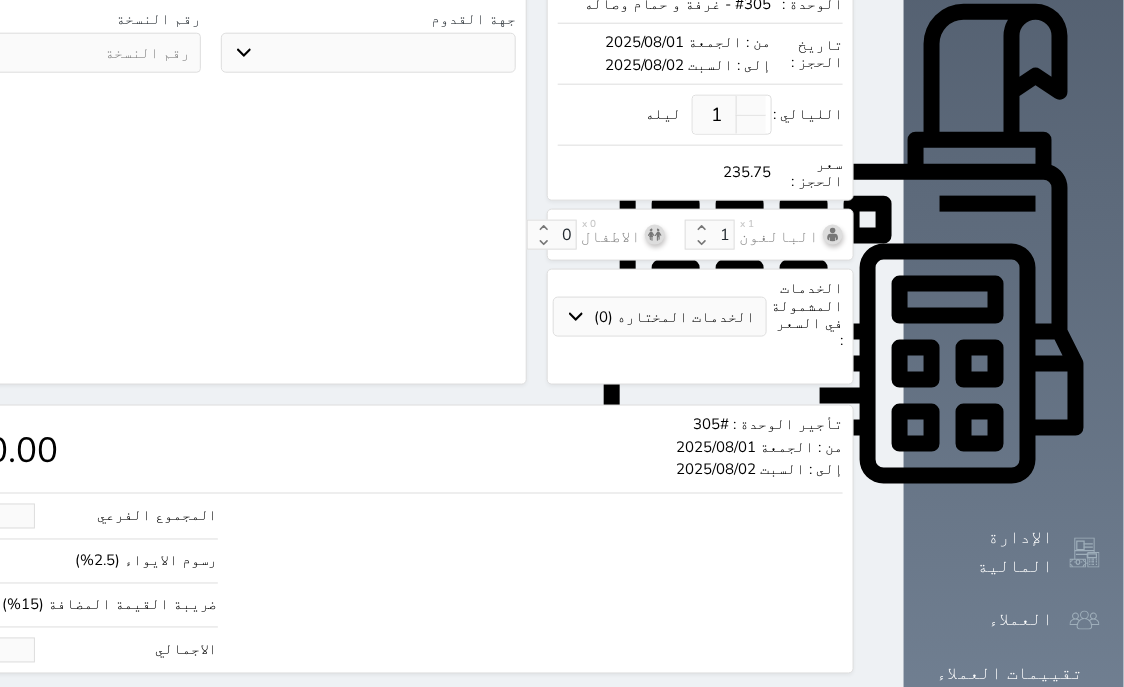 type on "22" 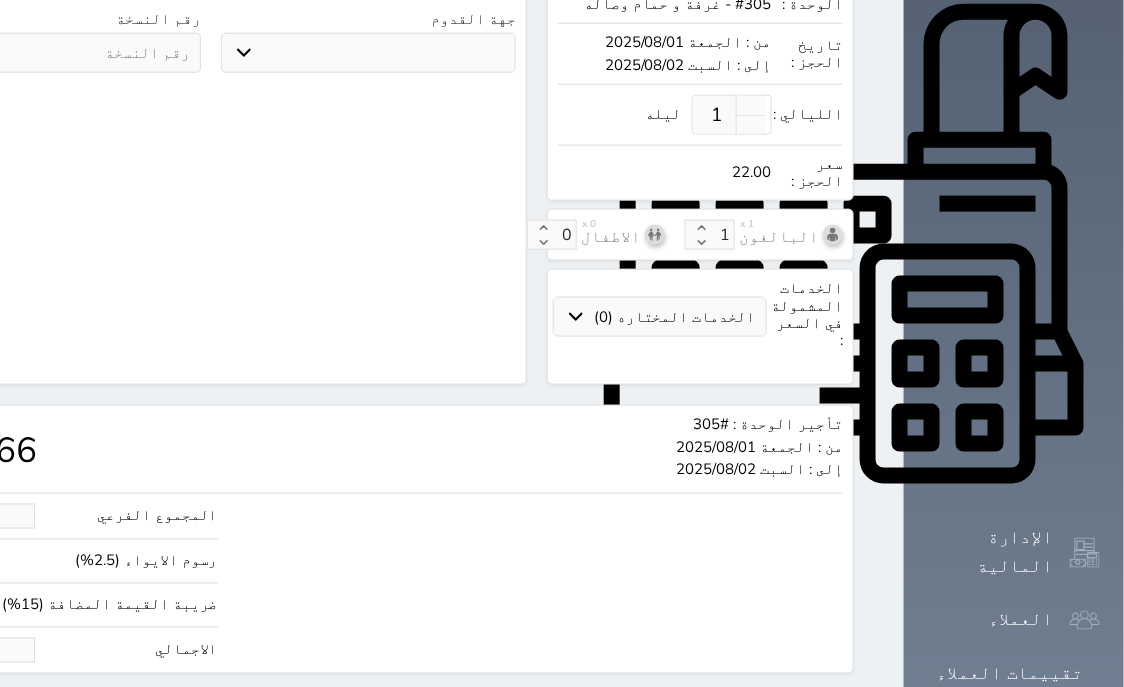 type on "186.64" 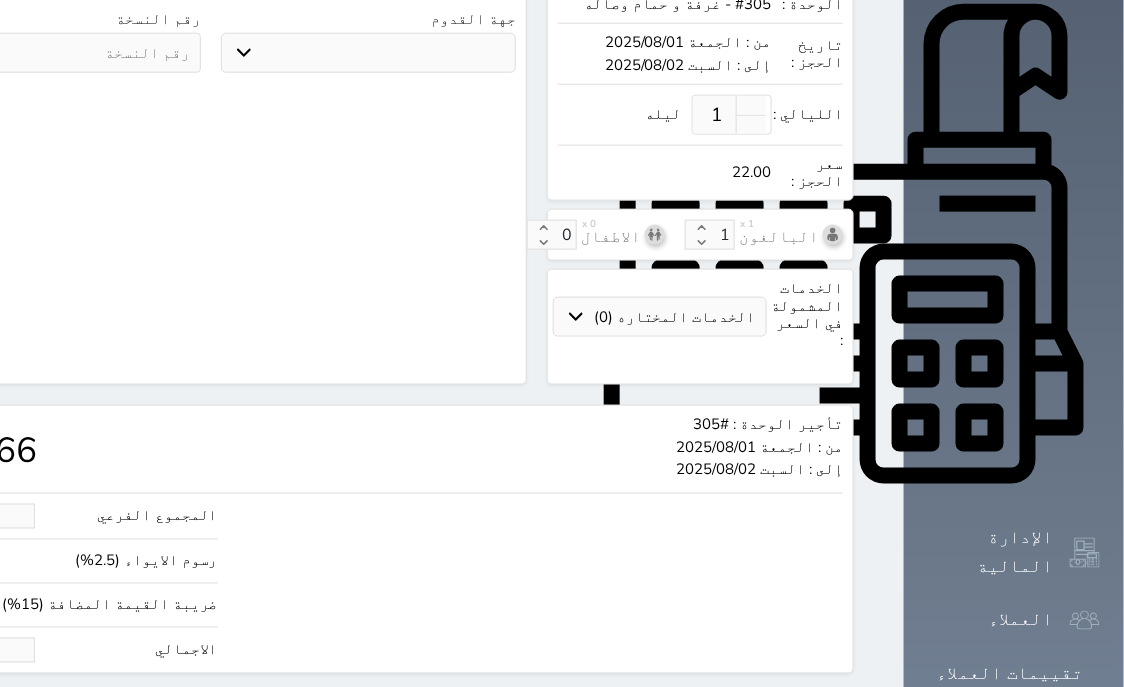 type on "220" 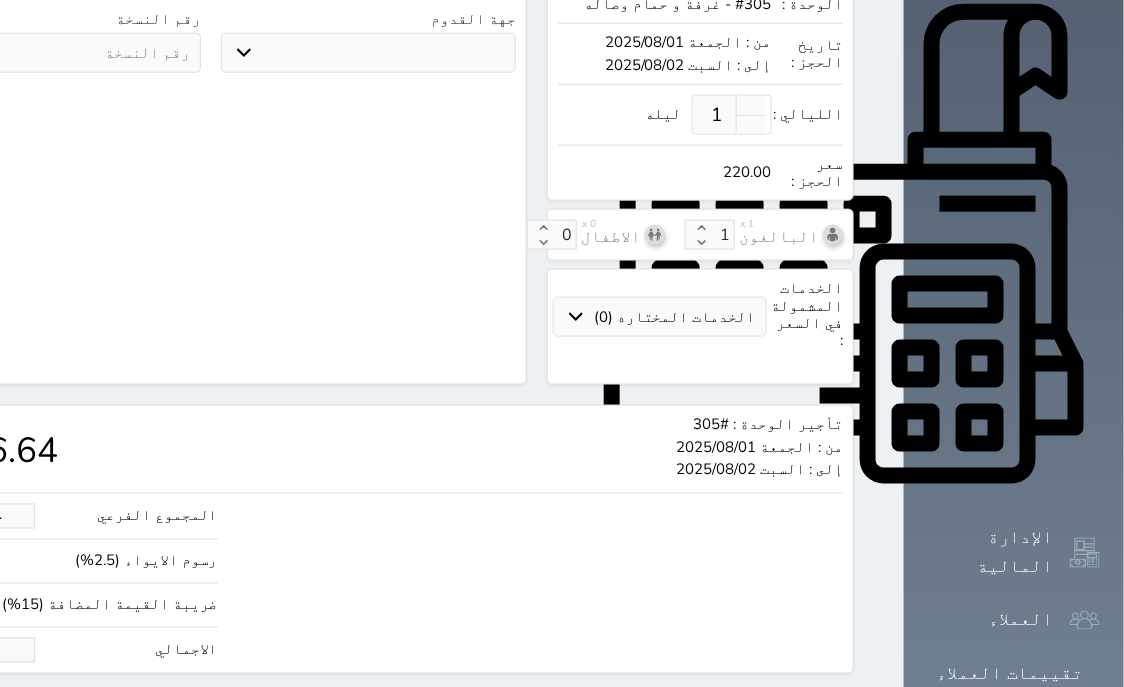 type on "220.00" 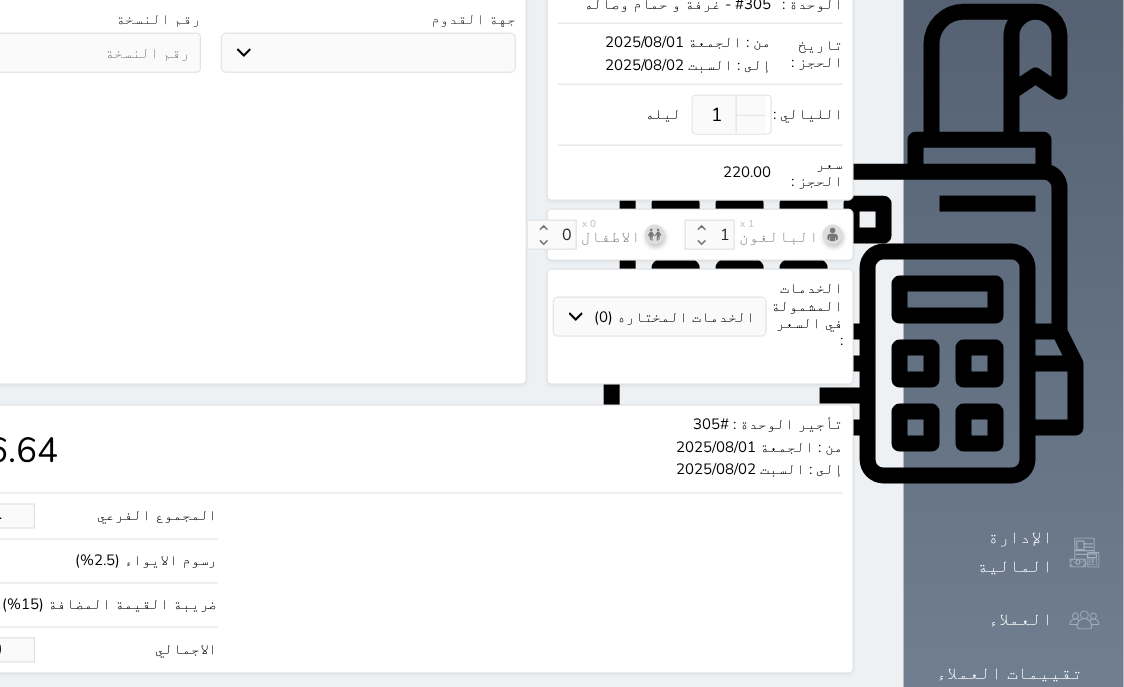 click on "حجز" at bounding box center [-13, 711] 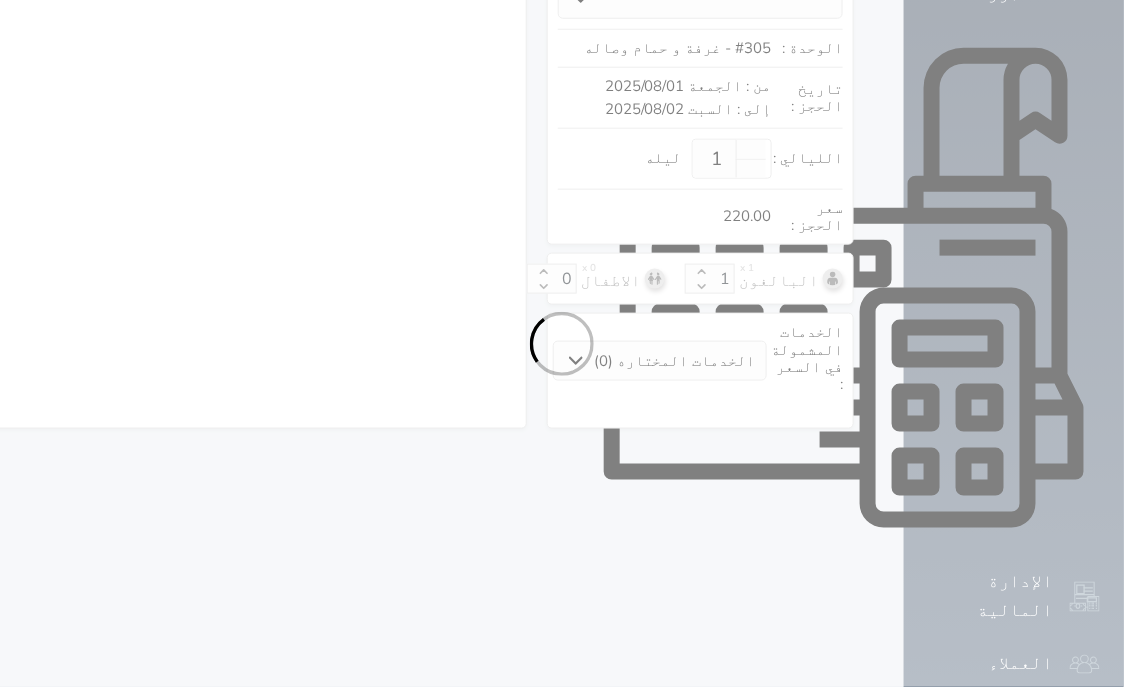 select on "1" 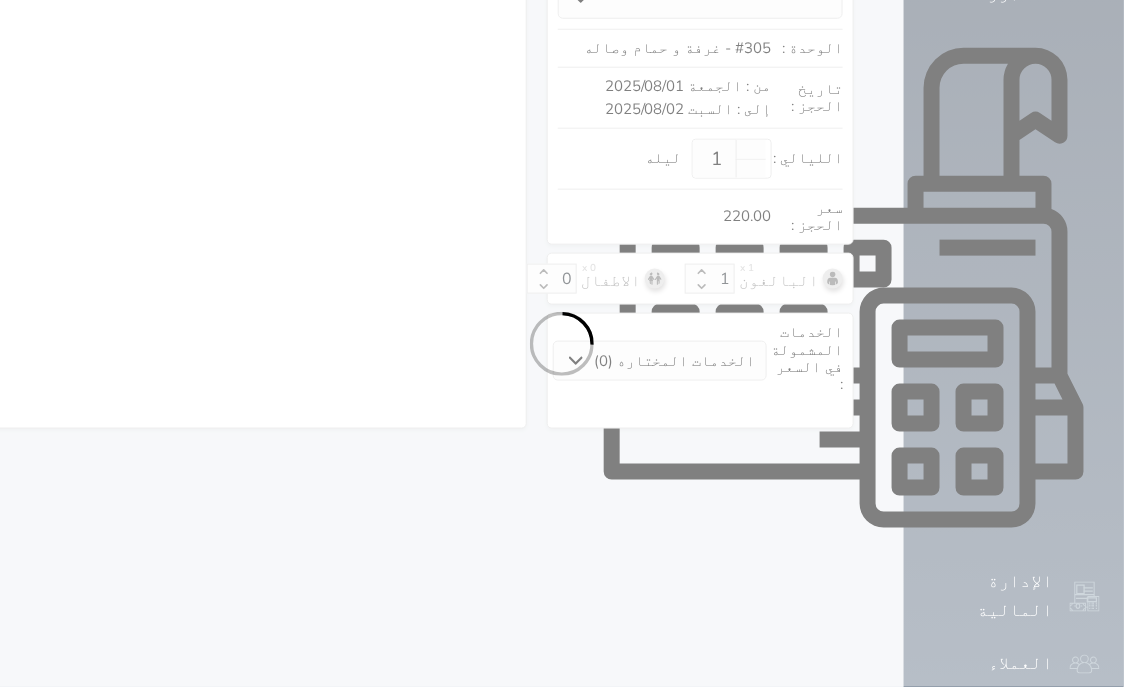 select on "113" 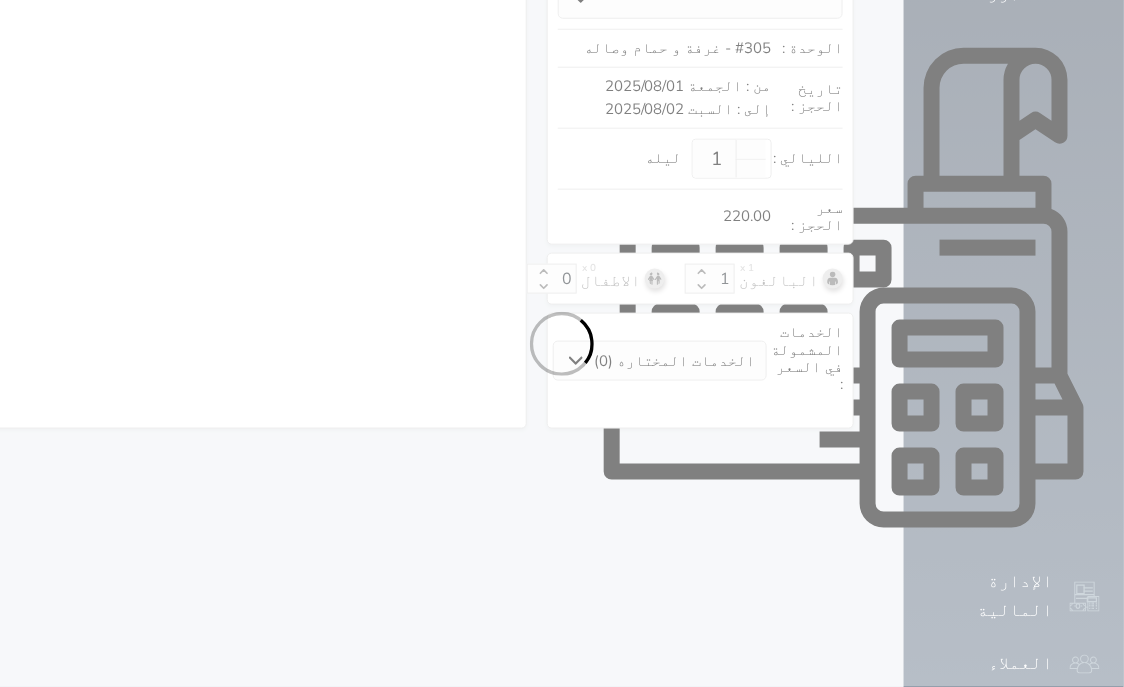 select on "1" 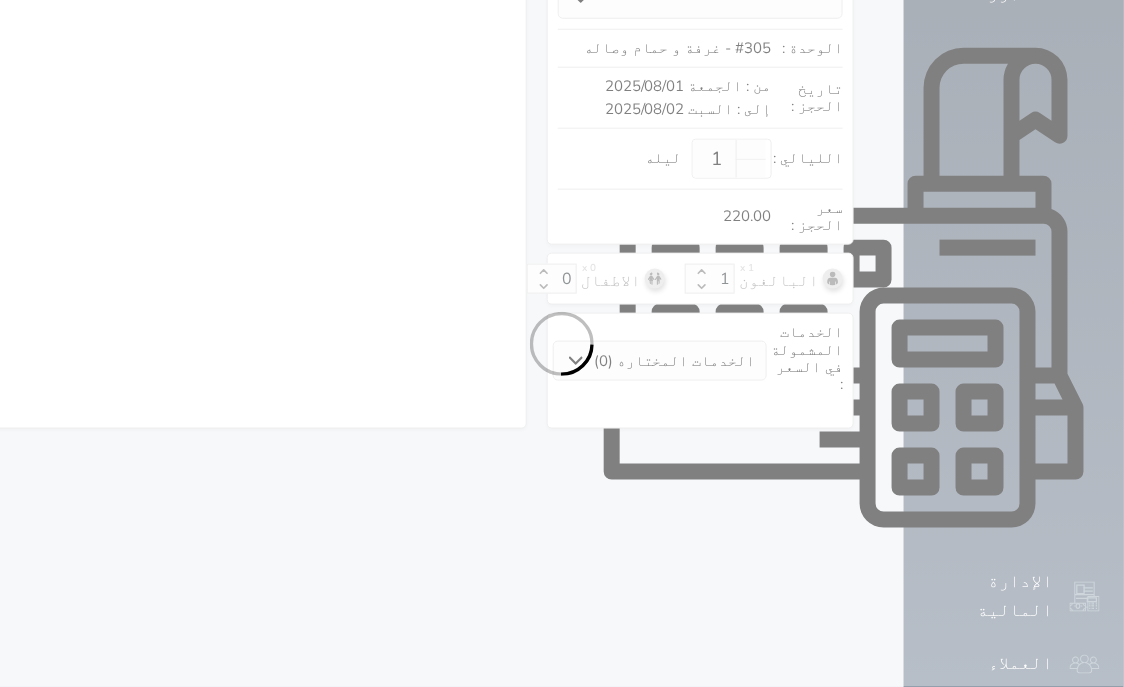 select on "7" 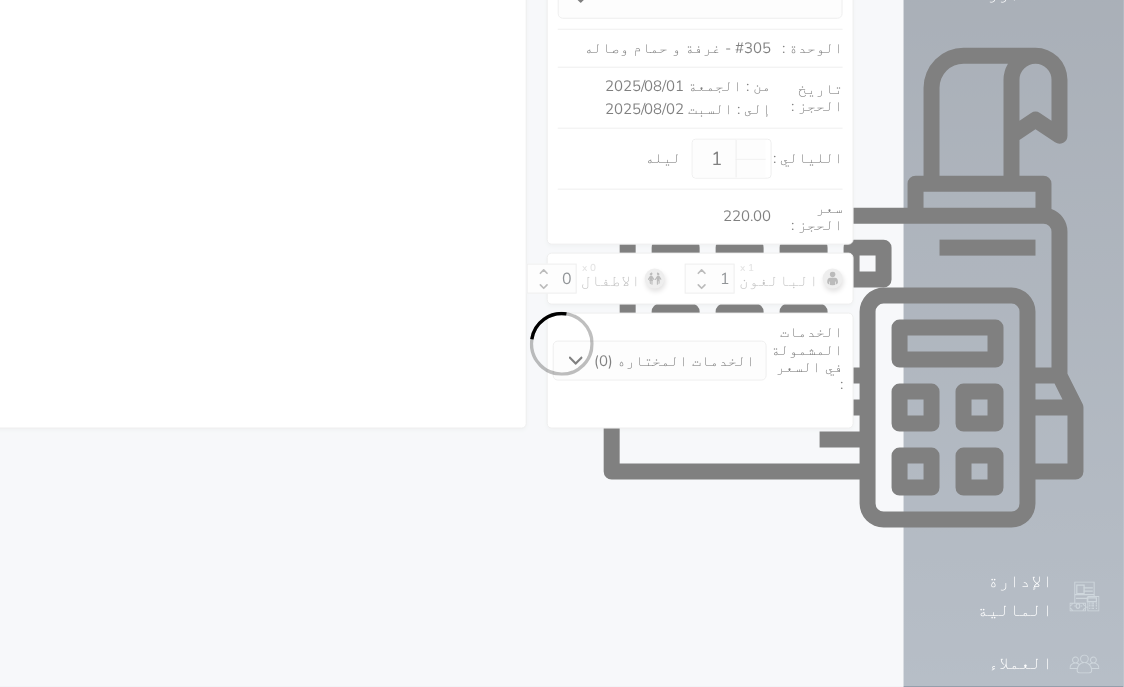 select 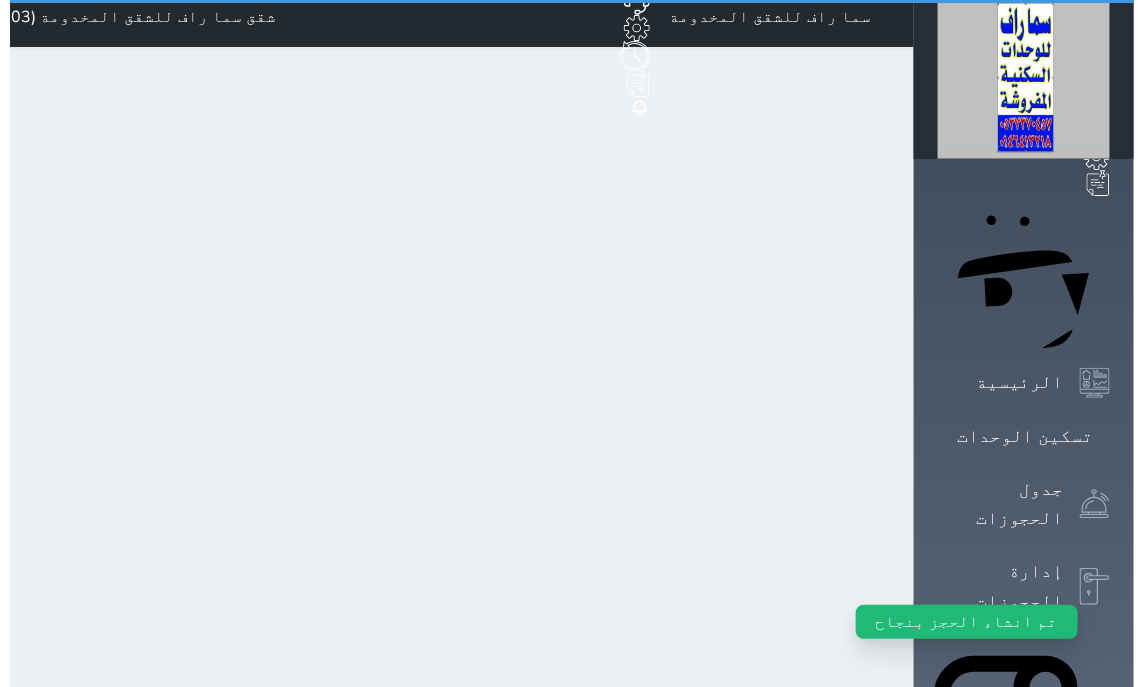 scroll, scrollTop: 0, scrollLeft: 0, axis: both 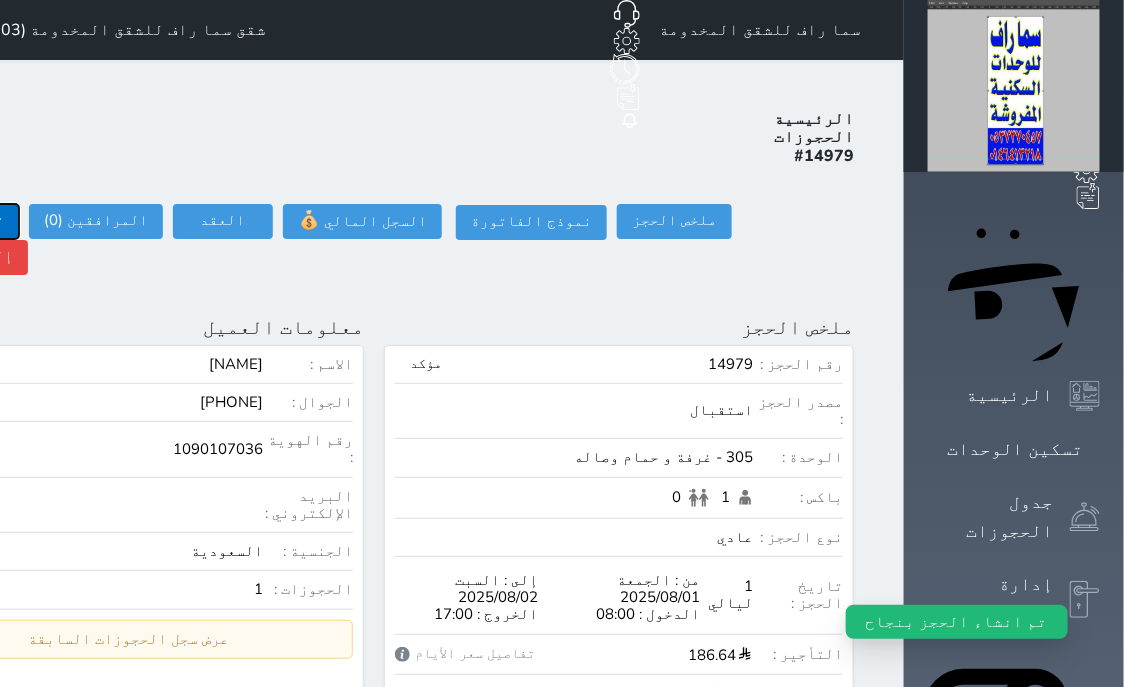 click on "تسجيل دخول" at bounding box center (-39, 221) 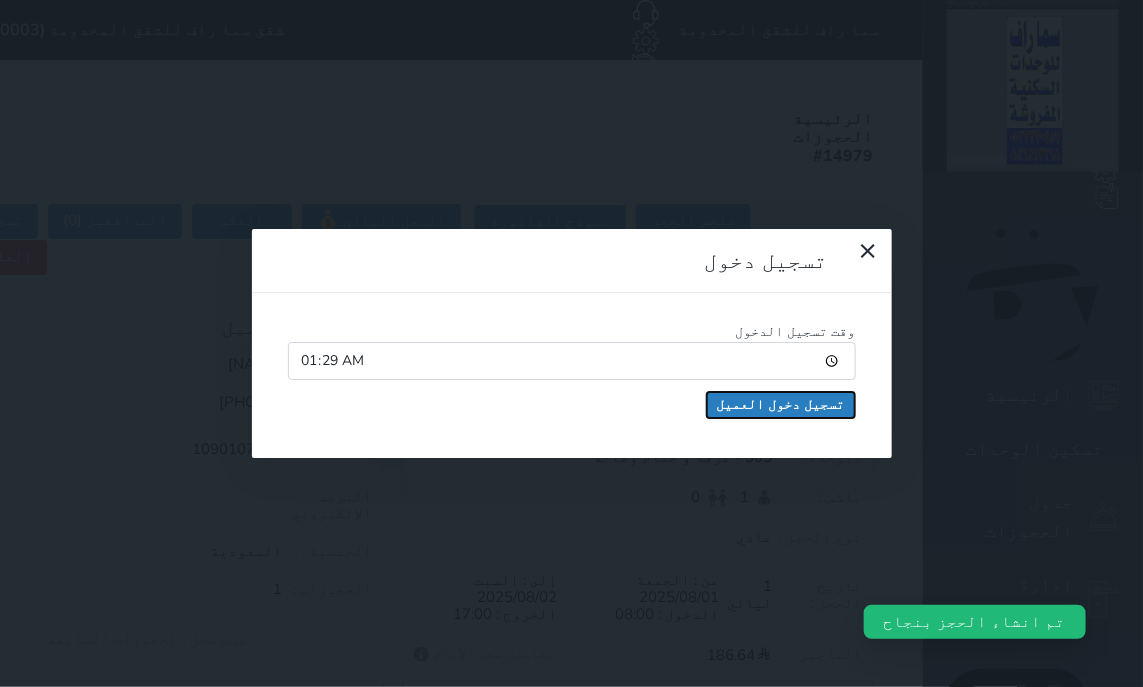 click on "تسجيل دخول العميل" at bounding box center [781, 405] 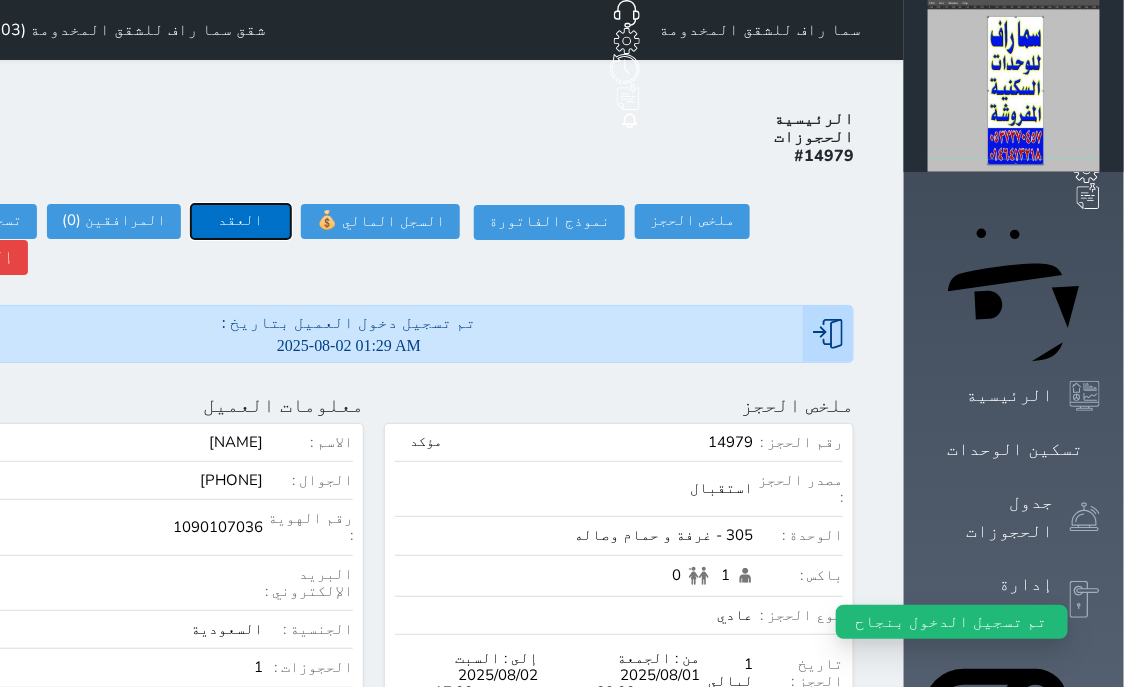 click on "العقد" at bounding box center [241, 221] 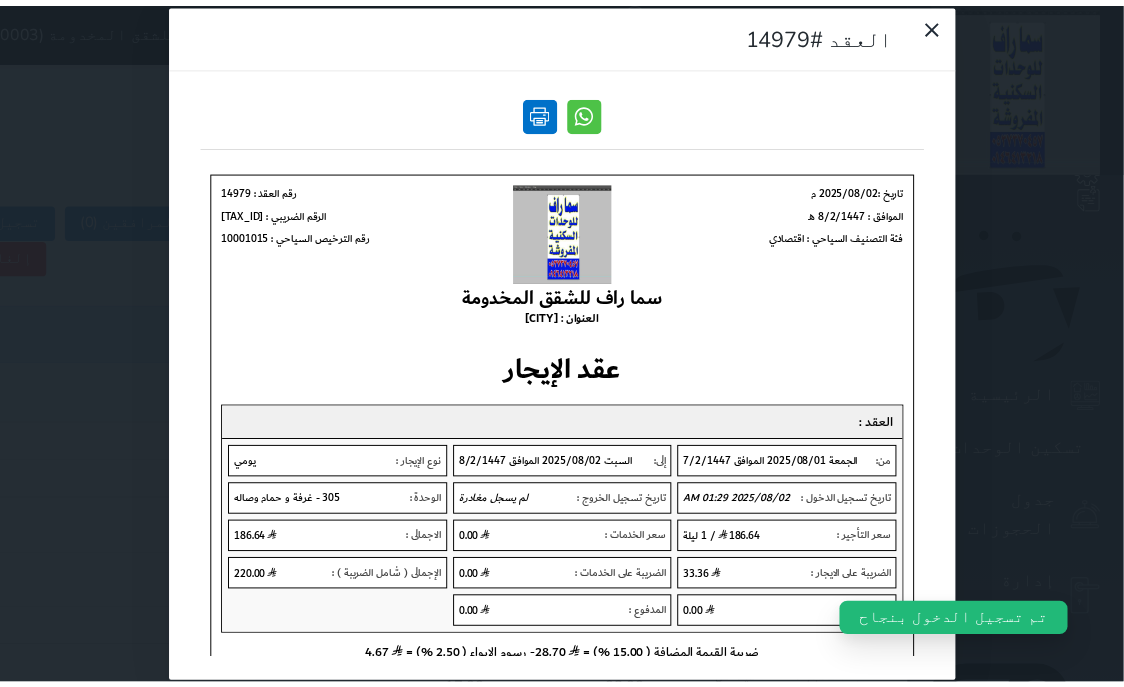 scroll, scrollTop: 0, scrollLeft: 0, axis: both 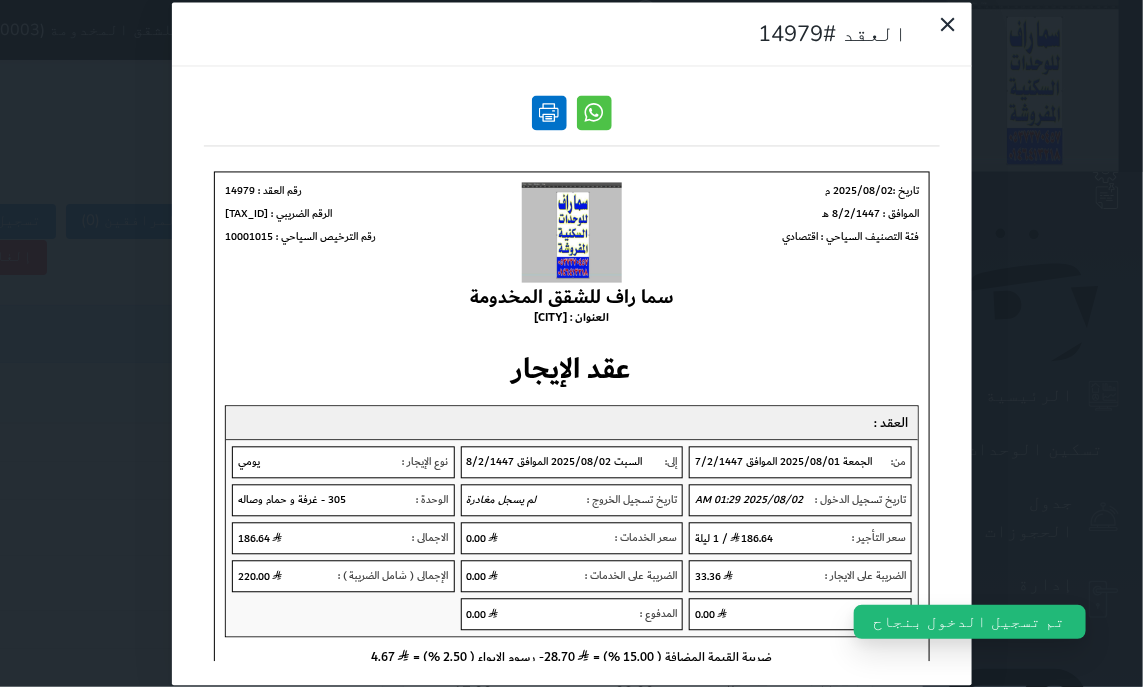 click at bounding box center [549, 112] 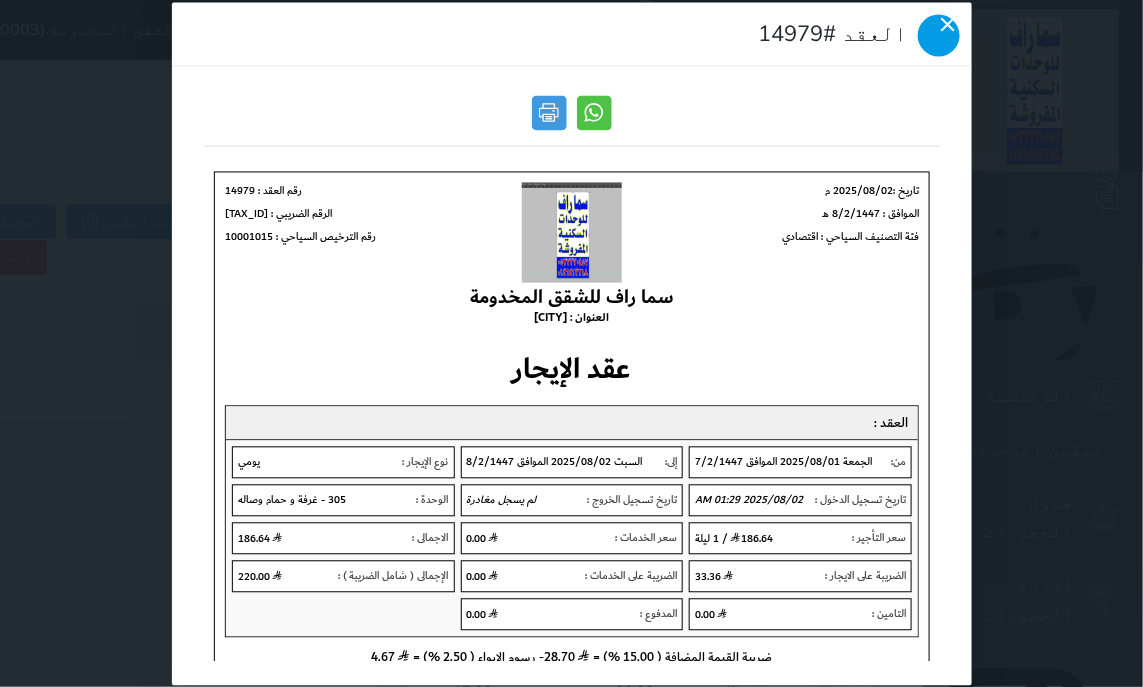 click 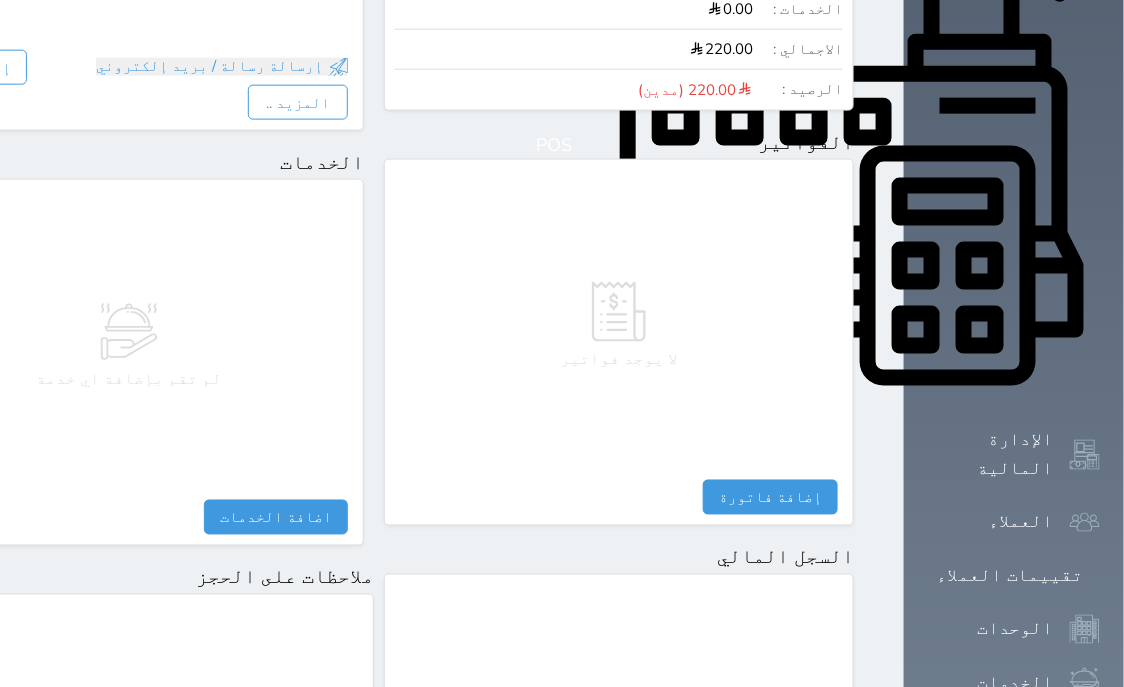 scroll, scrollTop: 1095, scrollLeft: 0, axis: vertical 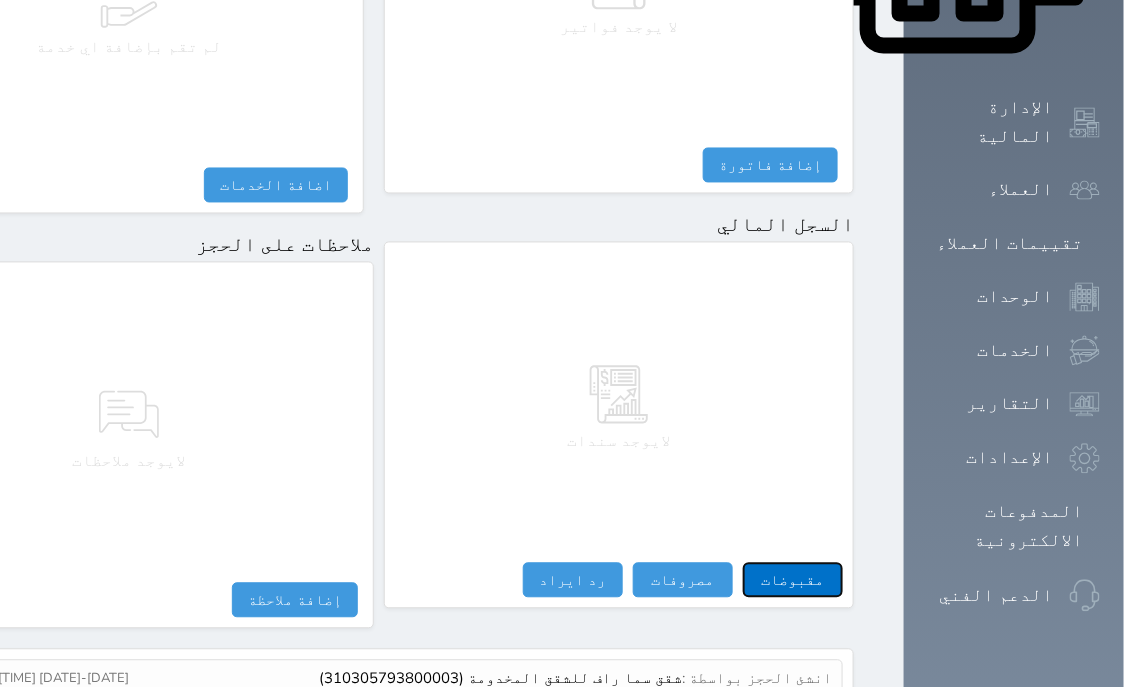 click on "مقبوضات" at bounding box center (793, 580) 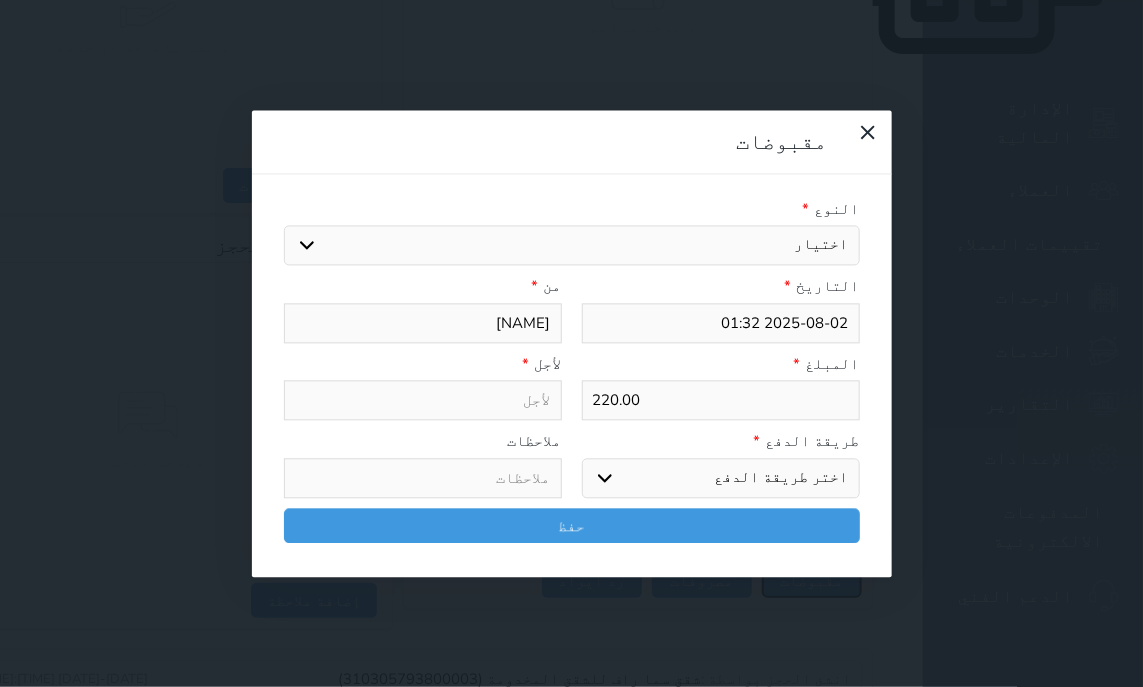 select 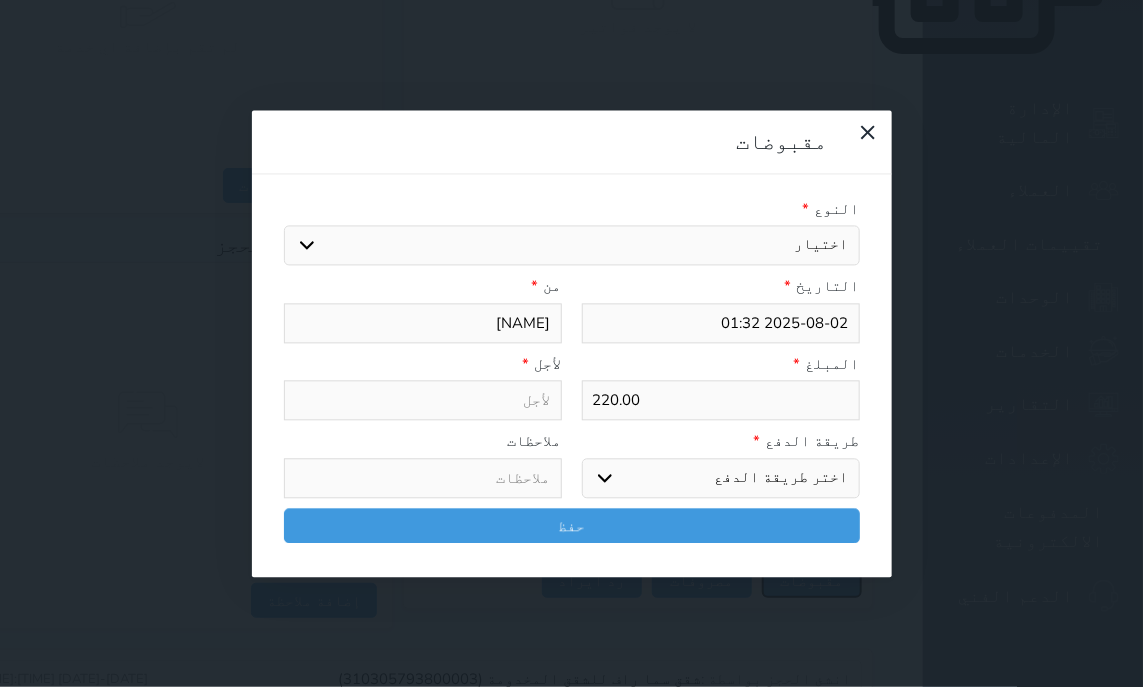 select 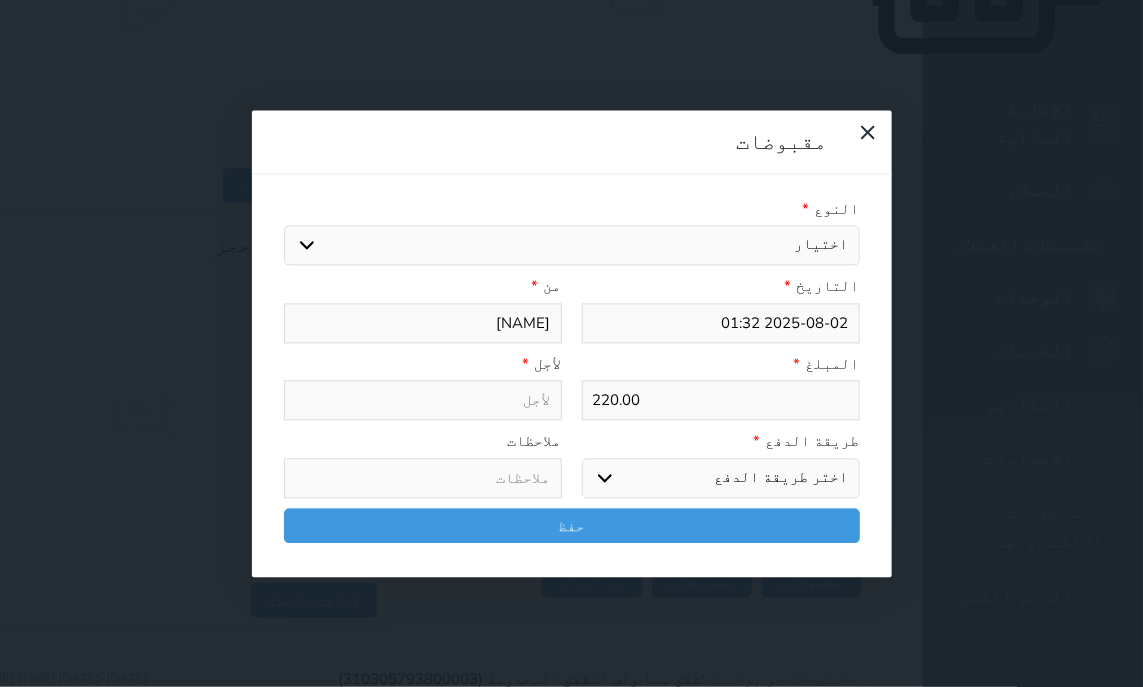 click on "اختيار   مقبوضات عامة قيمة إيجار فواتير تامين عربون لا ينطبق آخر مغسلة واي فاي - الإنترنت مواقف السيارات طعام الأغذية والمشروبات مشروبات المشروبات الباردة المشروبات الساخنة الإفطار غداء عشاء مخبز و كعك حمام سباحة الصالة الرياضية سبا و خدمات الجمال اختيار وإسقاط (خدمات النقل) ميني بار كابل - تلفزيون سرير إضافي تصفيف الشعر التسوق خدمات الجولات السياحية المنظمة خدمات الدليل السياحي" at bounding box center [572, 246] 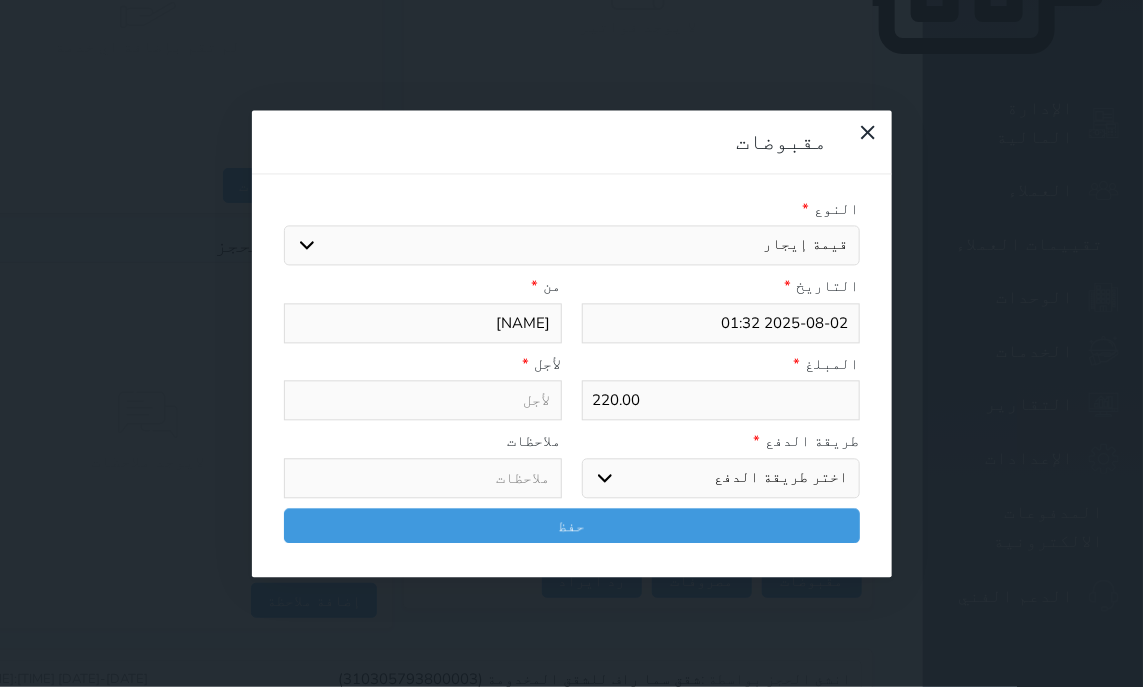 click on "قيمة إيجار" at bounding box center (0, 0) 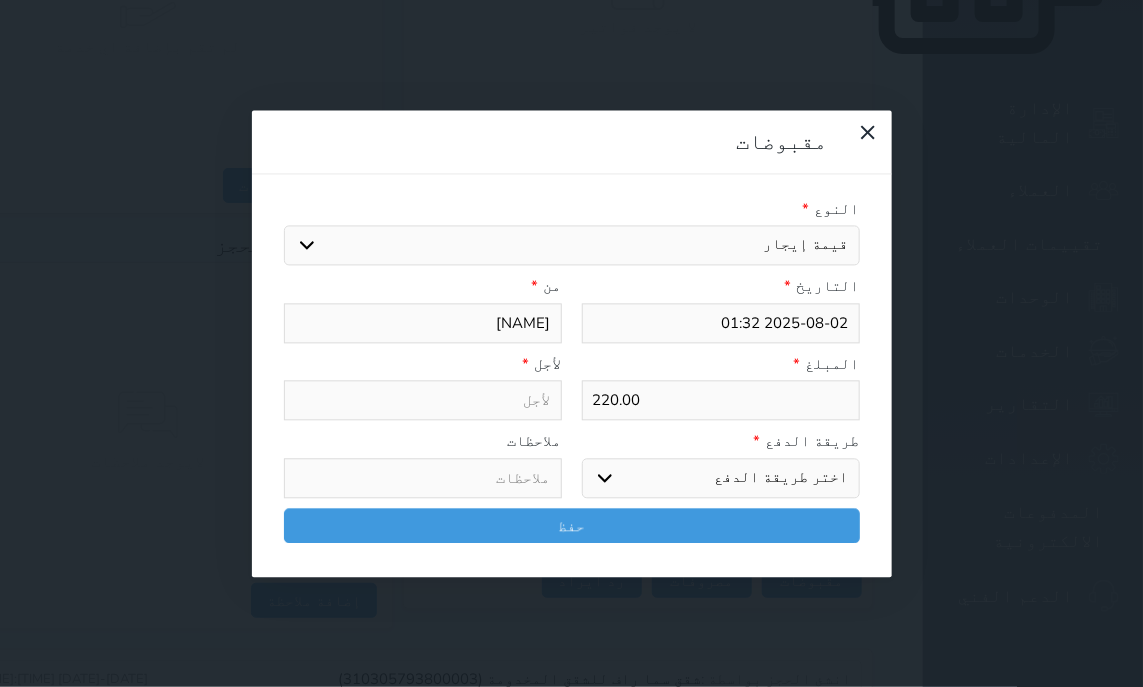 select 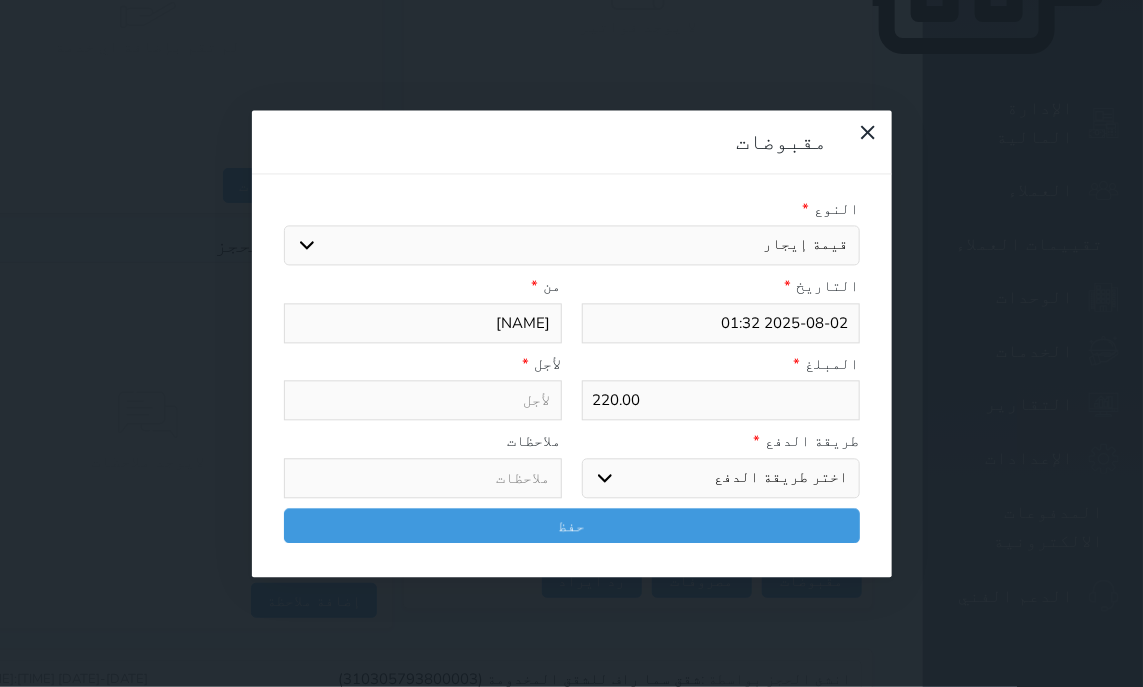 type on "قيمة إيجار - الوحدة - 305" 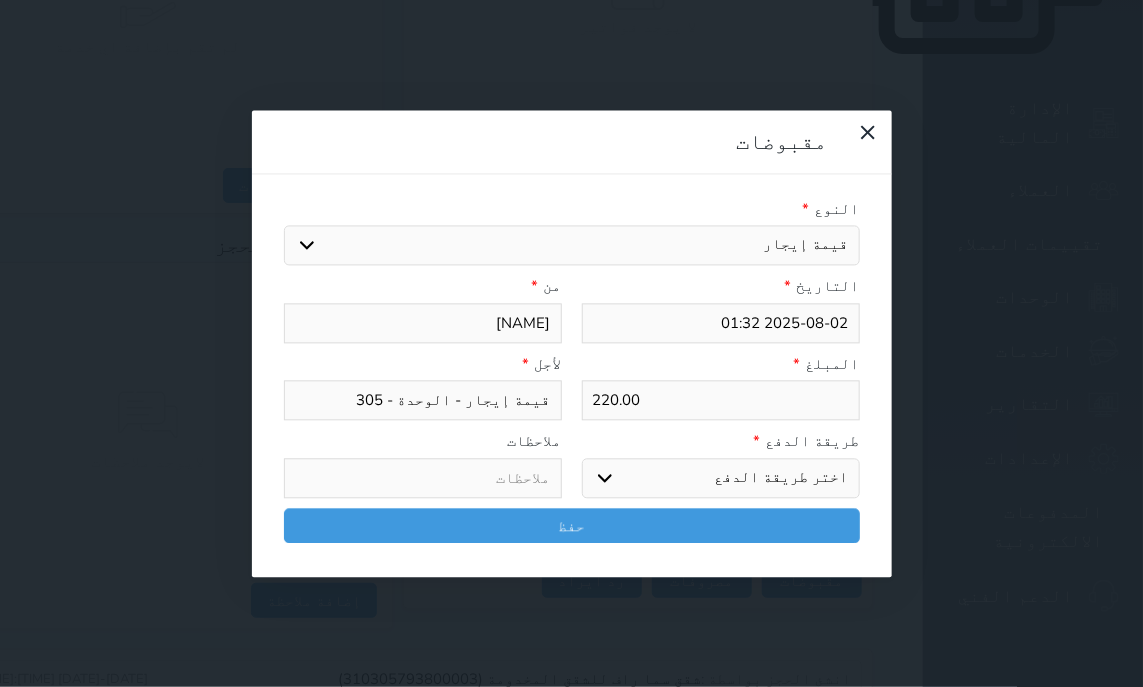 click on "اختر طريقة الدفع   دفع نقدى   تحويل بنكى   مدى   بطاقة ائتمان   آجل" at bounding box center [721, 478] 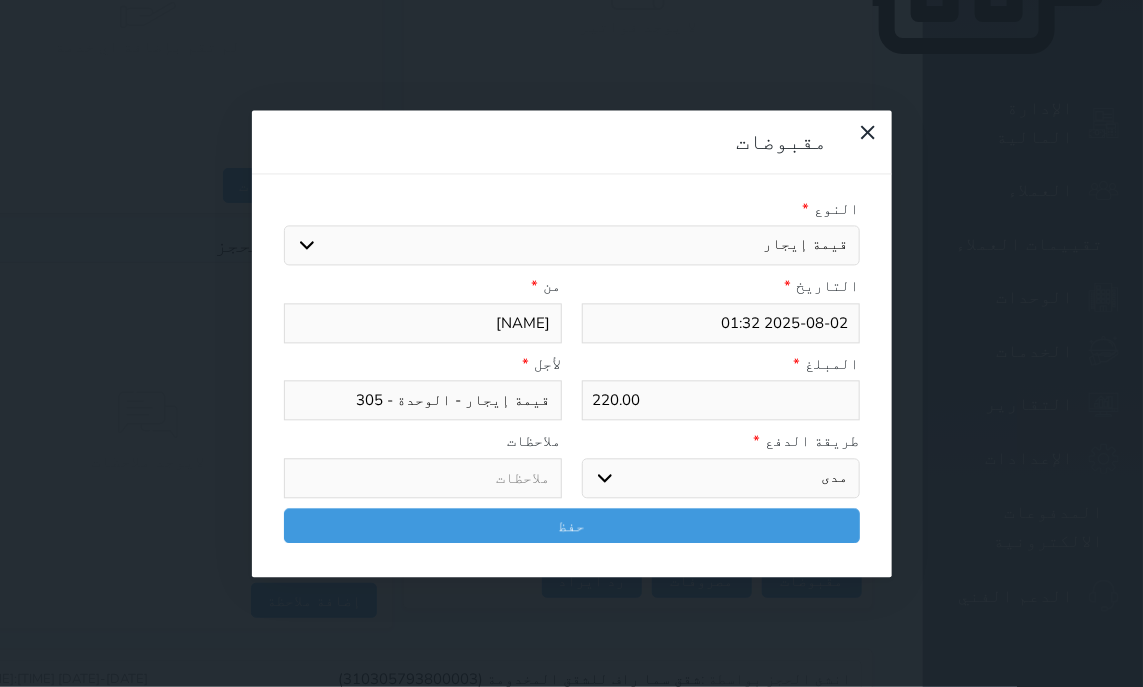 click on "مدى" at bounding box center (0, 0) 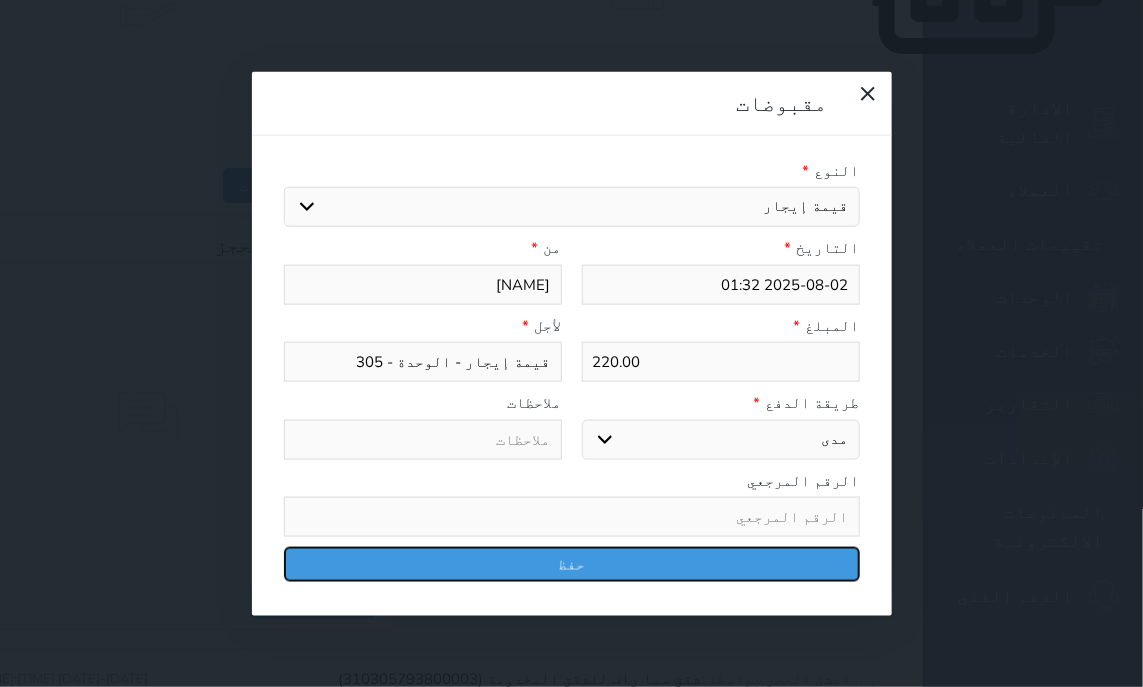 click on "حفظ" at bounding box center (572, 564) 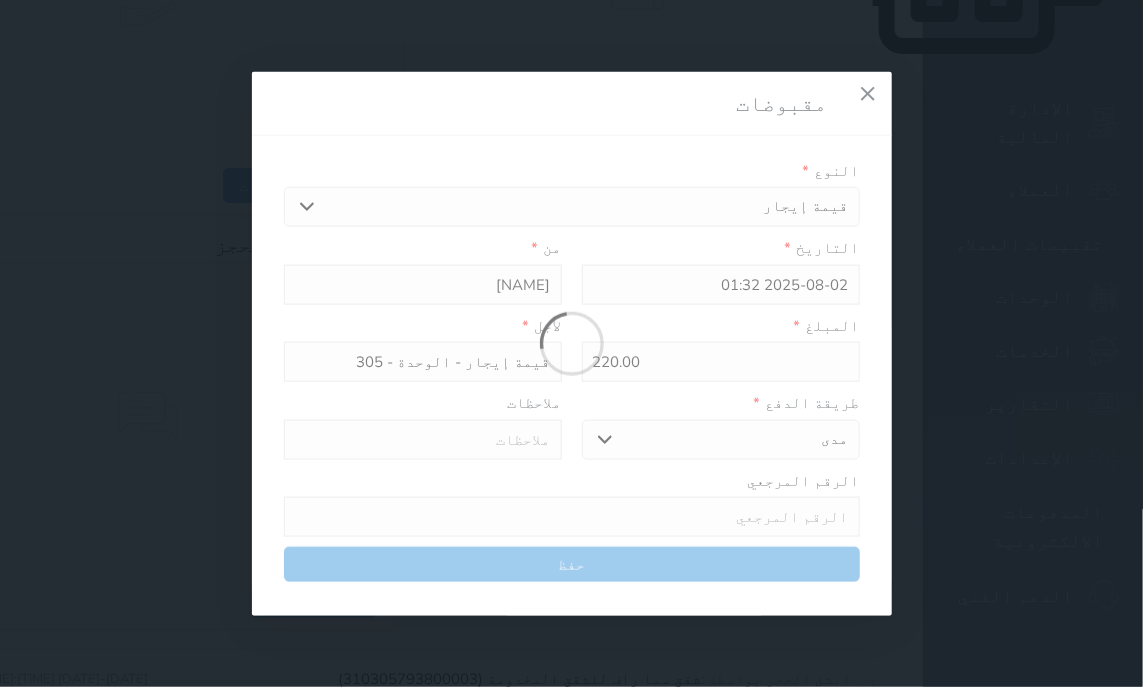 select 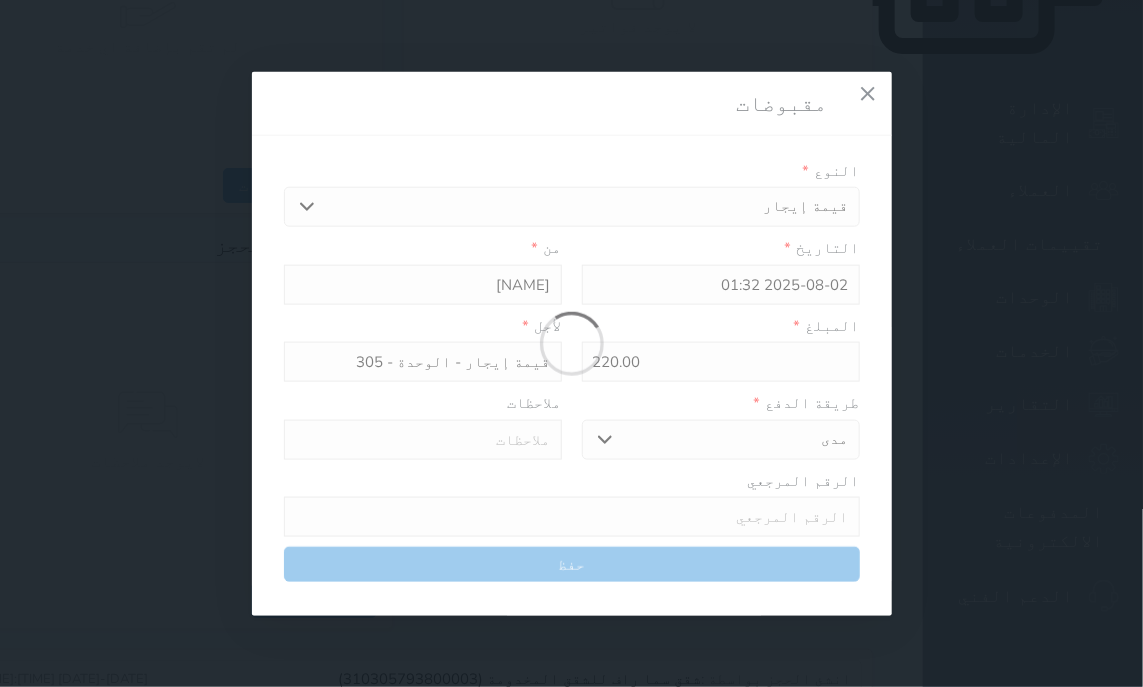 type 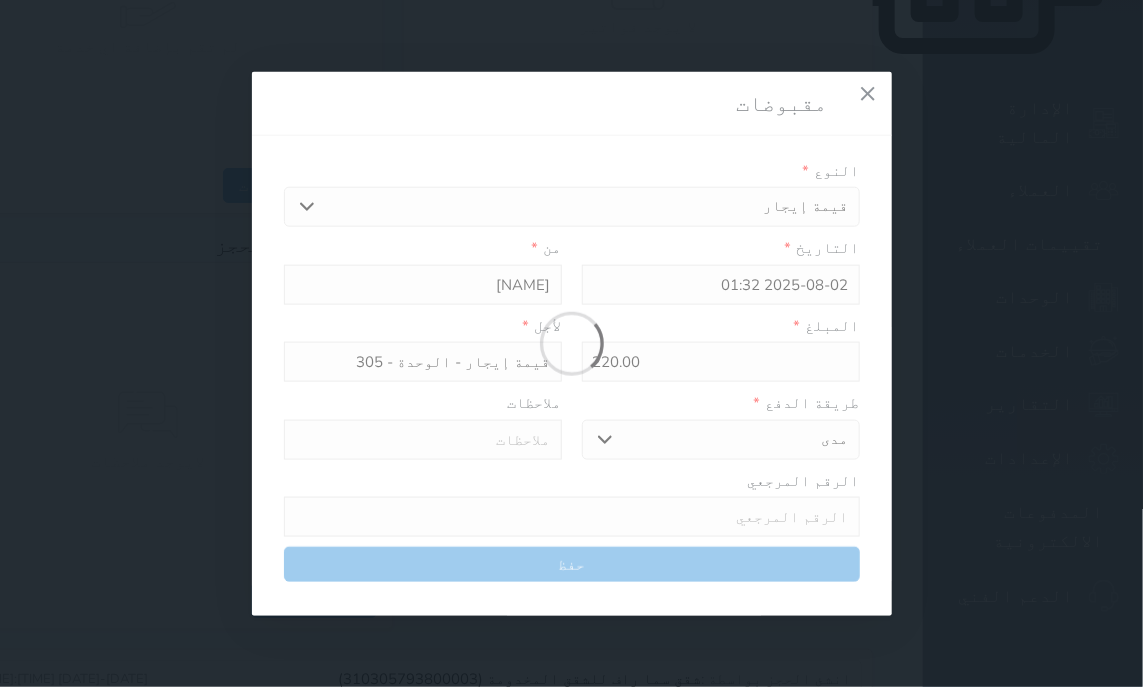 type on "0" 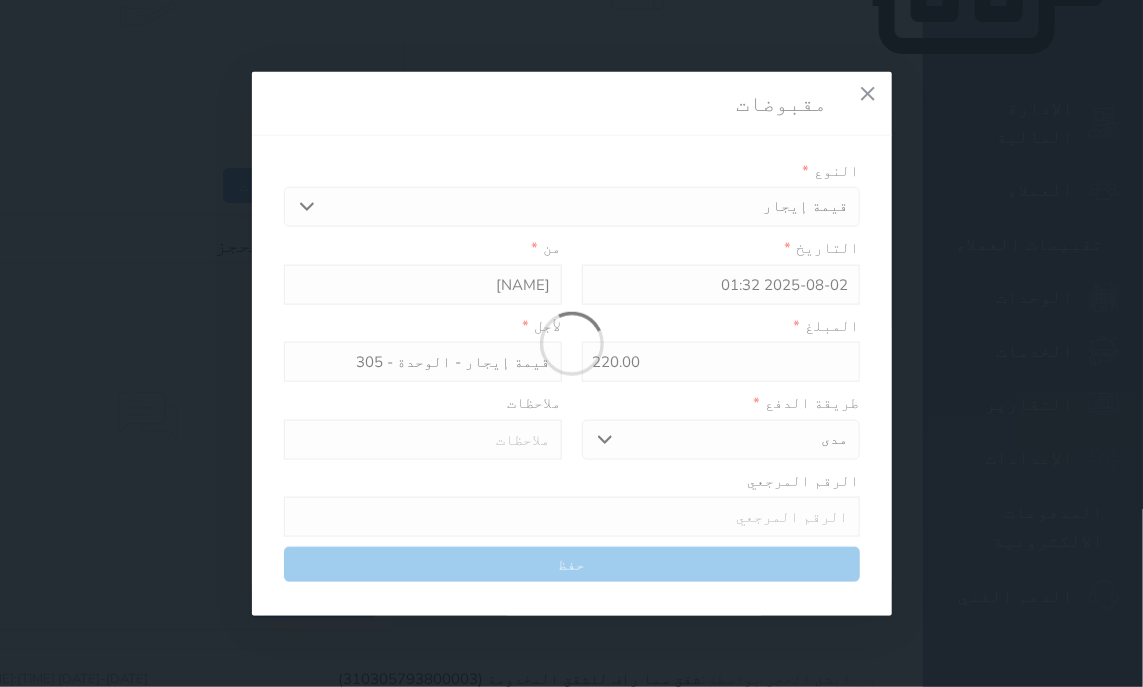 select 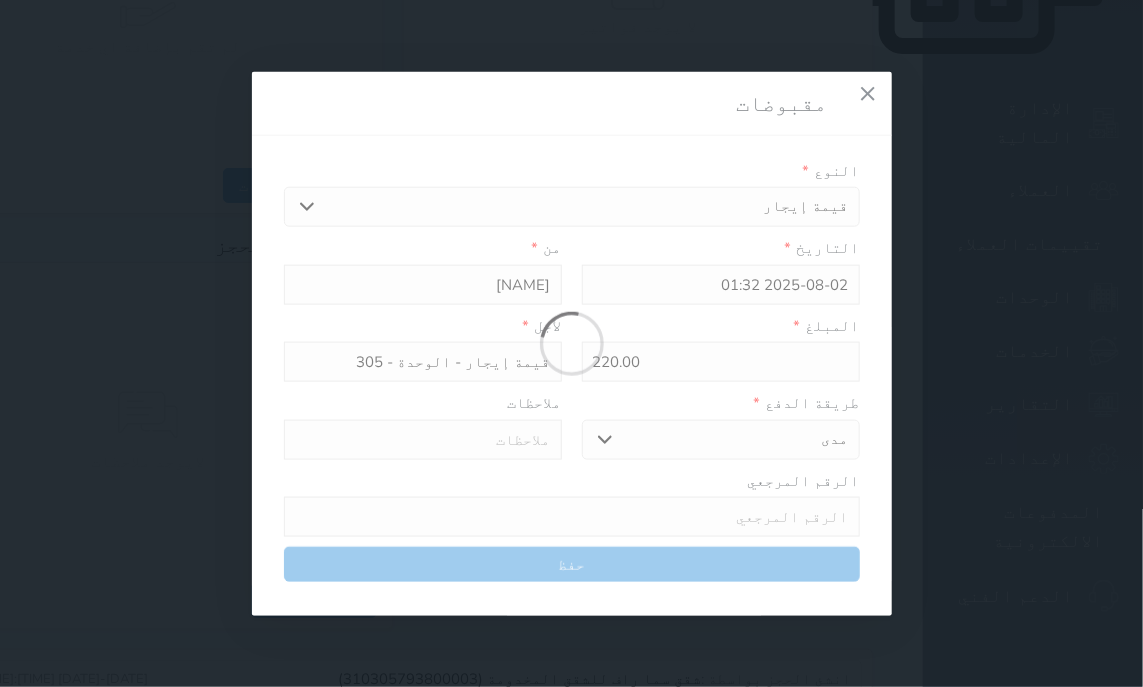 type on "0" 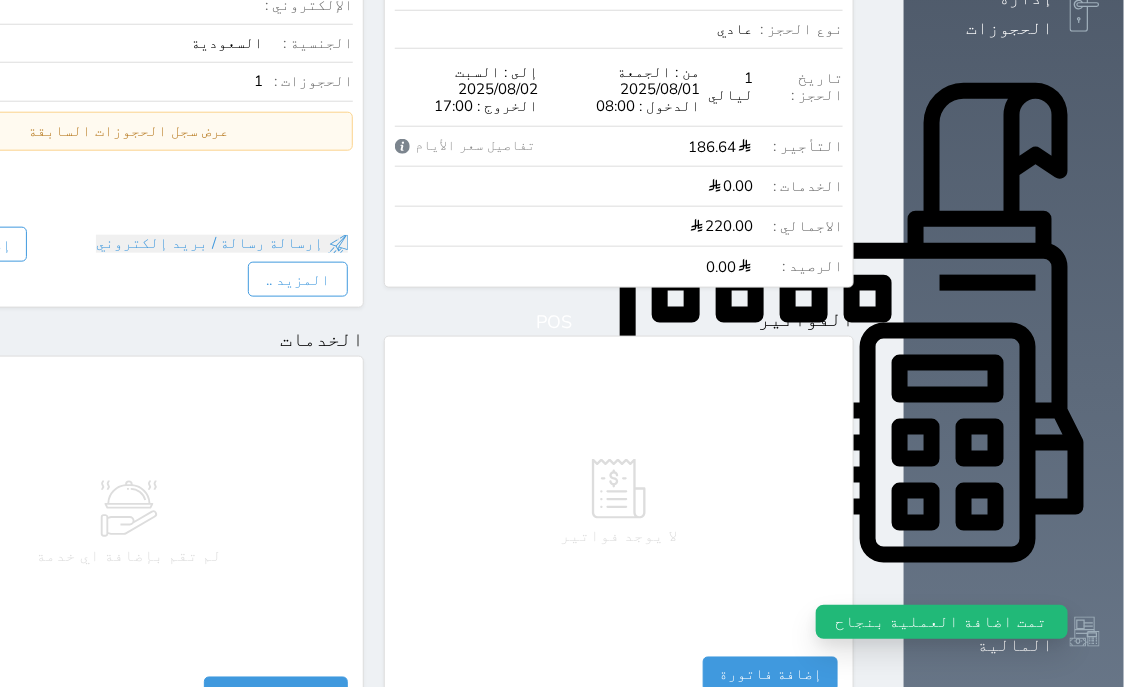 scroll, scrollTop: 0, scrollLeft: 0, axis: both 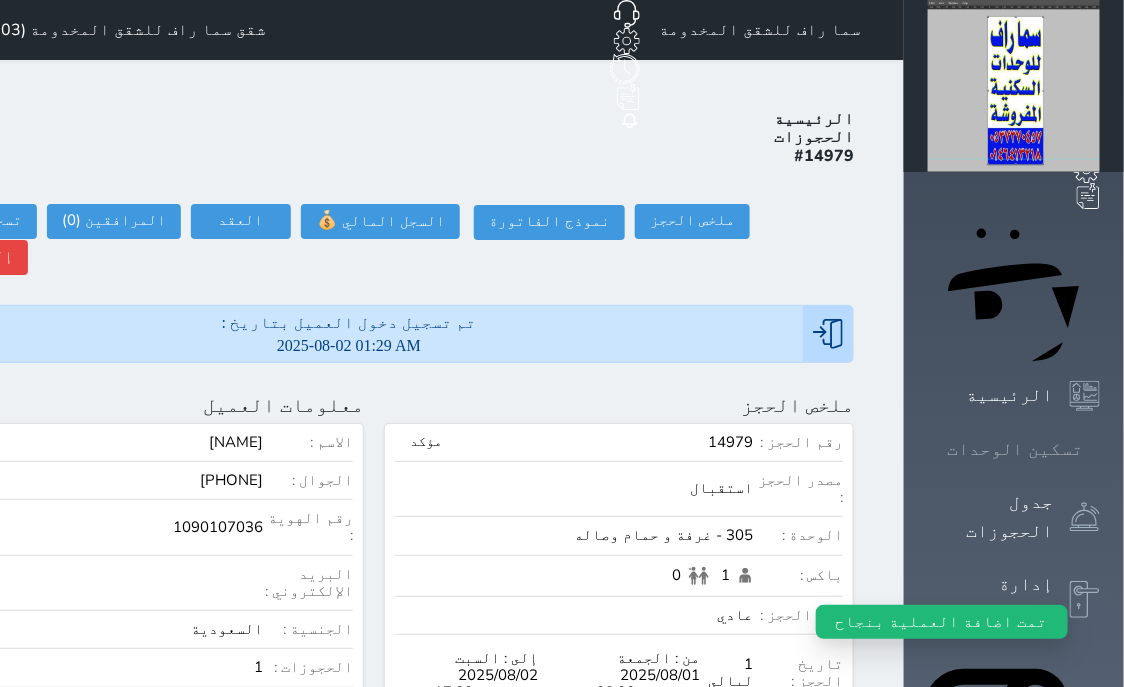 click on "تسكين الوحدات" at bounding box center (1015, 449) 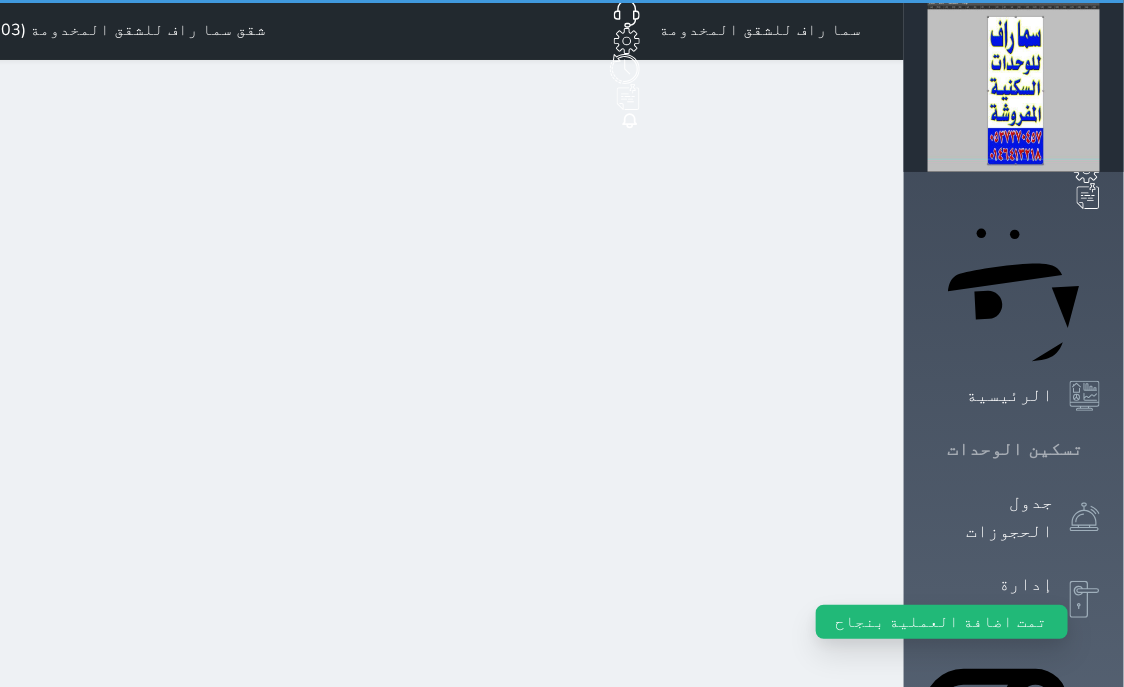 click on "تسكين الوحدات" at bounding box center (1015, 449) 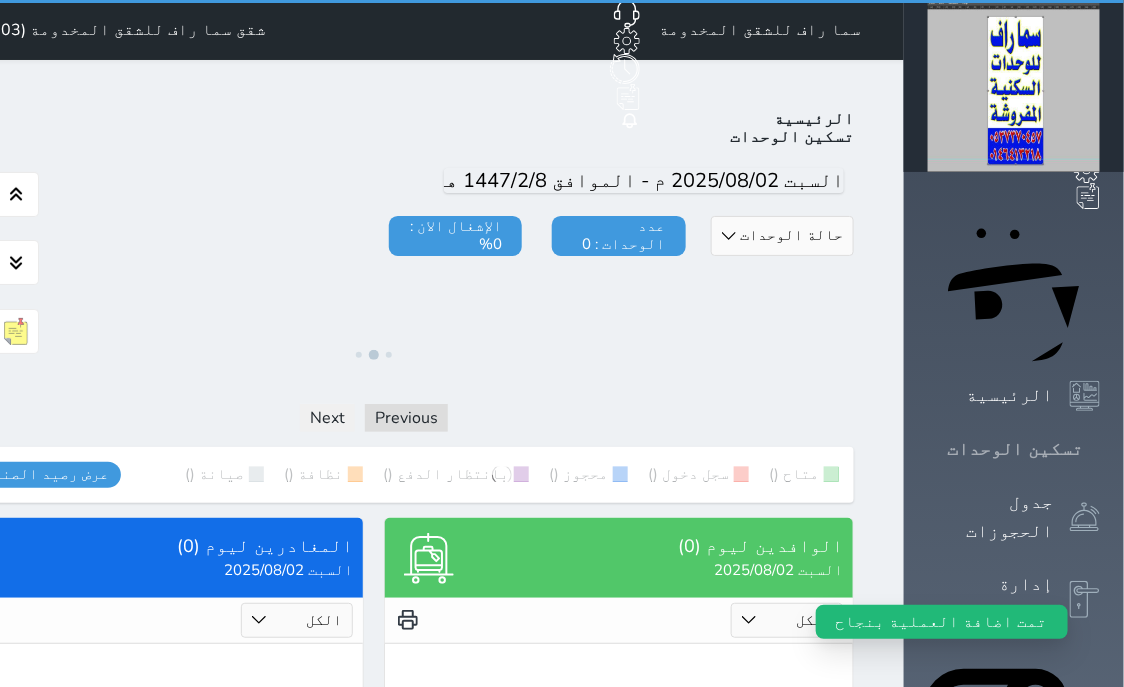 click on "تسكين الوحدات" at bounding box center [1015, 449] 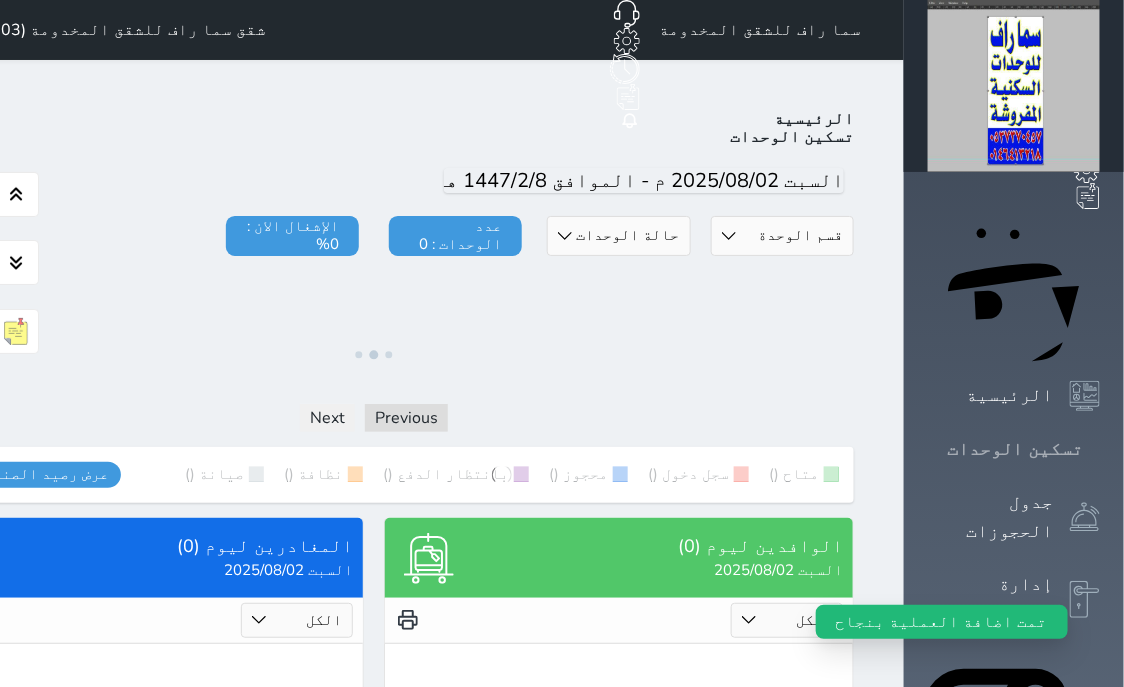 click on "تسكين الوحدات" at bounding box center (1015, 449) 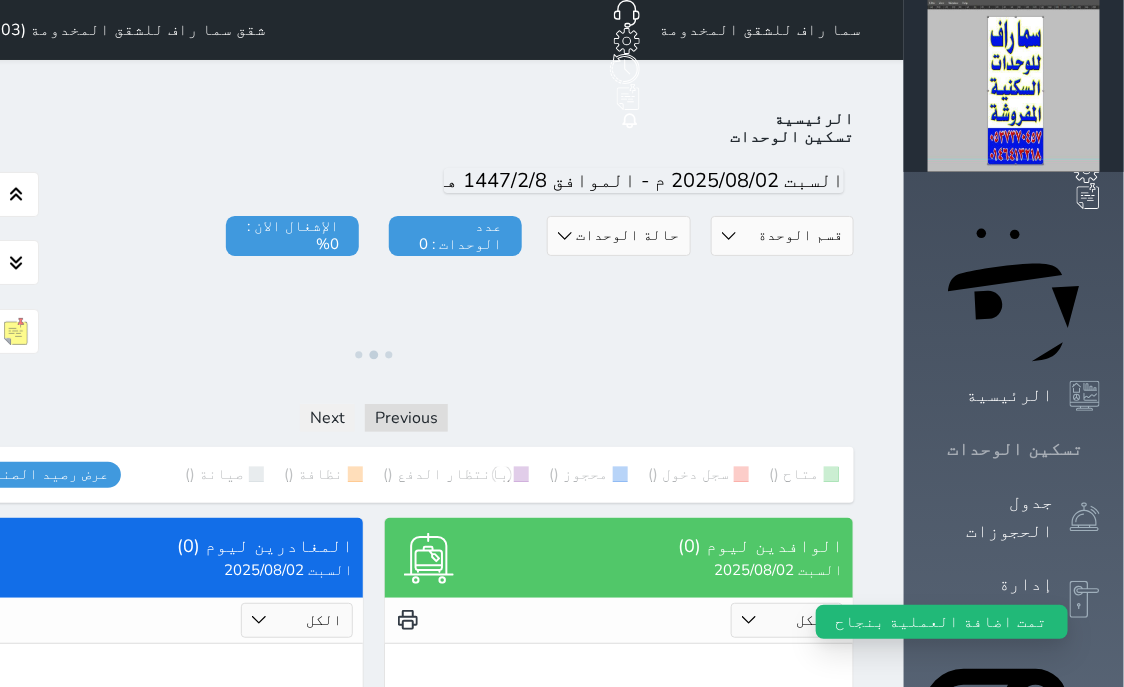 click on "تسكين الوحدات" at bounding box center [1015, 449] 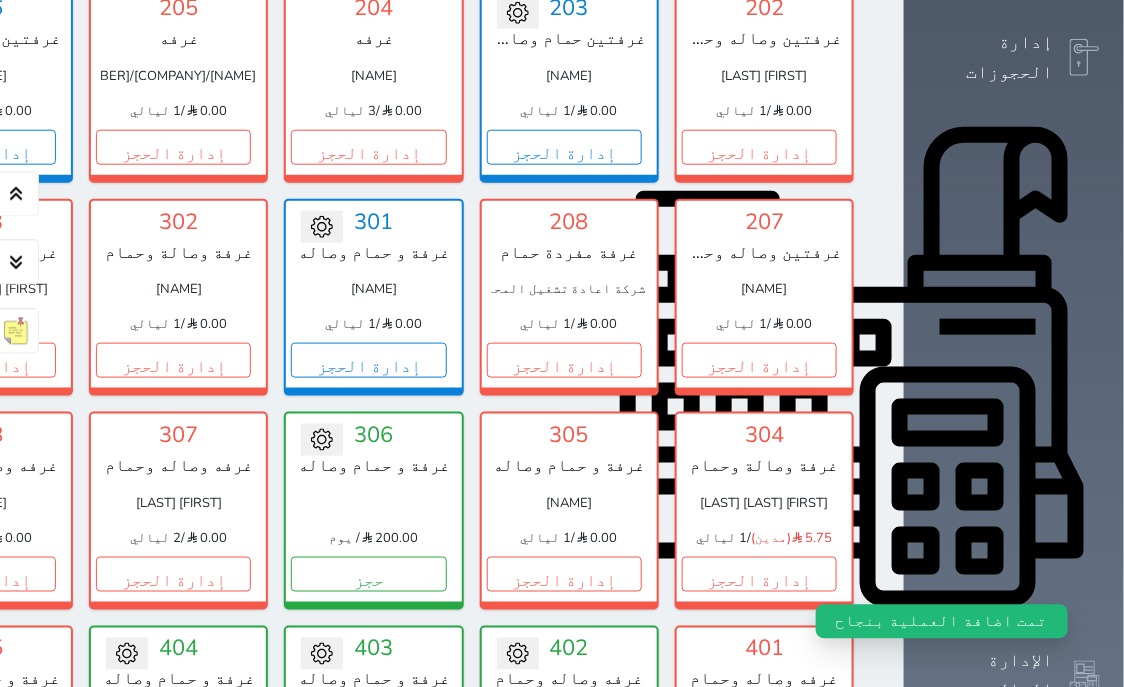 scroll, scrollTop: 587, scrollLeft: 0, axis: vertical 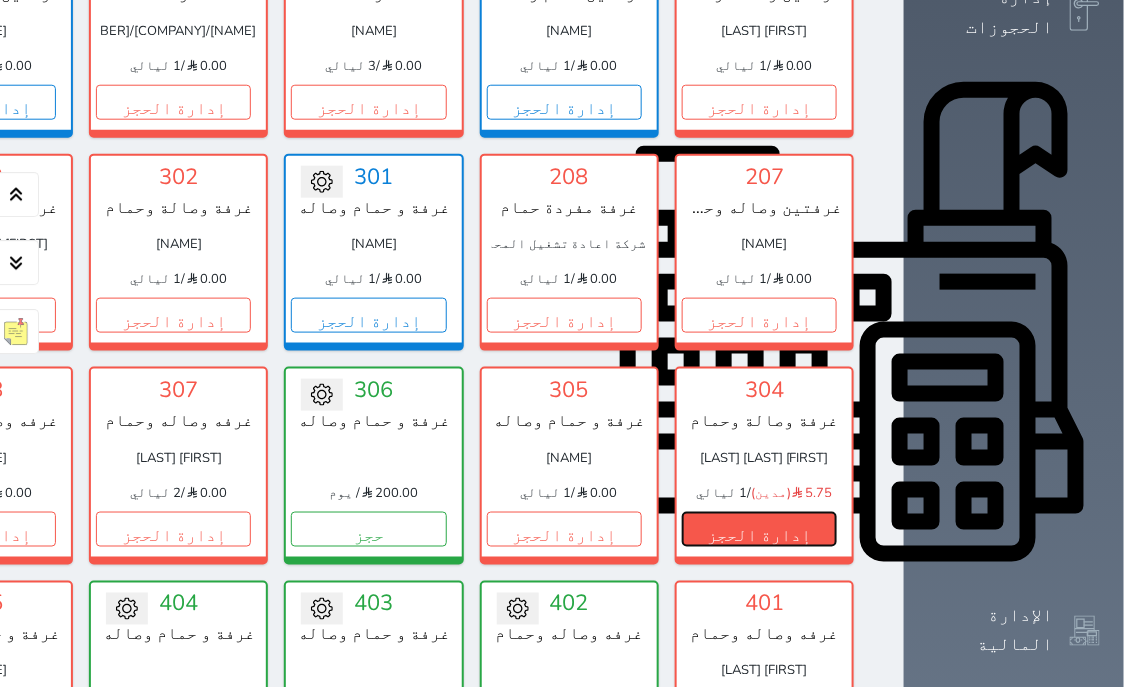 click on "إدارة الحجز" at bounding box center [759, 529] 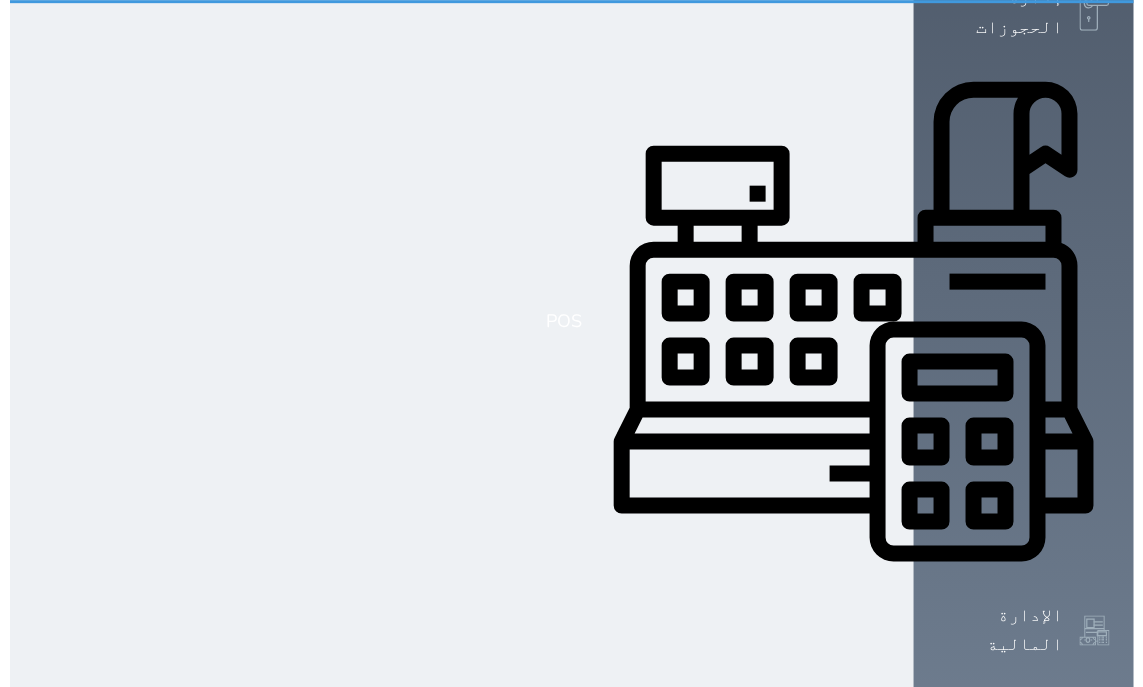 scroll, scrollTop: 0, scrollLeft: 0, axis: both 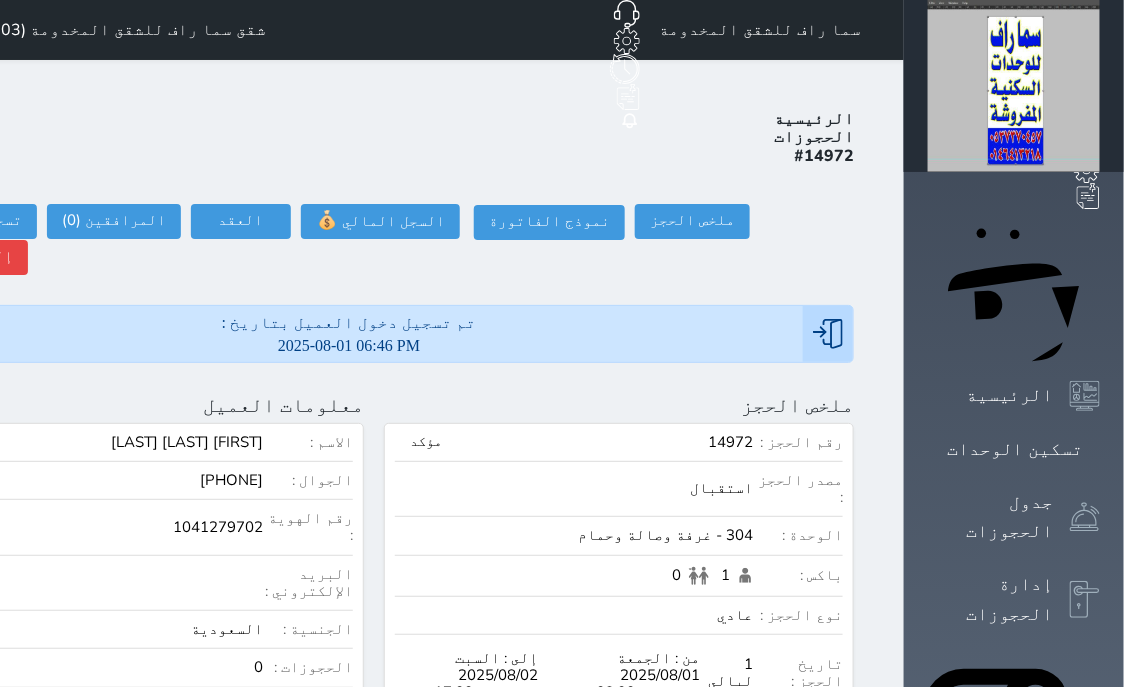 select 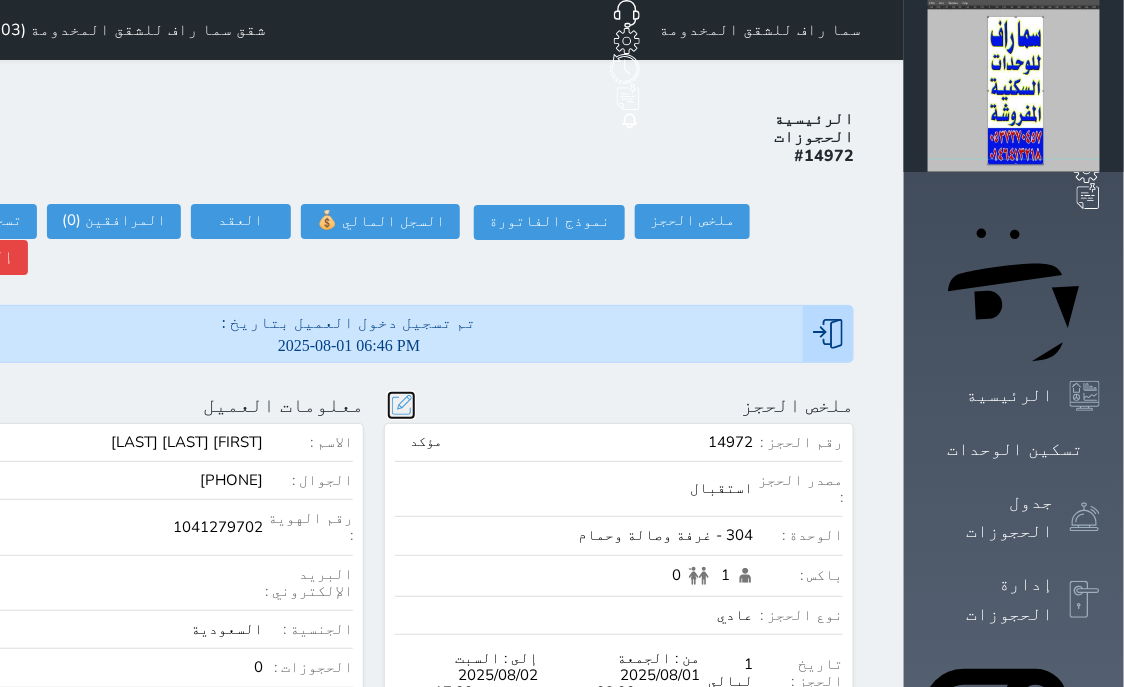 click at bounding box center (401, 405) 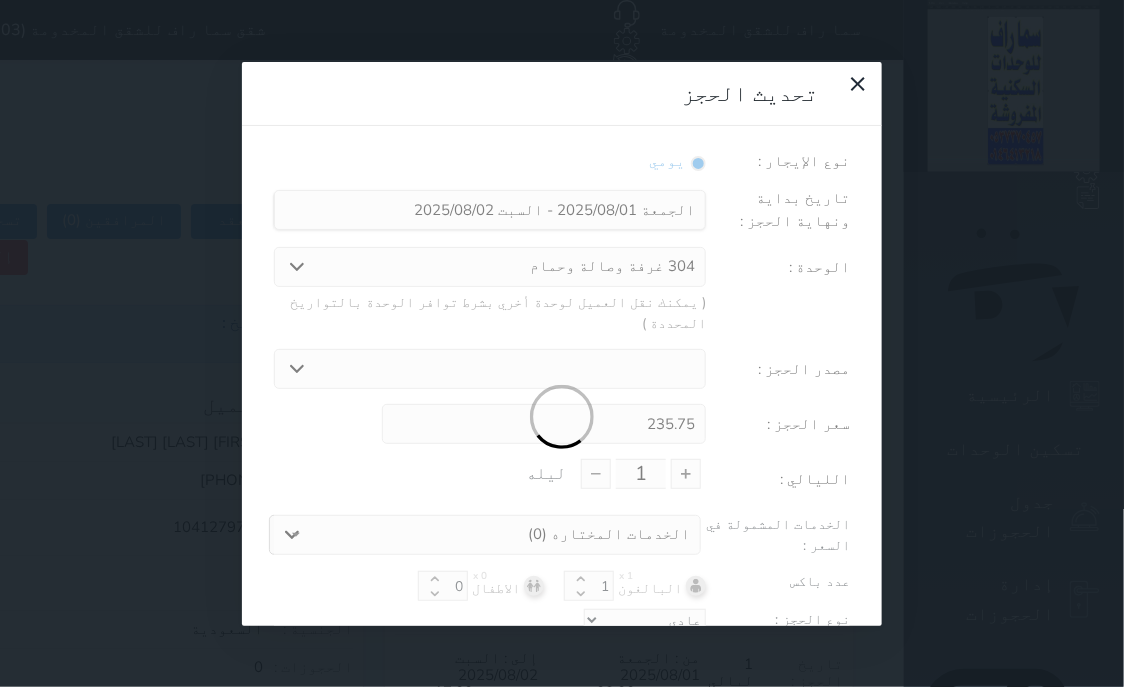 scroll, scrollTop: 44, scrollLeft: 0, axis: vertical 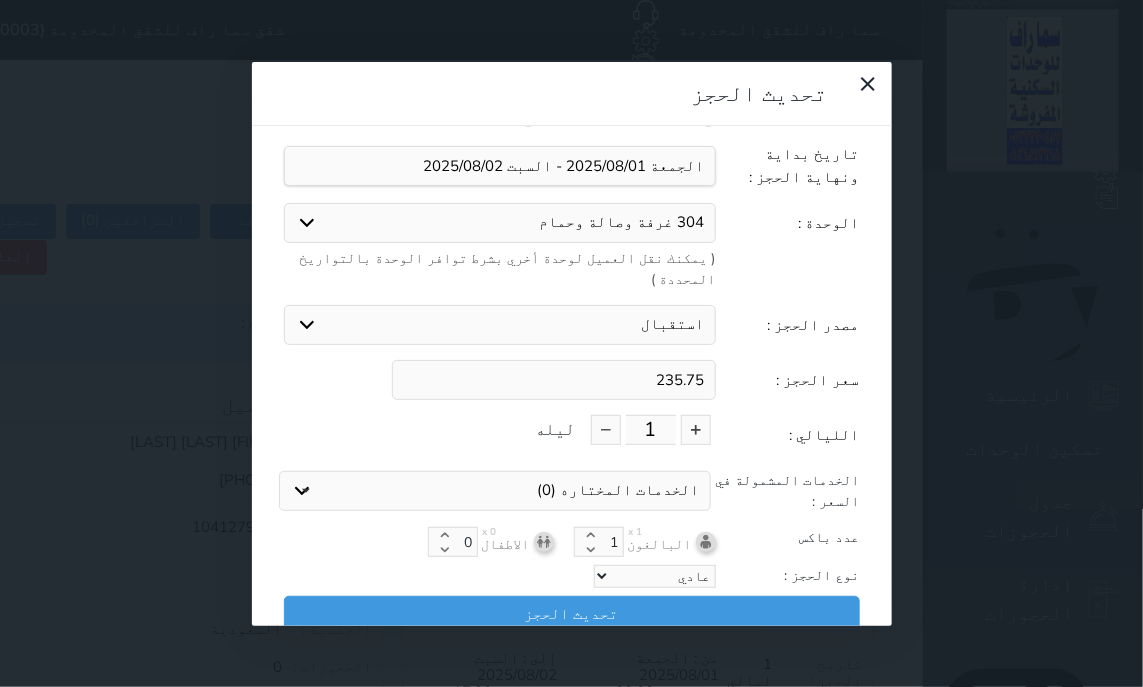 drag, startPoint x: 629, startPoint y: 281, endPoint x: 833, endPoint y: 271, distance: 204.24495 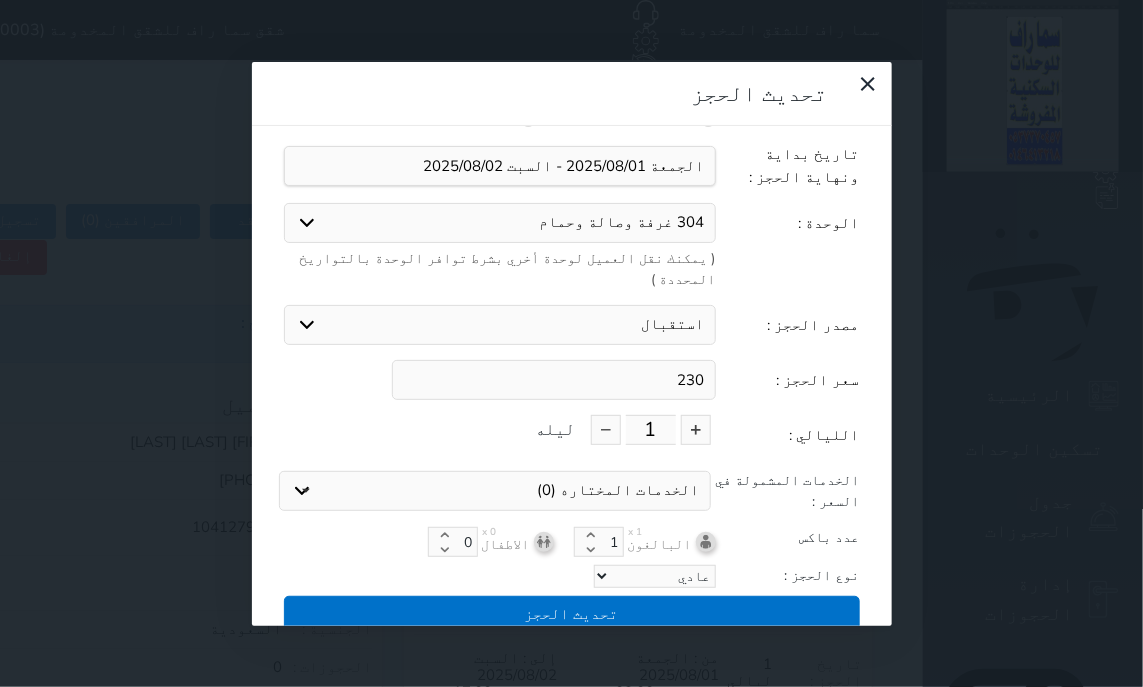 type on "230" 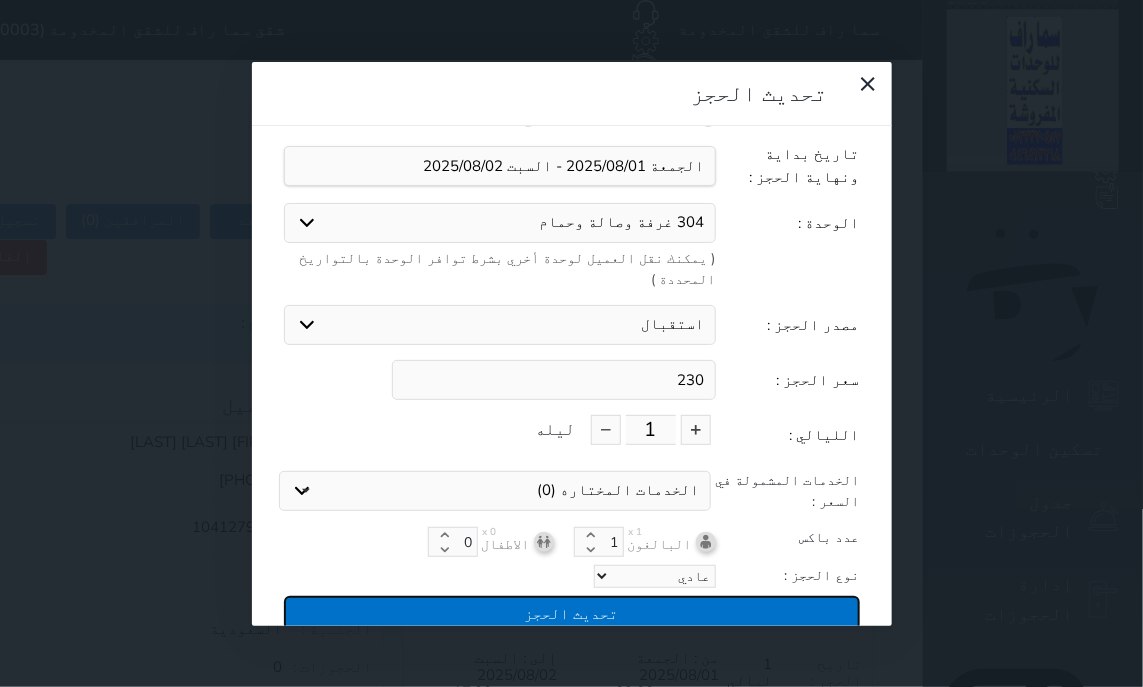 click on "تحديث الحجز" at bounding box center [572, 613] 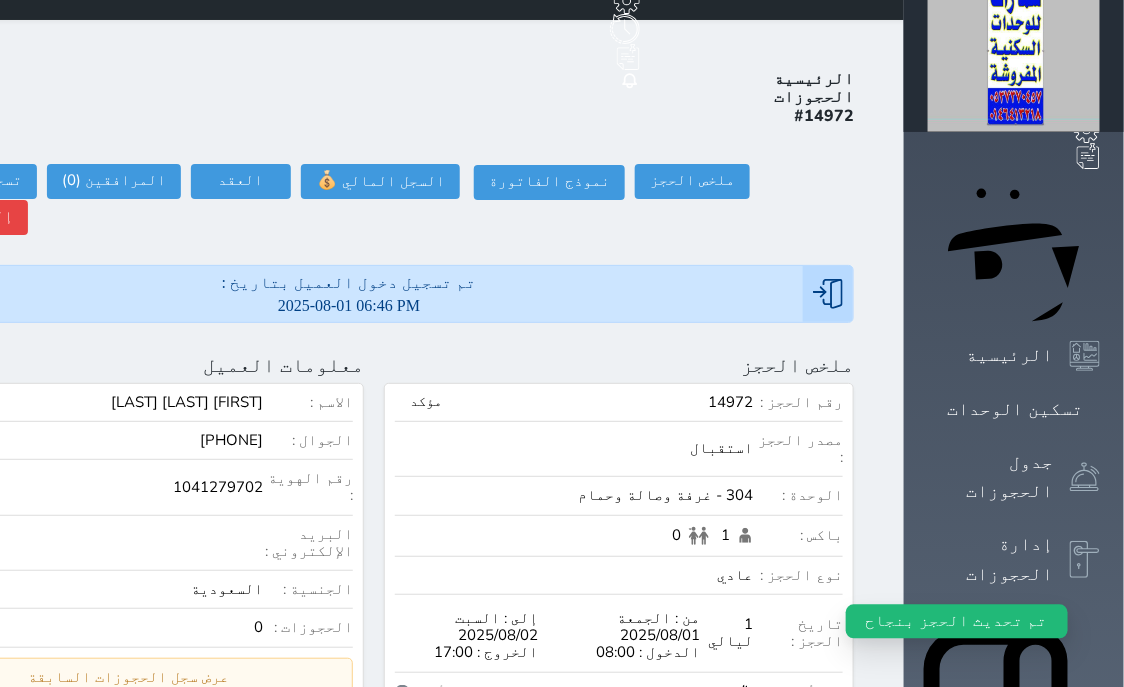 scroll, scrollTop: 0, scrollLeft: 0, axis: both 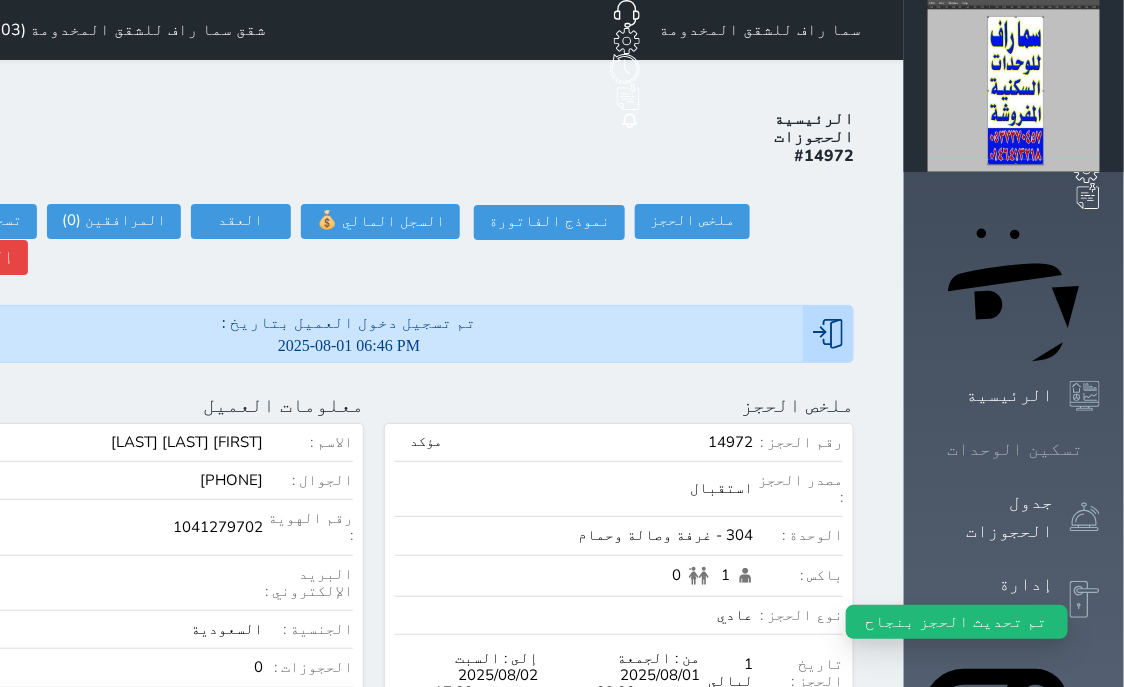 click on "تسكين الوحدات" at bounding box center [1015, 449] 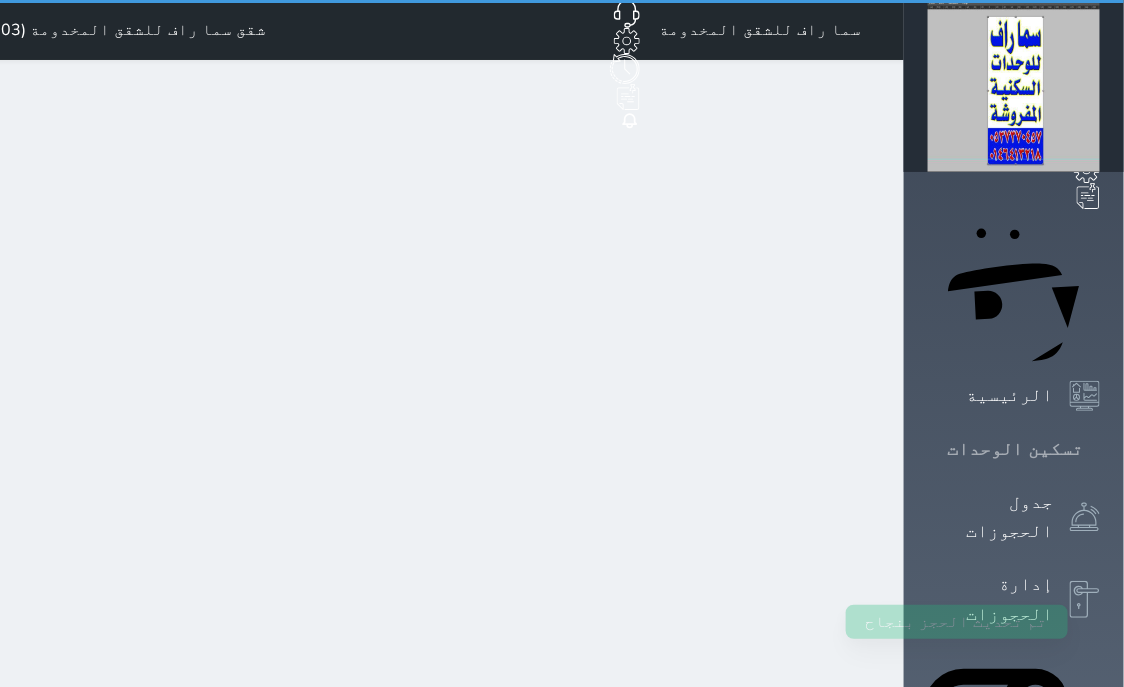 click on "تسكين الوحدات" at bounding box center (1015, 449) 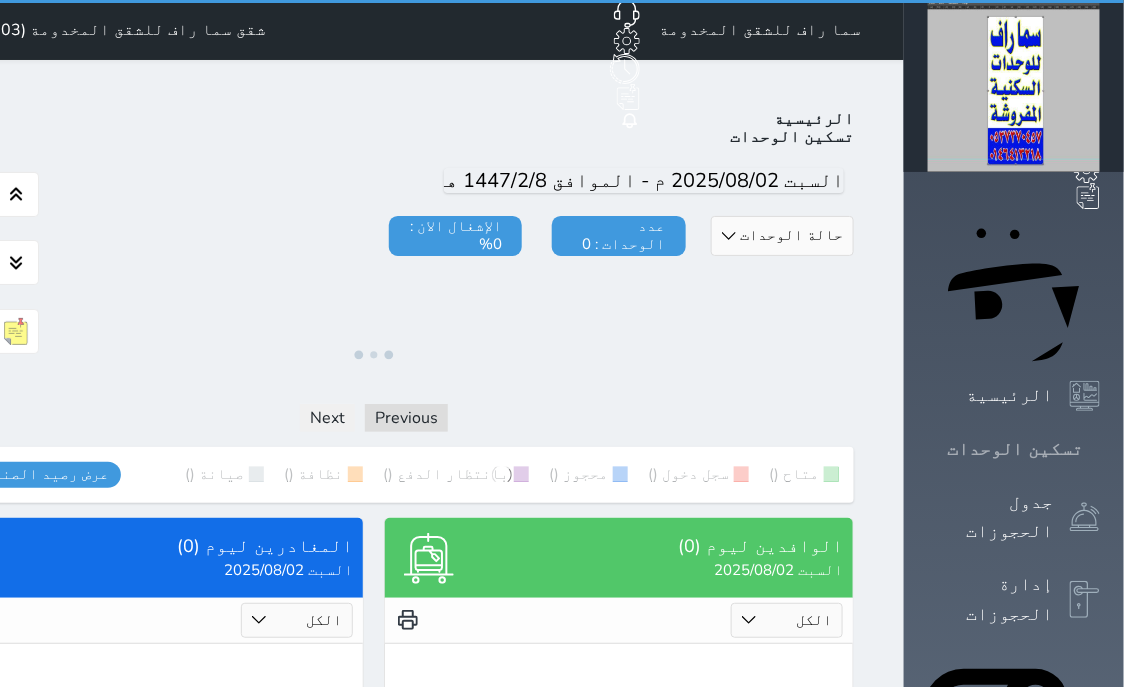 click on "تسكين الوحدات" at bounding box center (1015, 449) 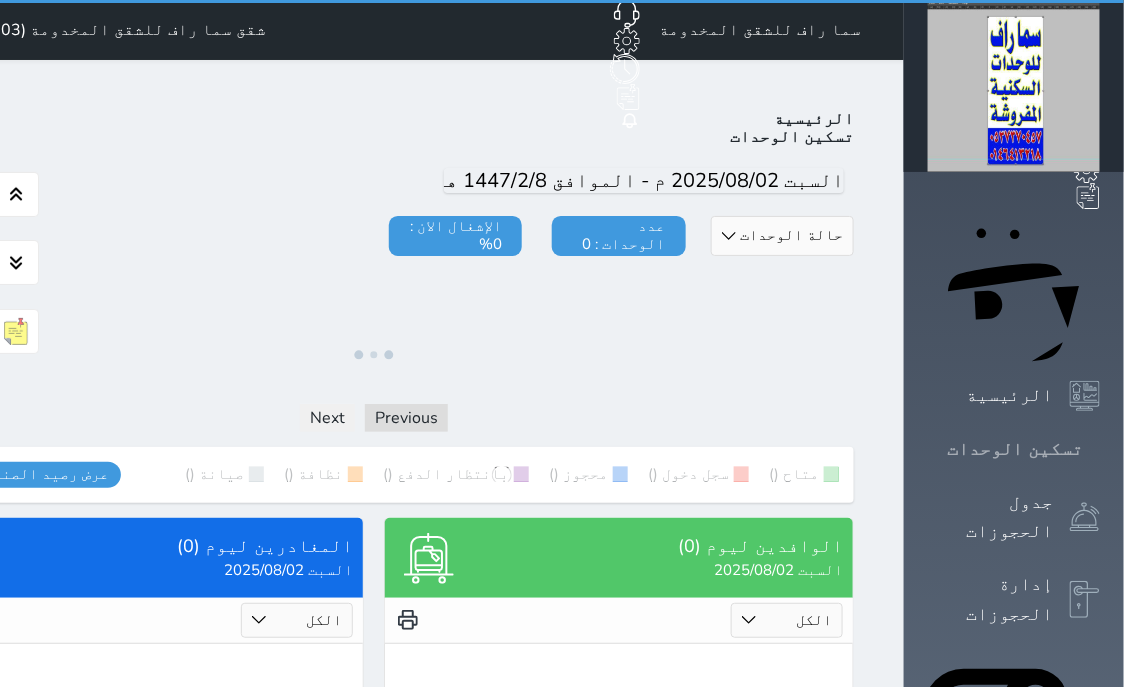 click on "تسكين الوحدات" at bounding box center [1015, 449] 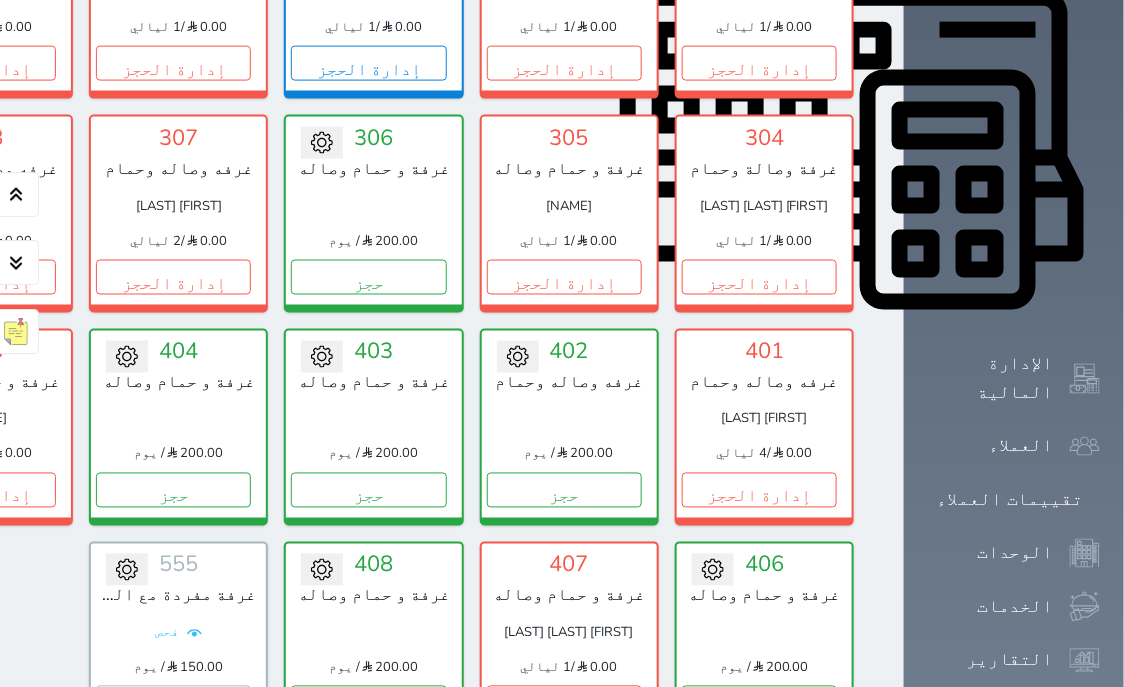 scroll, scrollTop: 841, scrollLeft: 0, axis: vertical 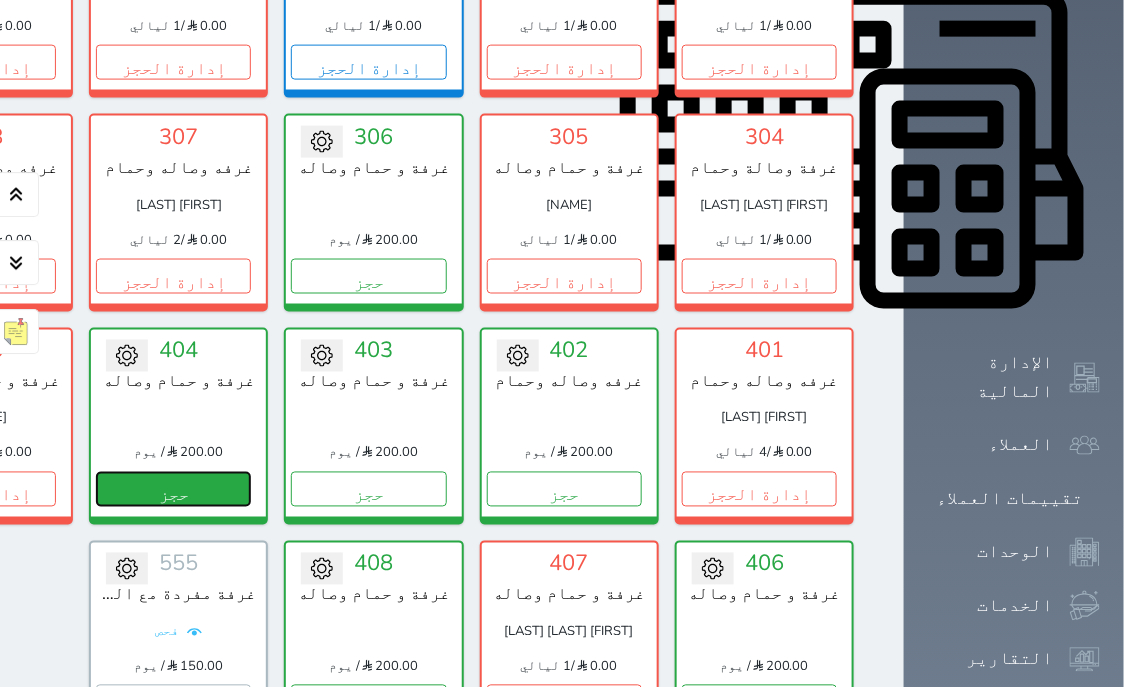 click on "حجز" at bounding box center (173, 488) 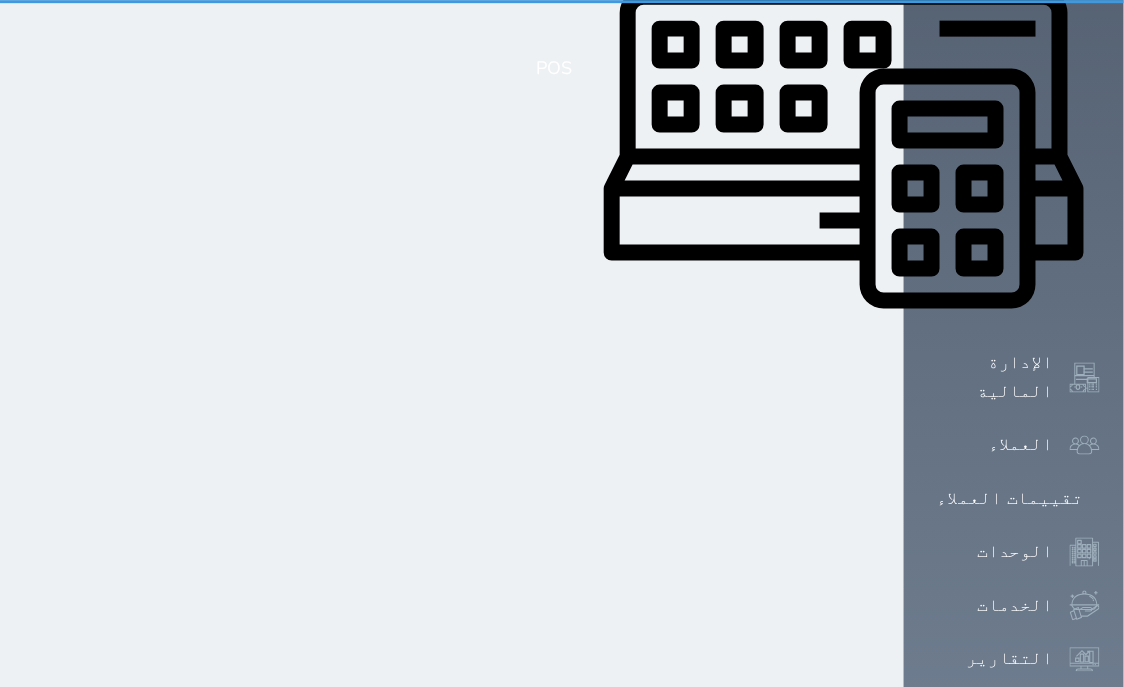 scroll, scrollTop: 317, scrollLeft: 0, axis: vertical 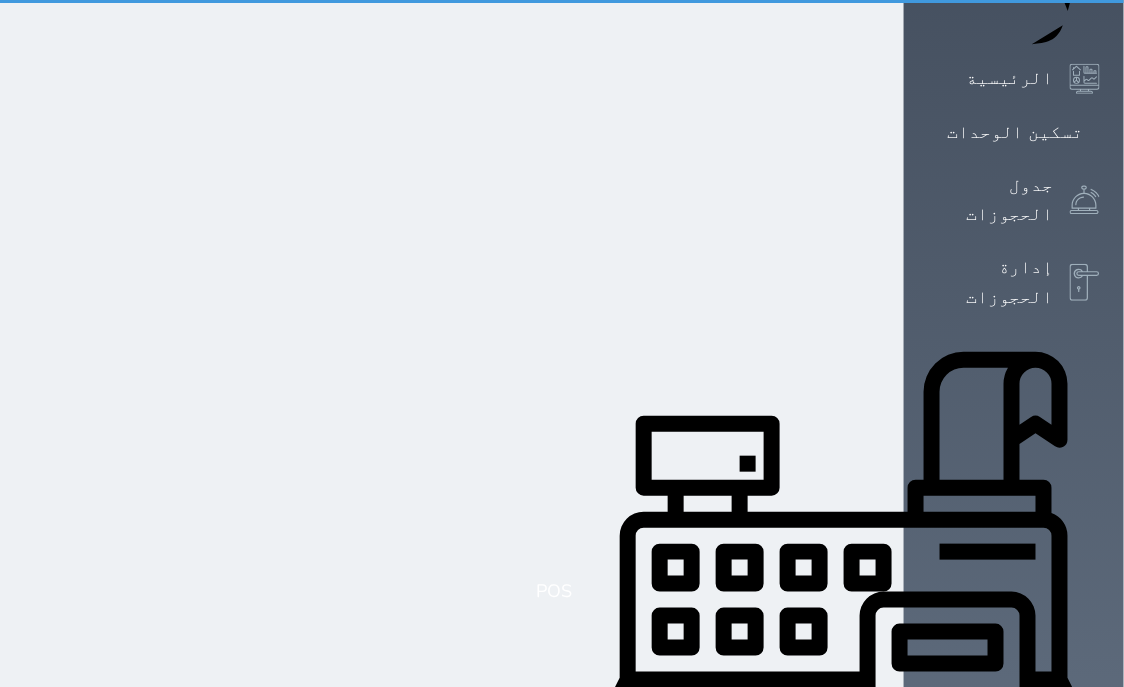 select on "1" 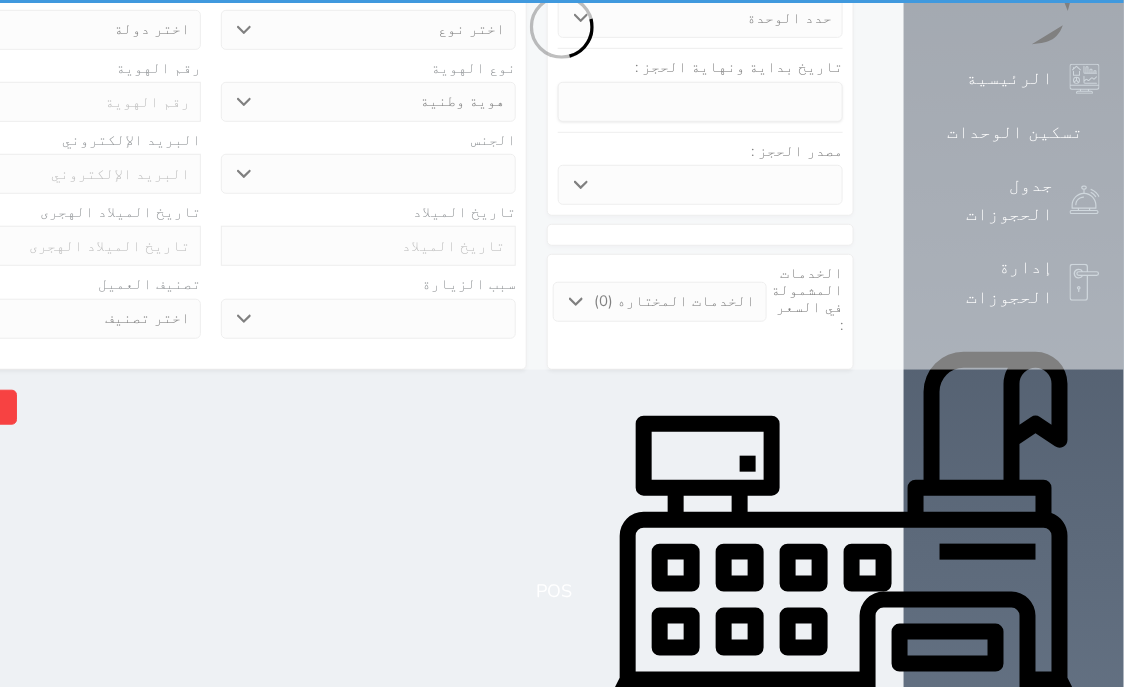 scroll, scrollTop: 0, scrollLeft: 0, axis: both 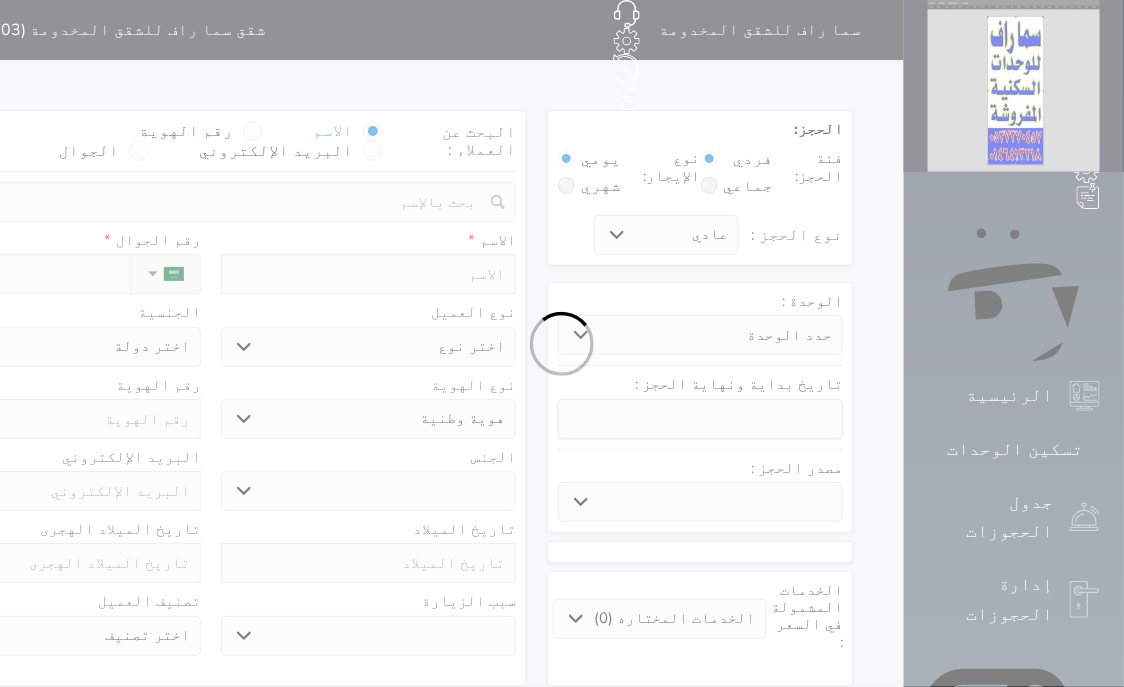 select 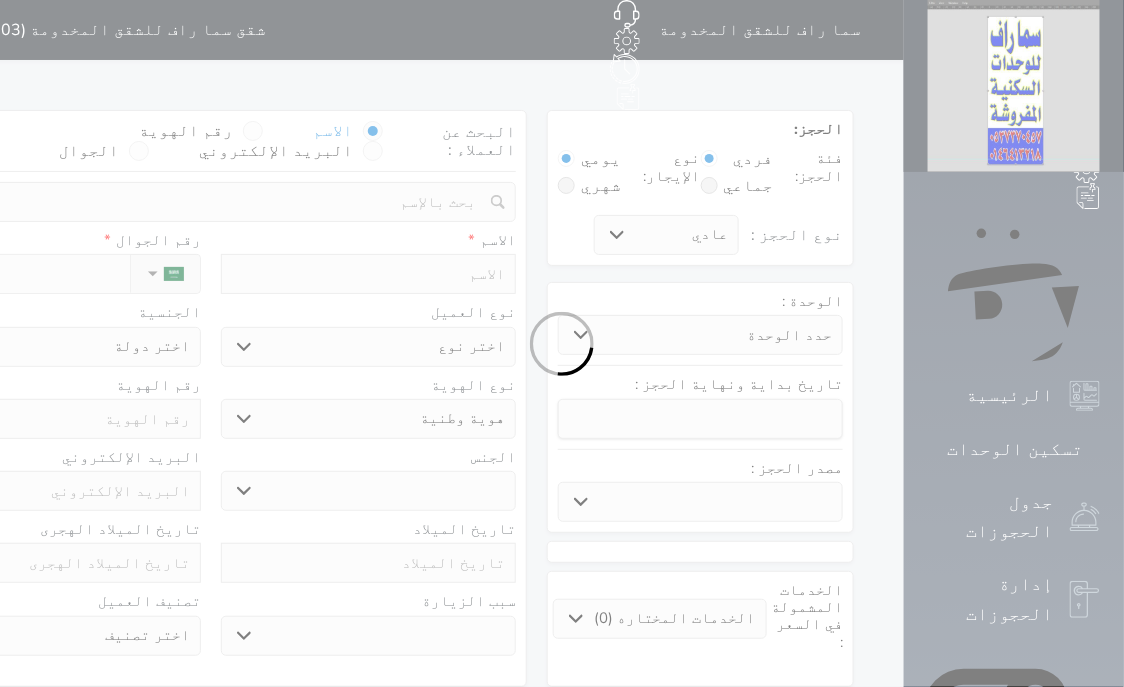select 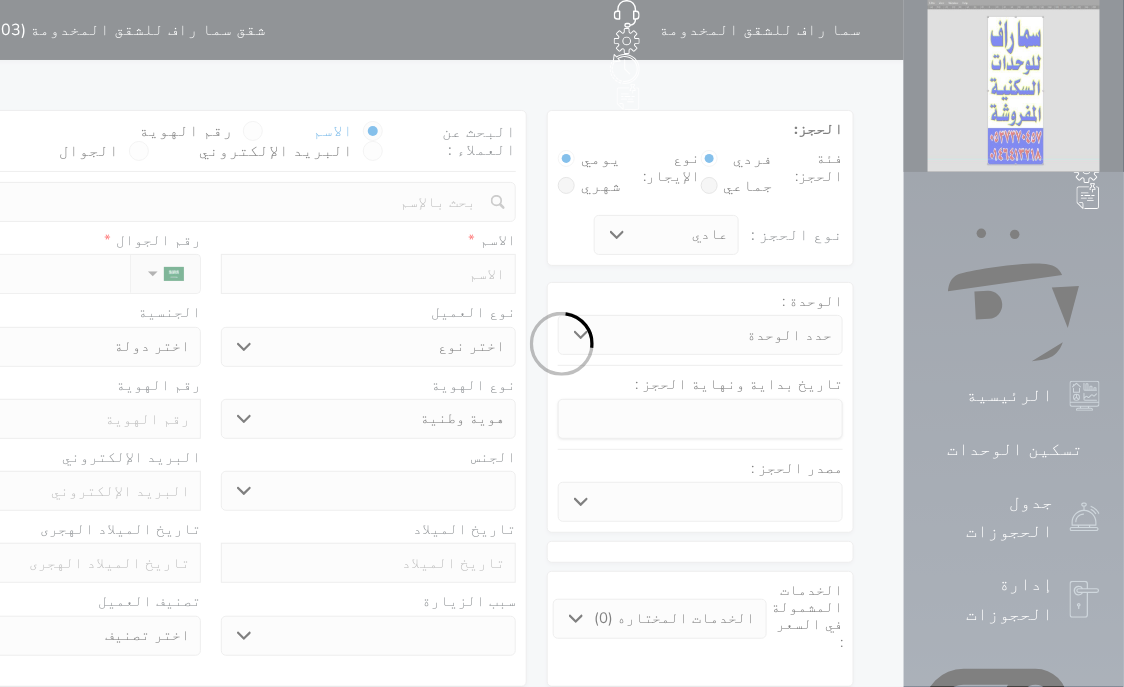 select 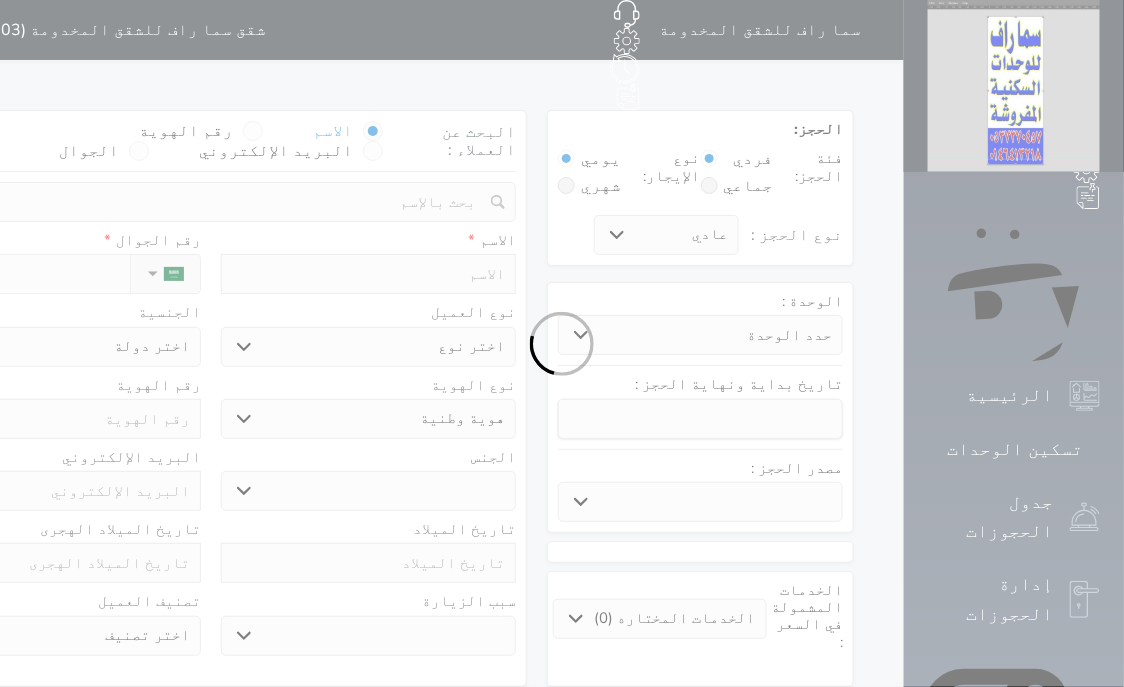 select 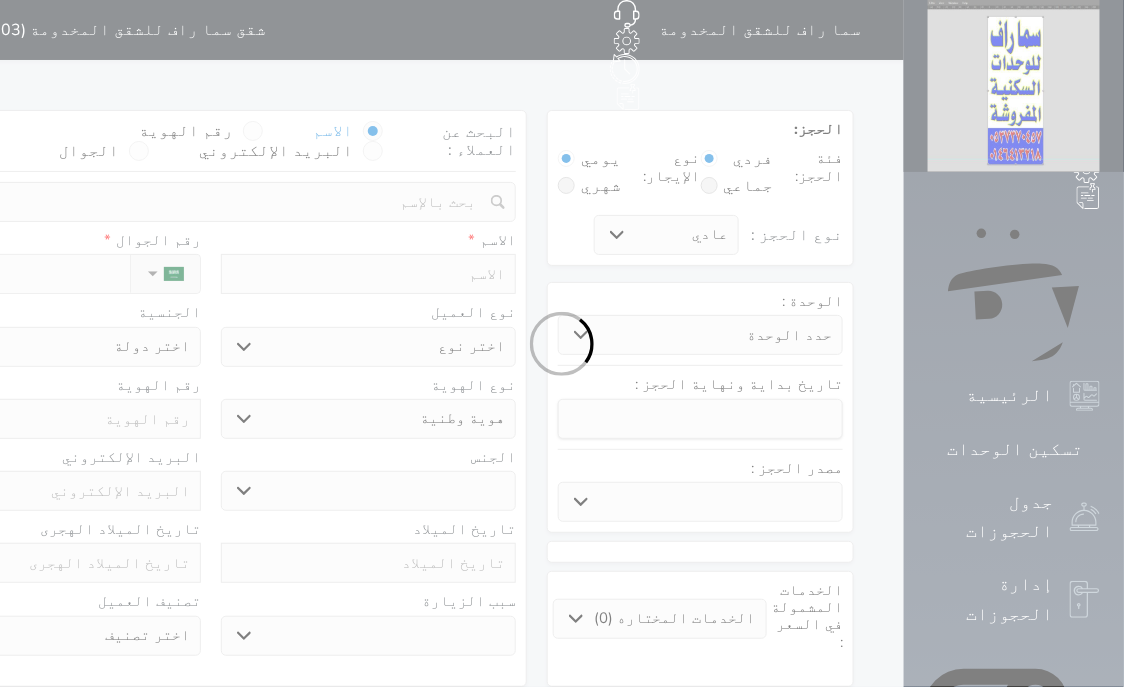 select 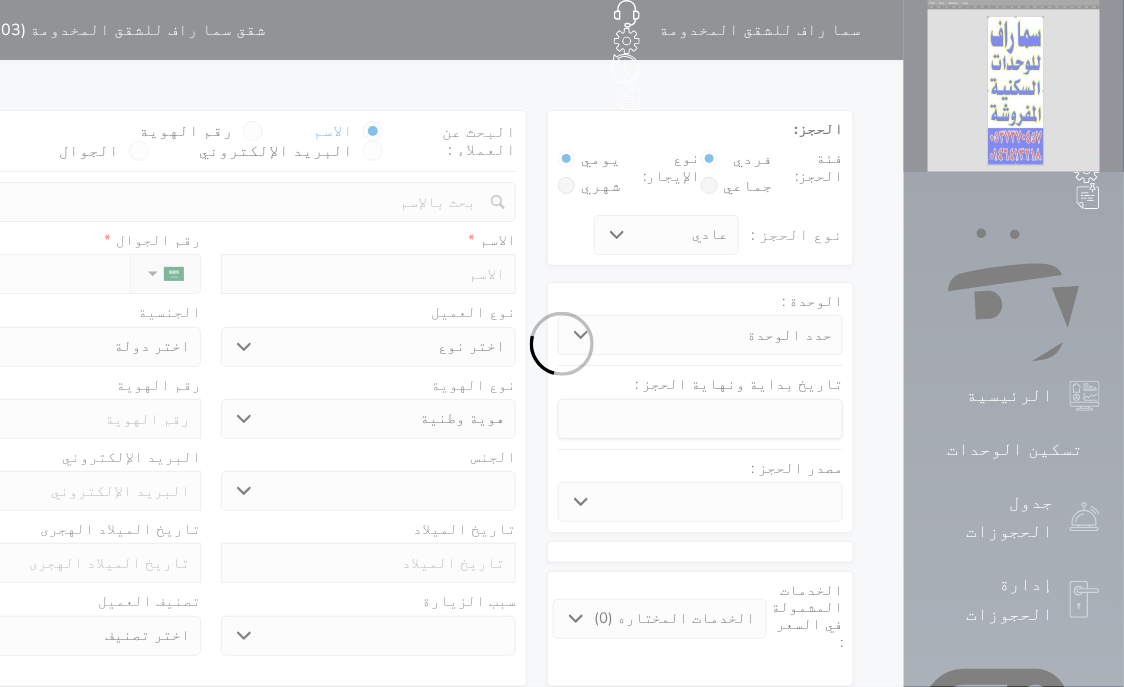 select 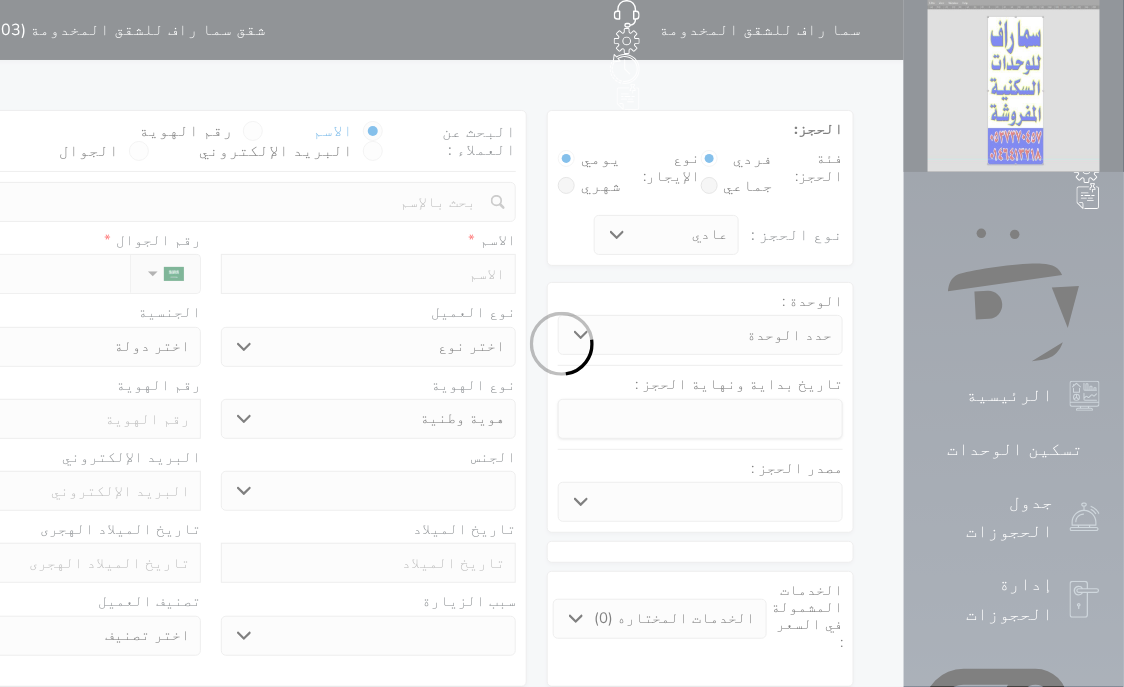 select 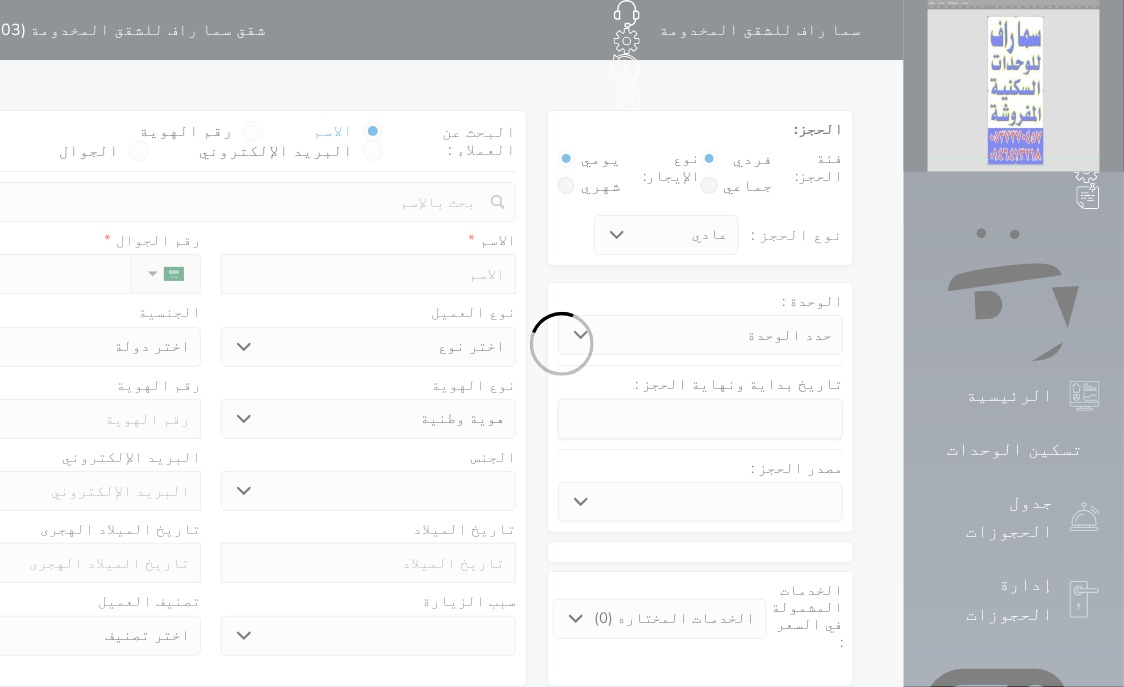 select 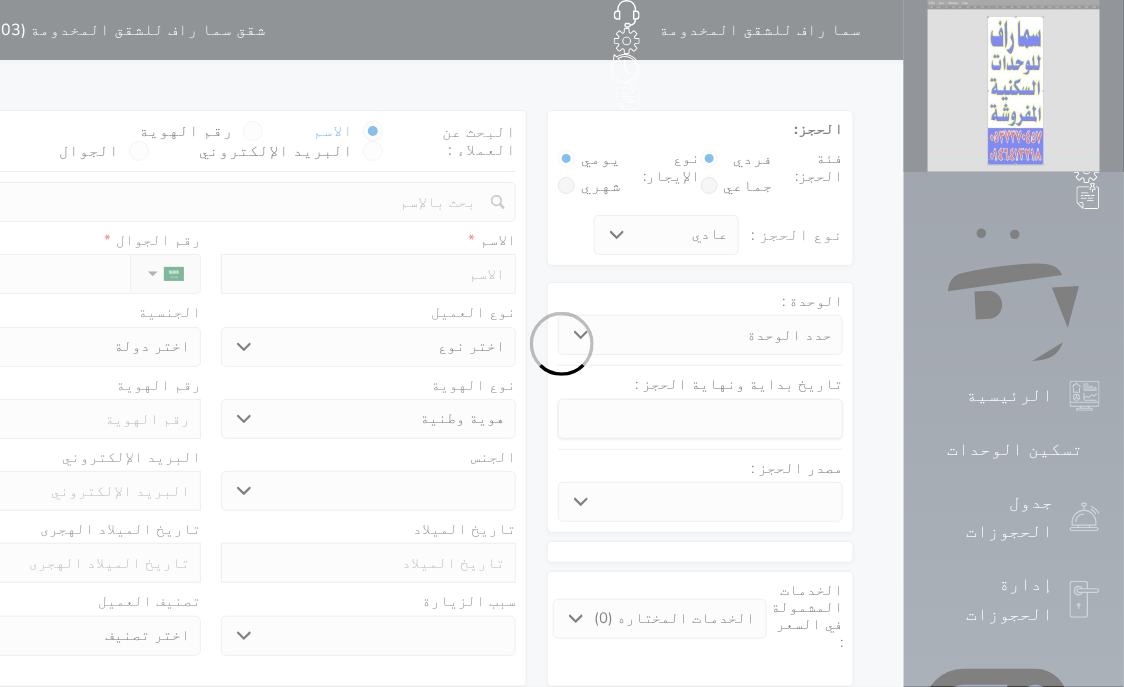 select 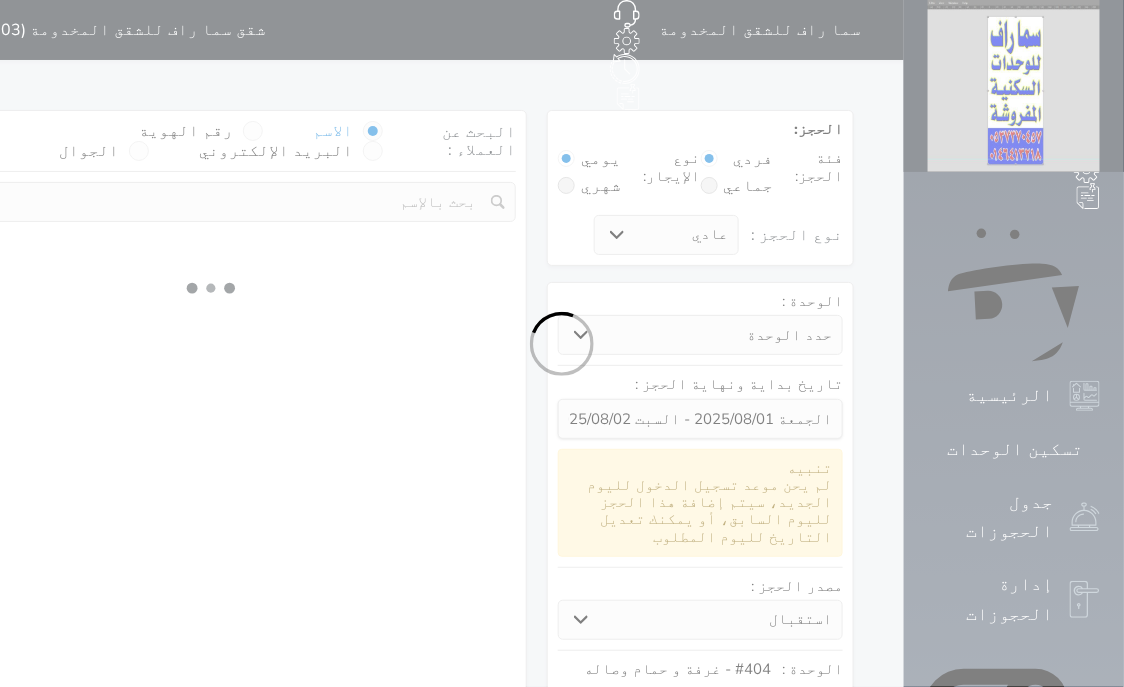select 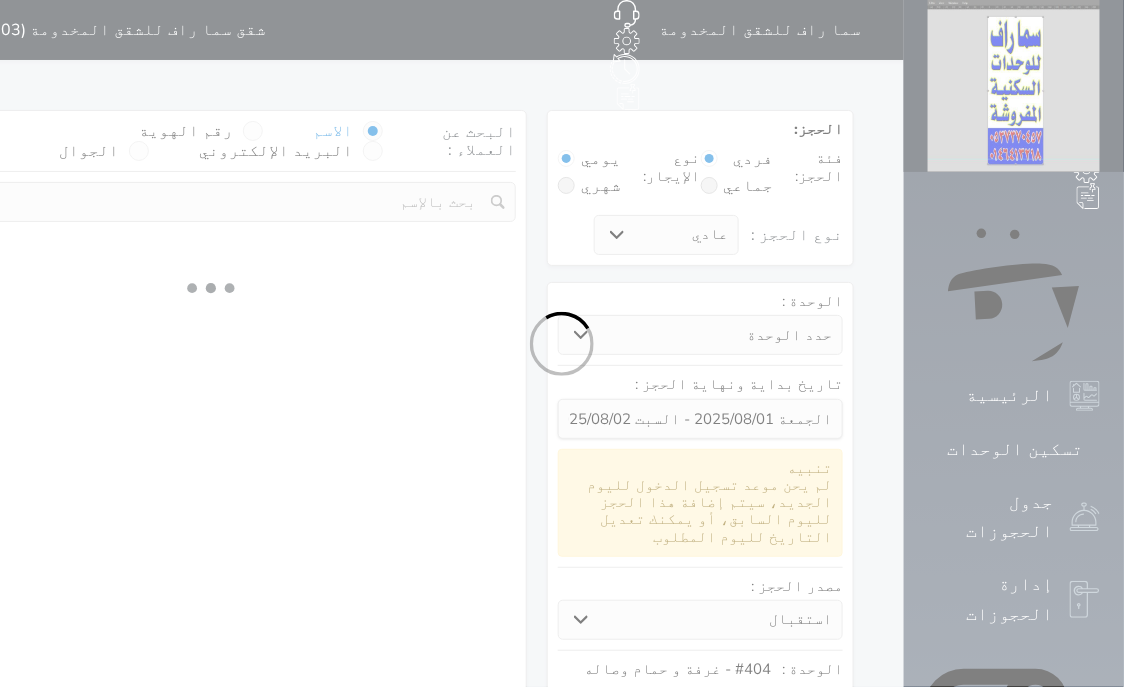 select on "1" 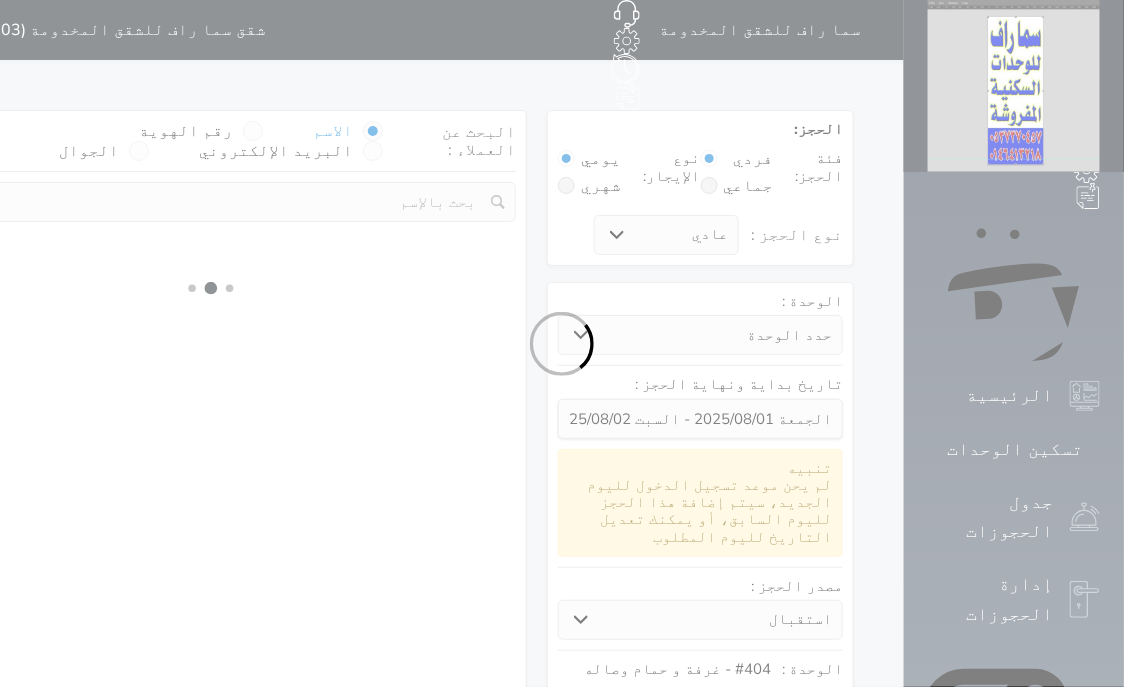 select on "113" 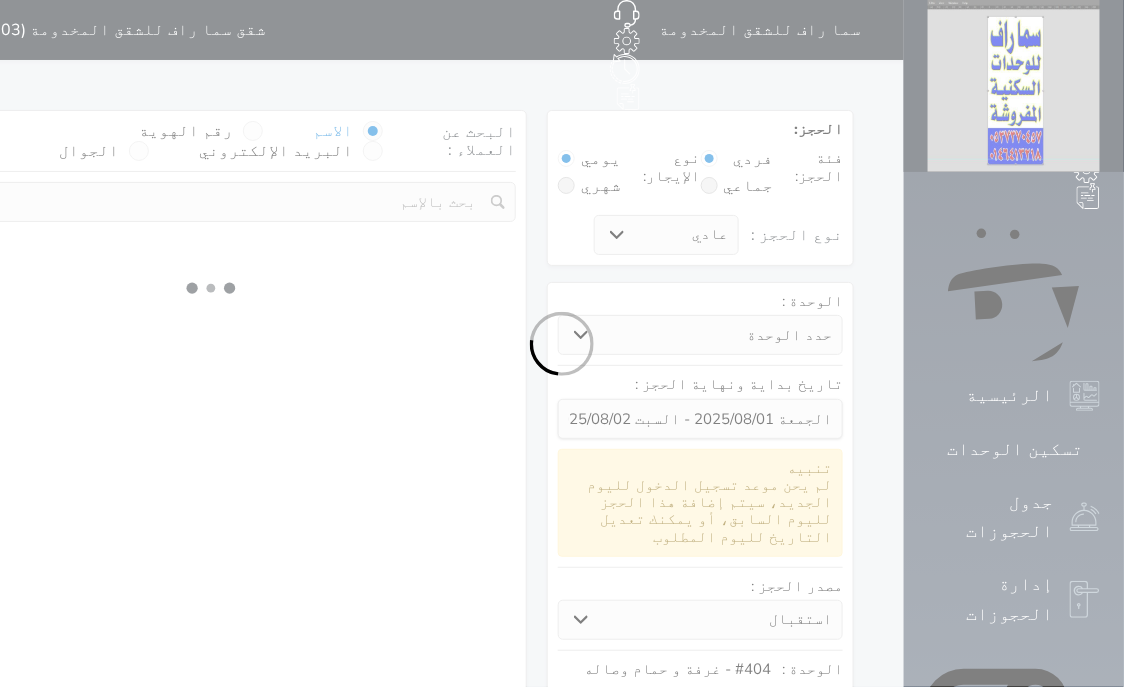 select on "1" 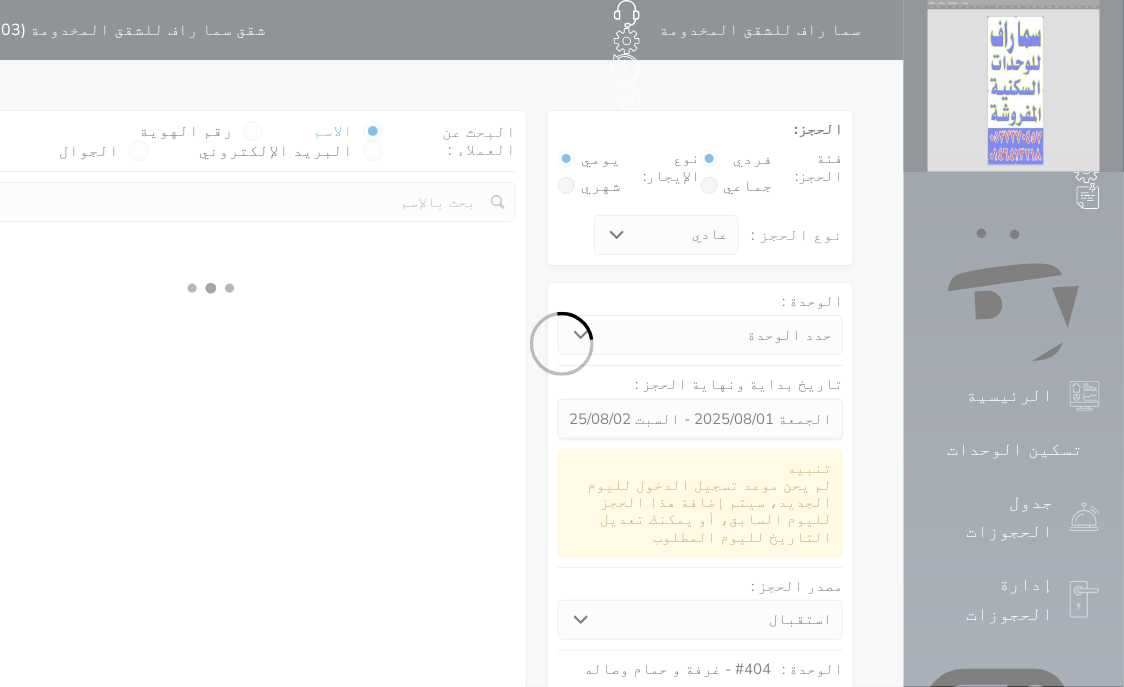 select 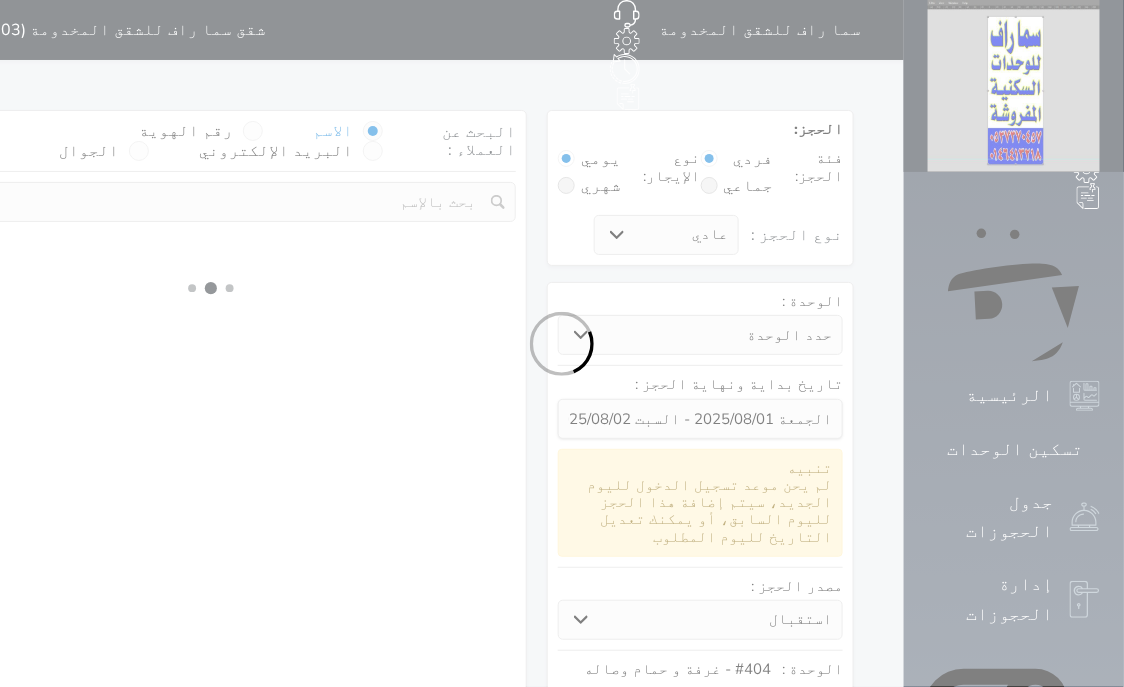 select on "7" 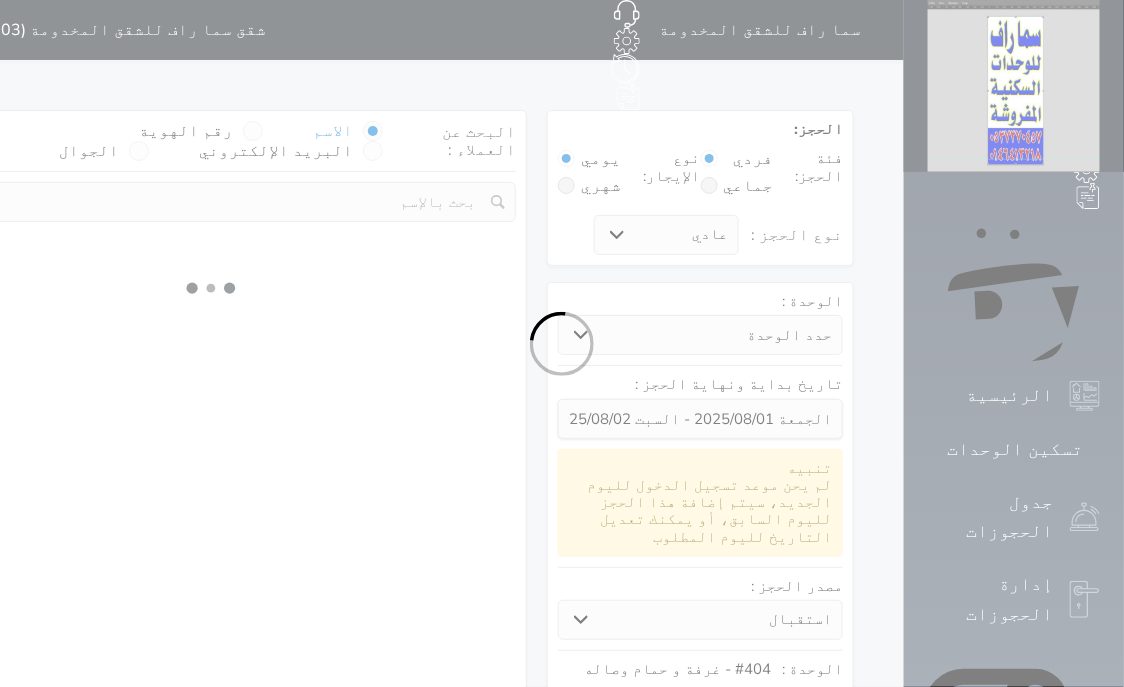 select 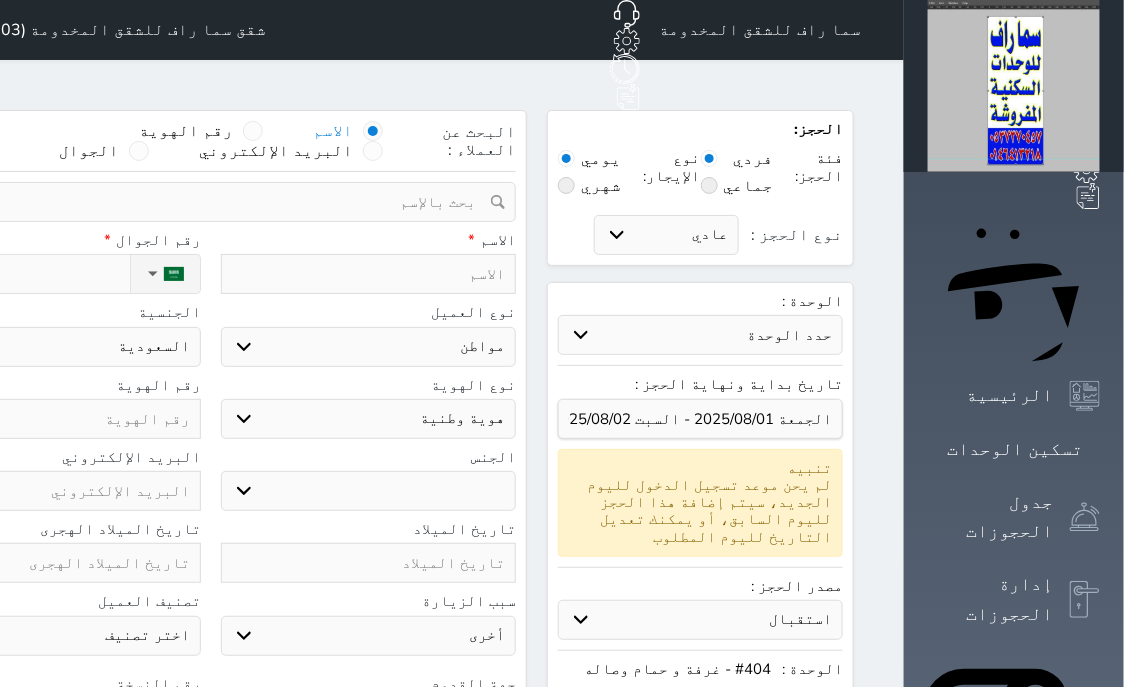 select 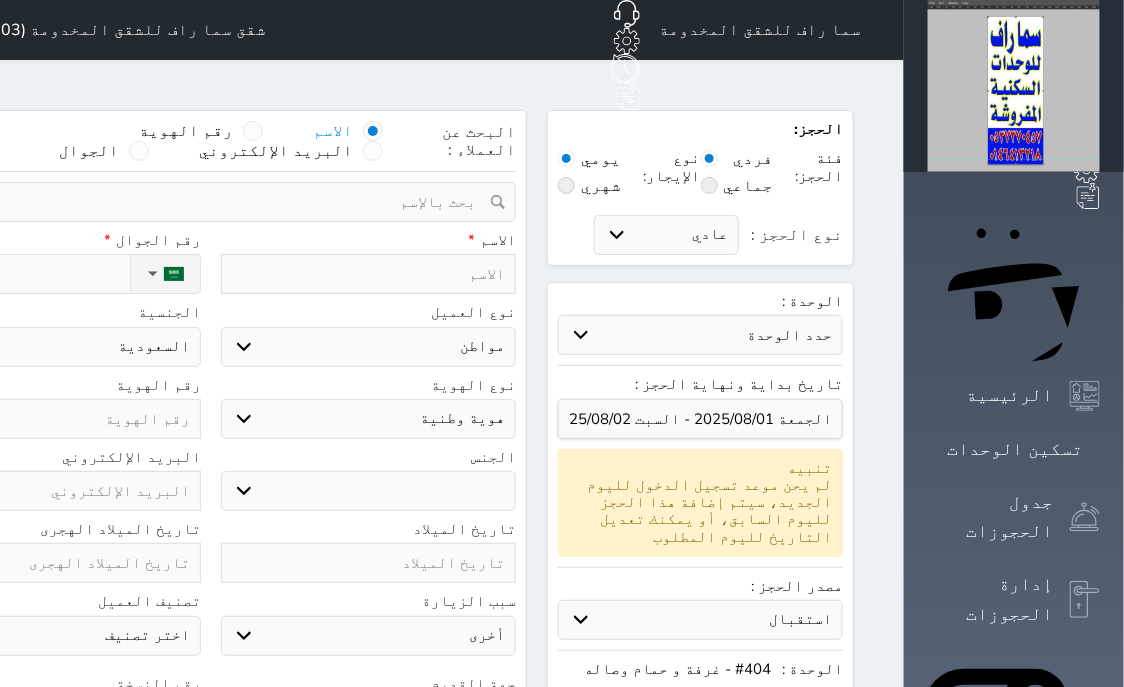 select 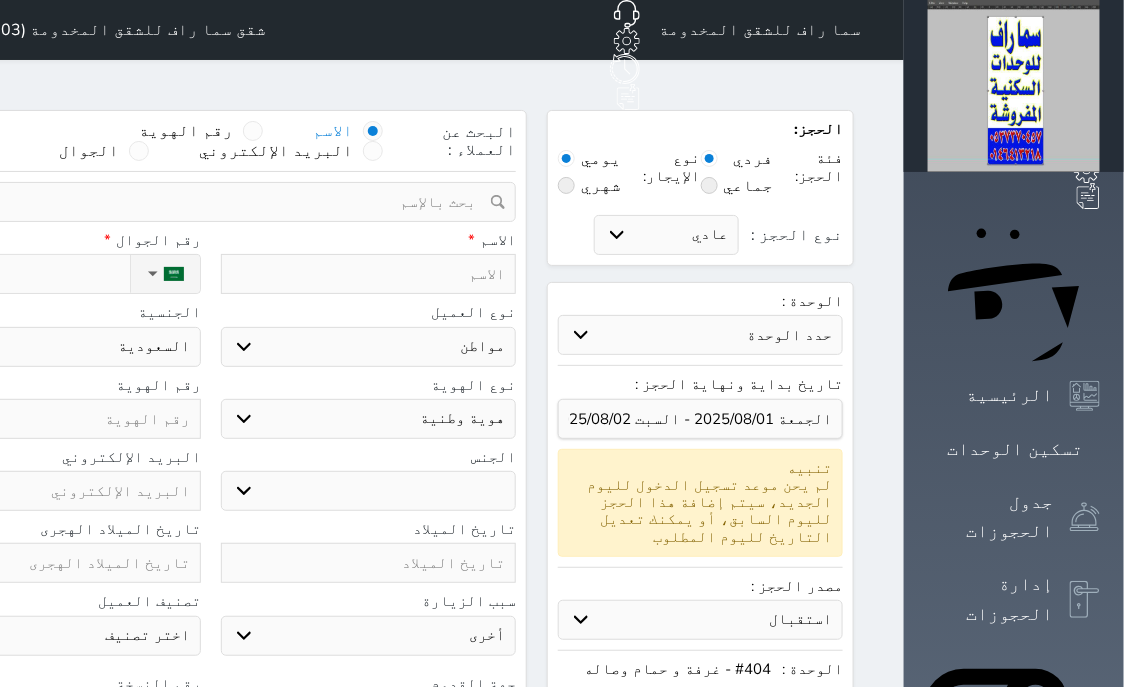 select 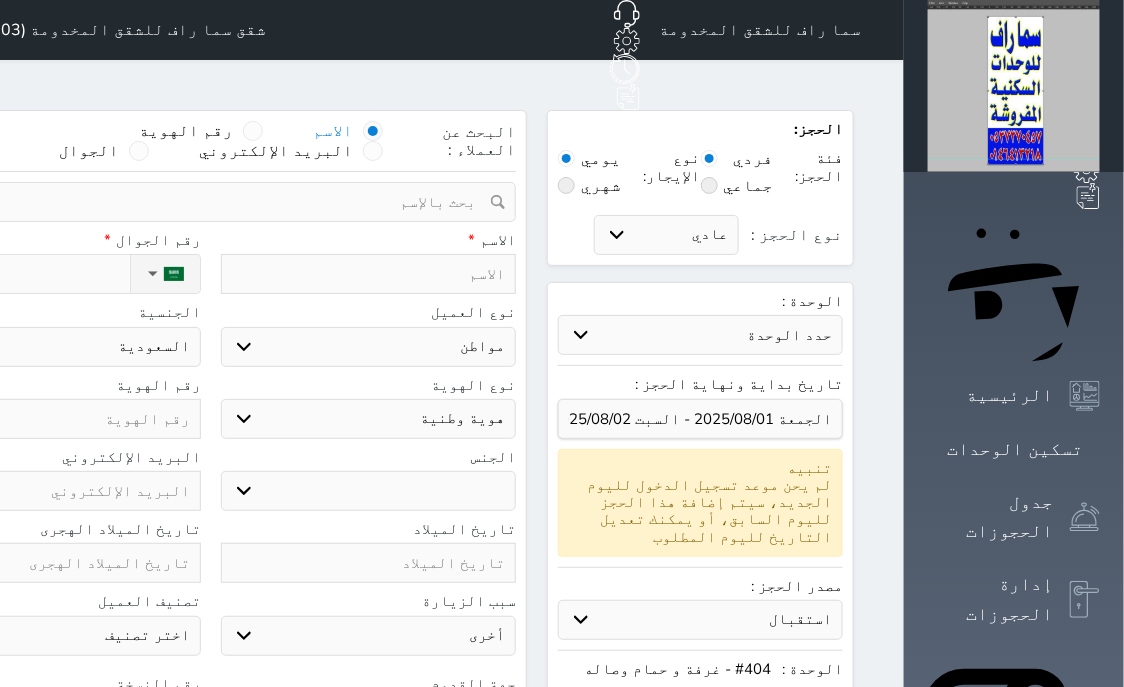 select 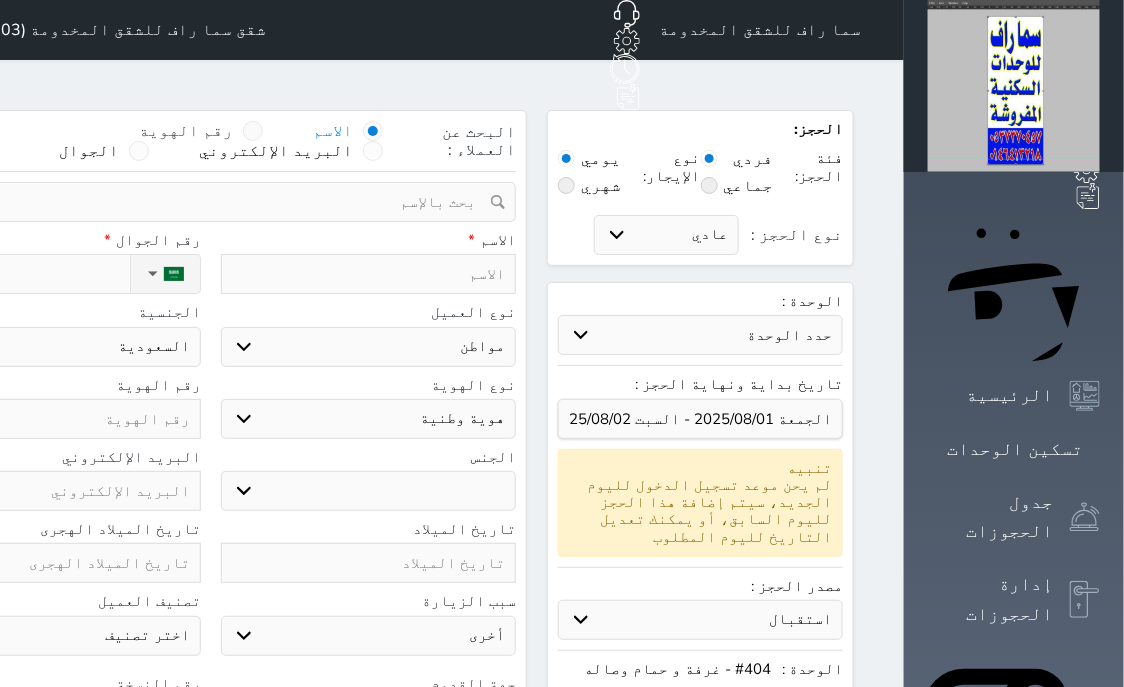 click at bounding box center (253, 131) 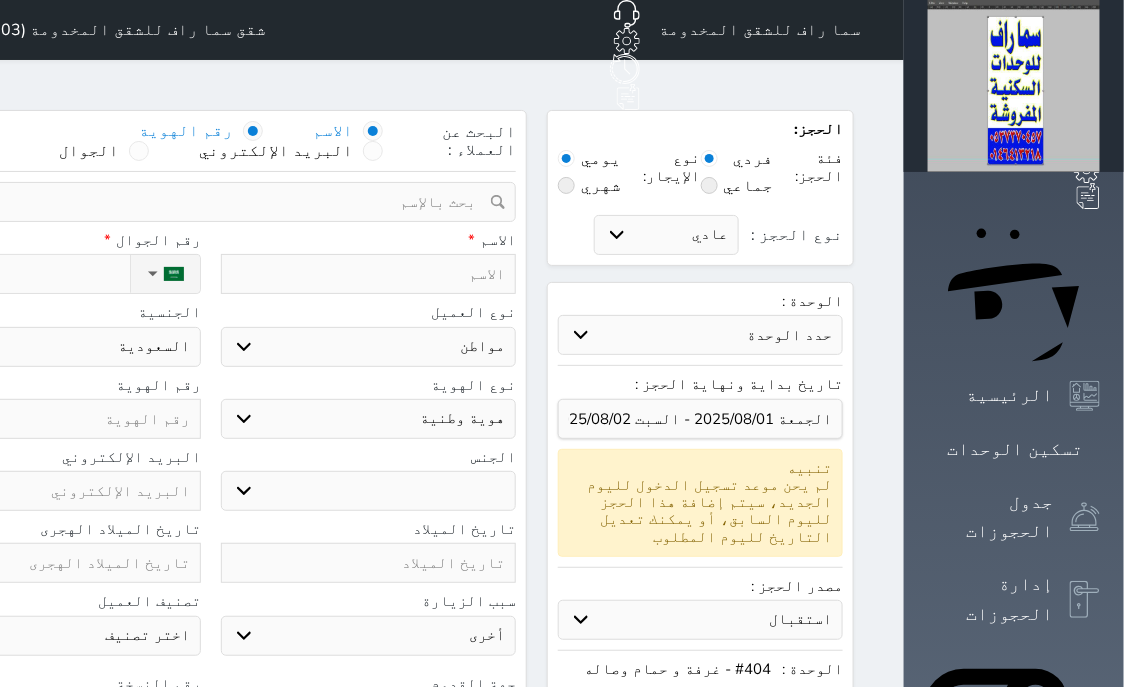 select 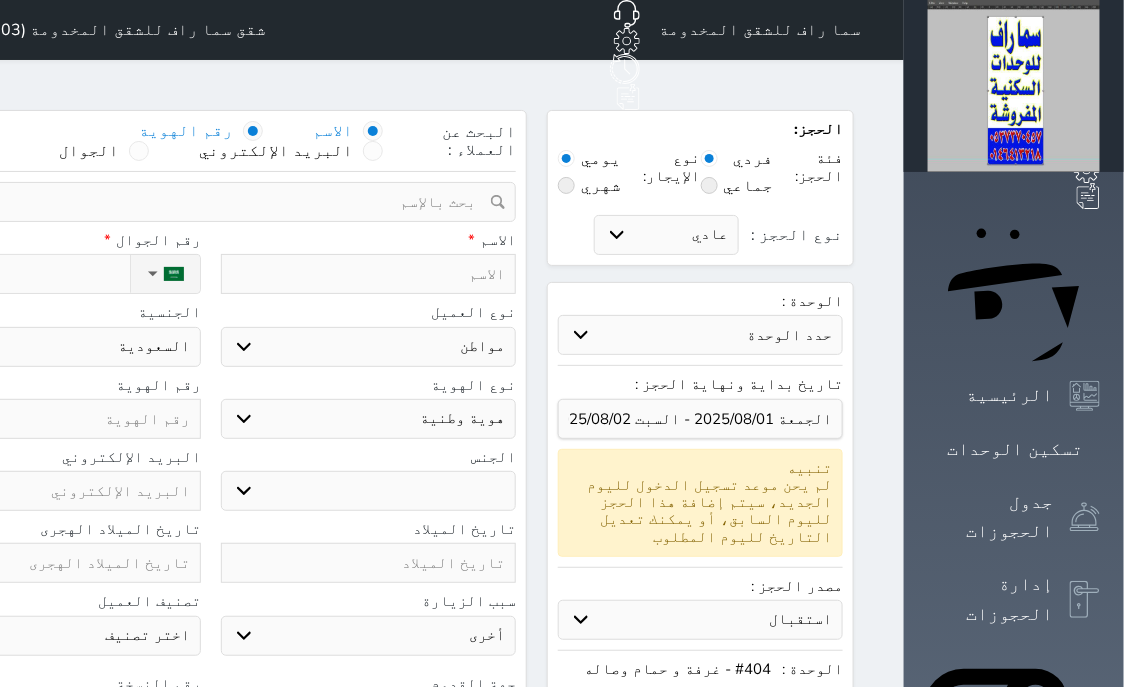 select 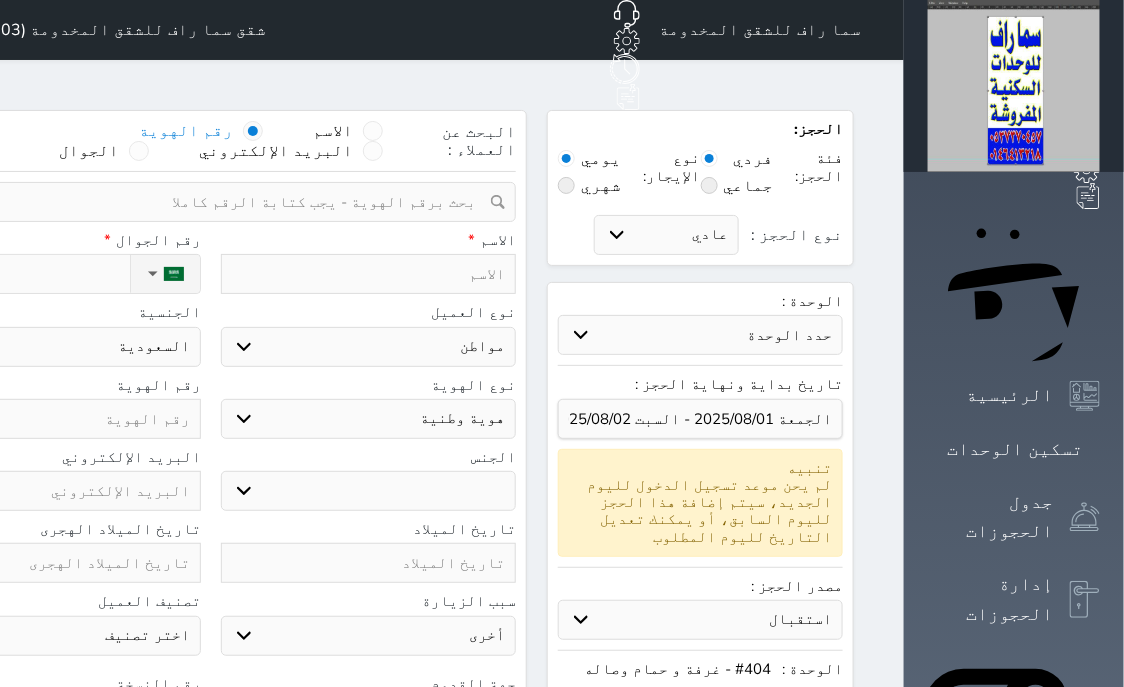 click at bounding box center (203, 202) 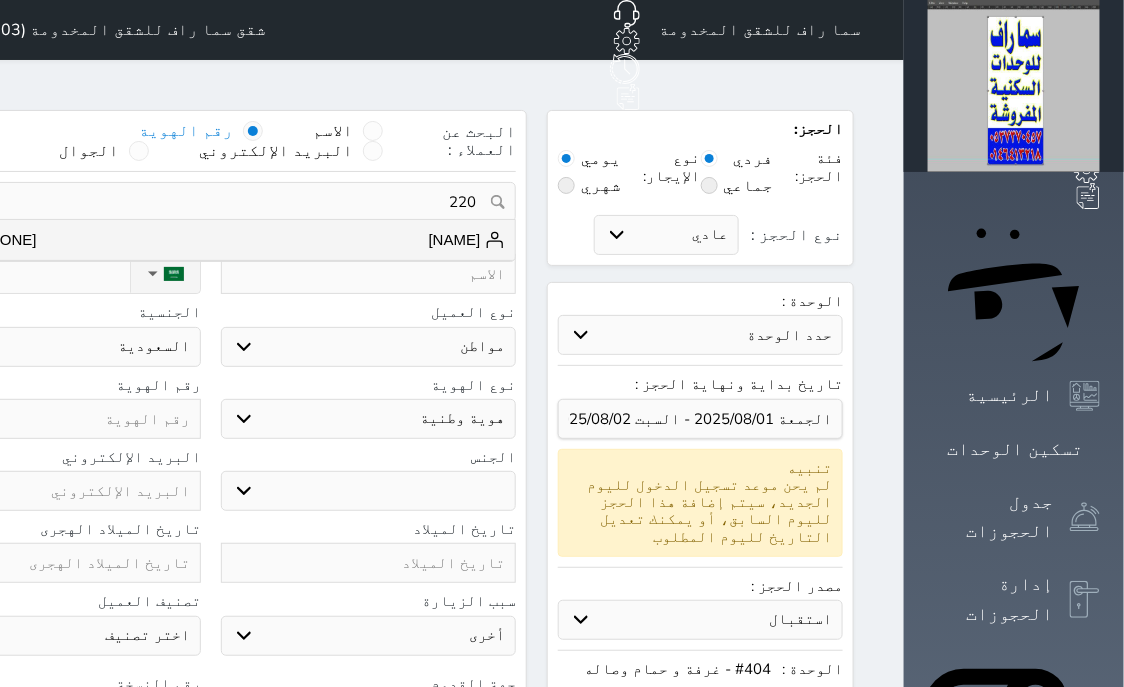 type on "220" 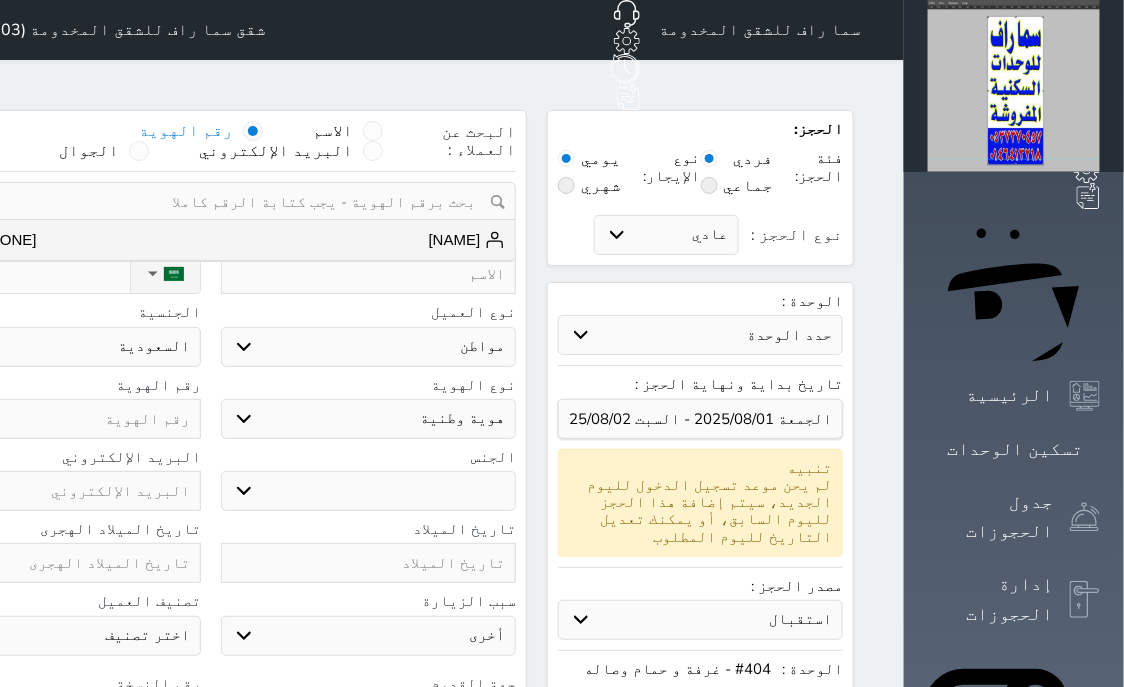 select 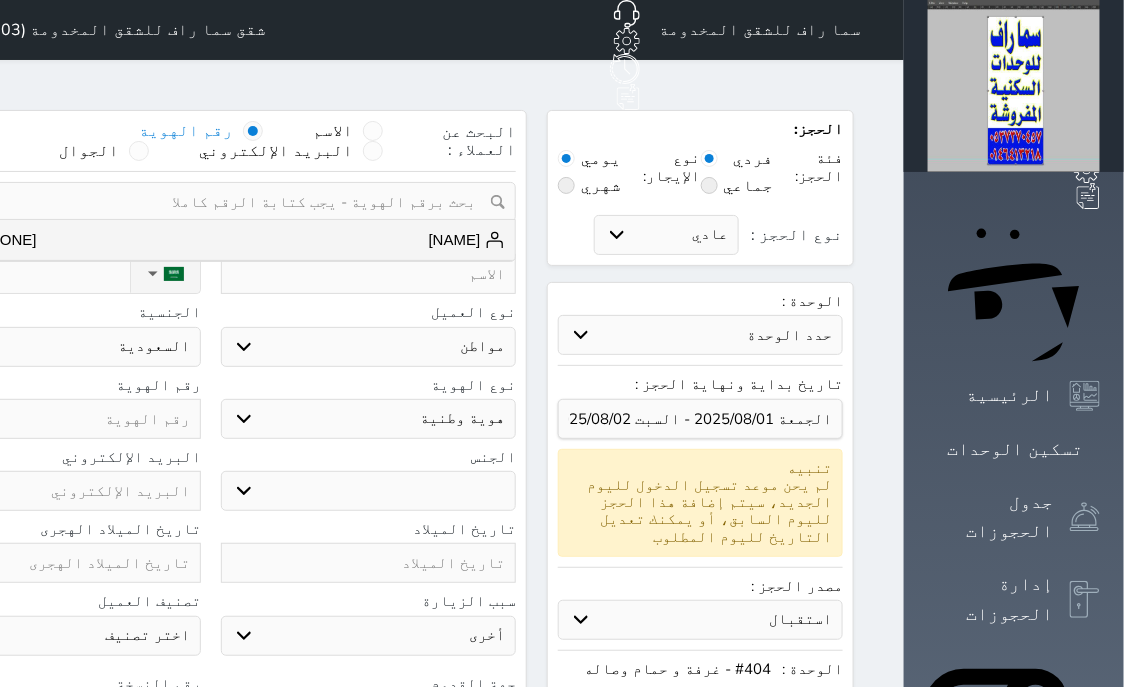 type 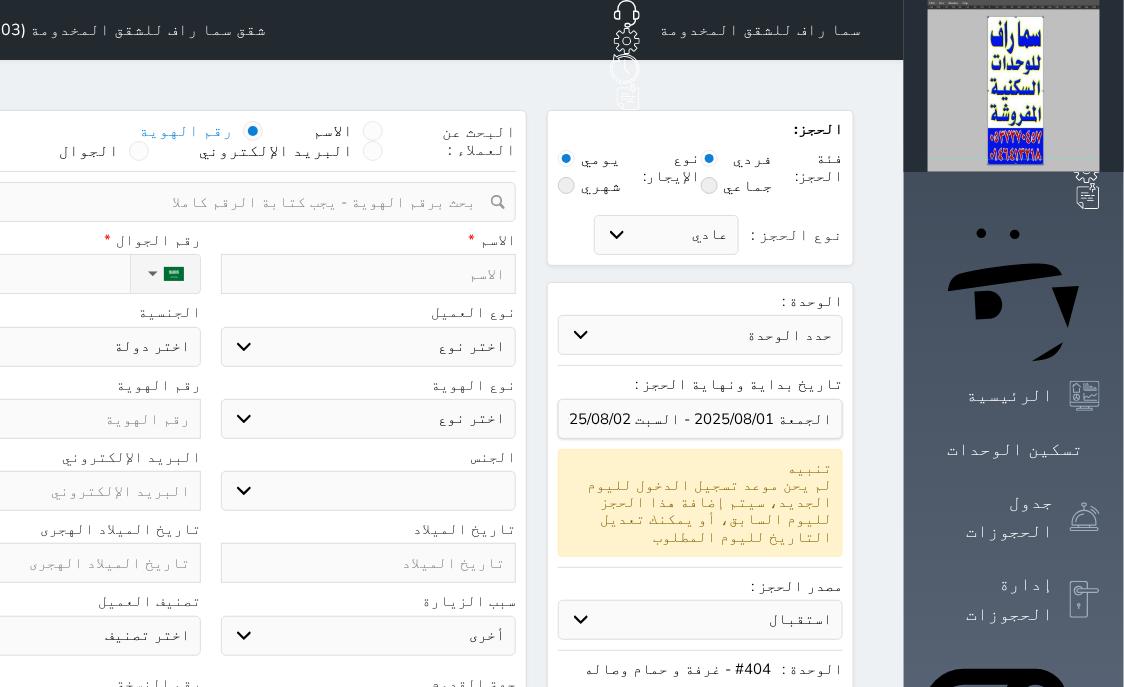 click at bounding box center (369, 274) 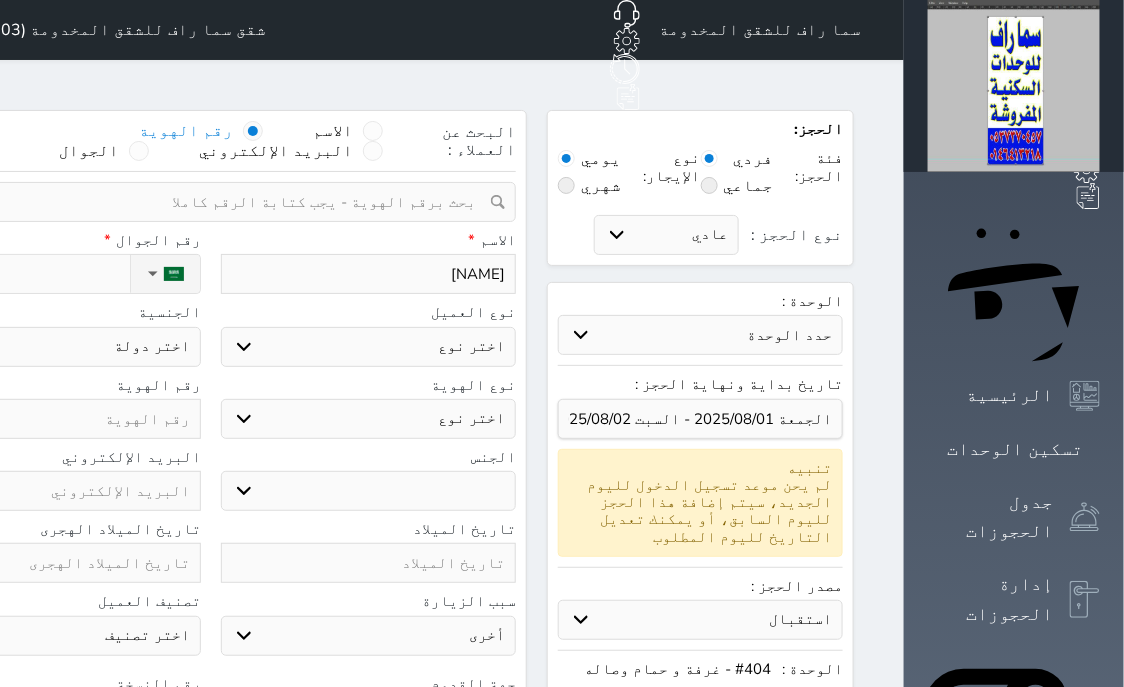 click on "اختر نوع   مواطن مواطن خليجي زائر مقيم" at bounding box center (369, 347) 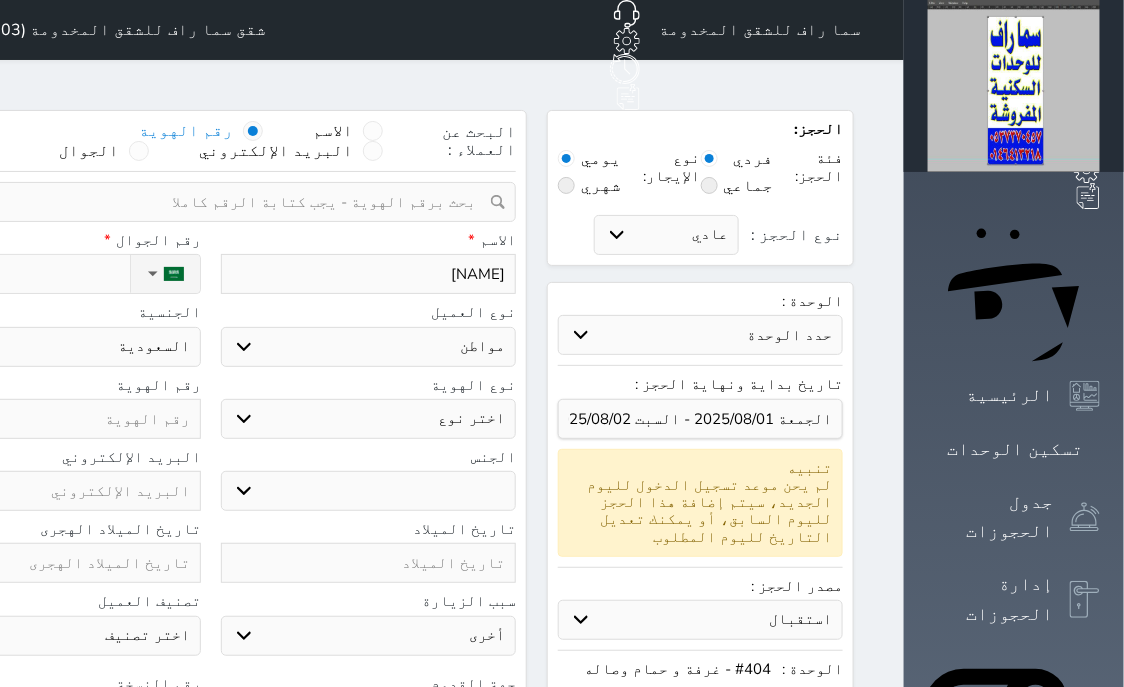 click on "اختر نوع   هوية وطنية هوية عائلية جواز السفر" at bounding box center [369, 419] 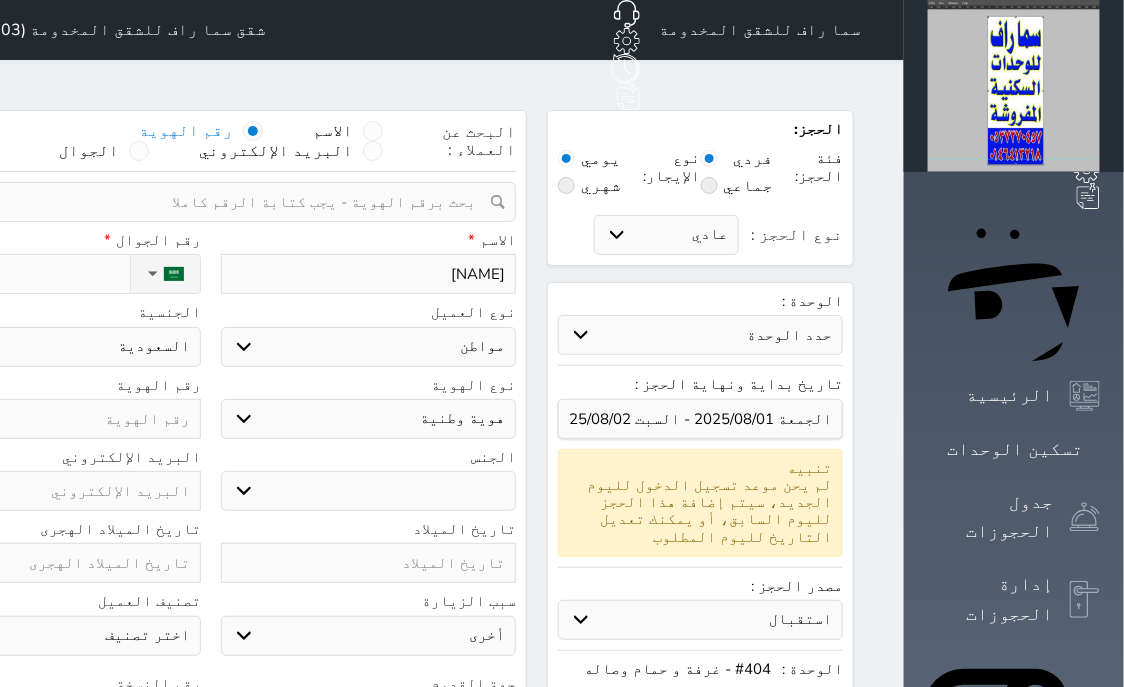 click on "هوية وطنية" at bounding box center [0, 0] 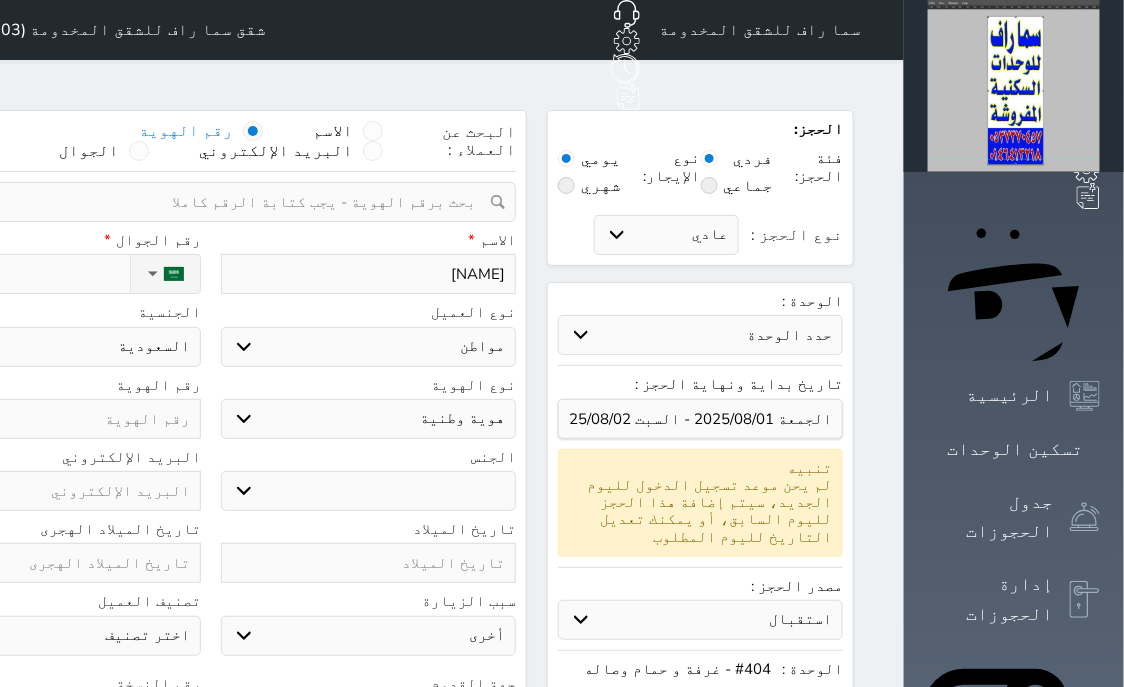 click on "اختر نوع   مواطن مواطن خليجي زائر مقيم" at bounding box center [369, 347] 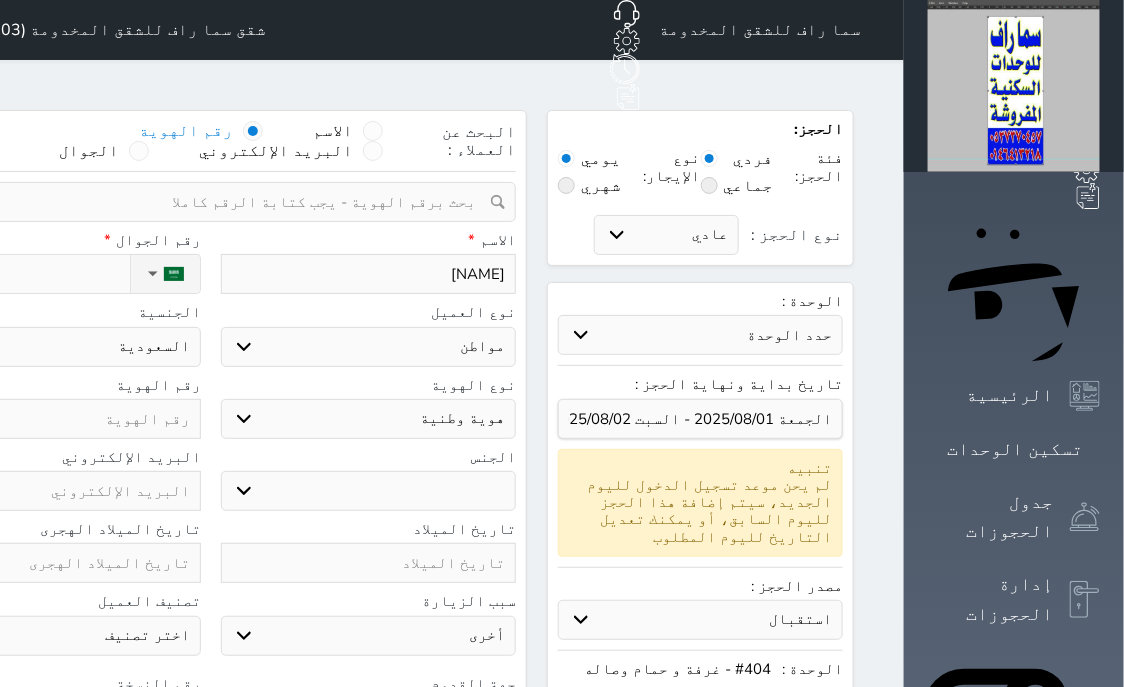click on "مقيم" at bounding box center [0, 0] 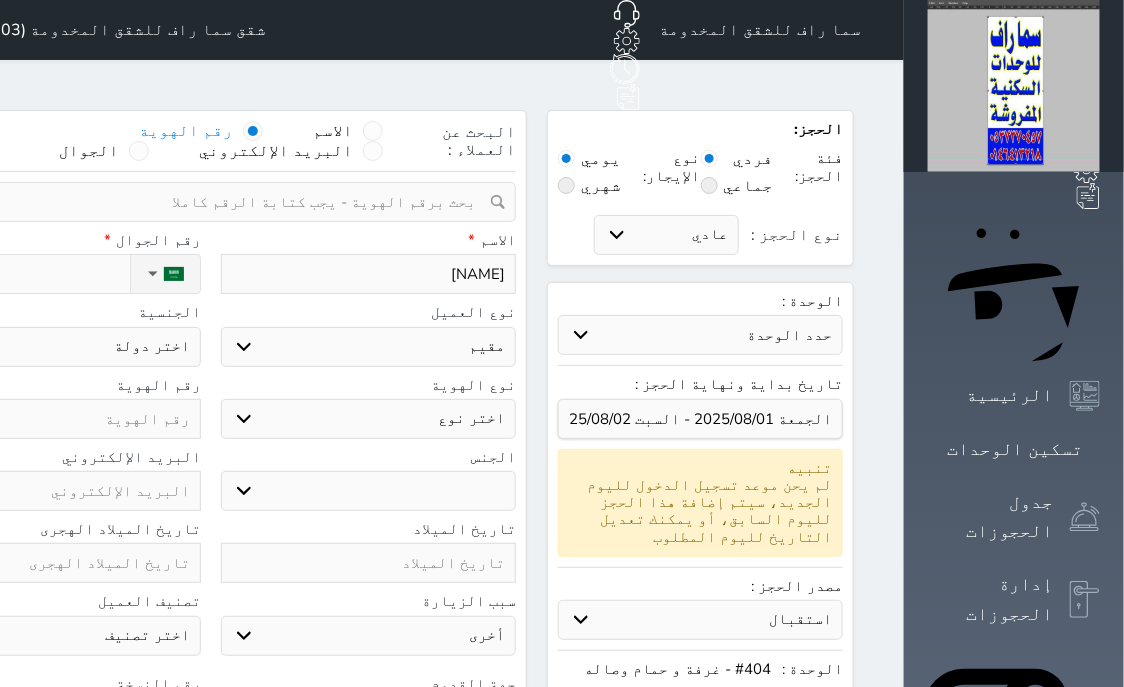 click on "اختر نوع   مقيم جواز السفر" at bounding box center (369, 419) 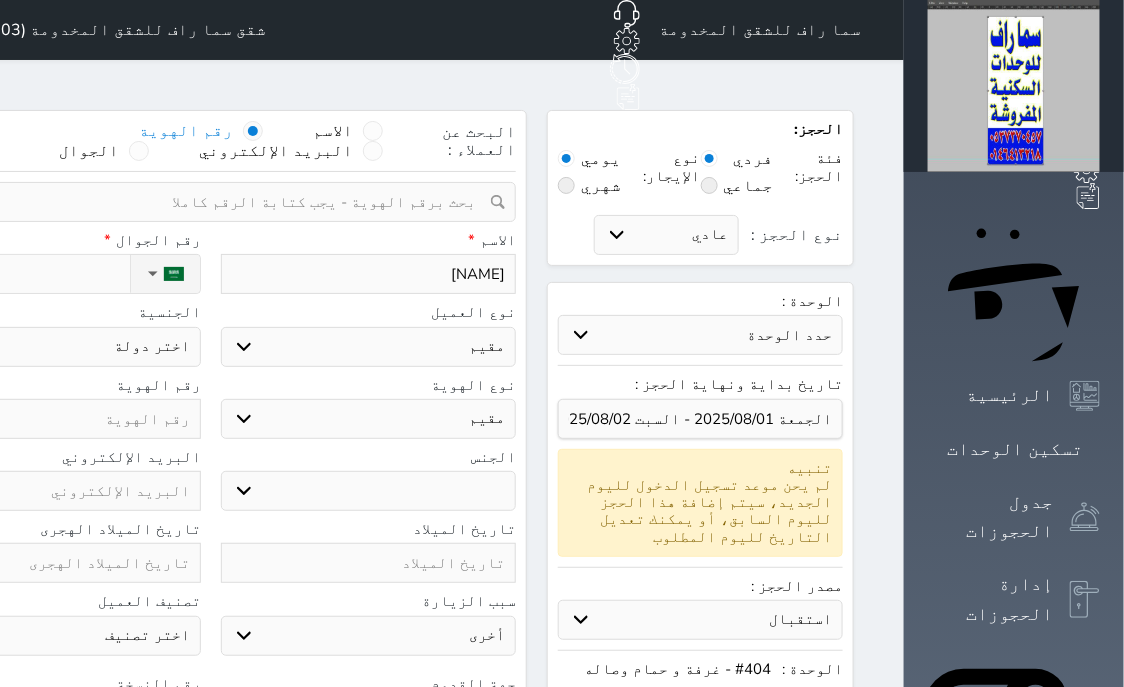 click on "ذكر   انثى" at bounding box center [369, 491] 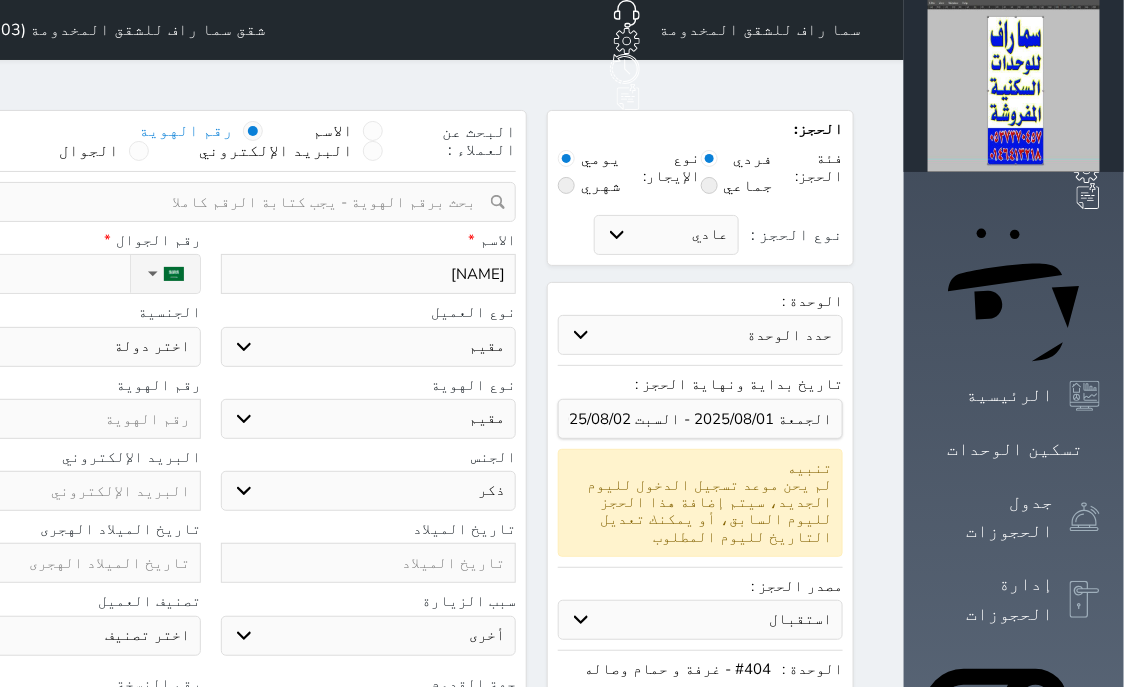 click on "اختر دولة
اثيوبيا
اجنبي بجواز سعودي
اخرى
اذربيجان
ارتيريا
ارمينيا
ازبكستان
اسبانيا
استراليا
استونيا" at bounding box center [53, 347] 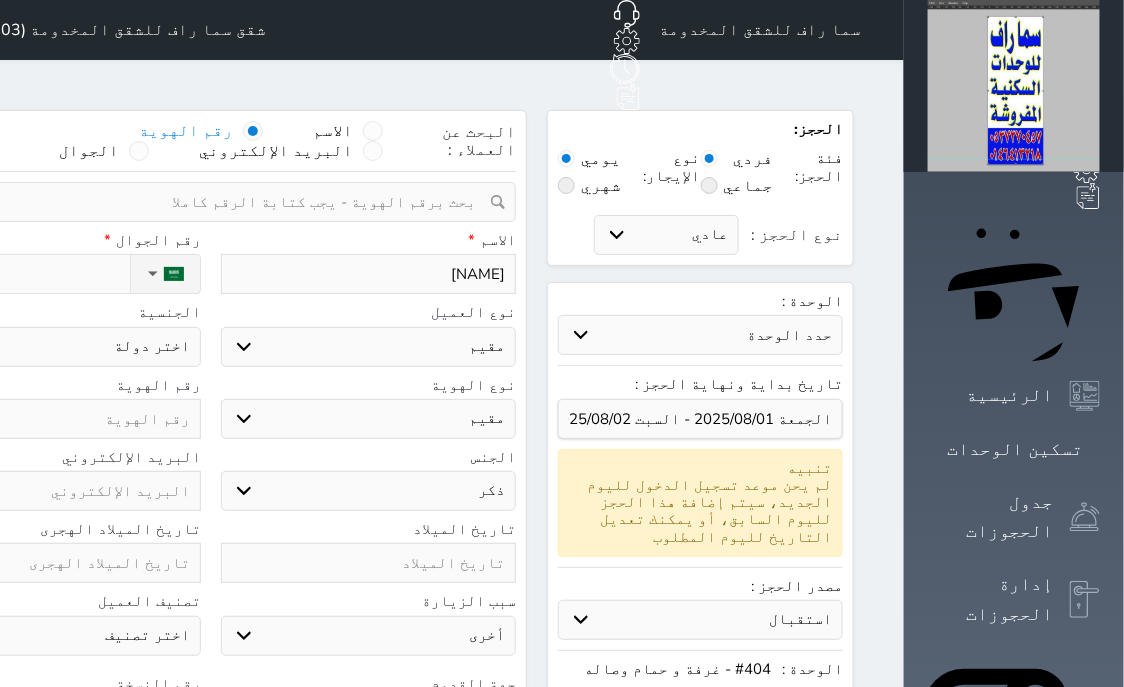 click on "سوريا" at bounding box center [0, 0] 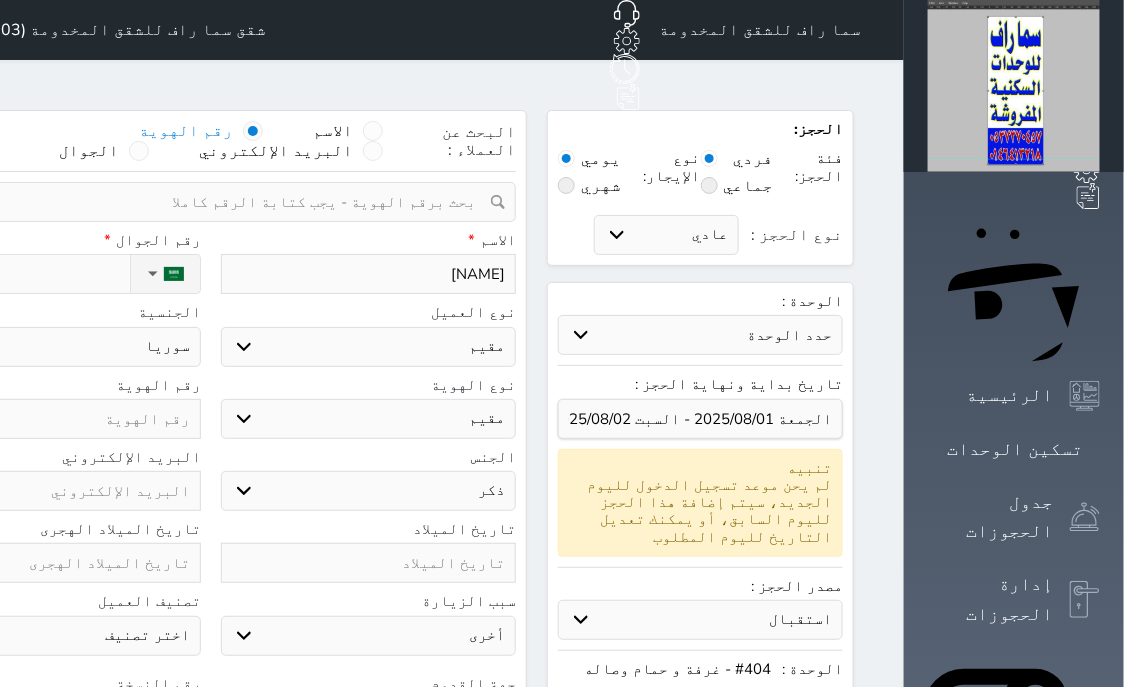 click on "اختر دولة
اثيوبيا
اجنبي بجواز سعودي
اخرى
اذربيجان
ارتيريا
ارمينيا
ازبكستان
اسبانيا
استراليا
استونيا" at bounding box center (53, 347) 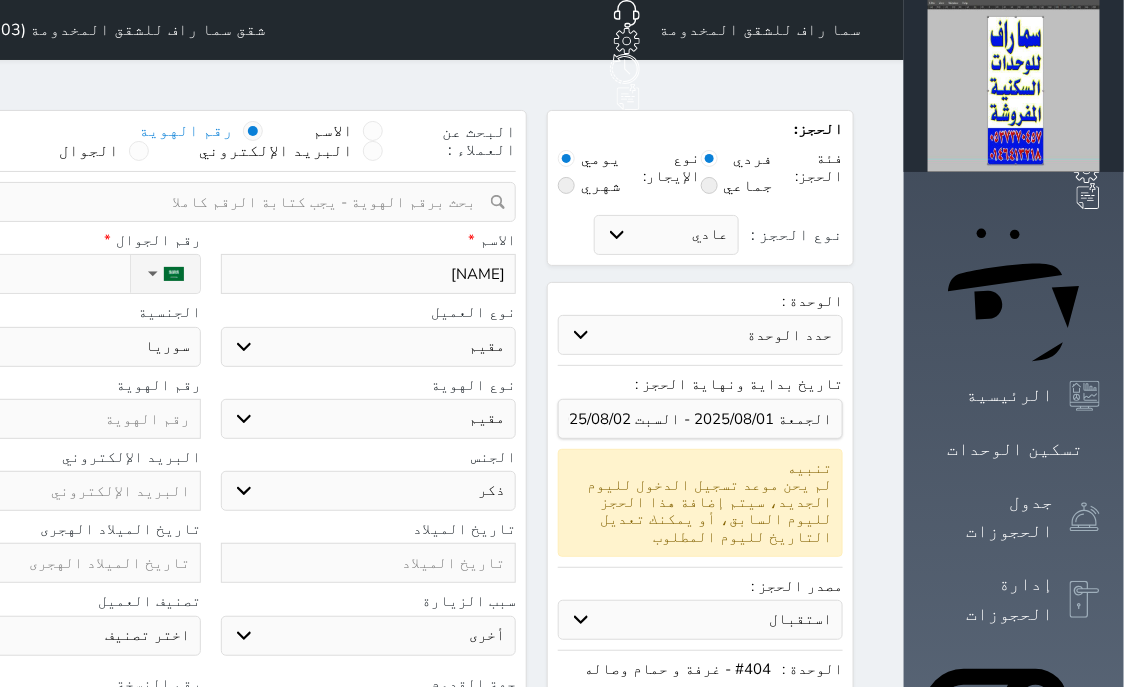 click at bounding box center [53, 419] 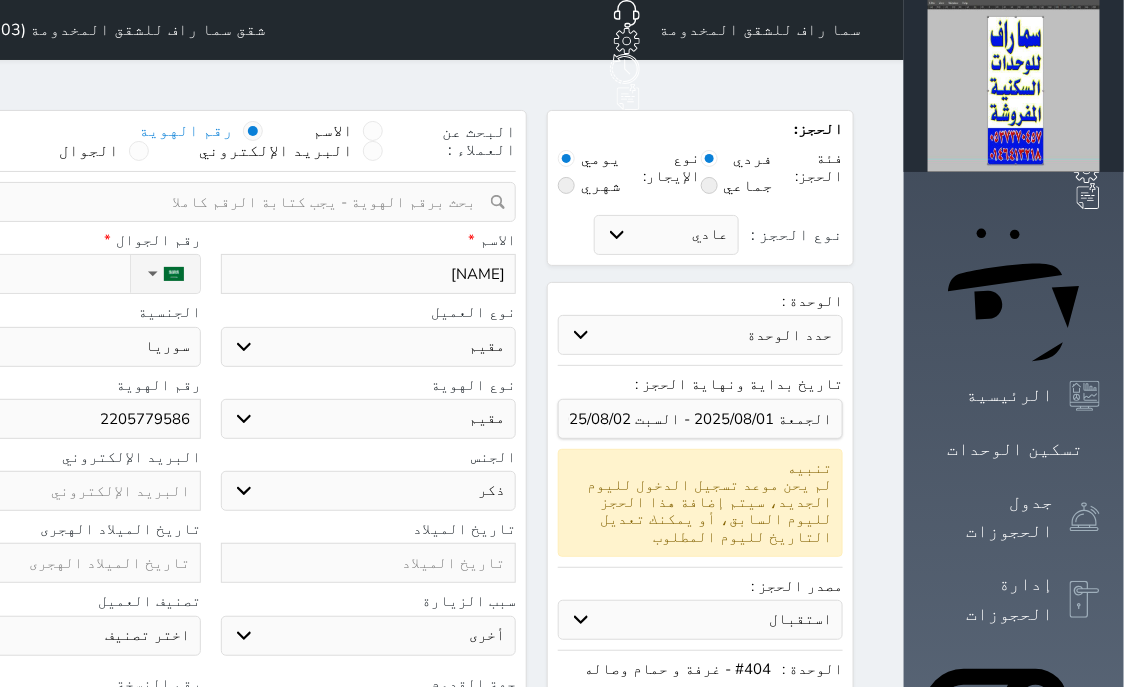 click on "نوع الحجز :" at bounding box center (17, 274) 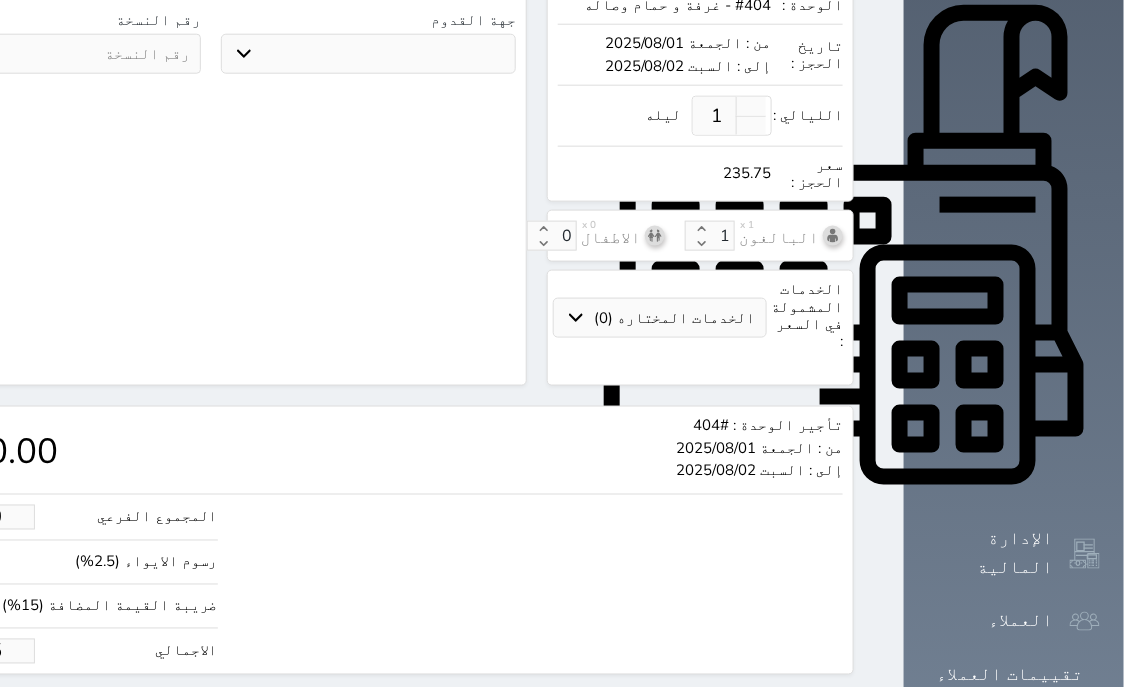 scroll, scrollTop: 665, scrollLeft: 0, axis: vertical 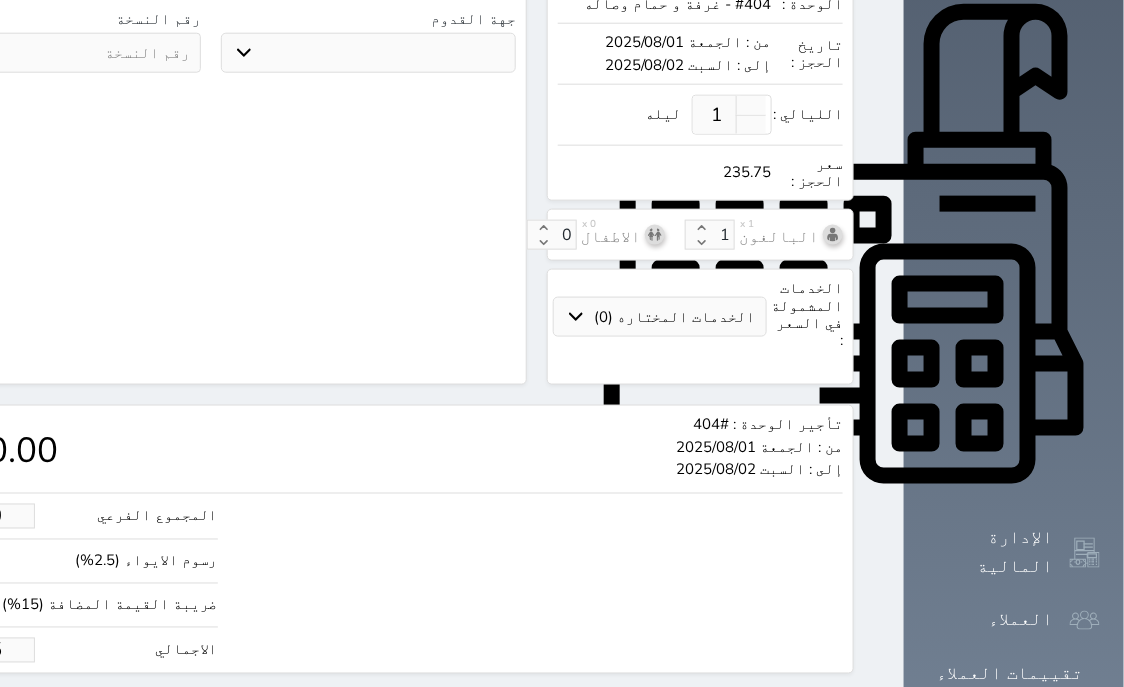 drag, startPoint x: 140, startPoint y: 575, endPoint x: 6, endPoint y: 600, distance: 136.31215 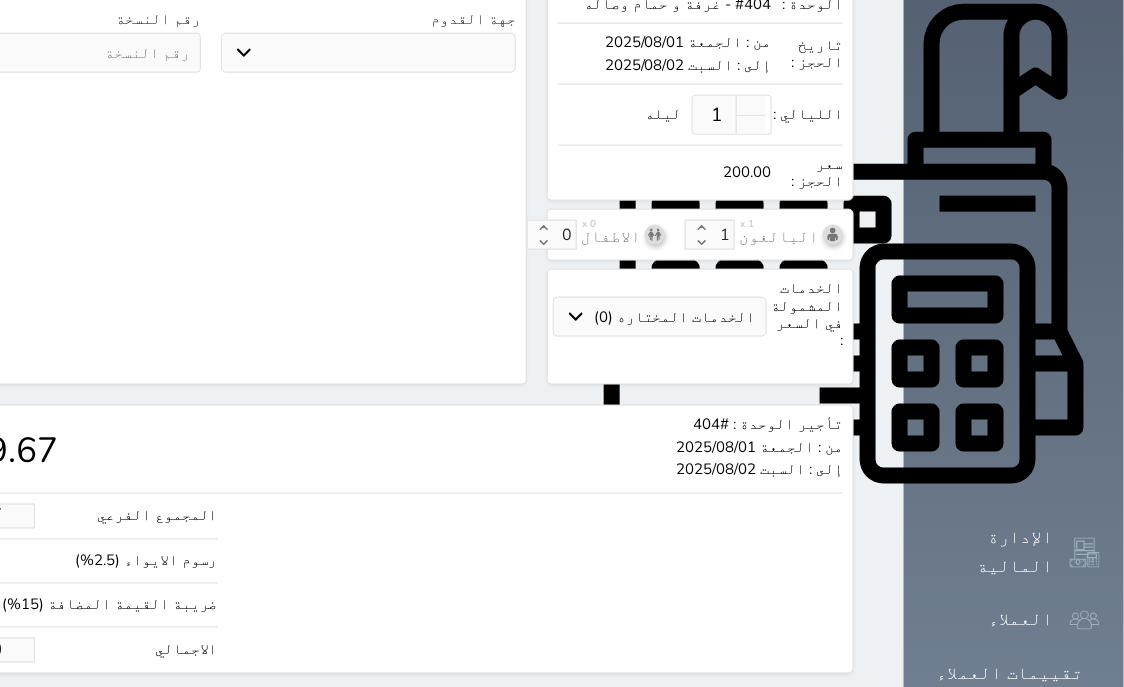 click on "حجز" at bounding box center [-13, 711] 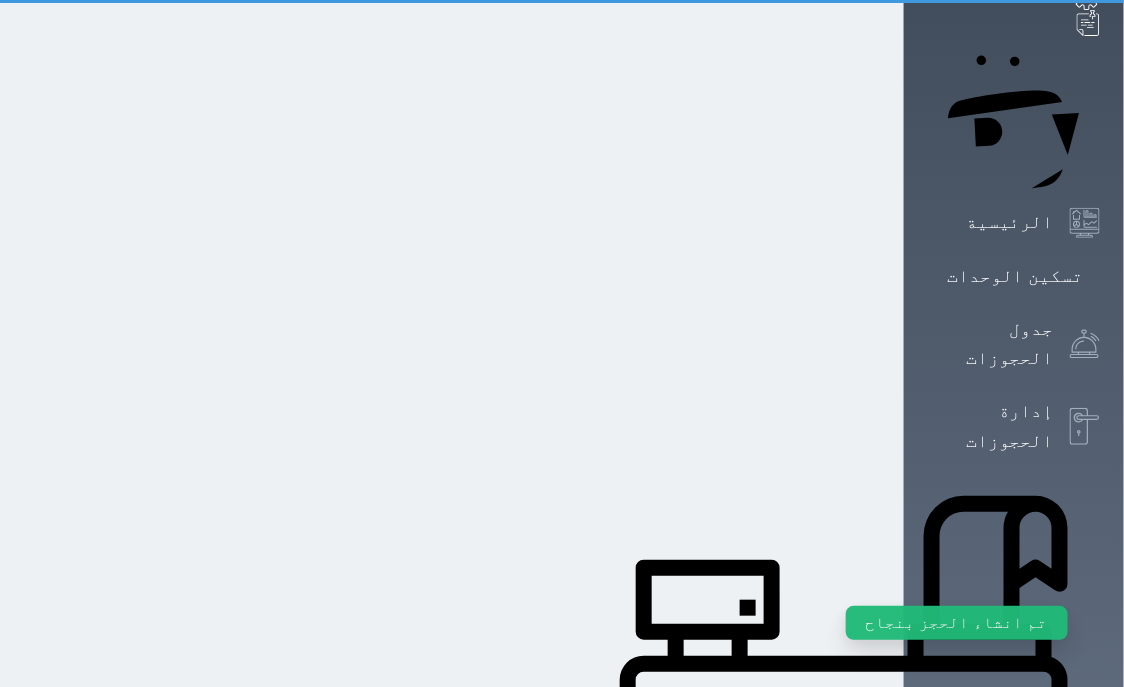 scroll, scrollTop: 0, scrollLeft: 0, axis: both 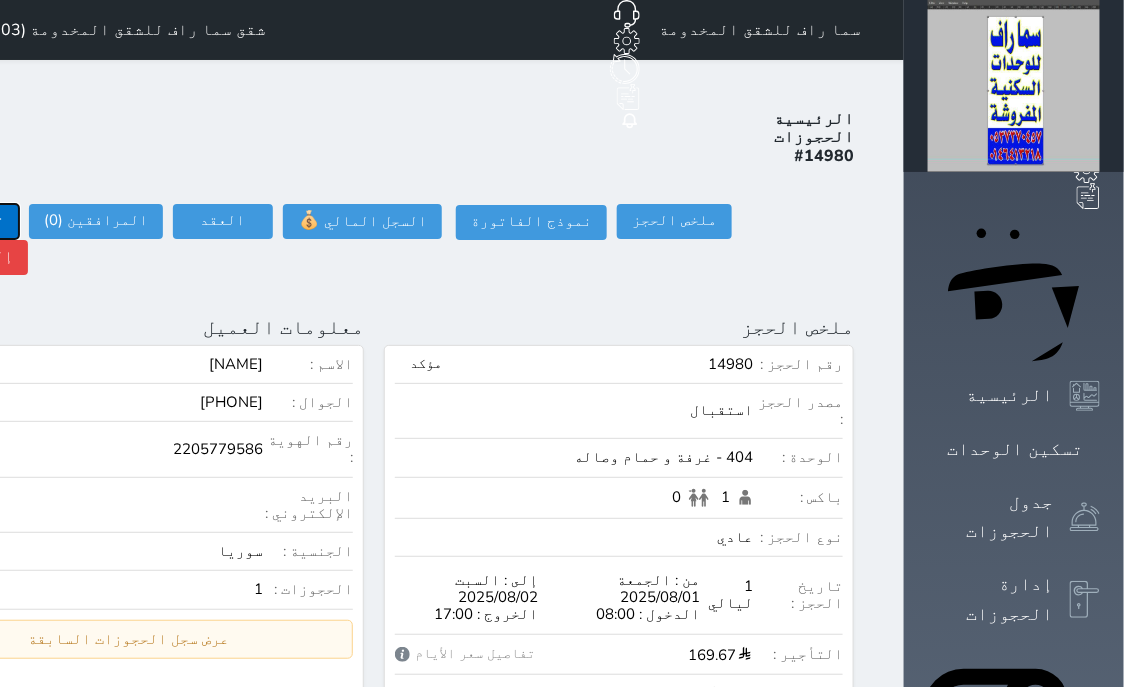 click on "تسجيل دخول" at bounding box center (-39, 221) 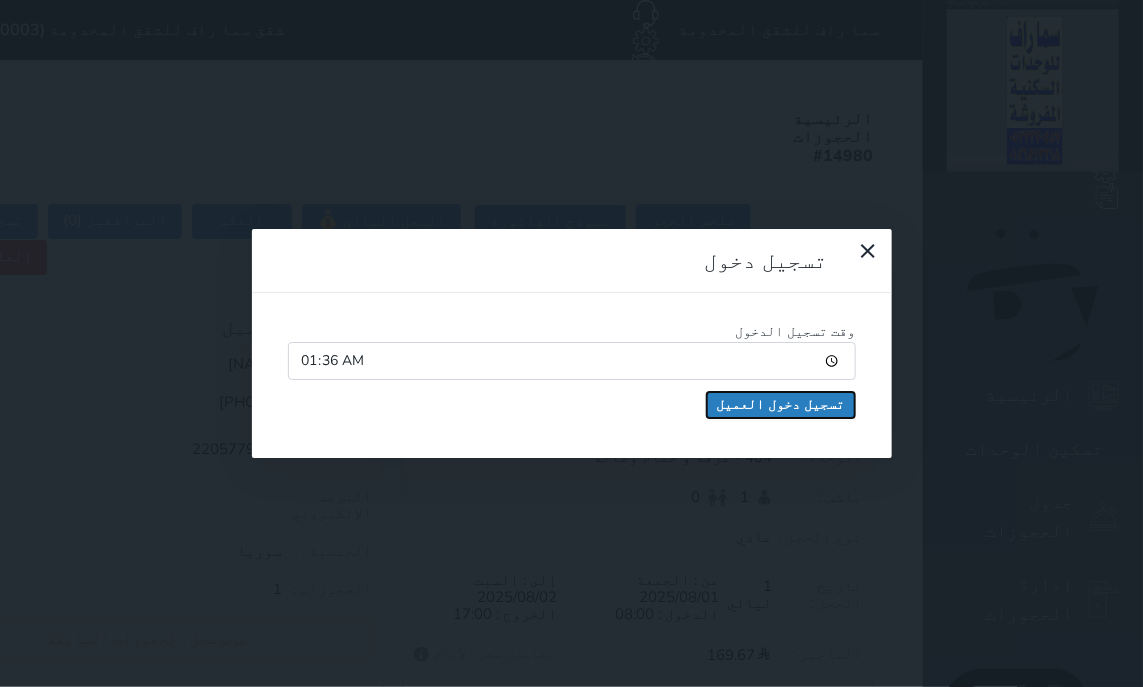 click on "تسجيل دخول العميل" at bounding box center [781, 405] 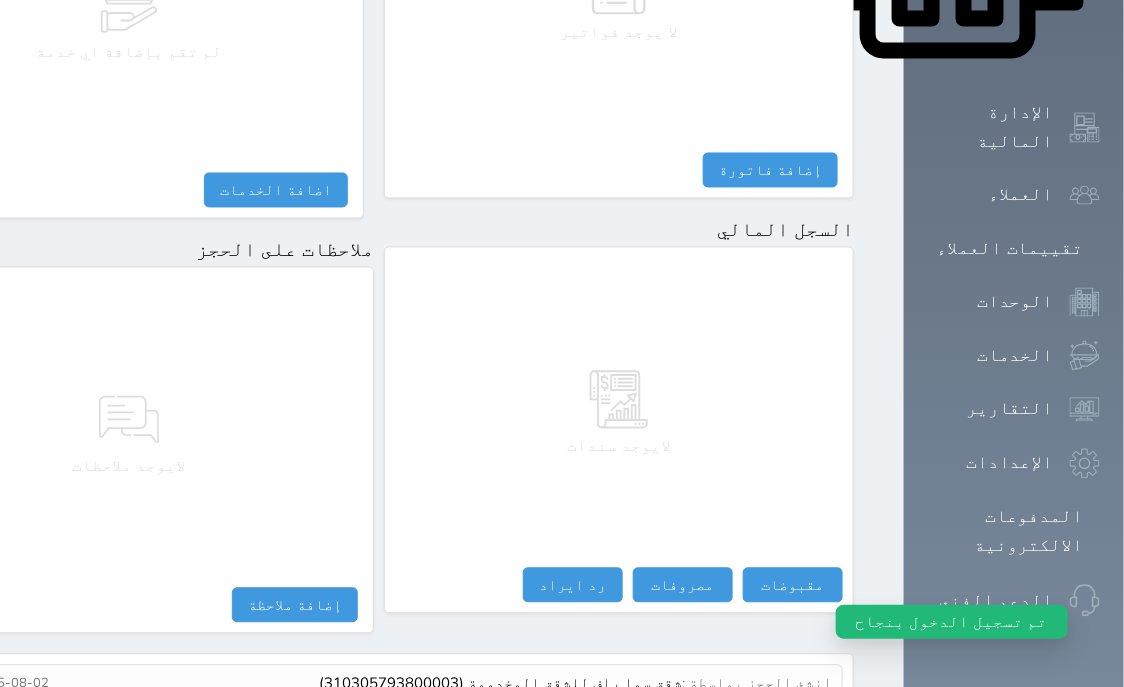 scroll, scrollTop: 1095, scrollLeft: 0, axis: vertical 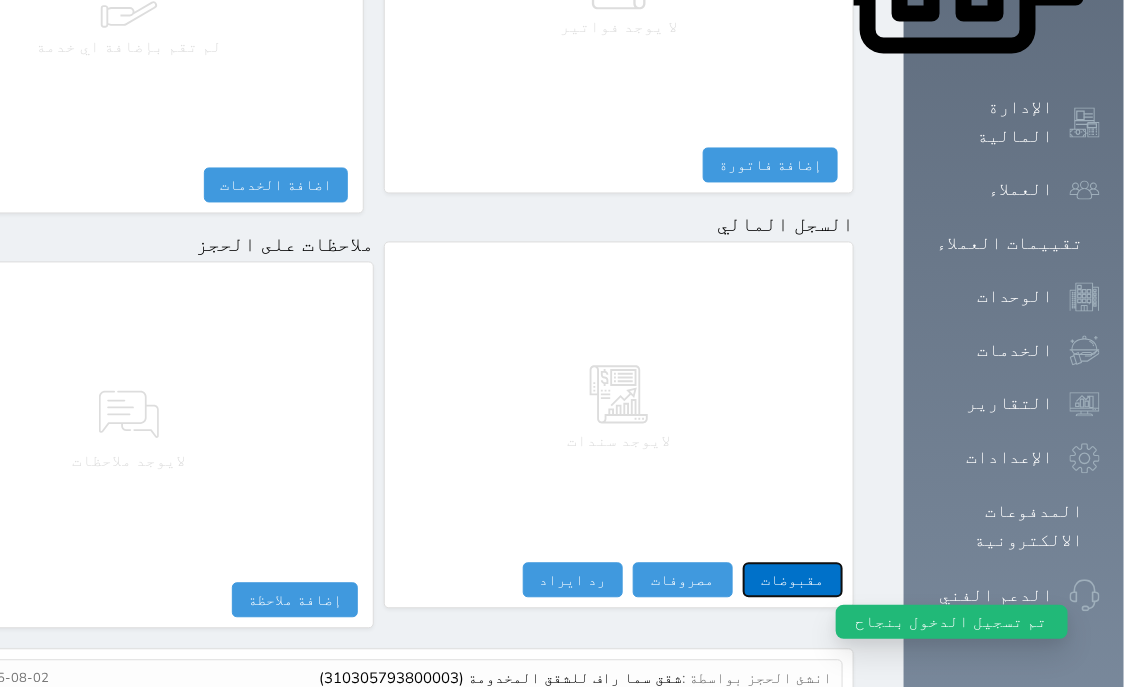 click on "مقبوضات" at bounding box center [793, 580] 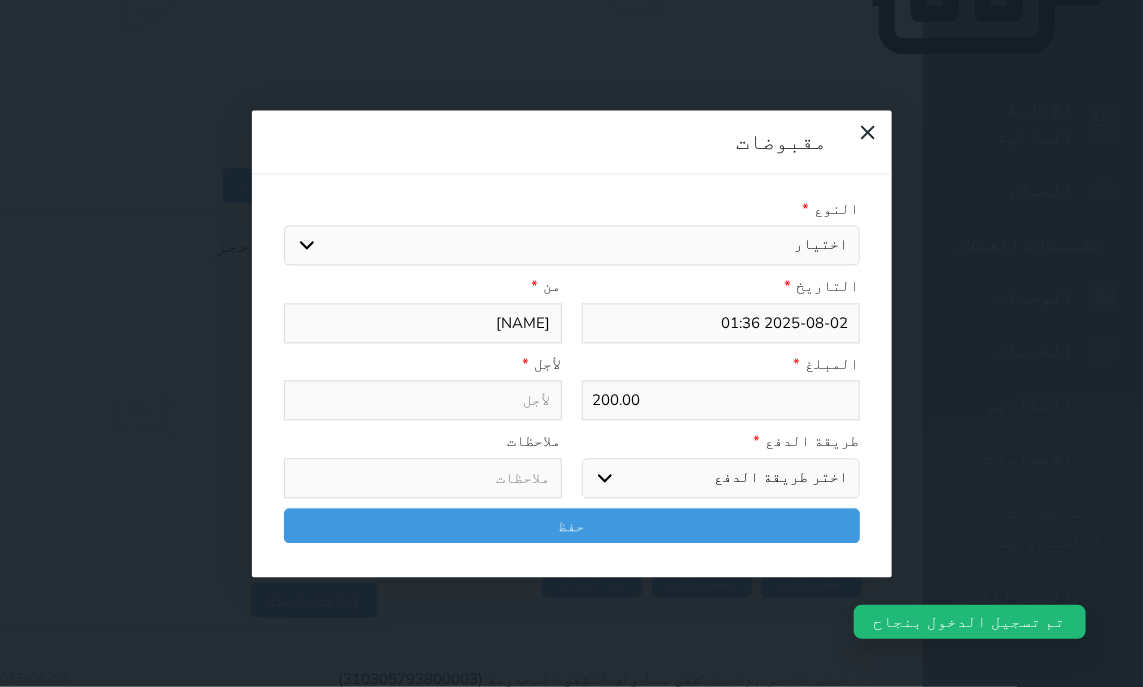 click on "اختيار   مقبوضات عامة قيمة إيجار فواتير تامين عربون لا ينطبق آخر مغسلة واي فاي - الإنترنت مواقف السيارات طعام الأغذية والمشروبات مشروبات المشروبات الباردة المشروبات الساخنة الإفطار غداء عشاء مخبز و كعك حمام سباحة الصالة الرياضية سبا و خدمات الجمال اختيار وإسقاط (خدمات النقل) ميني بار كابل - تلفزيون سرير إضافي تصفيف الشعر التسوق خدمات الجولات السياحية المنظمة خدمات الدليل السياحي" at bounding box center [572, 246] 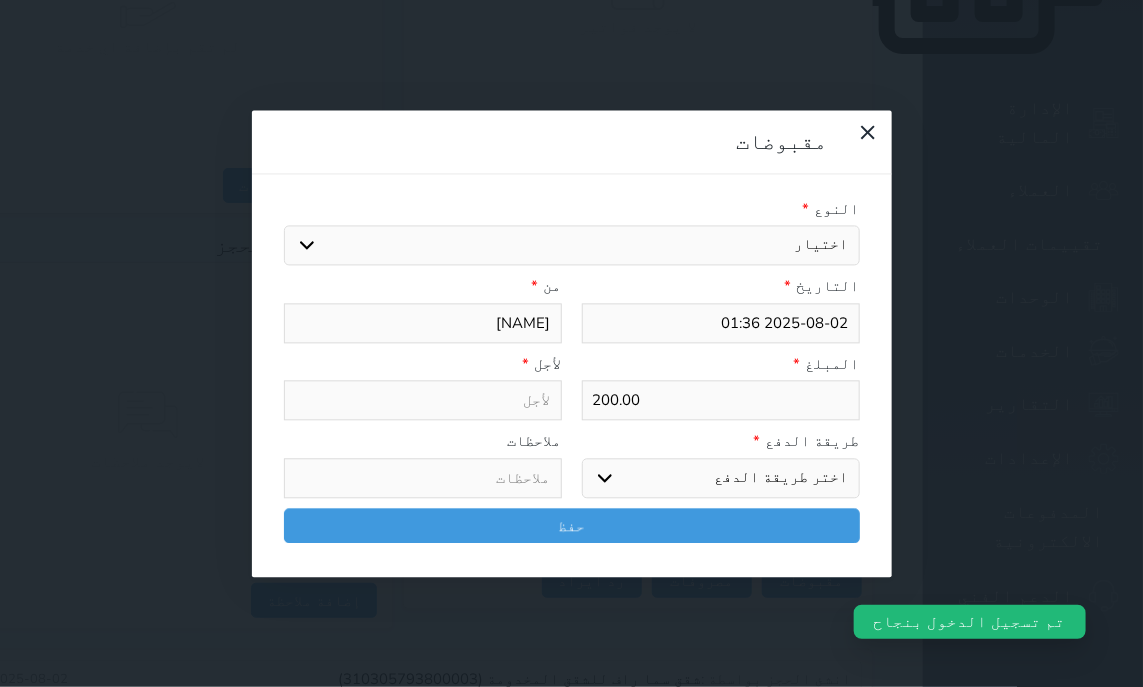 click on "قيمة إيجار" at bounding box center (0, 0) 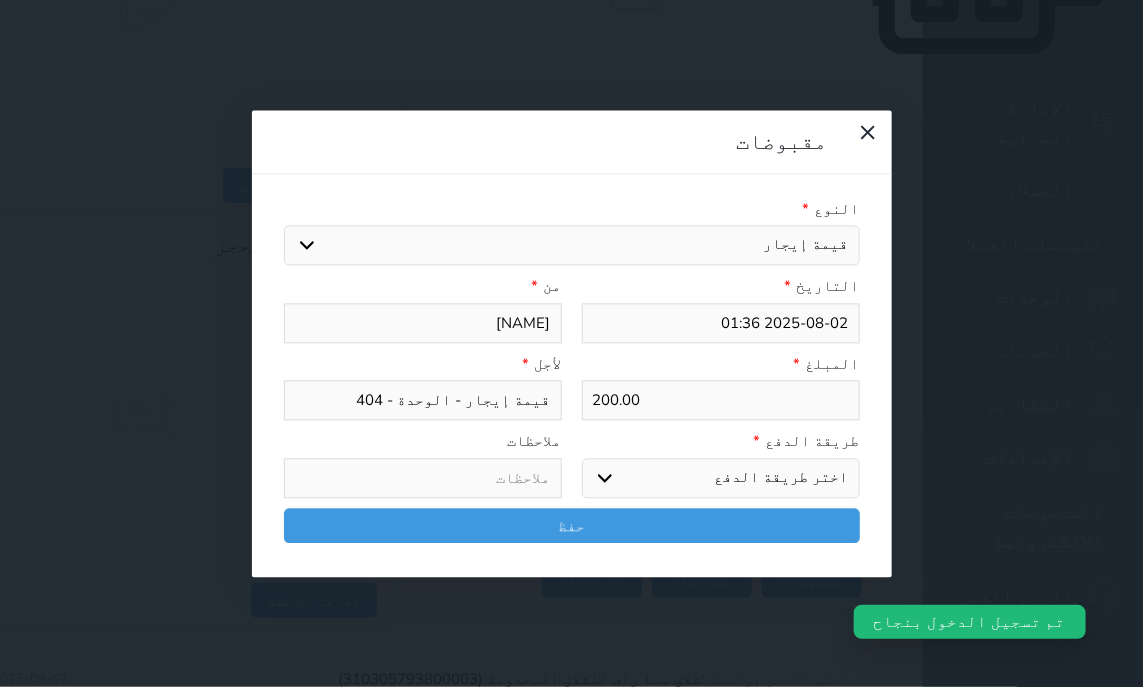 click on "اختر طريقة الدفع   دفع نقدى   تحويل بنكى   مدى   بطاقة ائتمان   آجل" at bounding box center (721, 478) 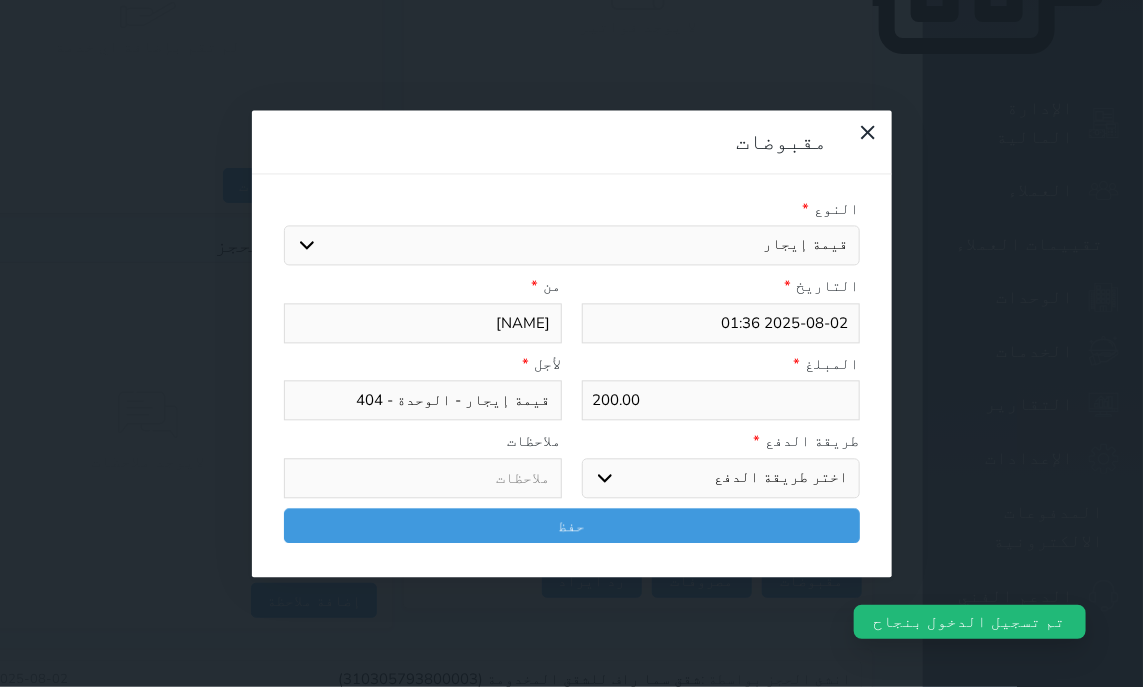 click on "مدى" at bounding box center [0, 0] 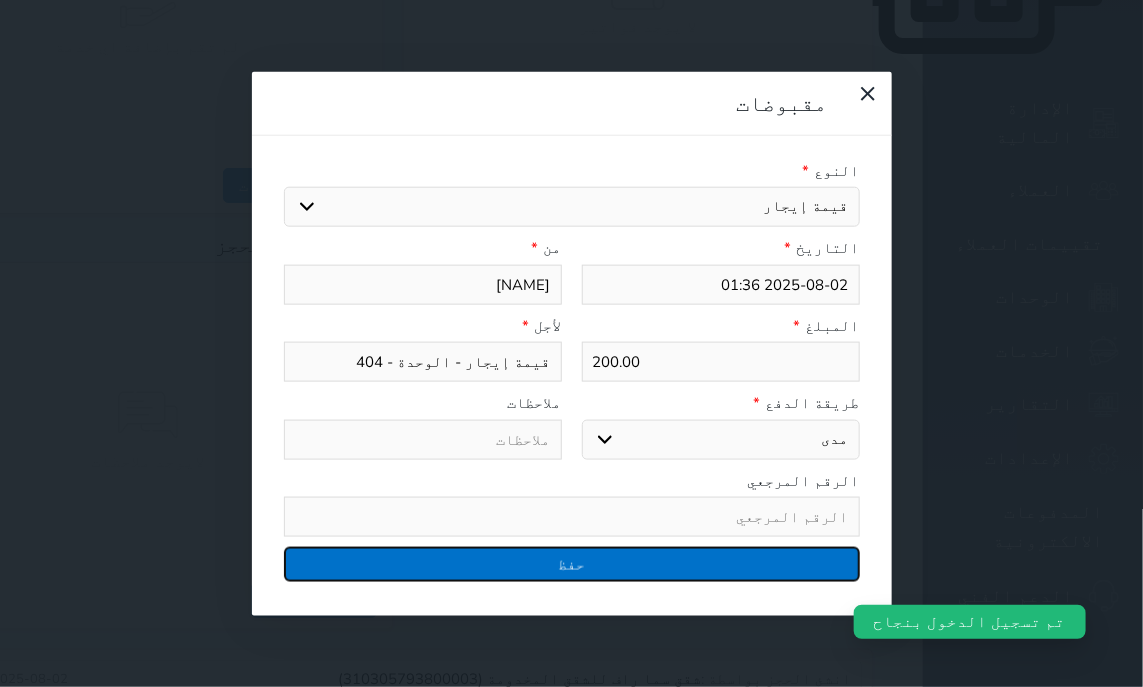 click on "حفظ" at bounding box center [572, 564] 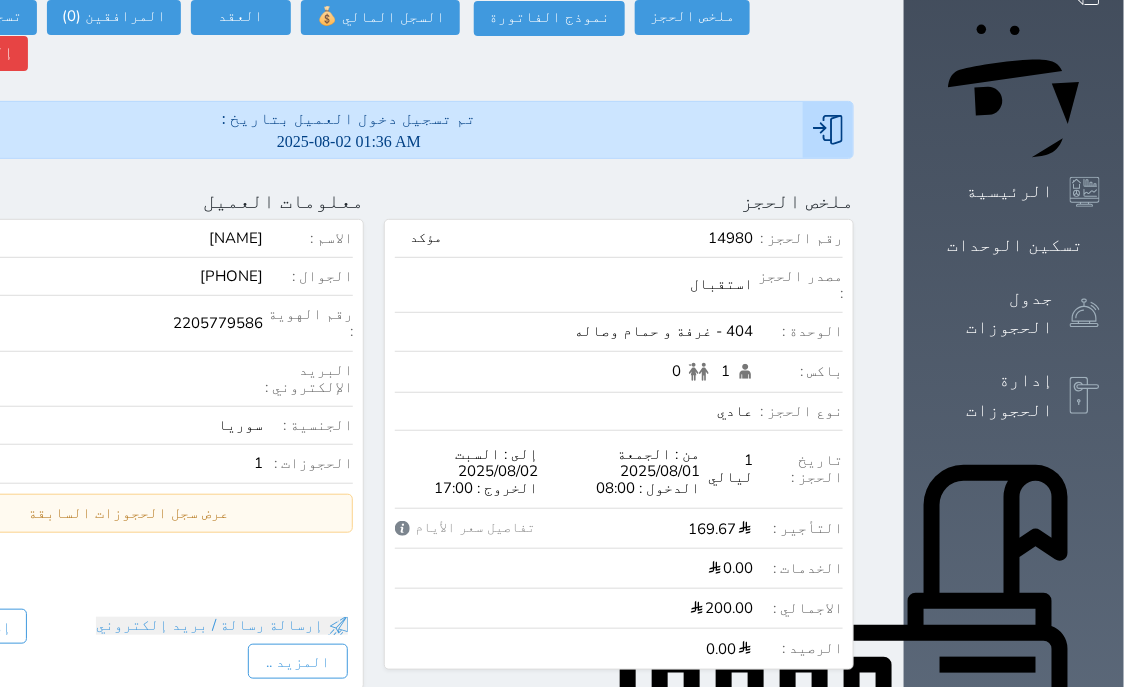 scroll, scrollTop: 0, scrollLeft: 0, axis: both 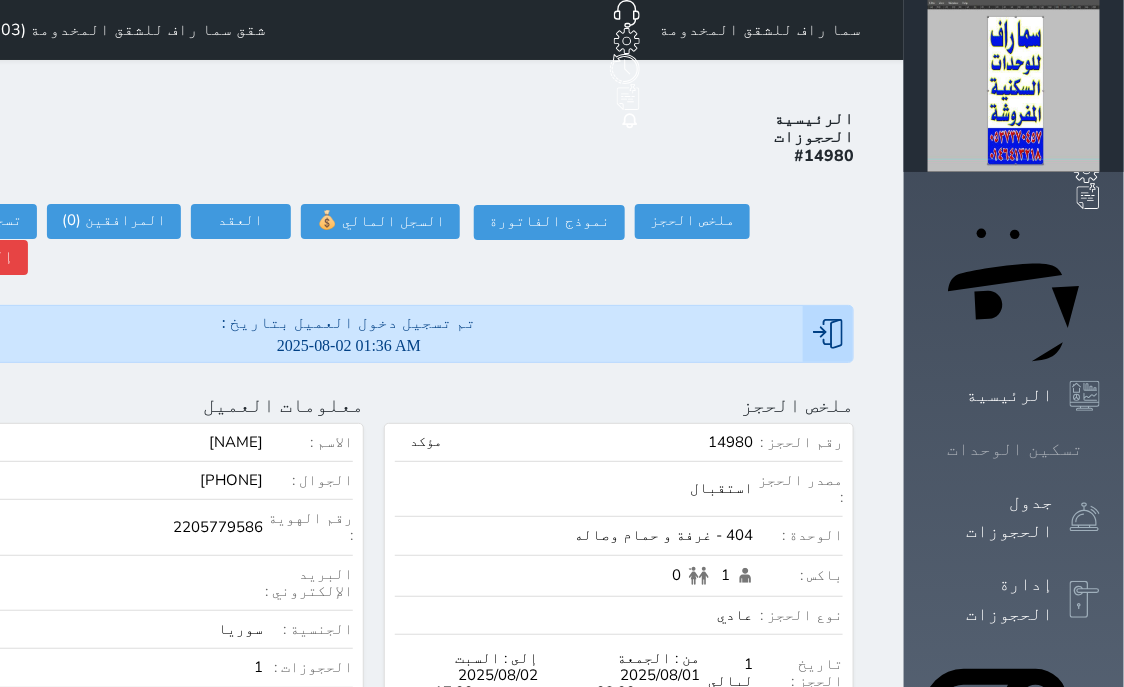 click on "تسكين الوحدات" at bounding box center [1015, 449] 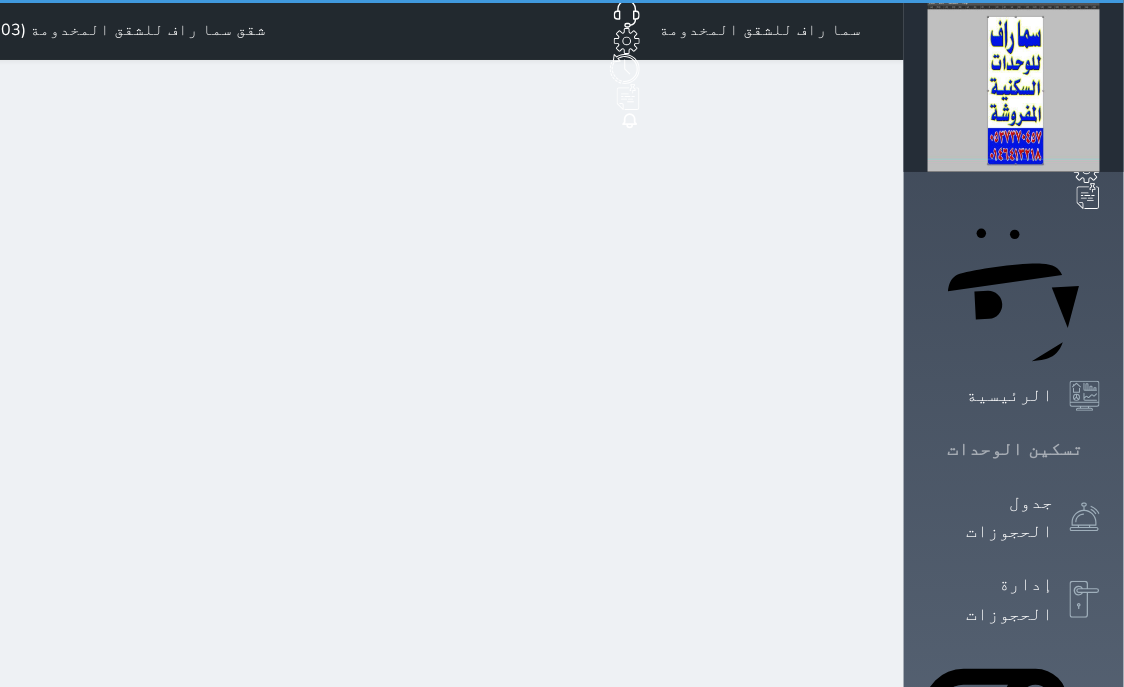 click on "تسكين الوحدات" at bounding box center (1015, 449) 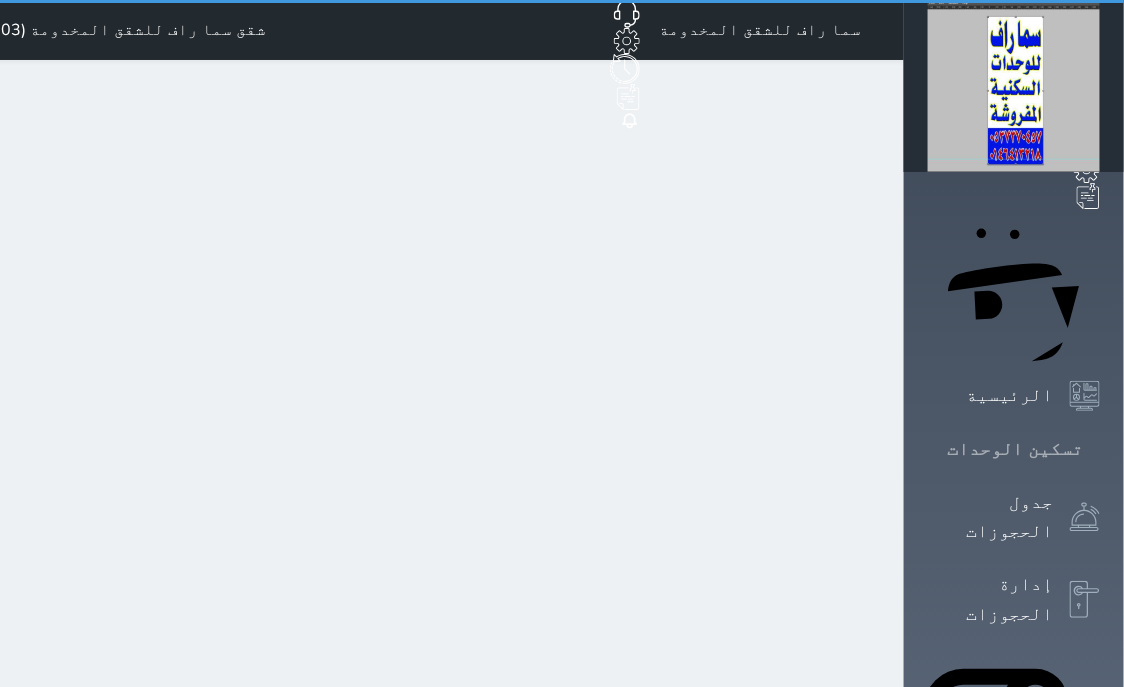 click on "تسكين الوحدات" at bounding box center [1015, 449] 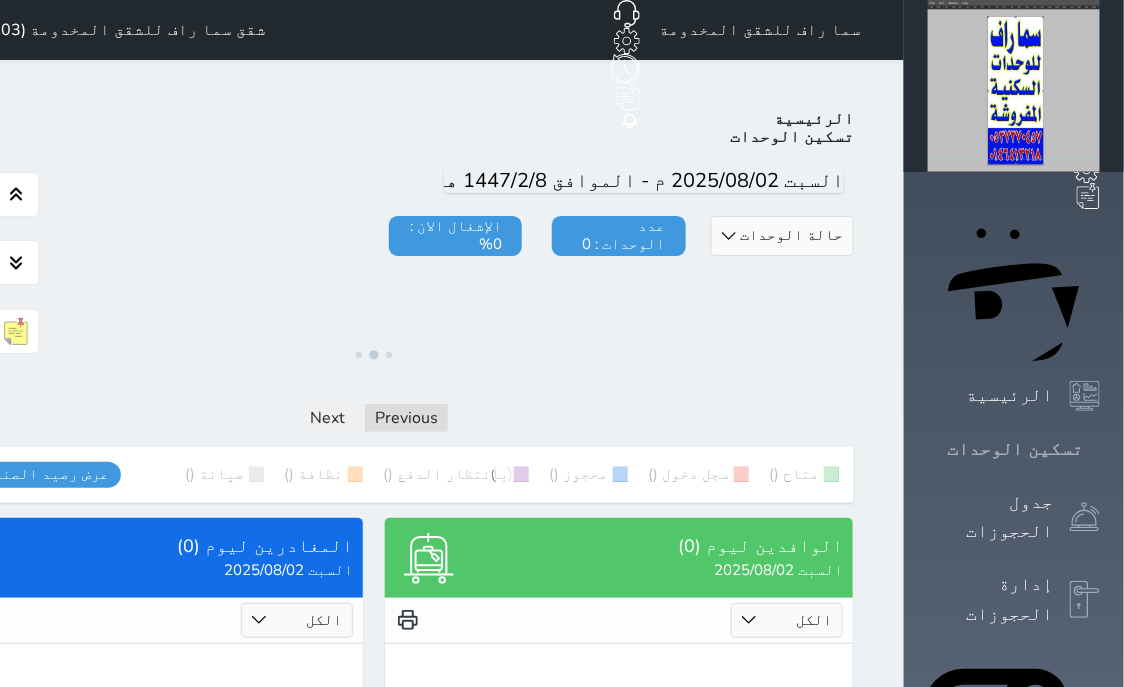 click on "تسكين الوحدات" at bounding box center (1015, 449) 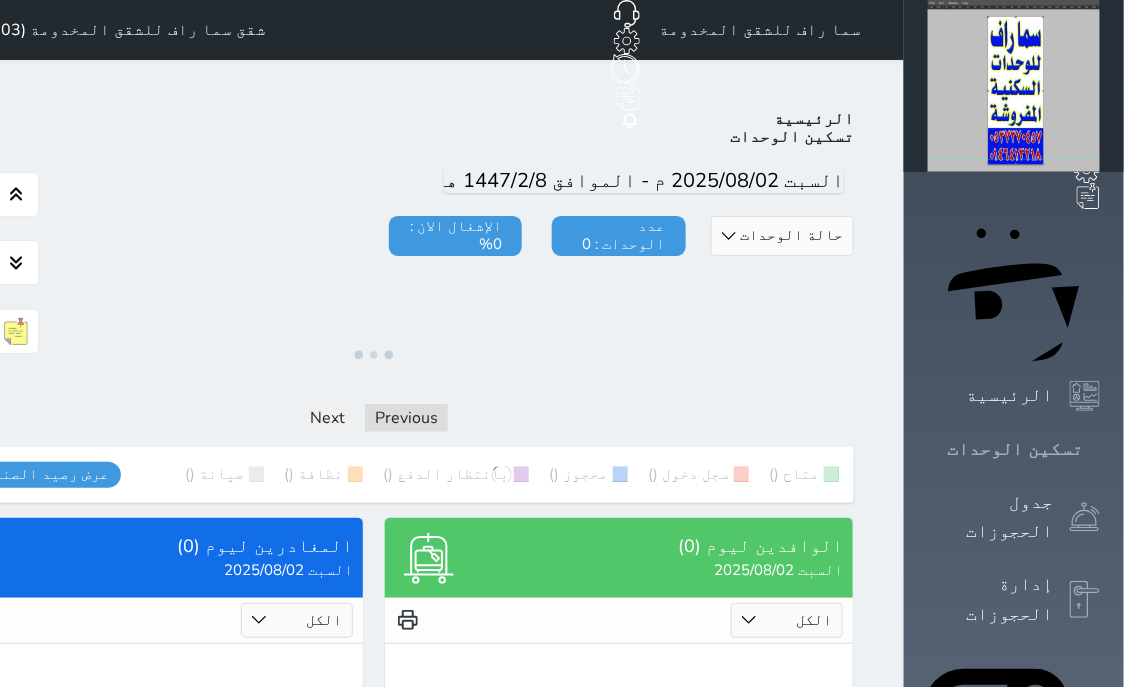 click on "تسكين الوحدات" at bounding box center [1015, 449] 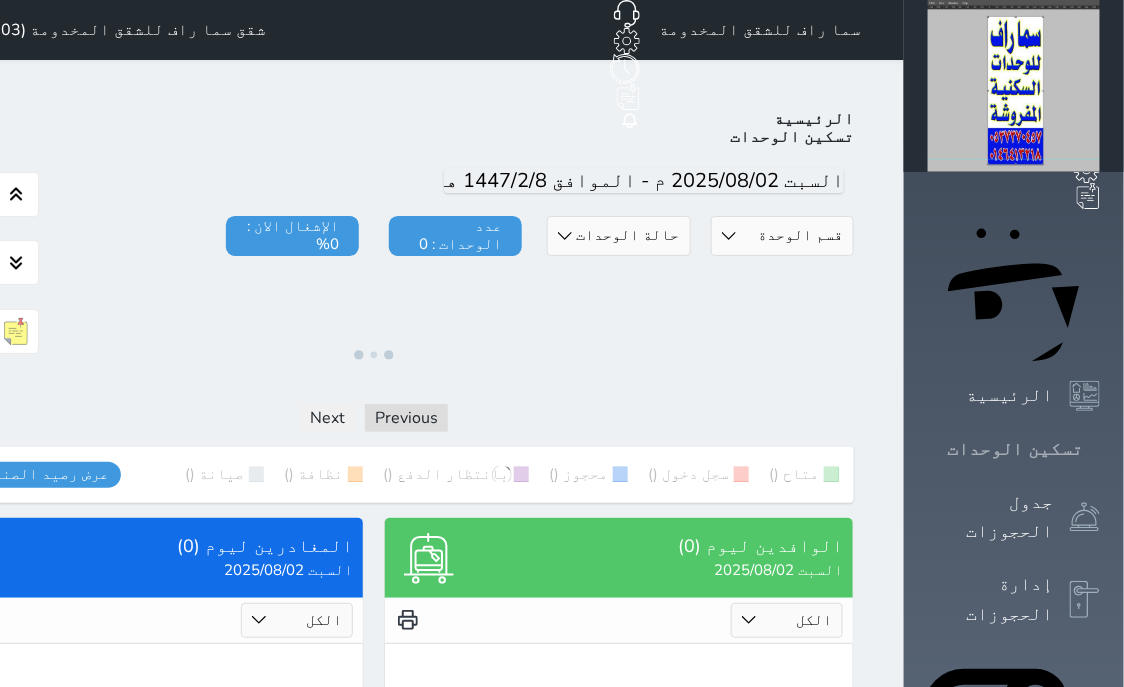 click on "تسكين الوحدات" at bounding box center (1015, 449) 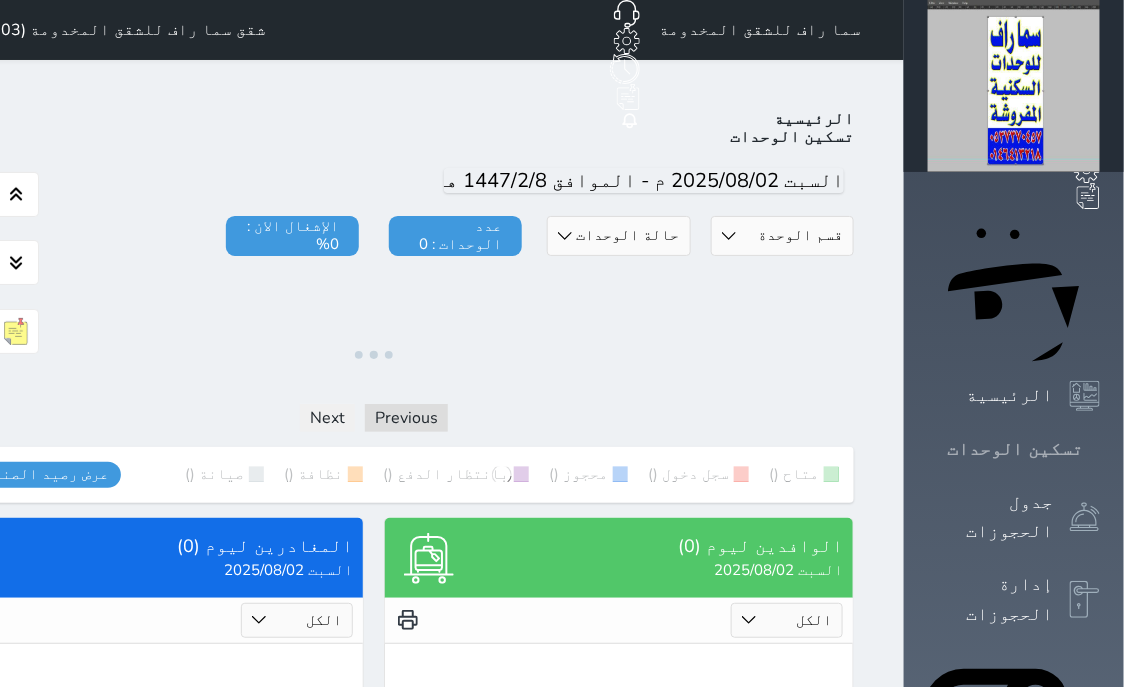 click on "تسكين الوحدات" at bounding box center (1015, 449) 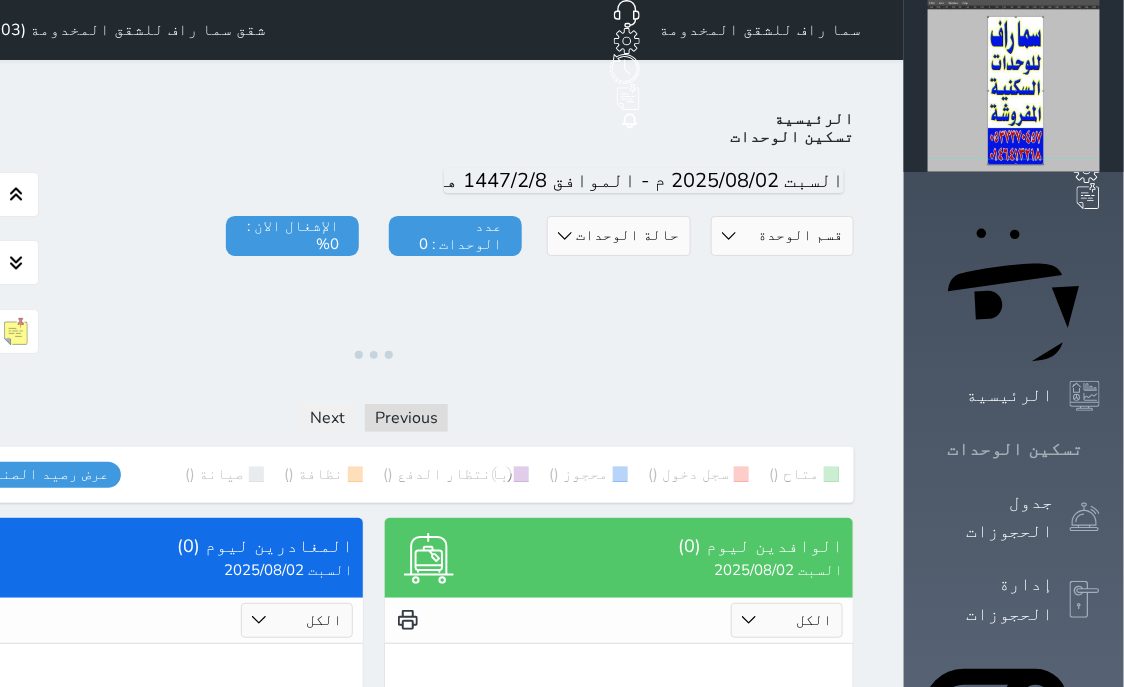 click on "تسكين الوحدات" at bounding box center (1015, 449) 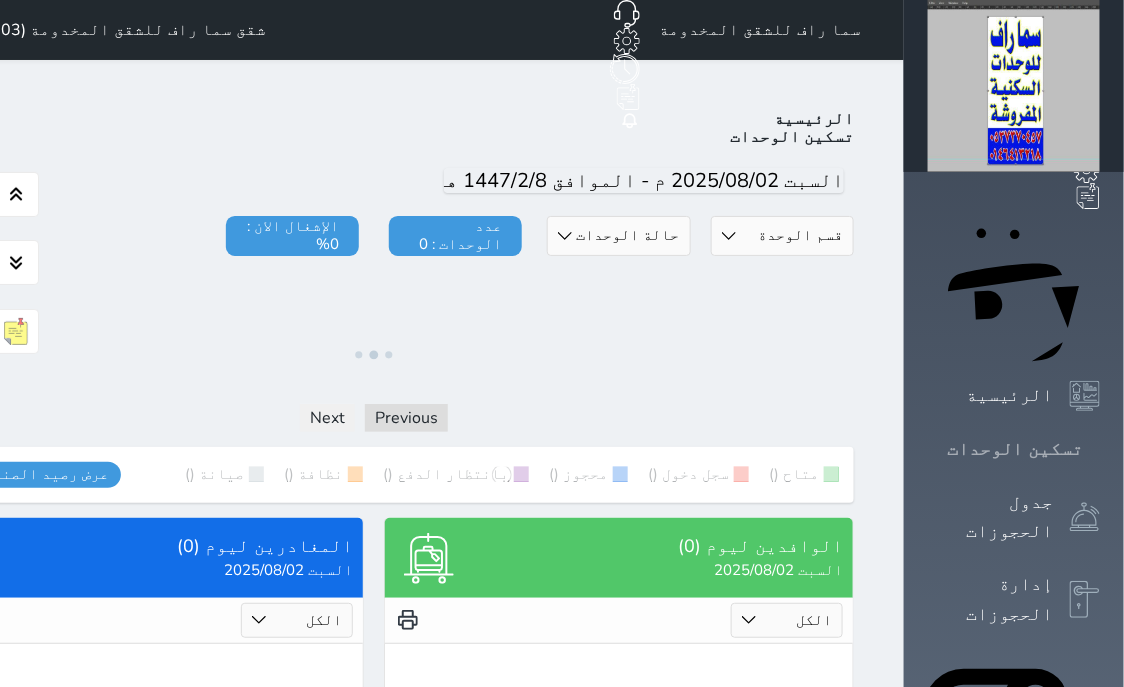 click on "تسكين الوحدات" at bounding box center [1015, 449] 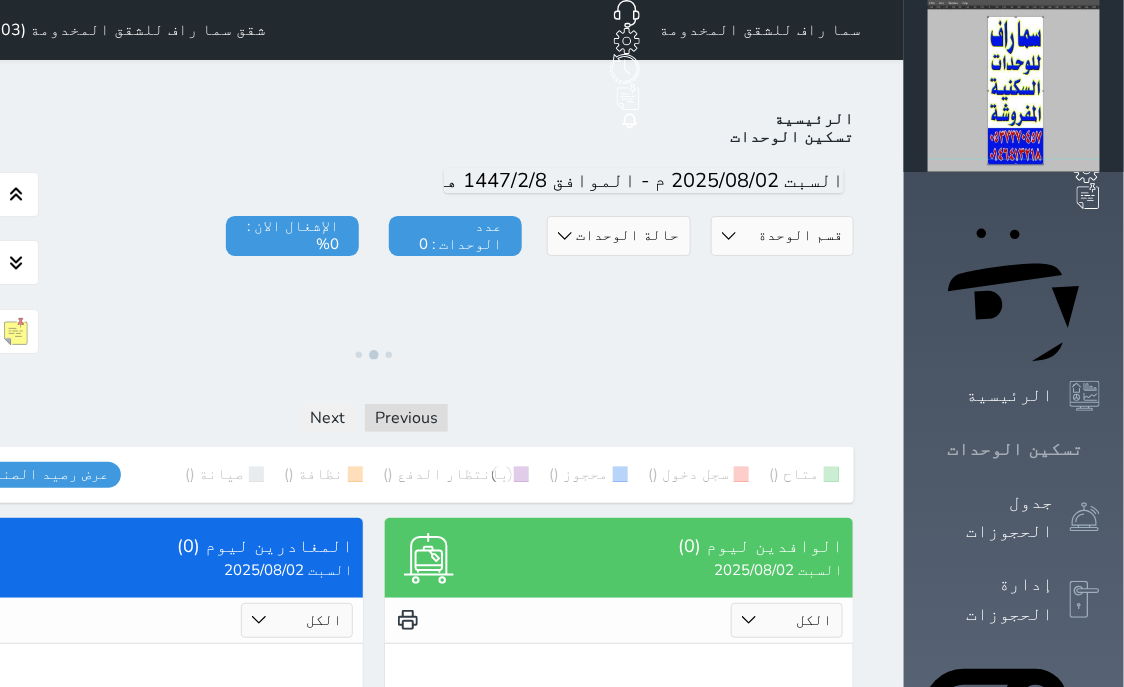 click on "تسكين الوحدات" at bounding box center (1015, 449) 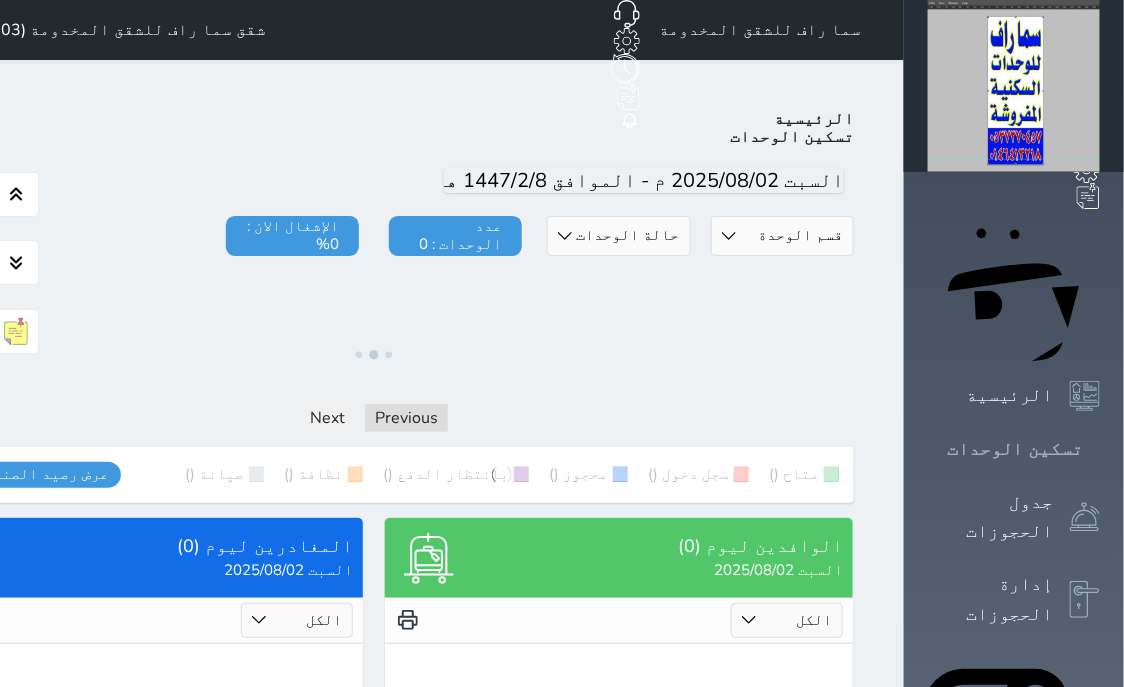 click on "تسكين الوحدات" at bounding box center [1015, 449] 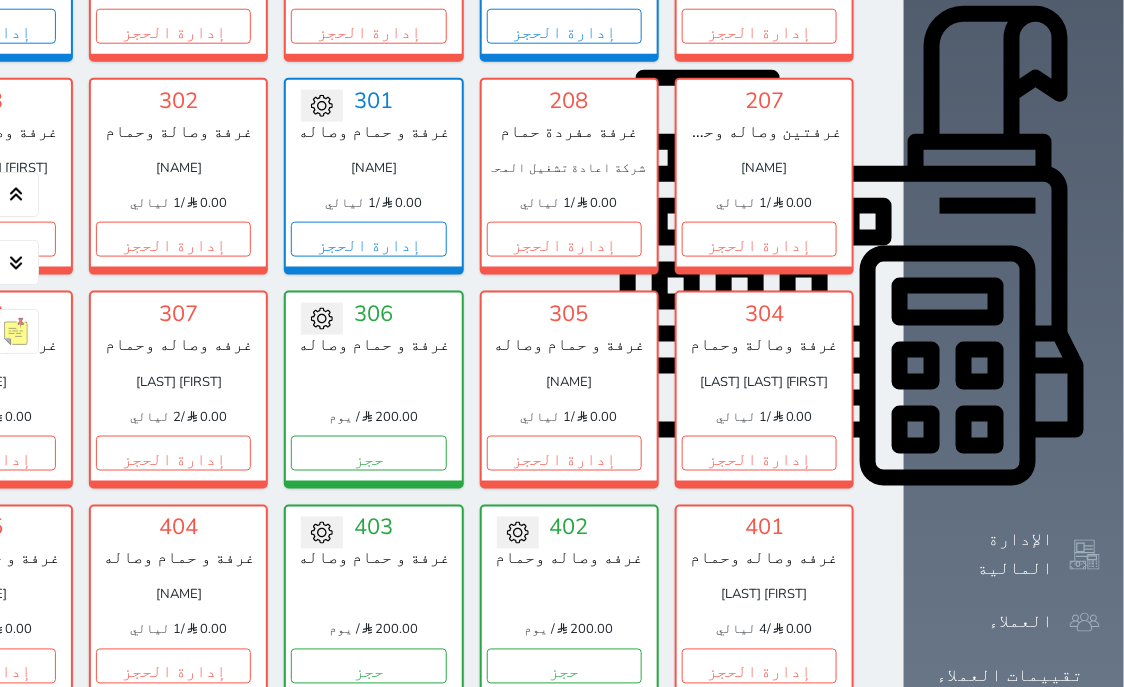 scroll, scrollTop: 790, scrollLeft: 0, axis: vertical 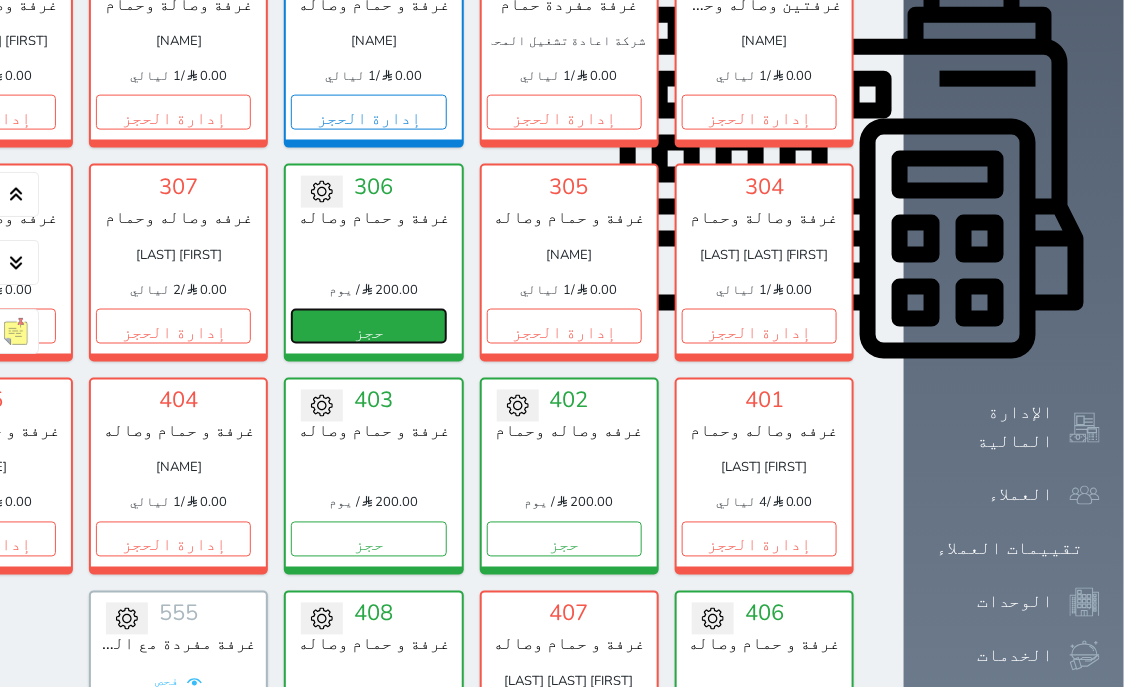 click on "حجز" at bounding box center [368, 326] 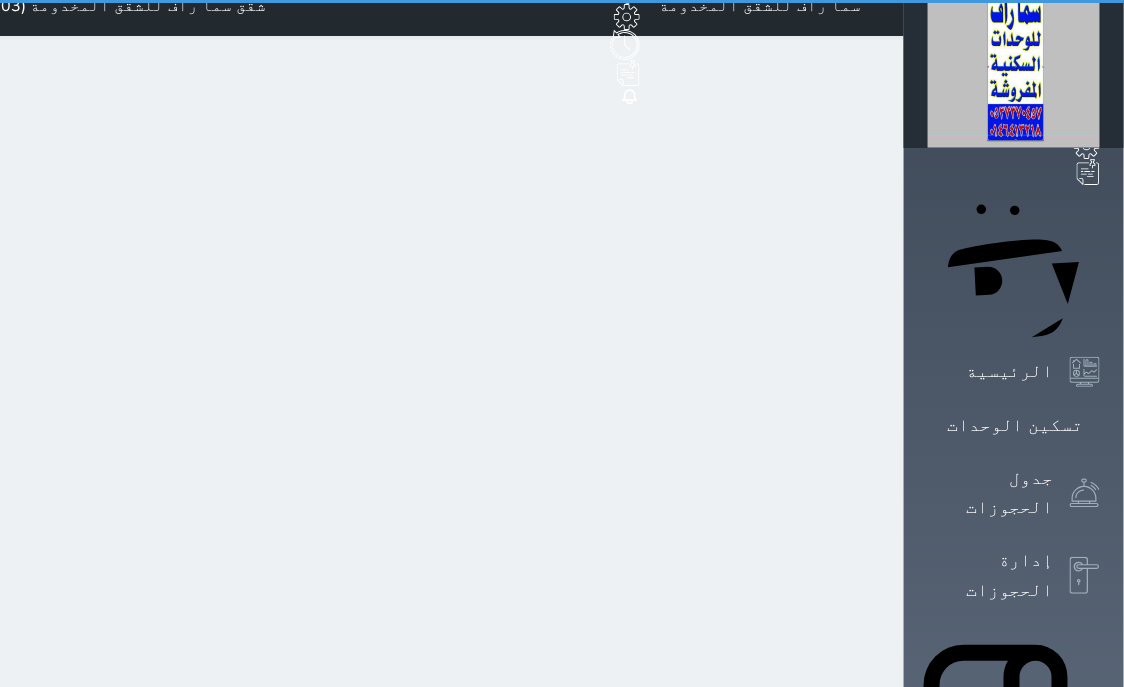 scroll, scrollTop: 0, scrollLeft: 0, axis: both 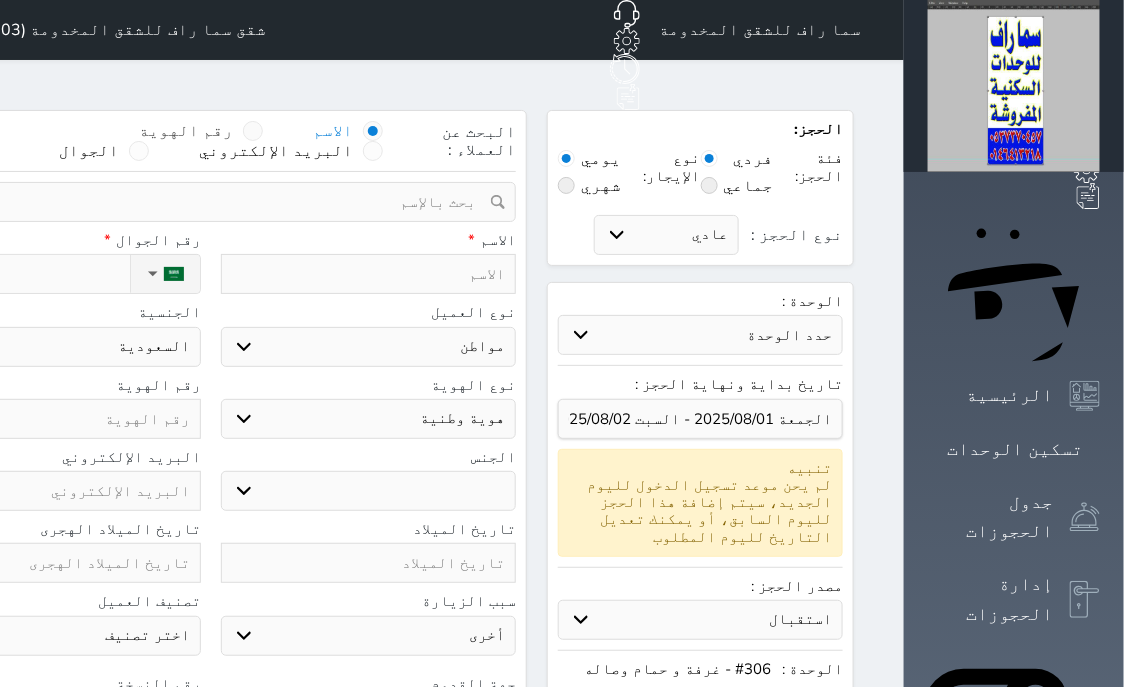 click at bounding box center (253, 131) 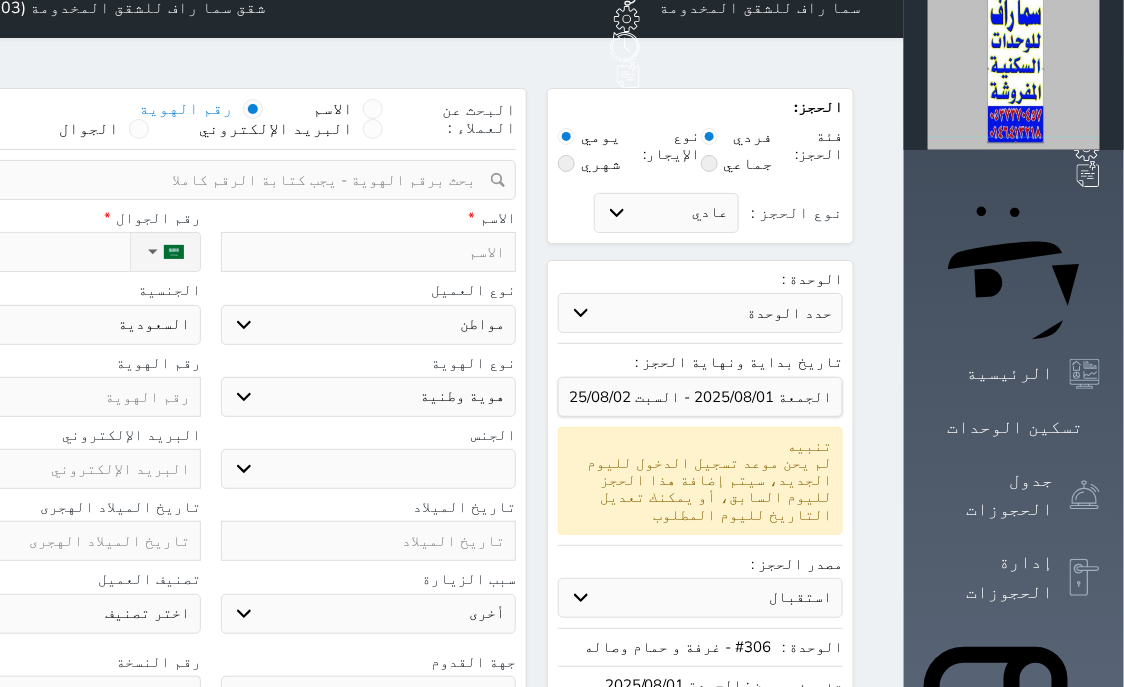 scroll, scrollTop: 0, scrollLeft: 0, axis: both 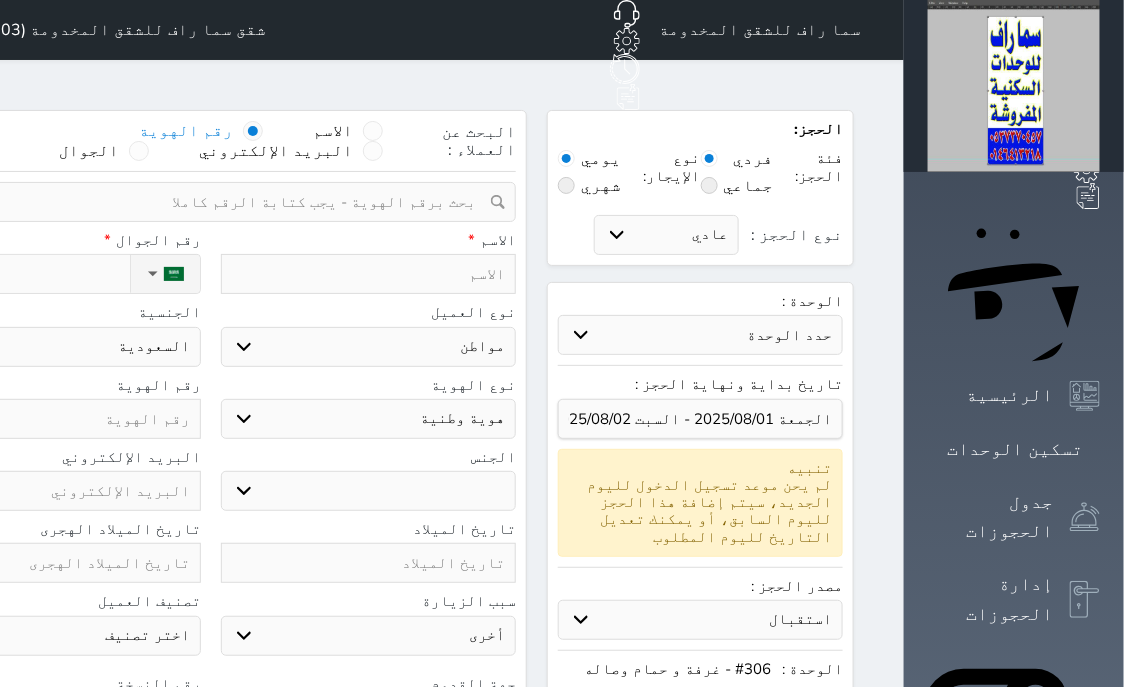 click at bounding box center [203, 202] 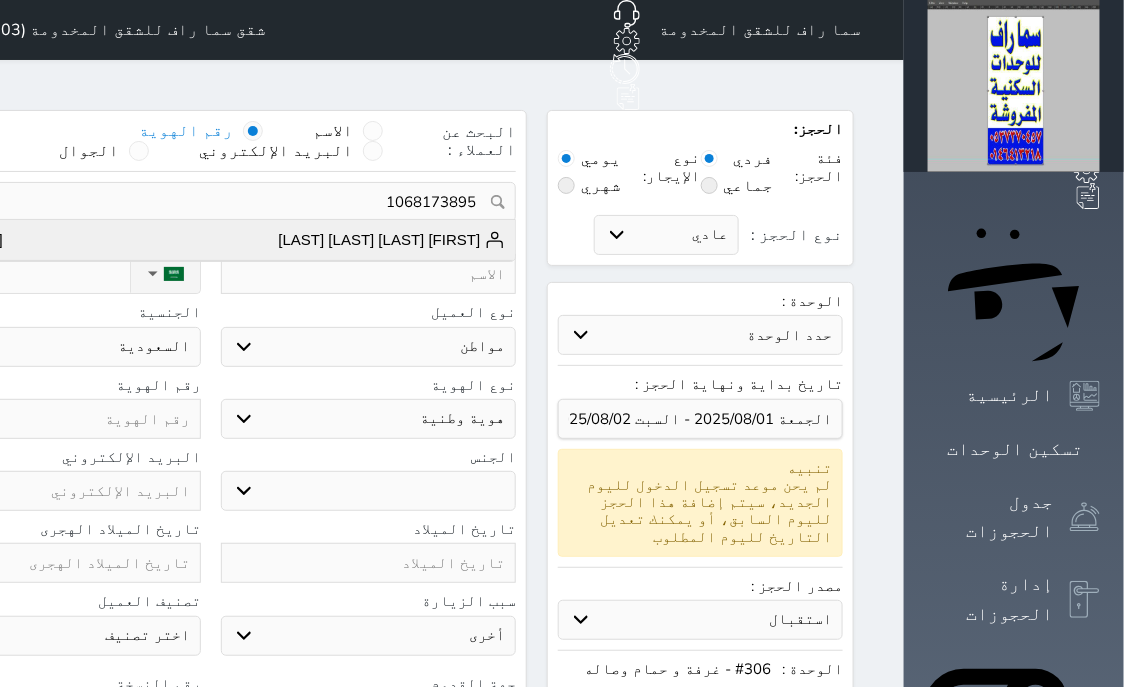 click on "[FIRST] [LAST] [LAST] [LAST]" at bounding box center (392, 240) 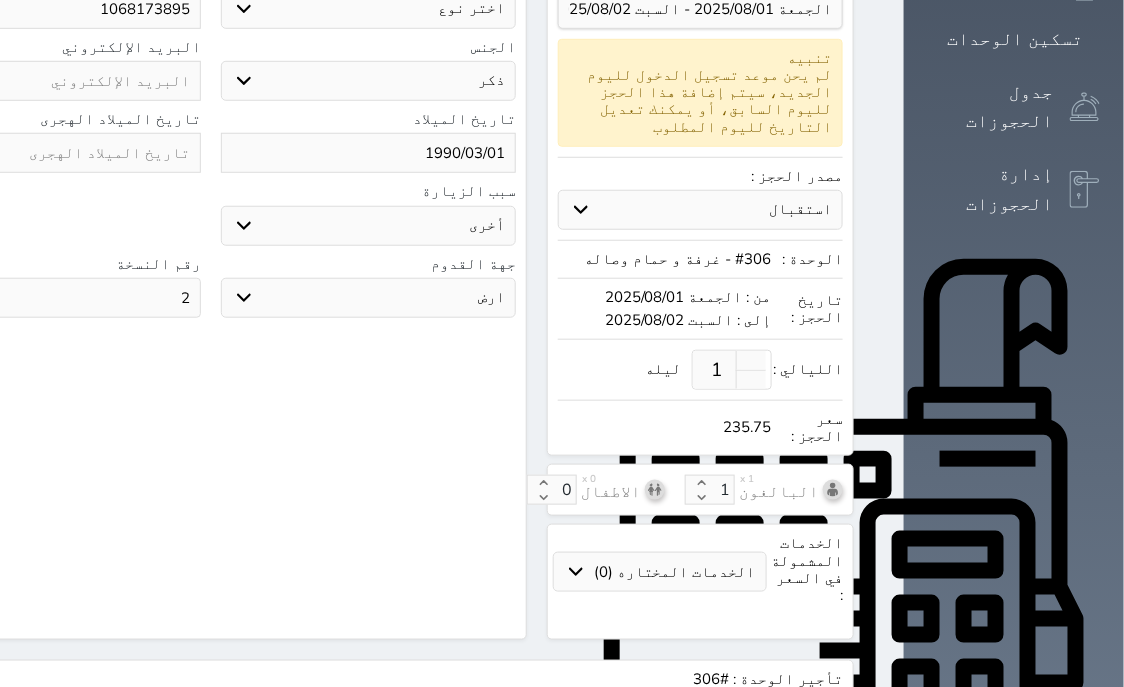 scroll, scrollTop: 0, scrollLeft: 0, axis: both 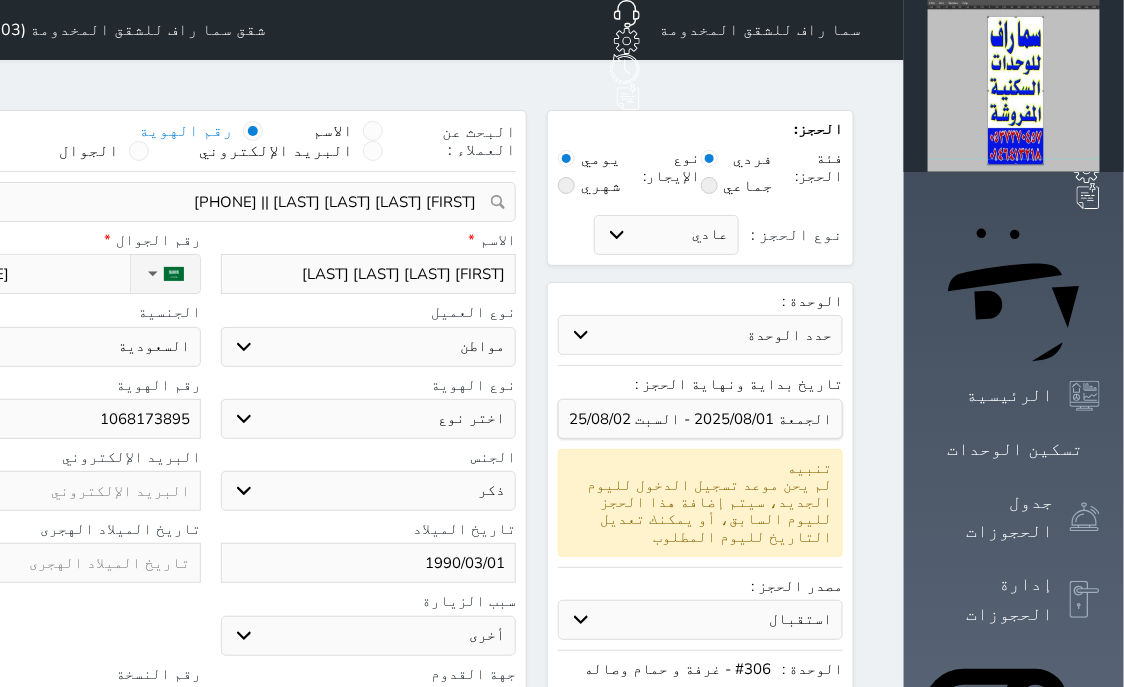 click on "اختر نوع   هوية وطنية هوية عائلية جواز السفر" at bounding box center (369, 419) 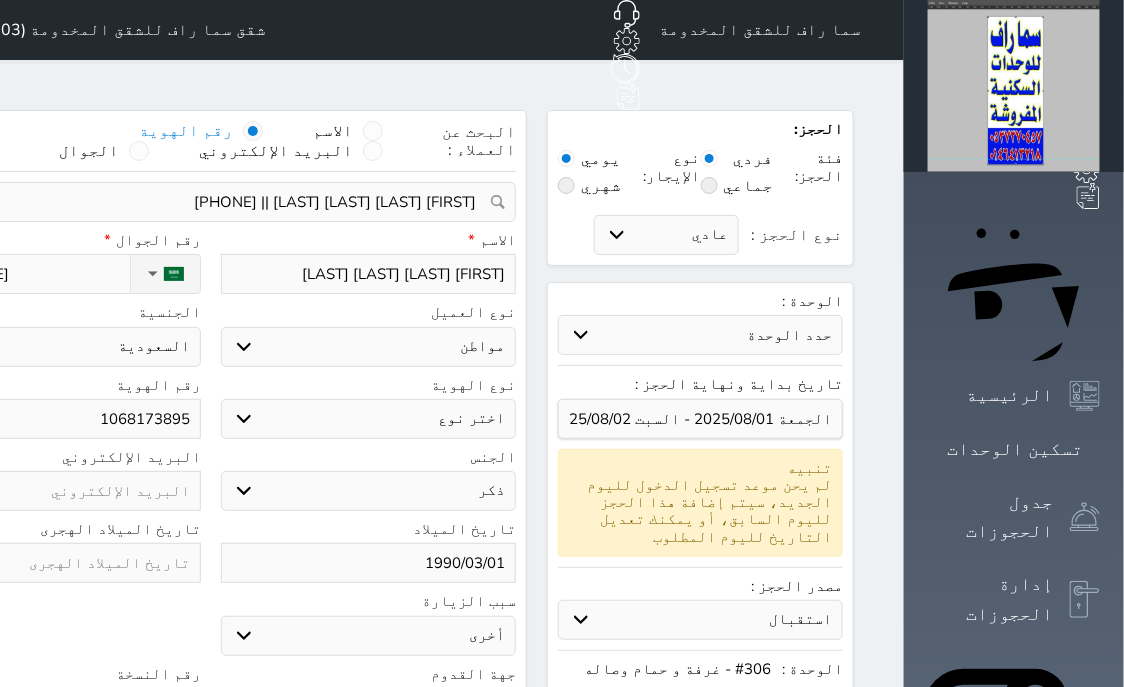 click on "هوية وطنية" at bounding box center [0, 0] 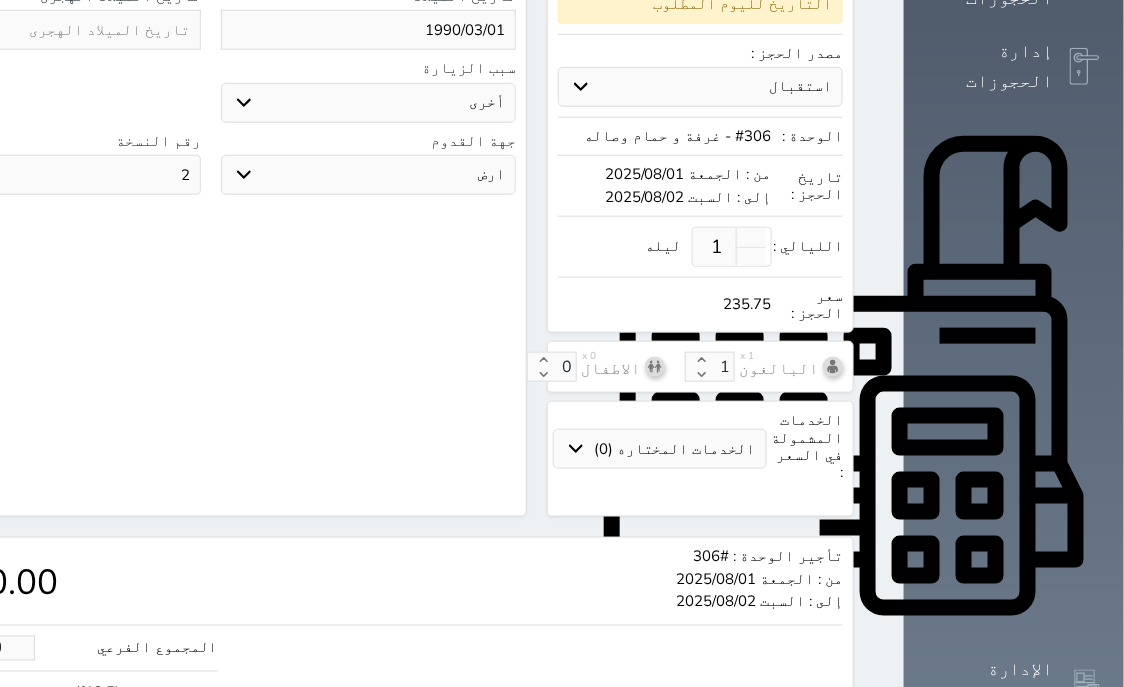 scroll, scrollTop: 636, scrollLeft: 0, axis: vertical 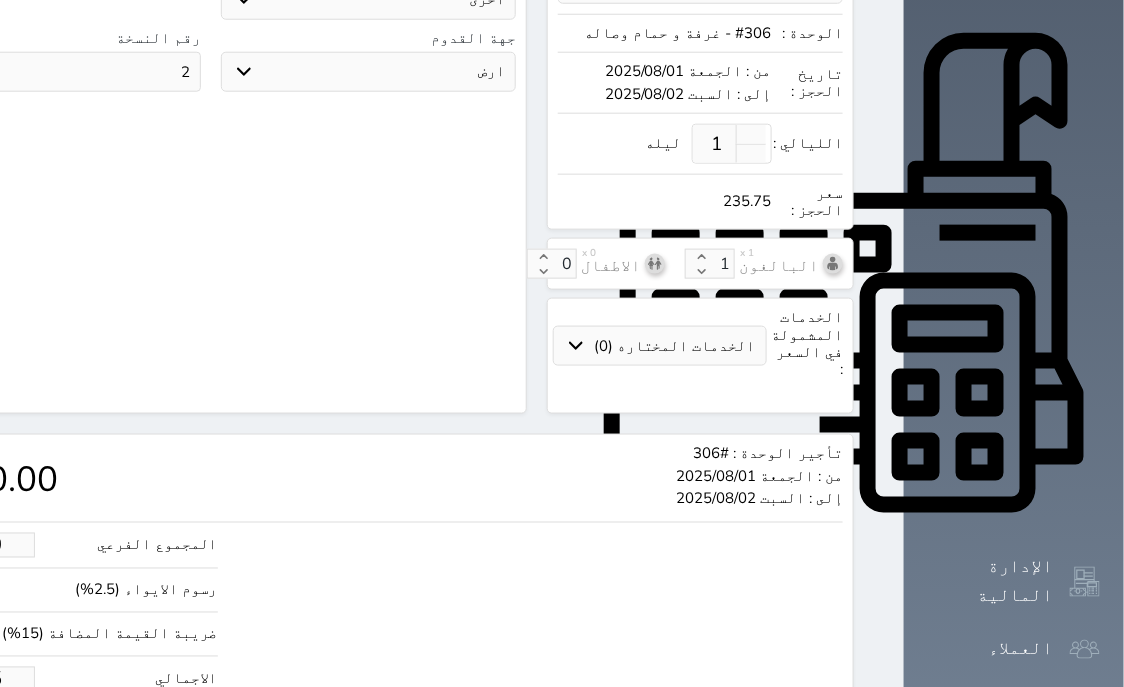 drag, startPoint x: 133, startPoint y: 612, endPoint x: 28, endPoint y: 625, distance: 105.801704 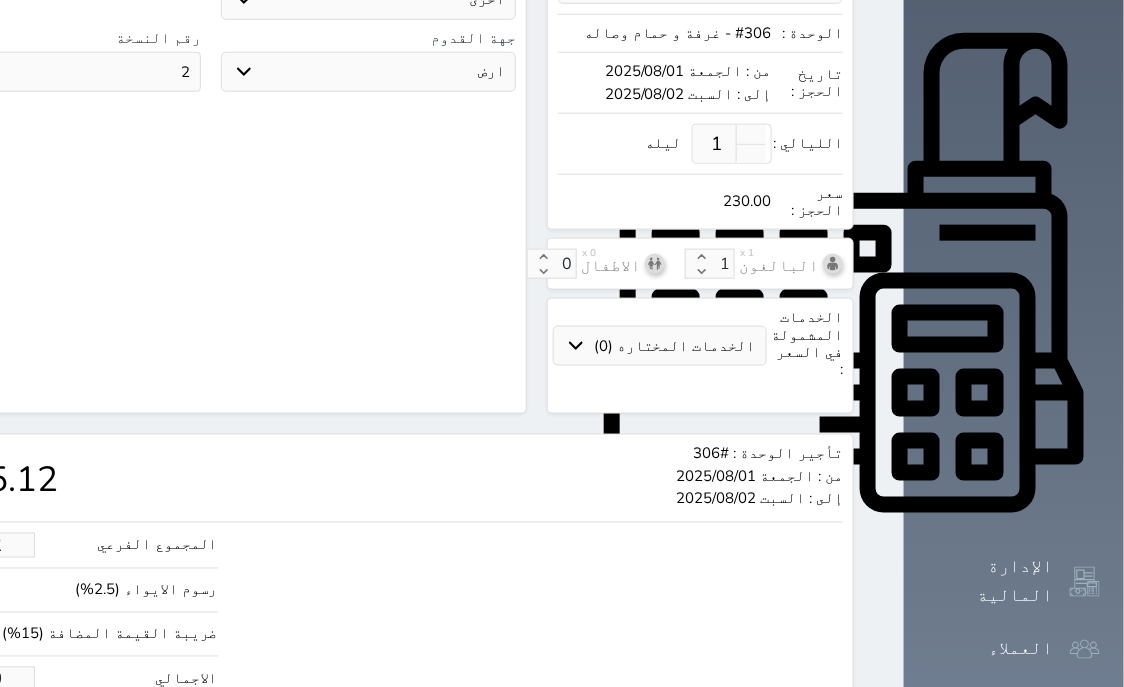 click on "حجز" at bounding box center (-13, 740) 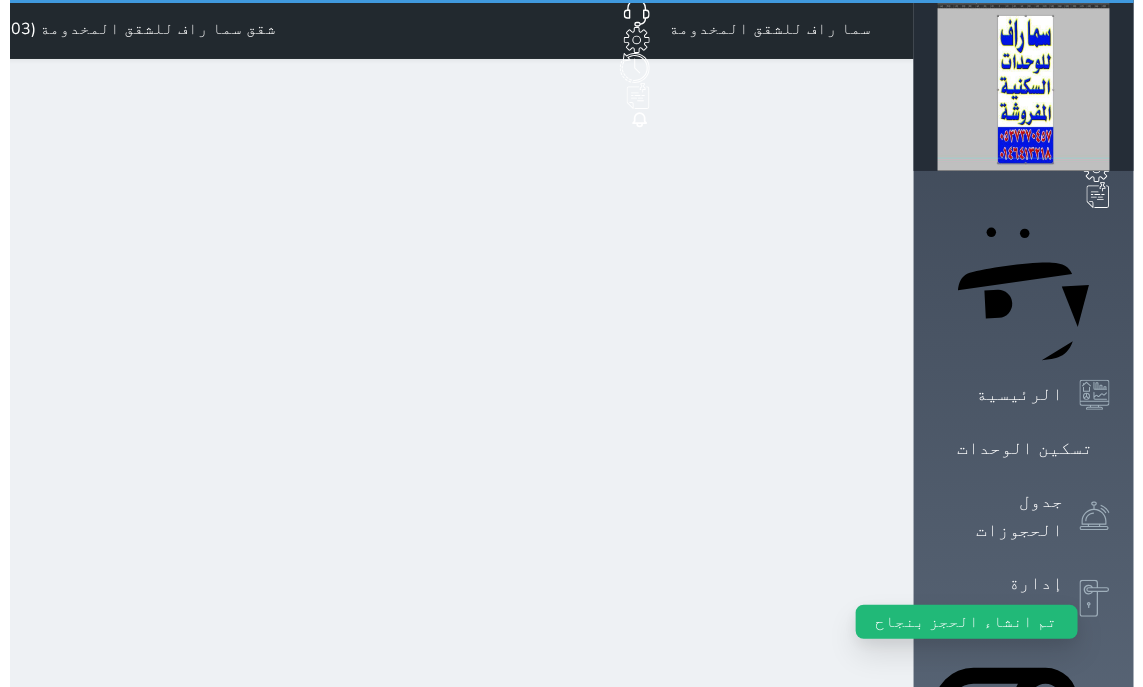 scroll, scrollTop: 0, scrollLeft: 0, axis: both 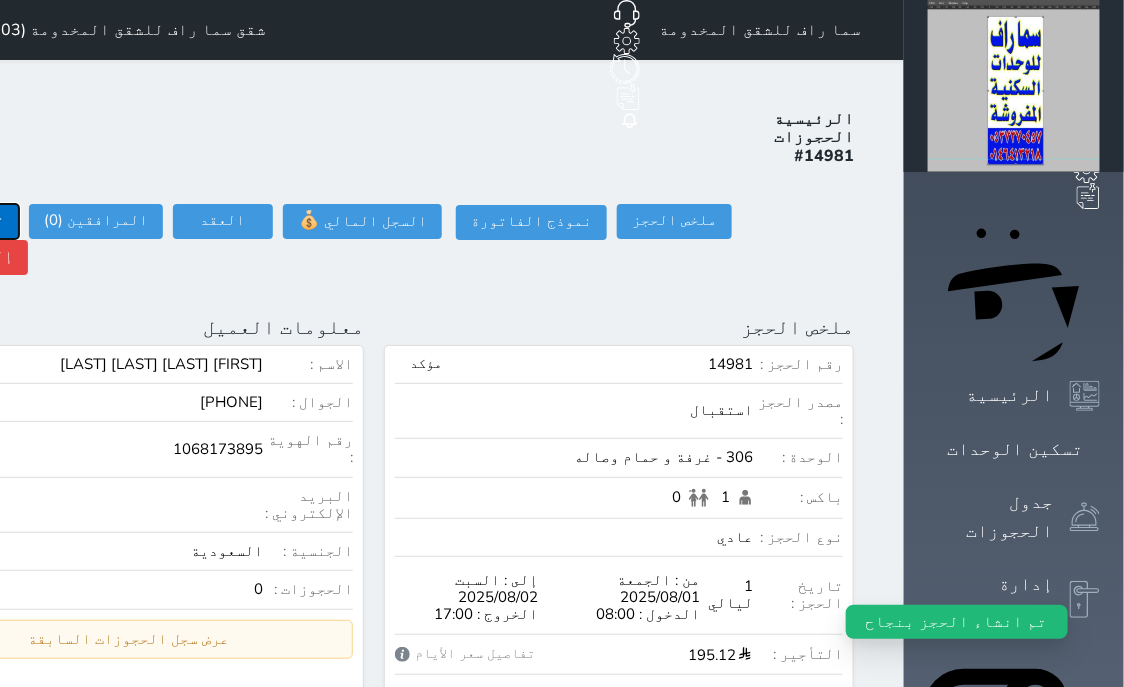click on "تسجيل دخول" at bounding box center [-39, 221] 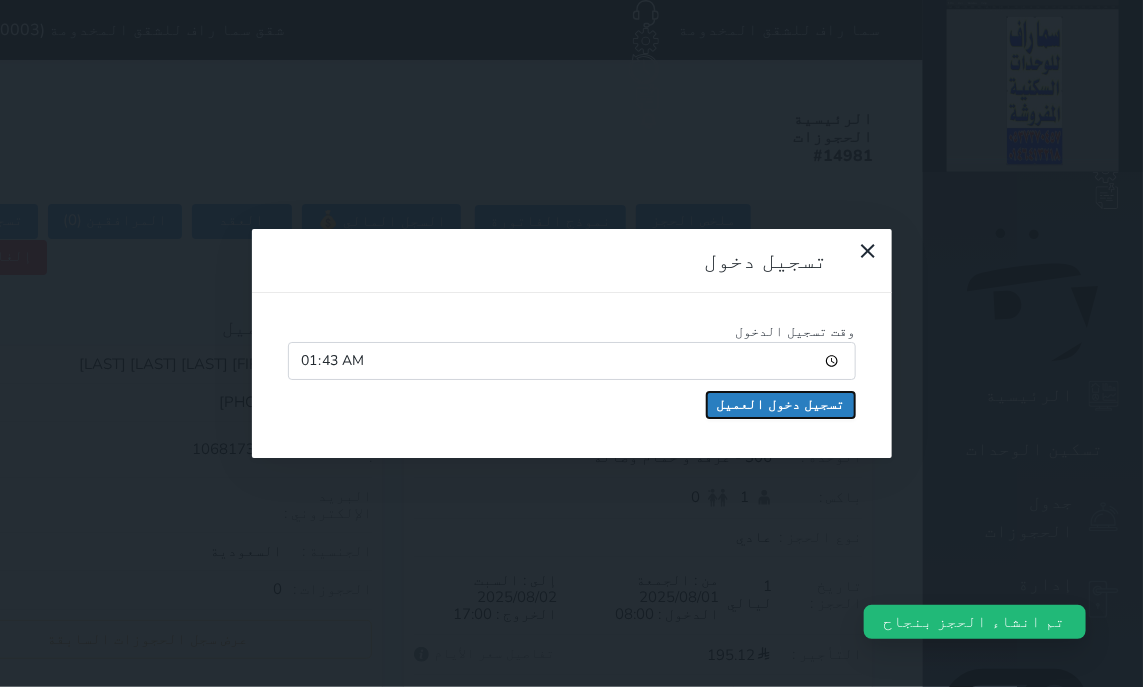 click on "تسجيل دخول العميل" at bounding box center (781, 405) 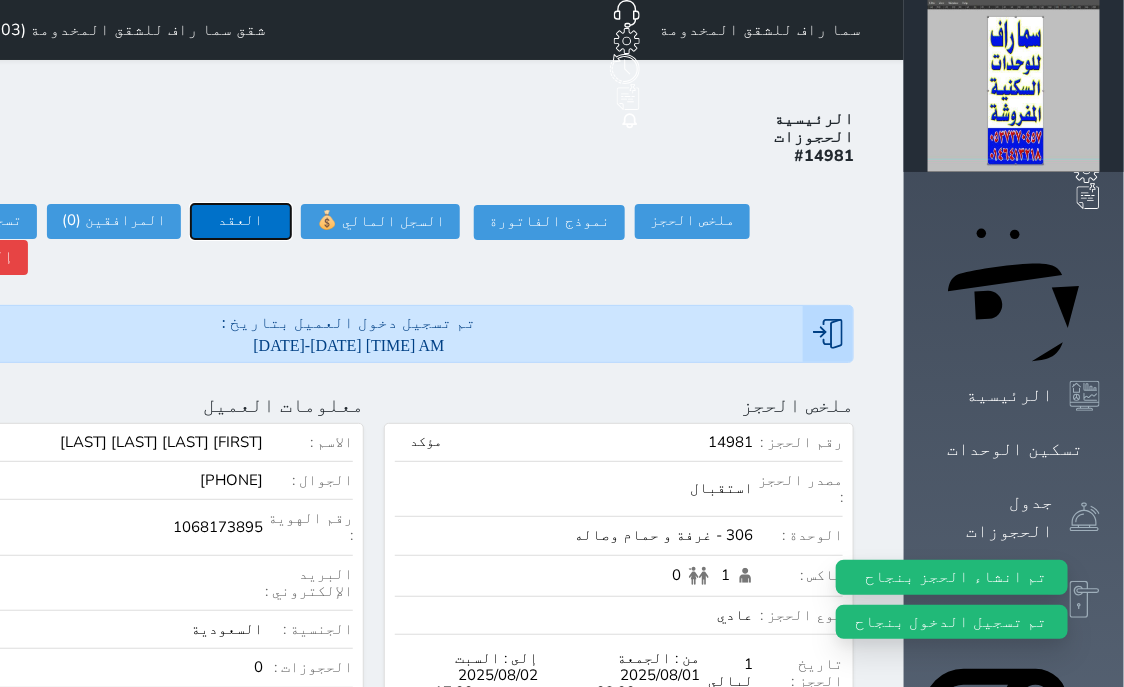 click on "العقد" at bounding box center [241, 221] 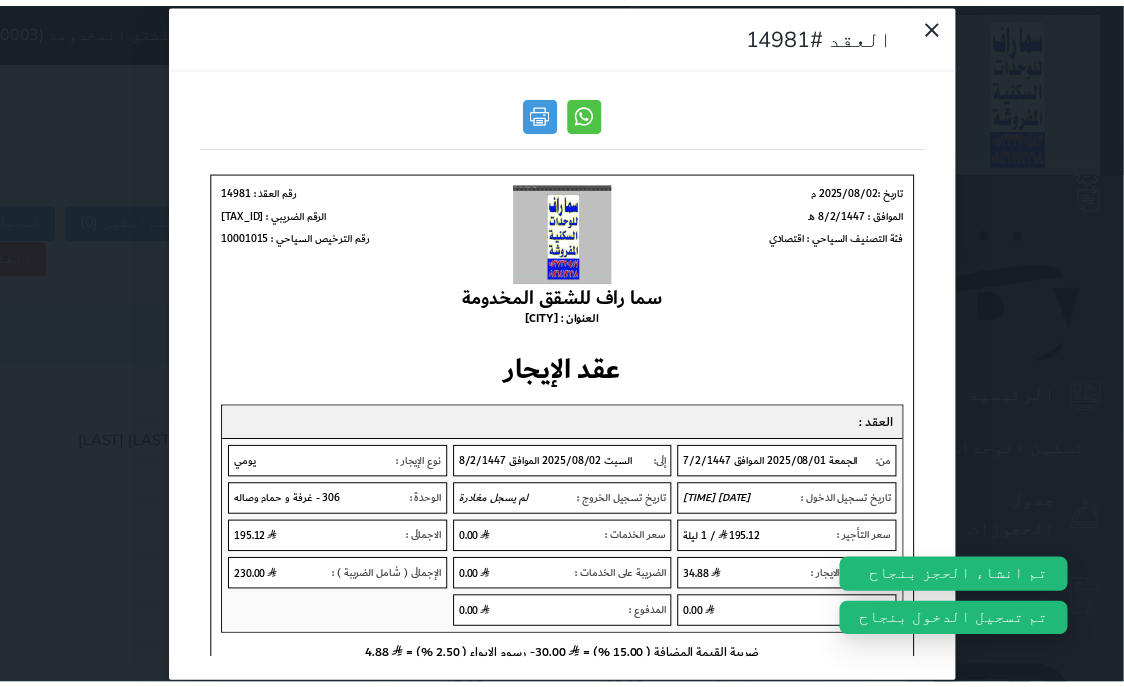 scroll, scrollTop: 0, scrollLeft: 0, axis: both 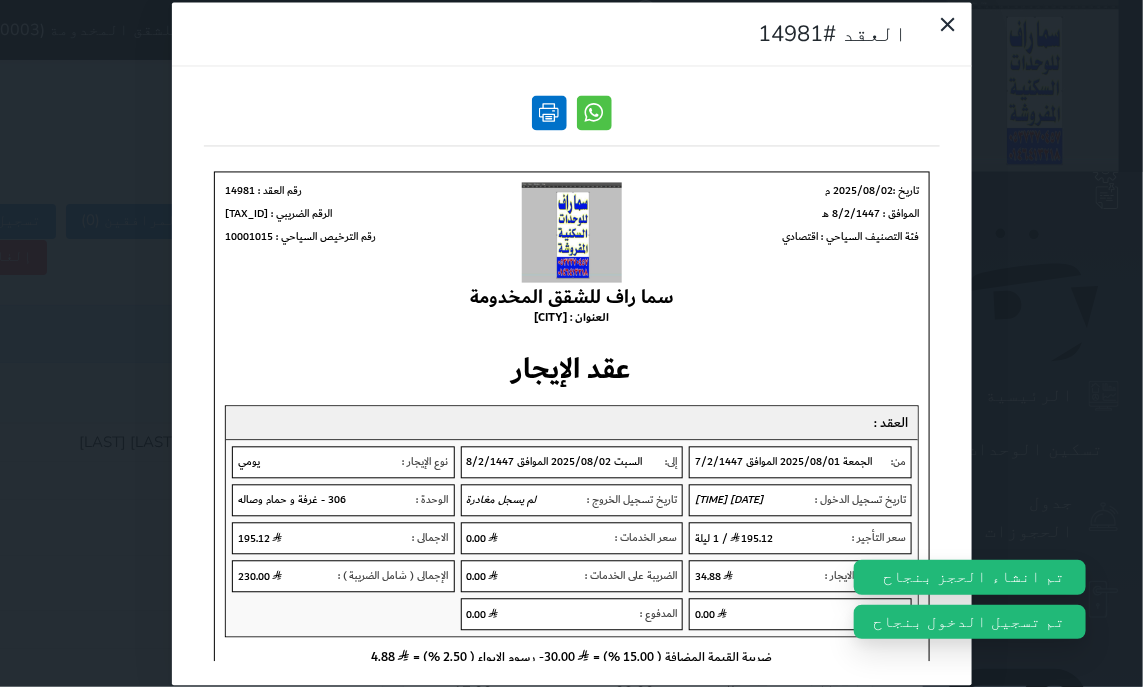 click at bounding box center (549, 112) 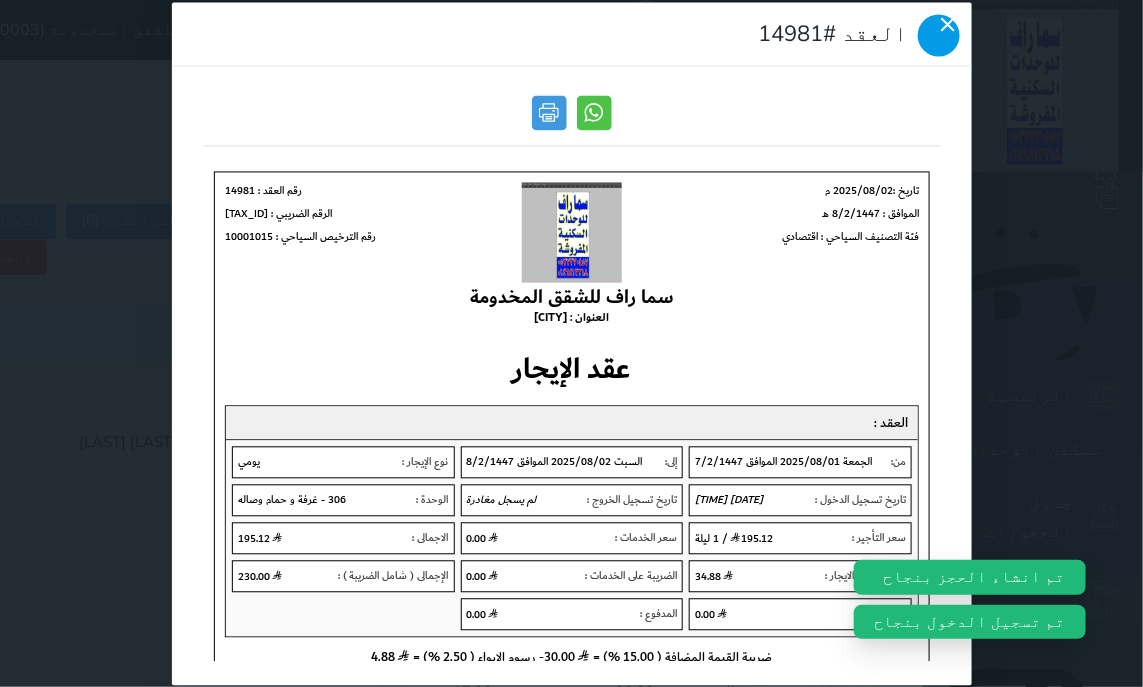 click 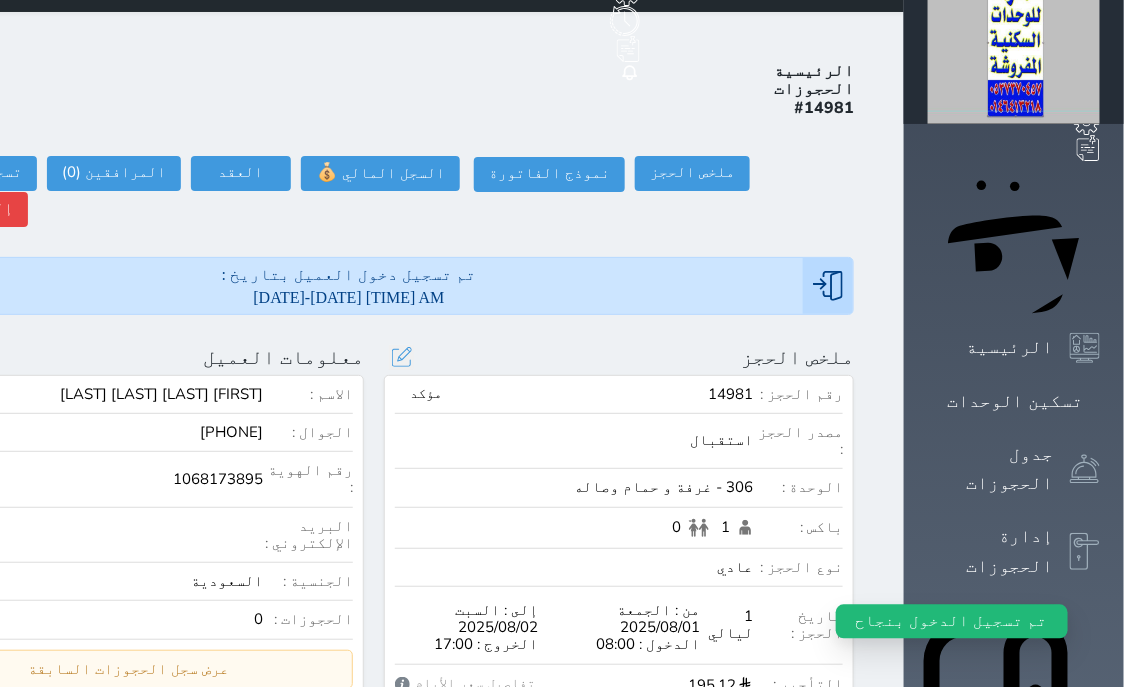 scroll, scrollTop: 0, scrollLeft: 0, axis: both 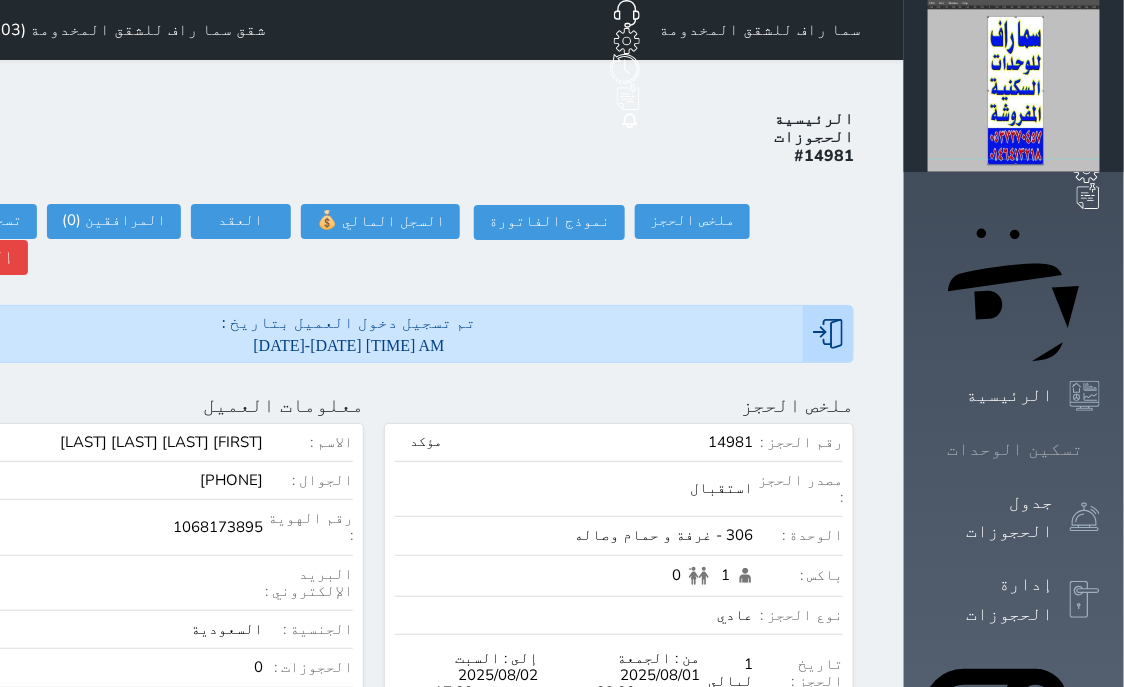 click on "تسكين الوحدات" at bounding box center (1015, 449) 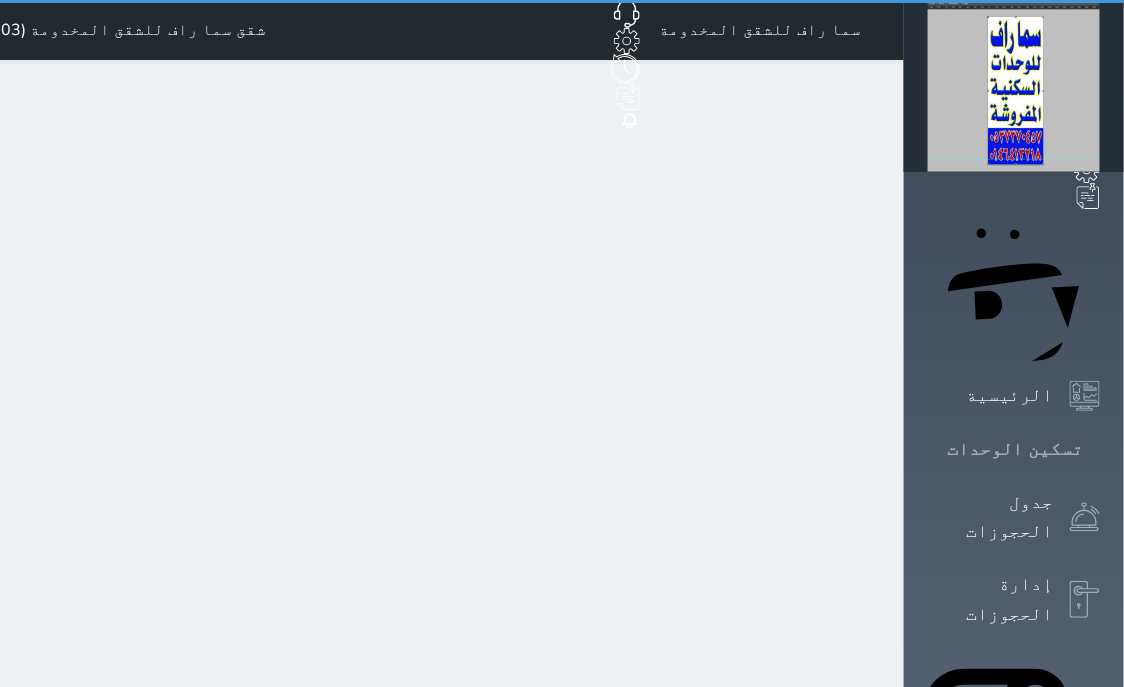 click at bounding box center [1100, 449] 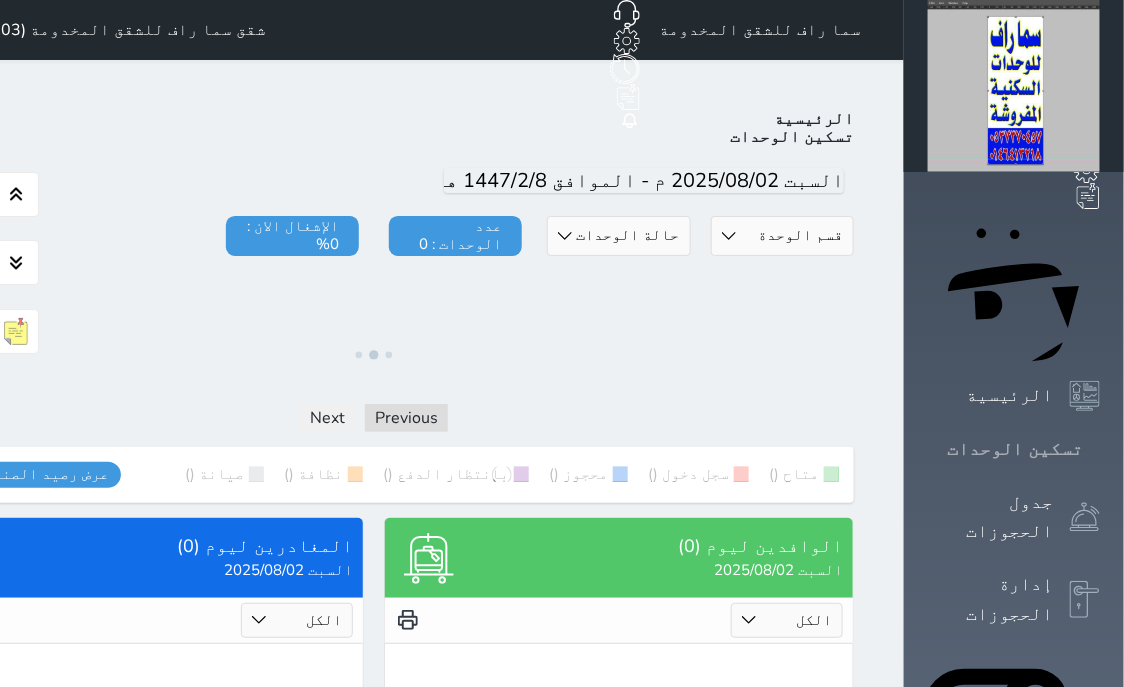 click 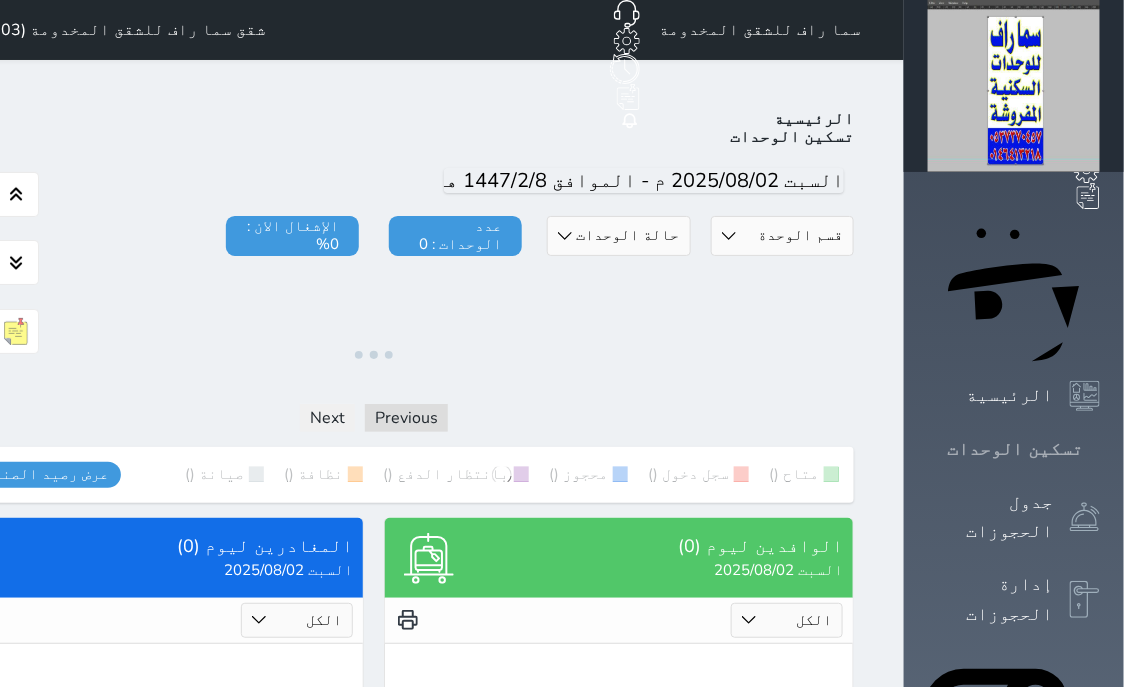 click 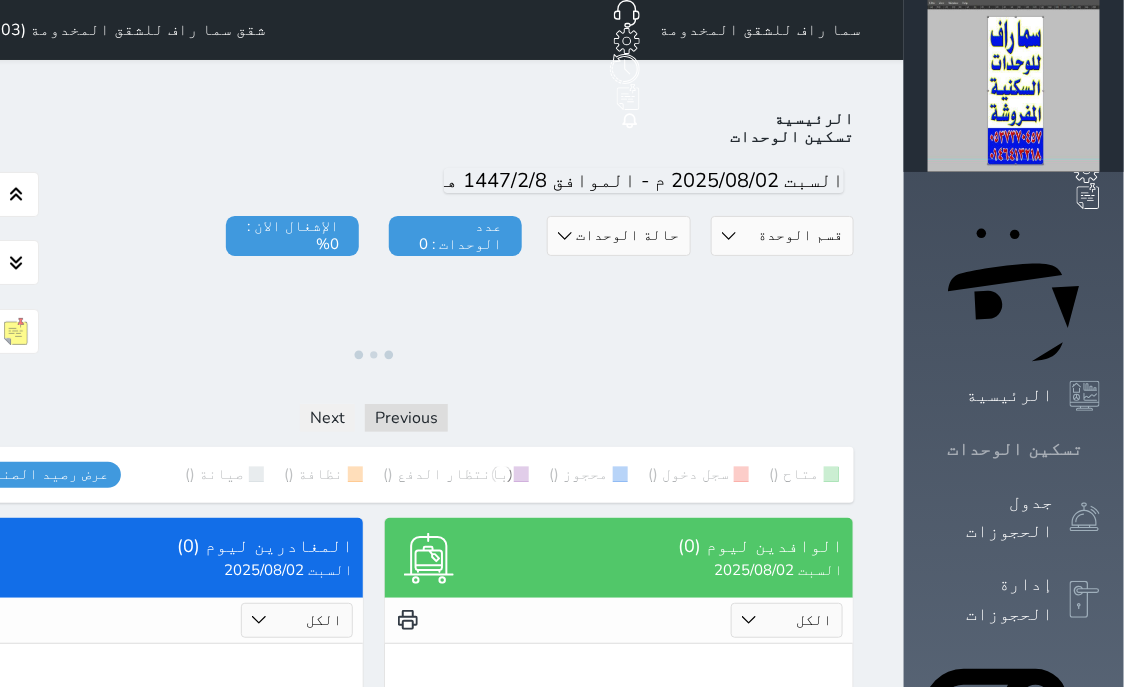 click 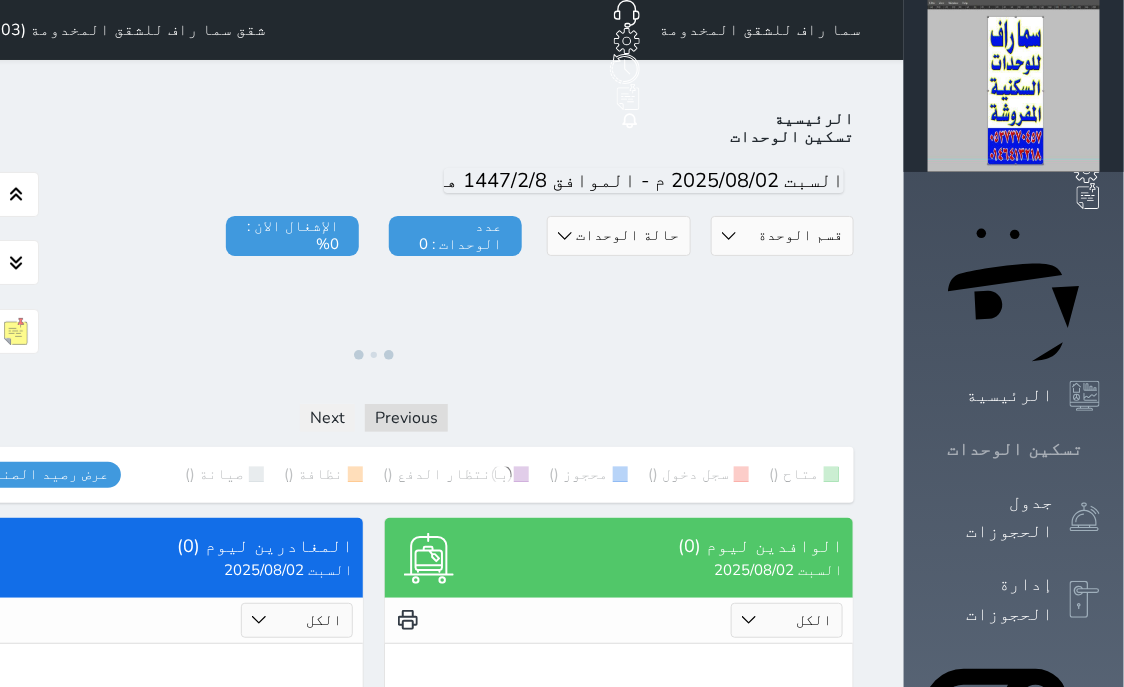 click 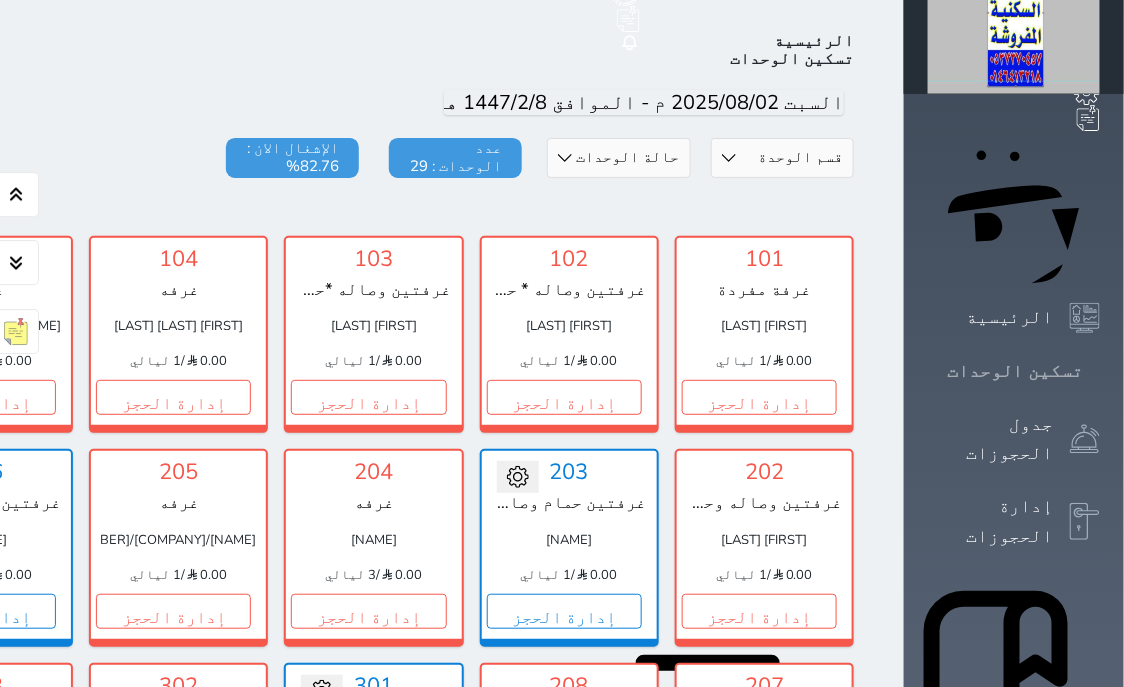 scroll, scrollTop: 587, scrollLeft: 0, axis: vertical 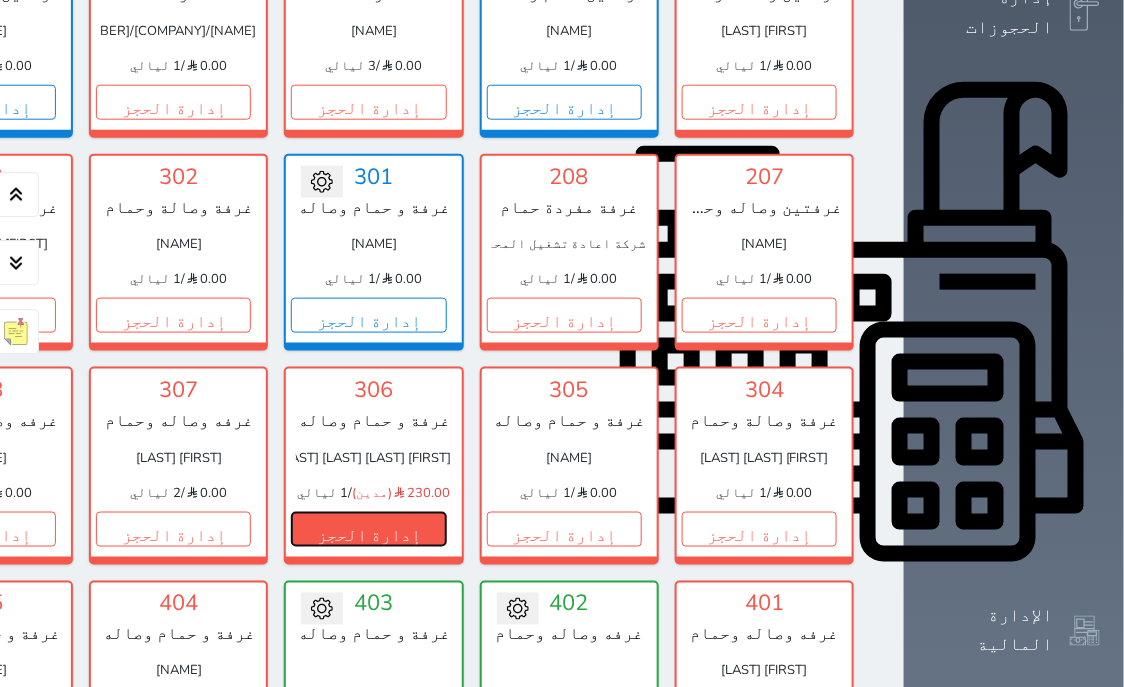 click on "إدارة الحجز" at bounding box center (368, 529) 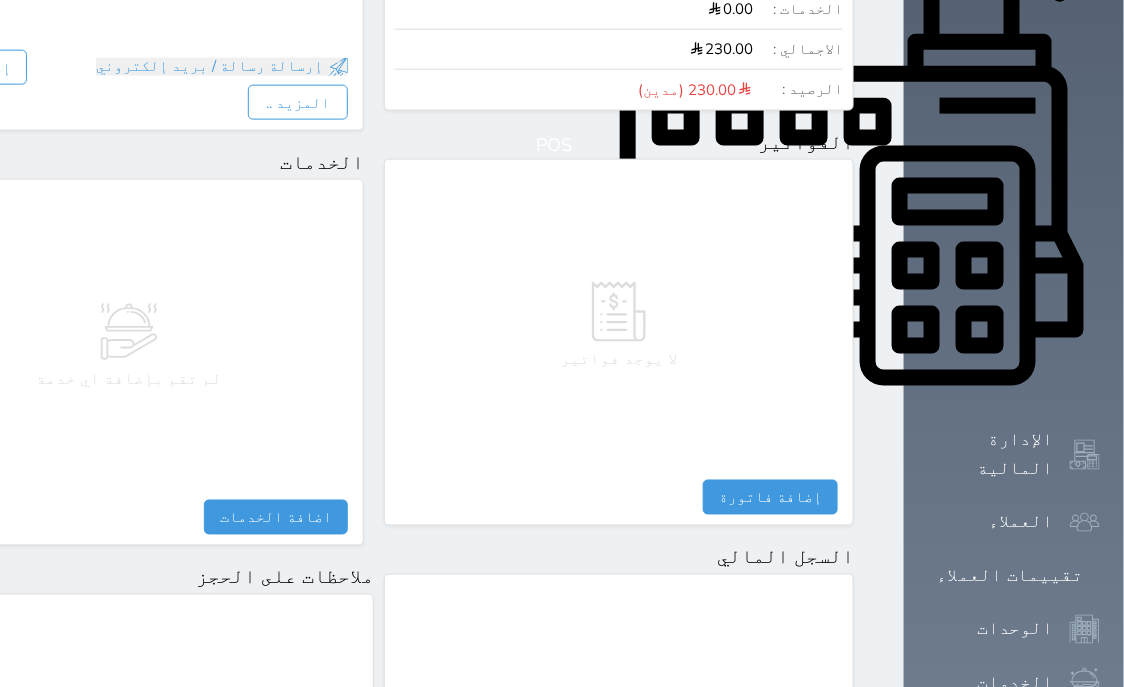 scroll, scrollTop: 1095, scrollLeft: 0, axis: vertical 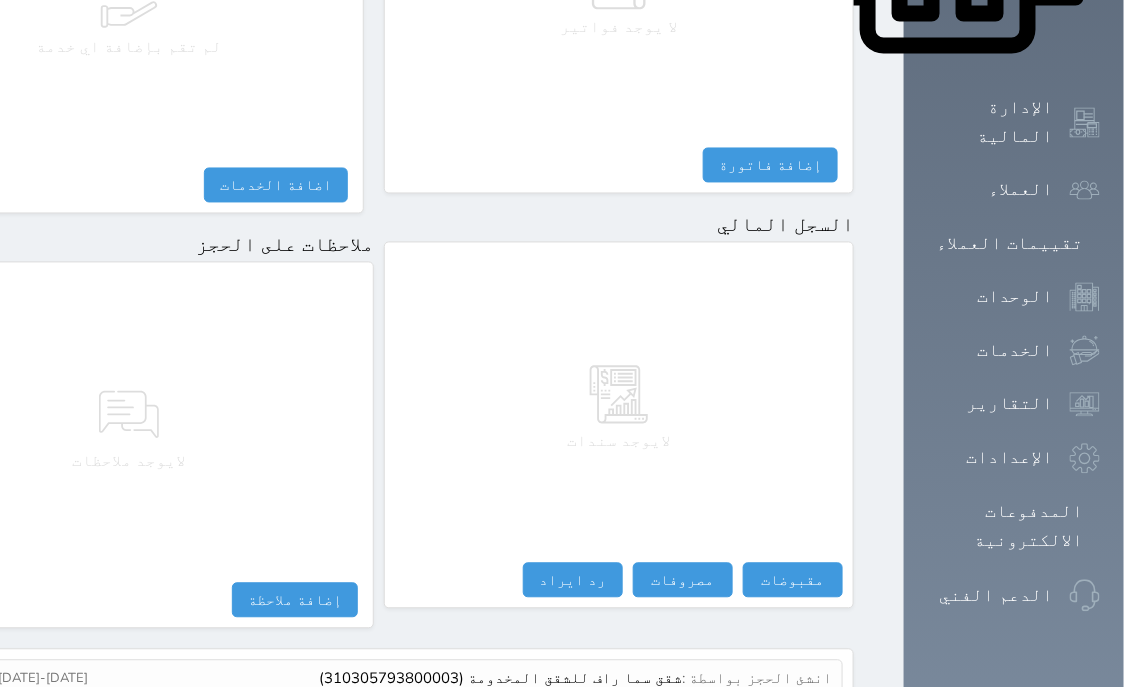 click on "عرض سجل شموس" at bounding box center (778, 726) 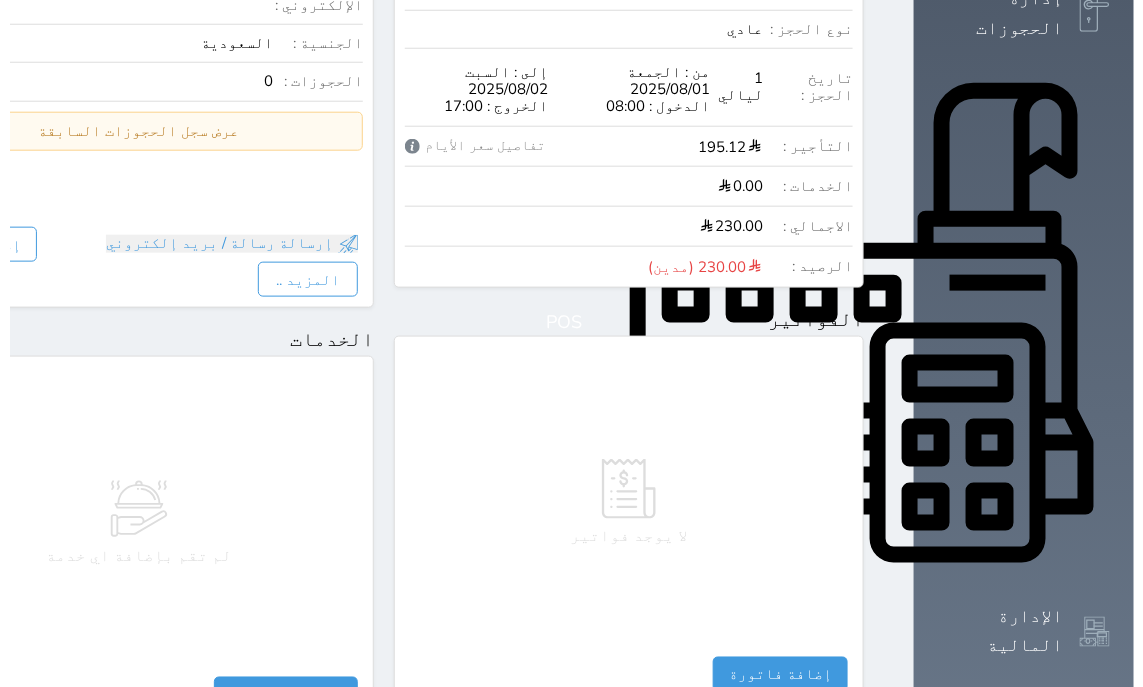 scroll, scrollTop: 77, scrollLeft: 0, axis: vertical 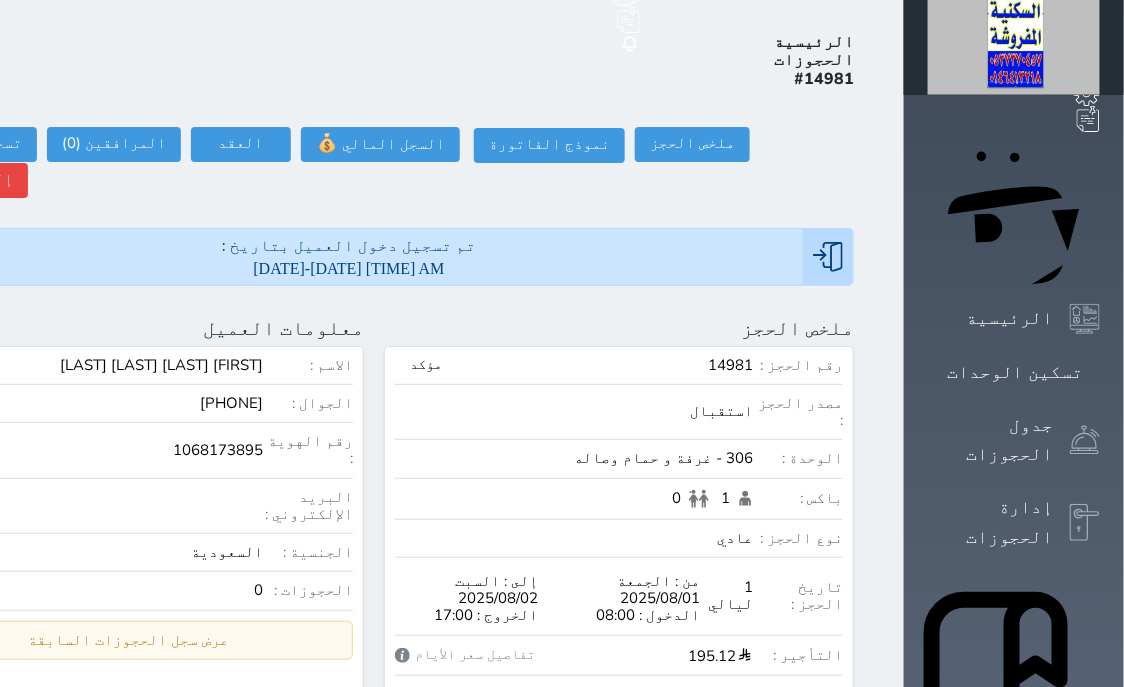 click at bounding box center [-89, 328] 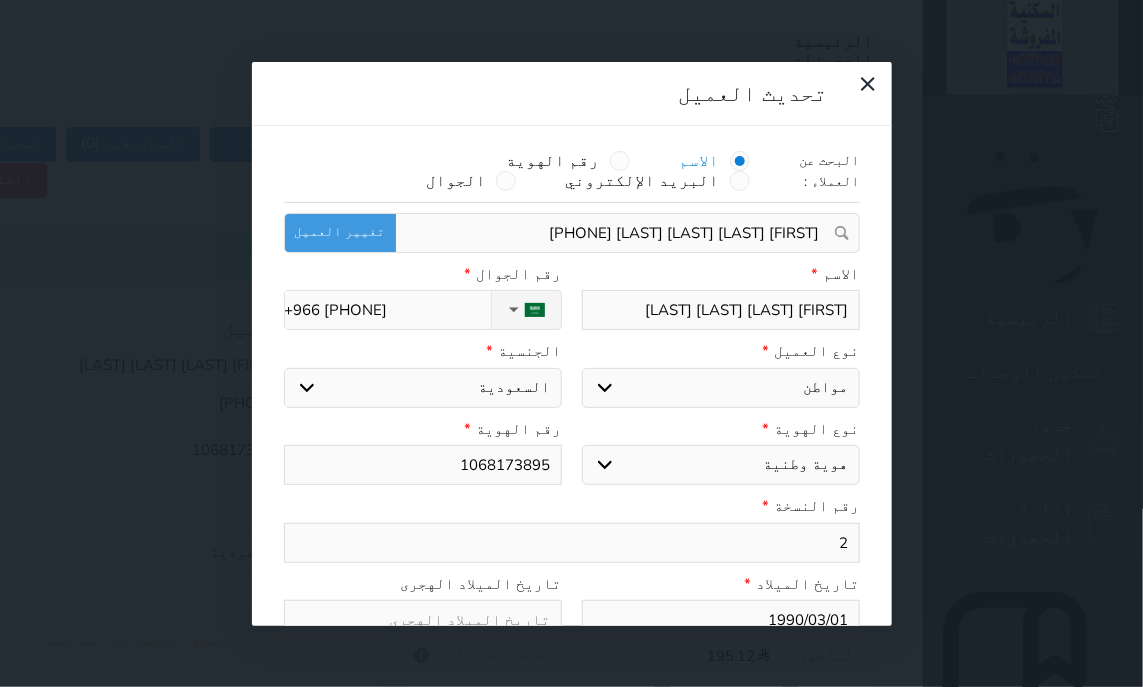 drag, startPoint x: 854, startPoint y: 456, endPoint x: 936, endPoint y: 441, distance: 83.360664 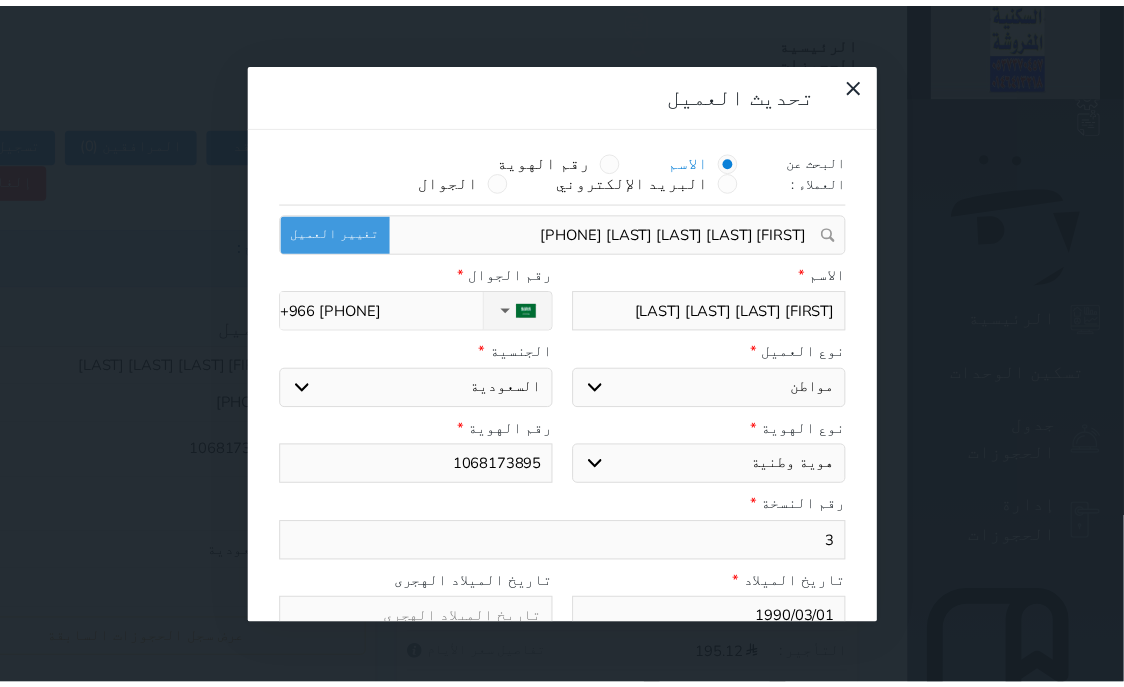 scroll, scrollTop: 199, scrollLeft: 0, axis: vertical 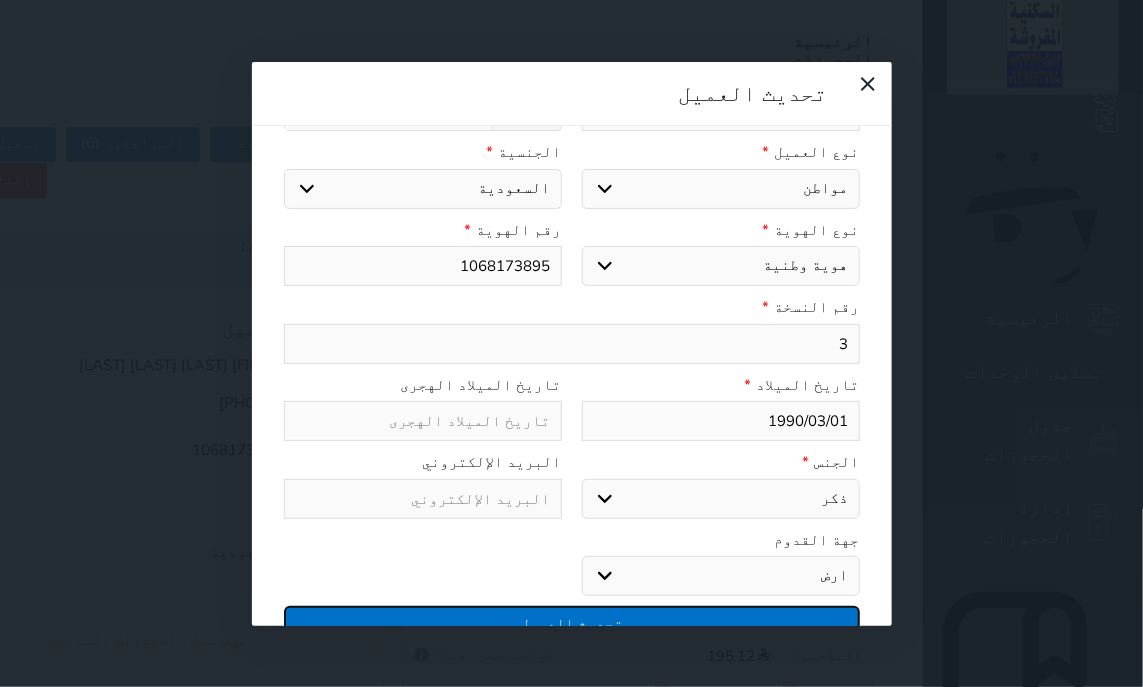 click on "تحديث العميل" at bounding box center (572, 623) 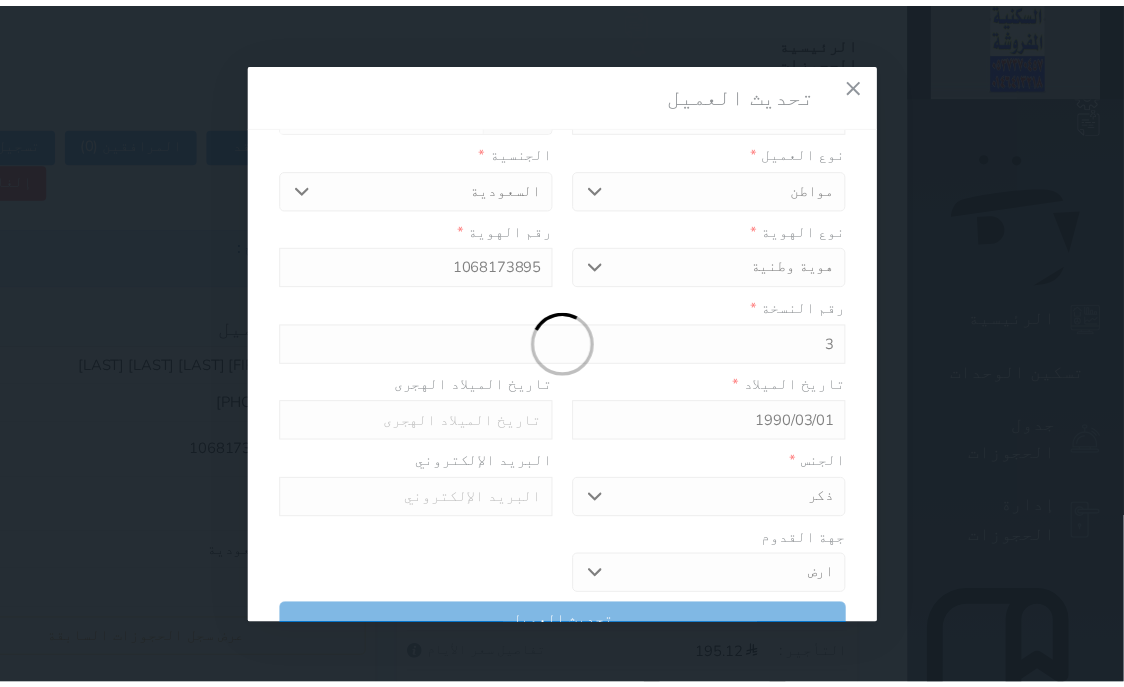 scroll, scrollTop: 199, scrollLeft: 0, axis: vertical 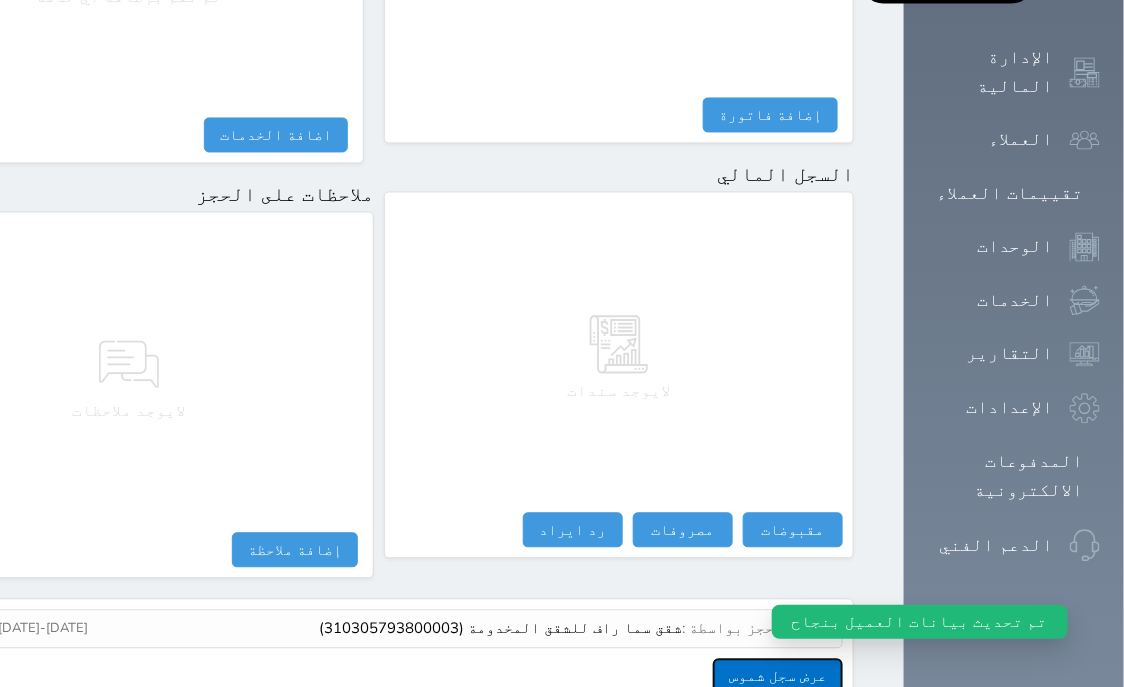 click on "عرض سجل شموس" at bounding box center [778, 676] 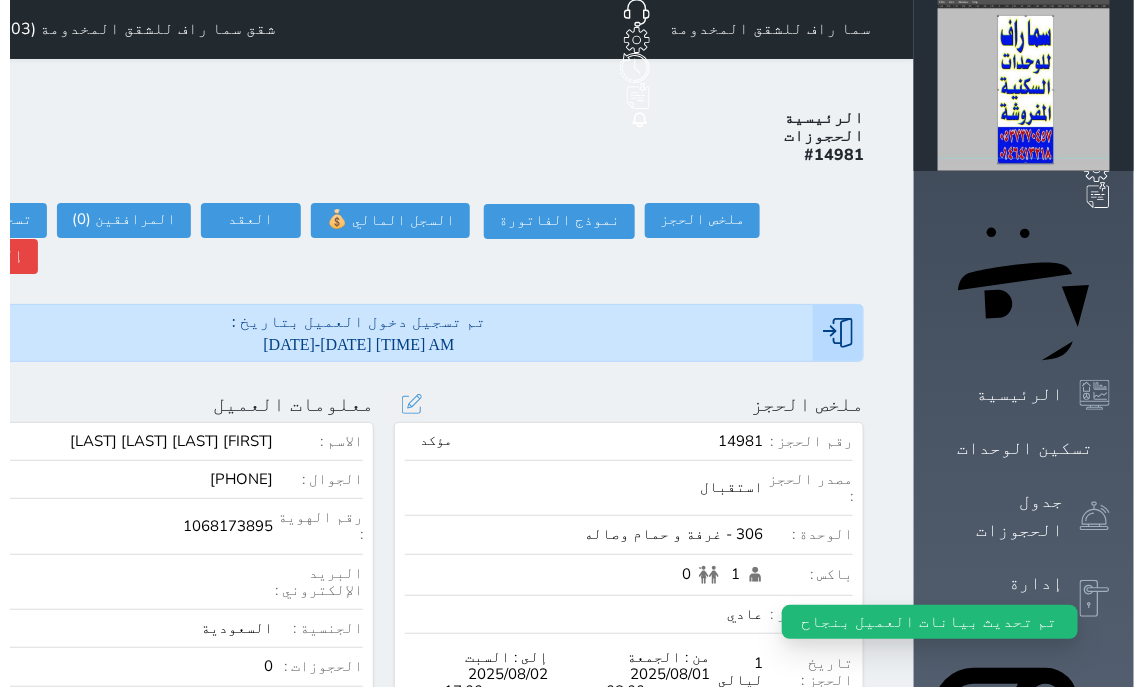 scroll, scrollTop: 0, scrollLeft: 0, axis: both 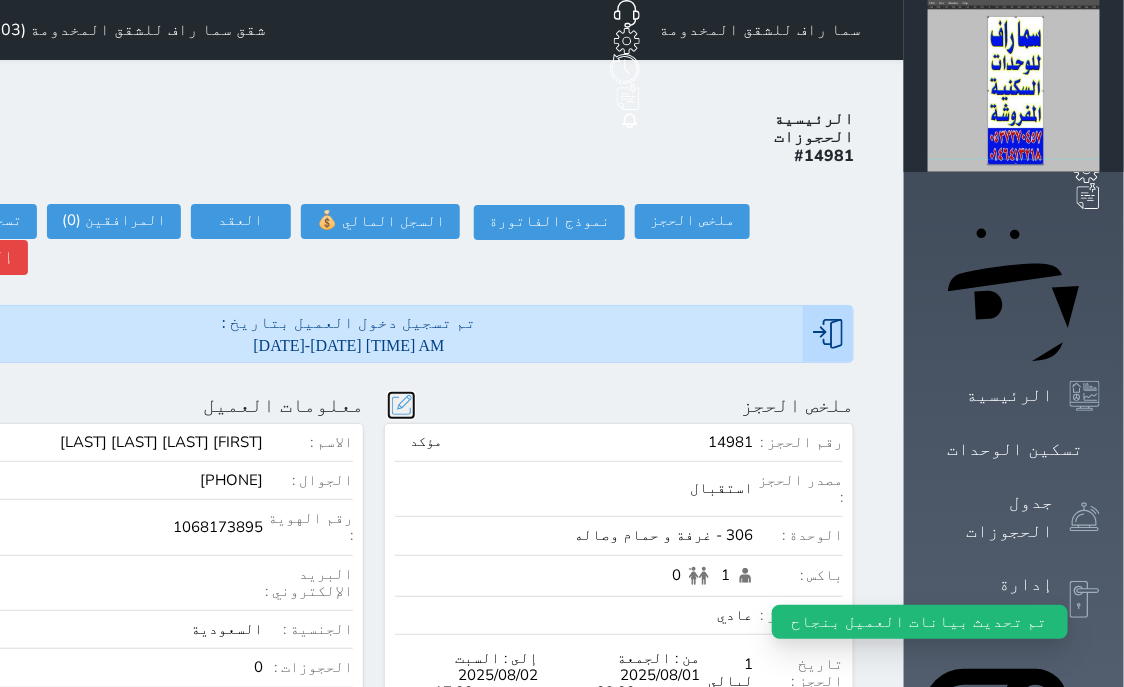 click at bounding box center (401, 405) 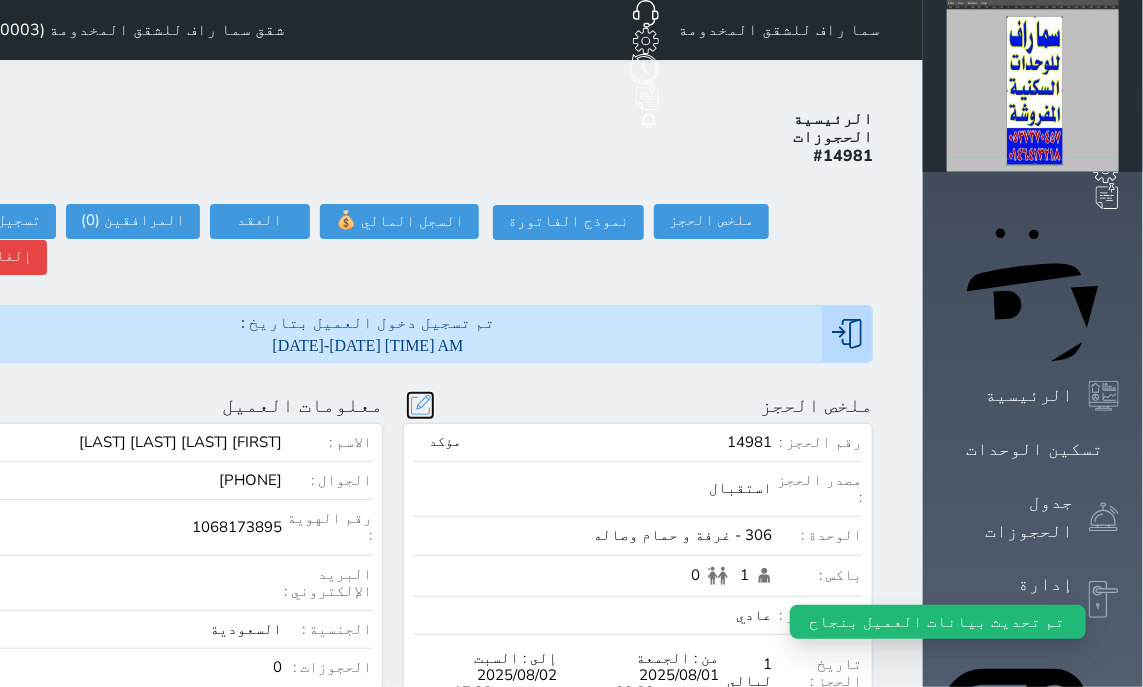 scroll, scrollTop: 44, scrollLeft: 0, axis: vertical 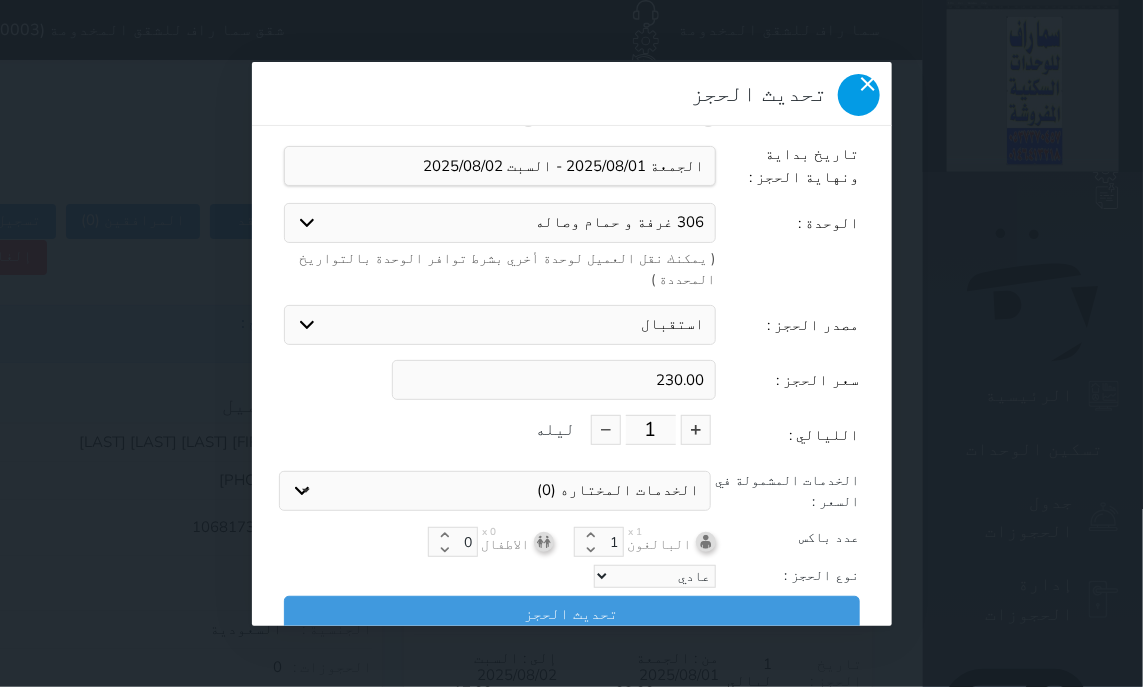 click 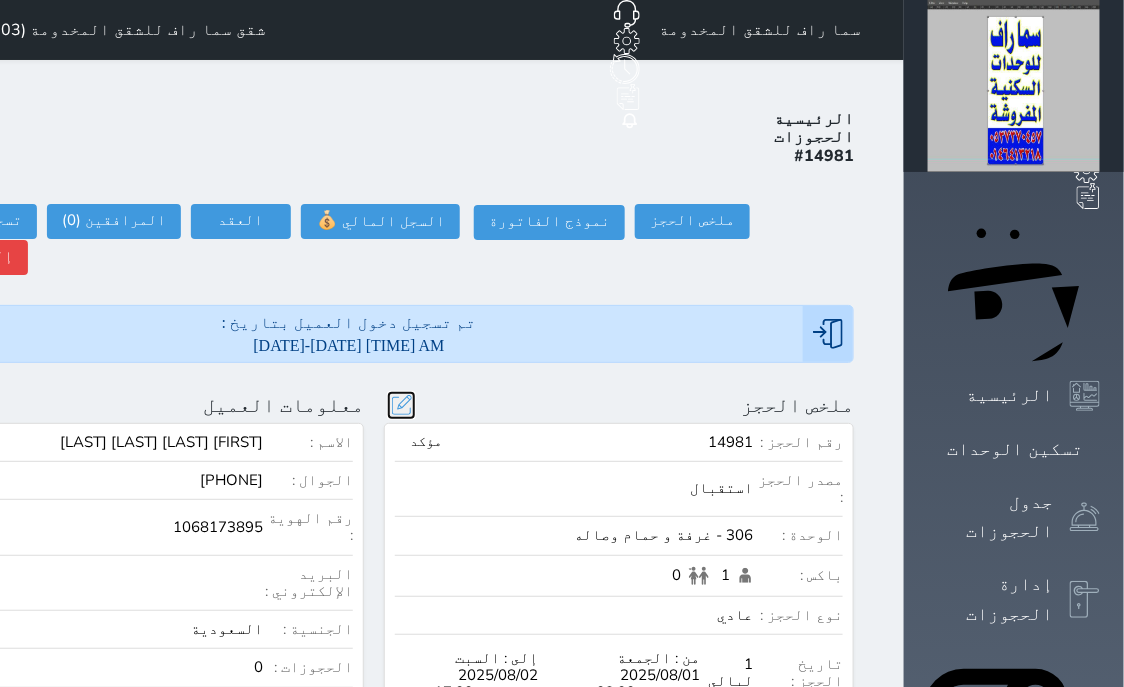 click at bounding box center (401, 405) 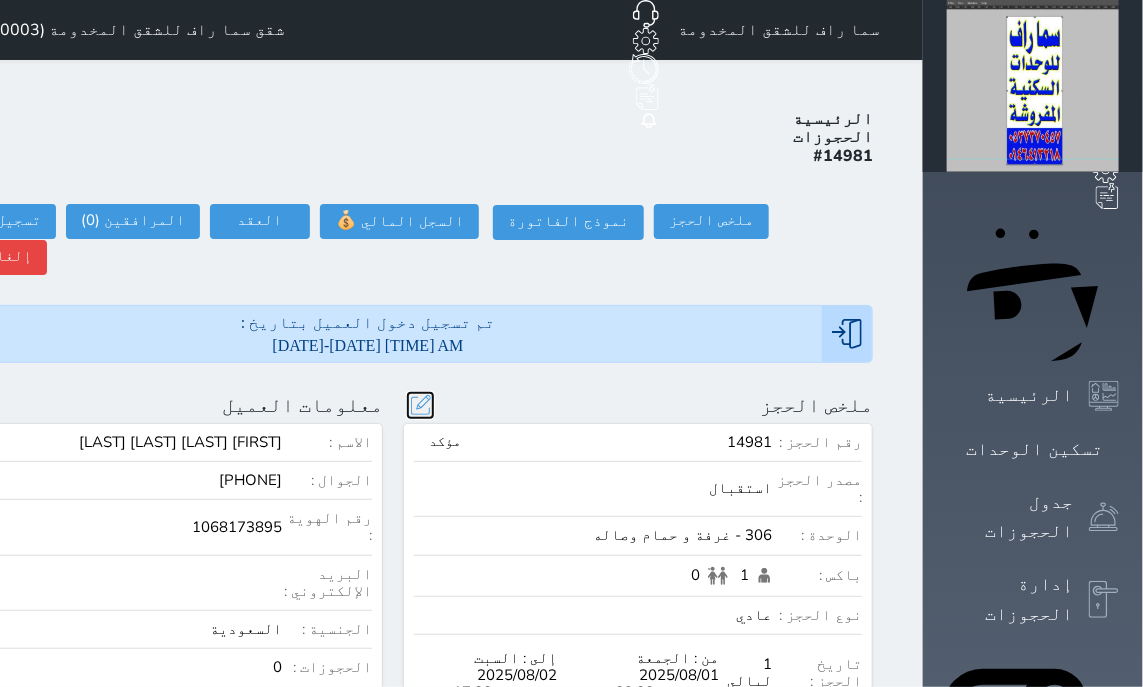 scroll, scrollTop: 44, scrollLeft: 0, axis: vertical 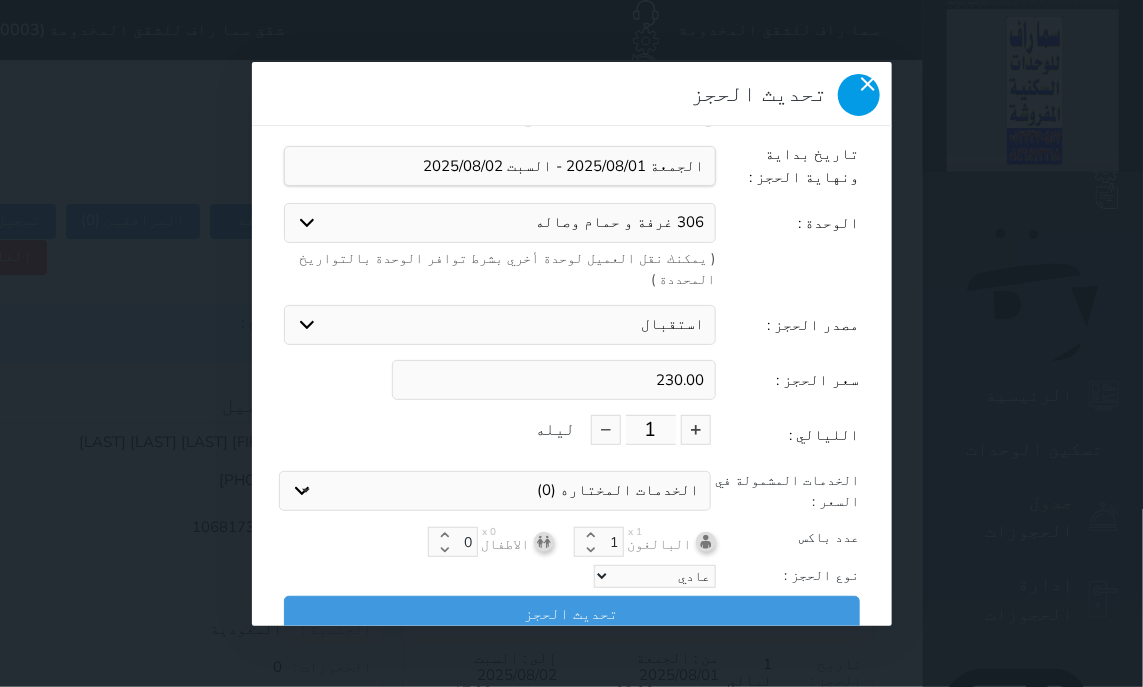 click at bounding box center [859, 95] 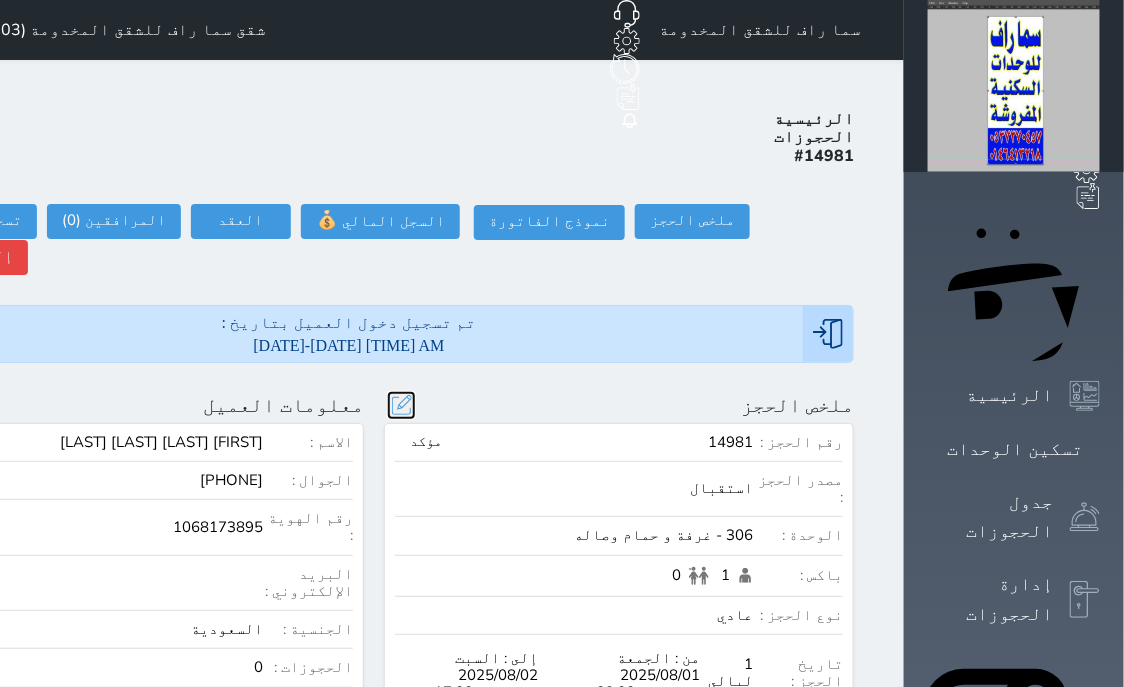 click at bounding box center [401, 405] 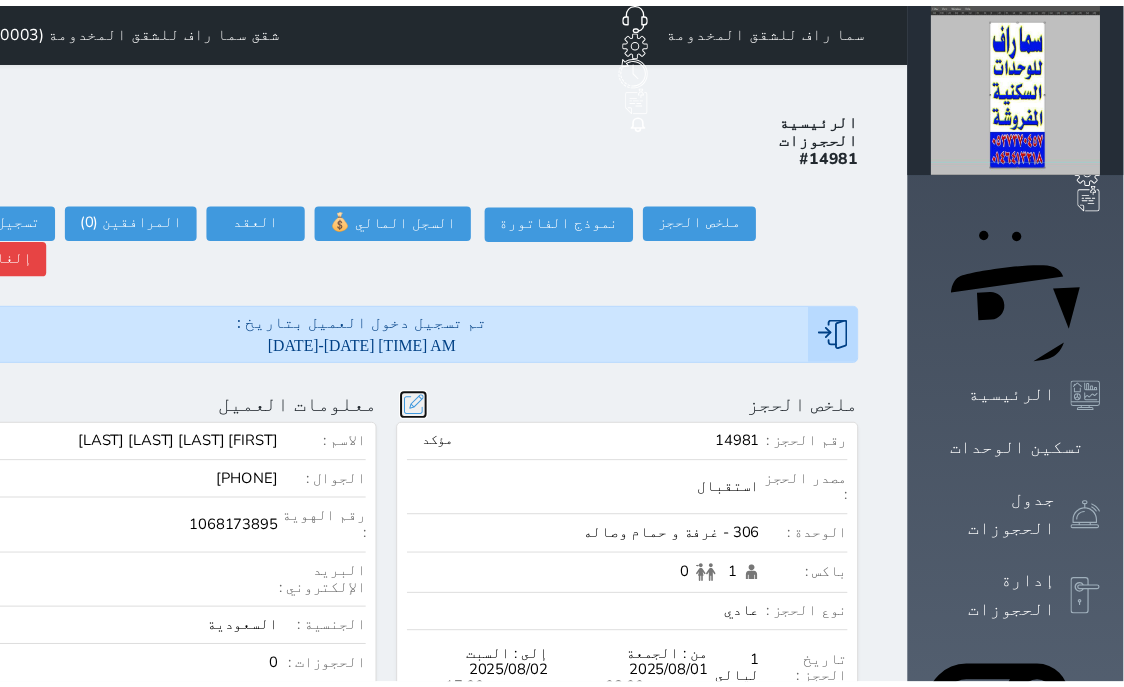 scroll, scrollTop: 44, scrollLeft: 0, axis: vertical 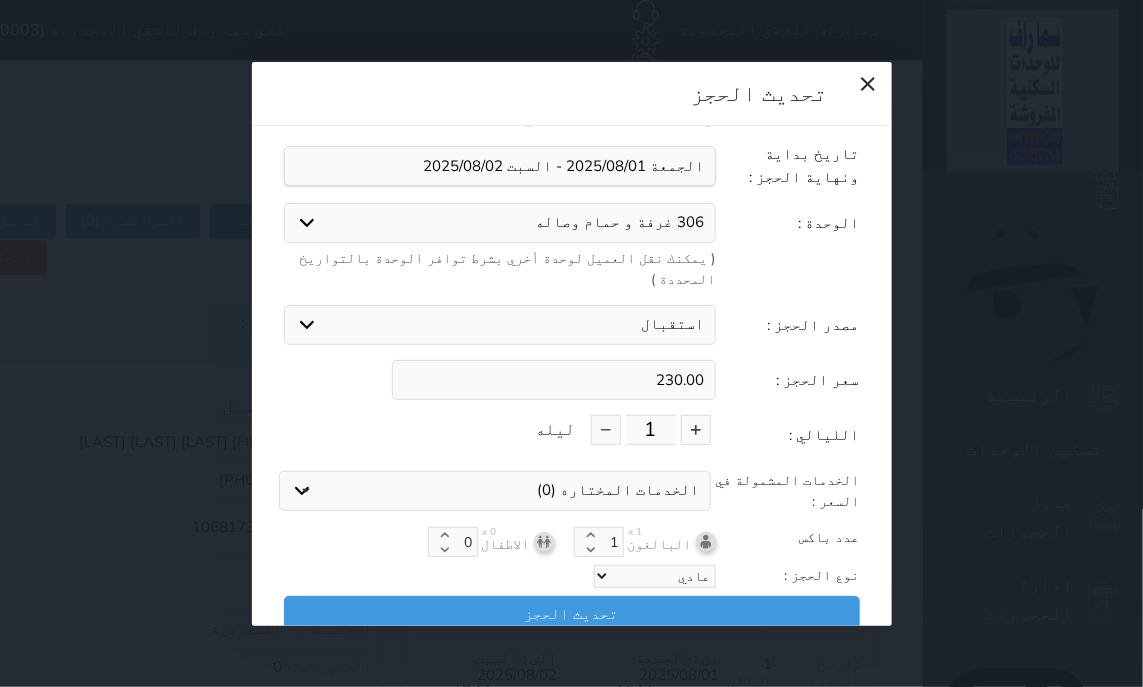 click at bounding box center [859, 97] 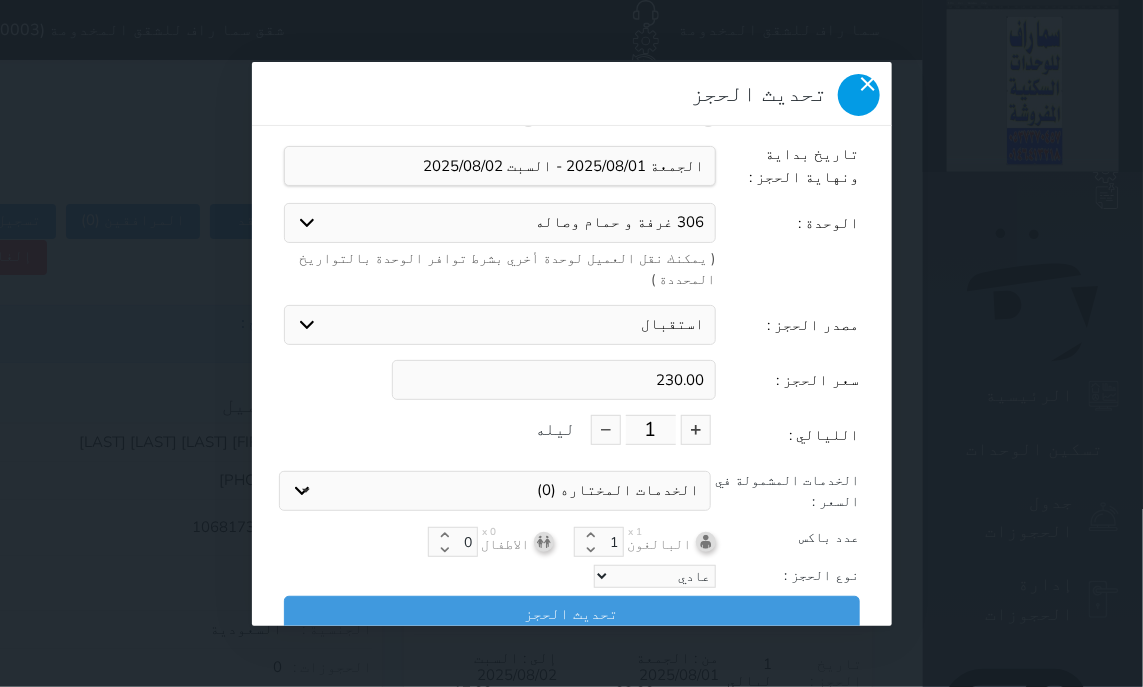 click at bounding box center [859, 95] 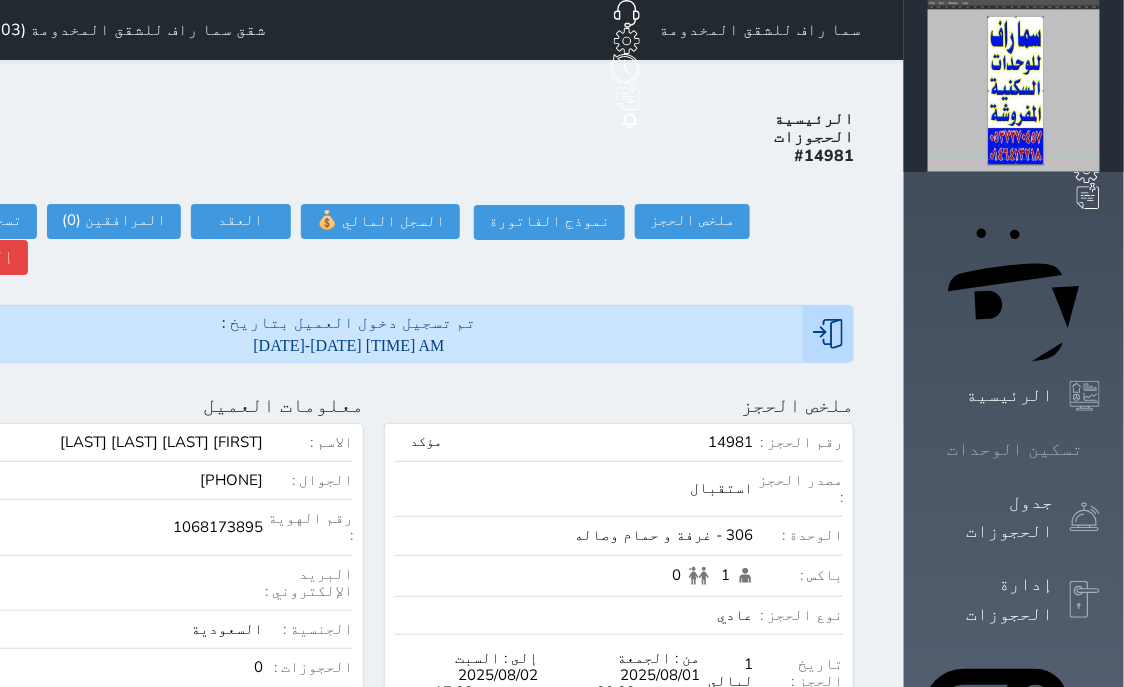 click 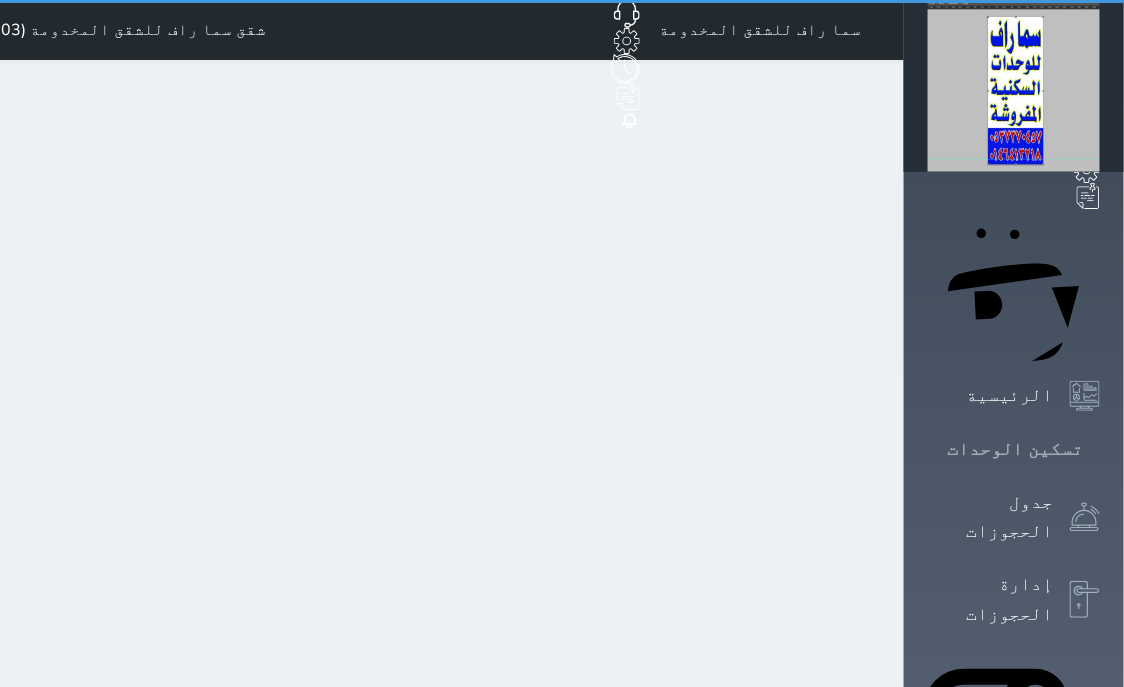 click 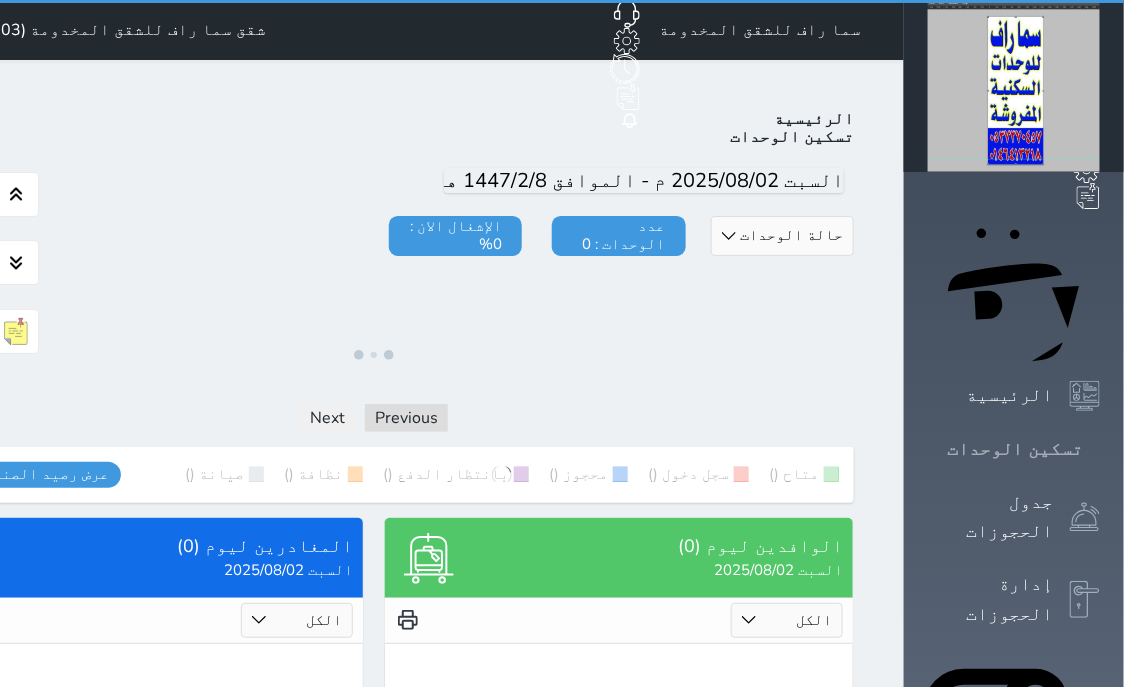 click 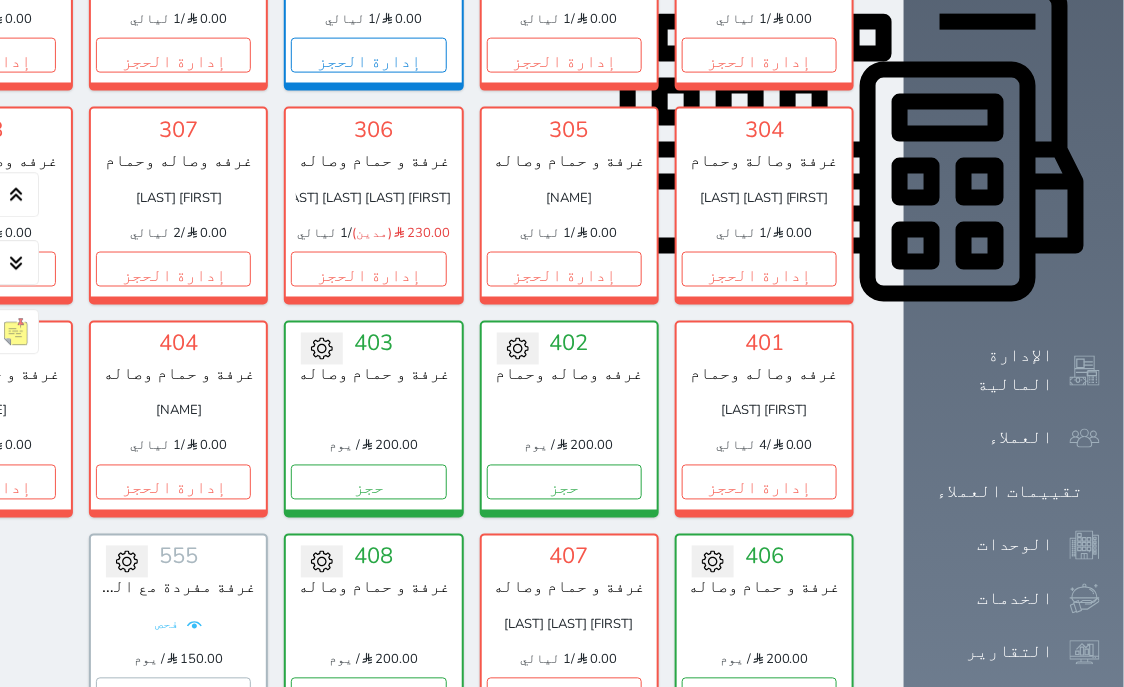 scroll, scrollTop: 970, scrollLeft: 0, axis: vertical 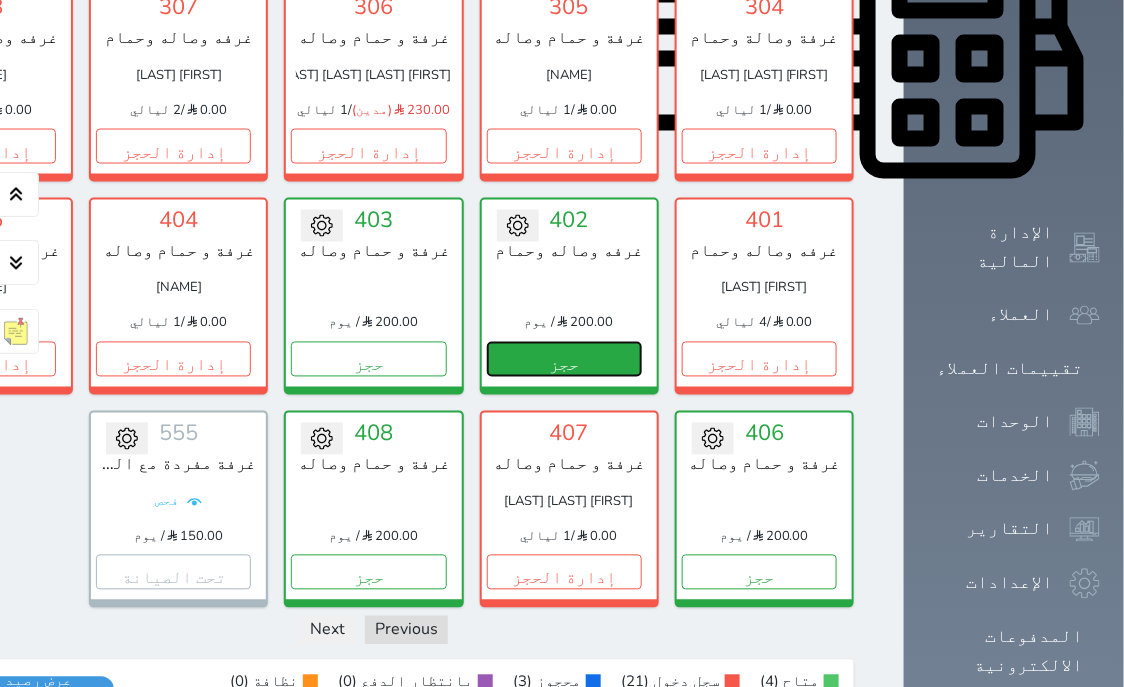 click on "حجز" at bounding box center (564, 359) 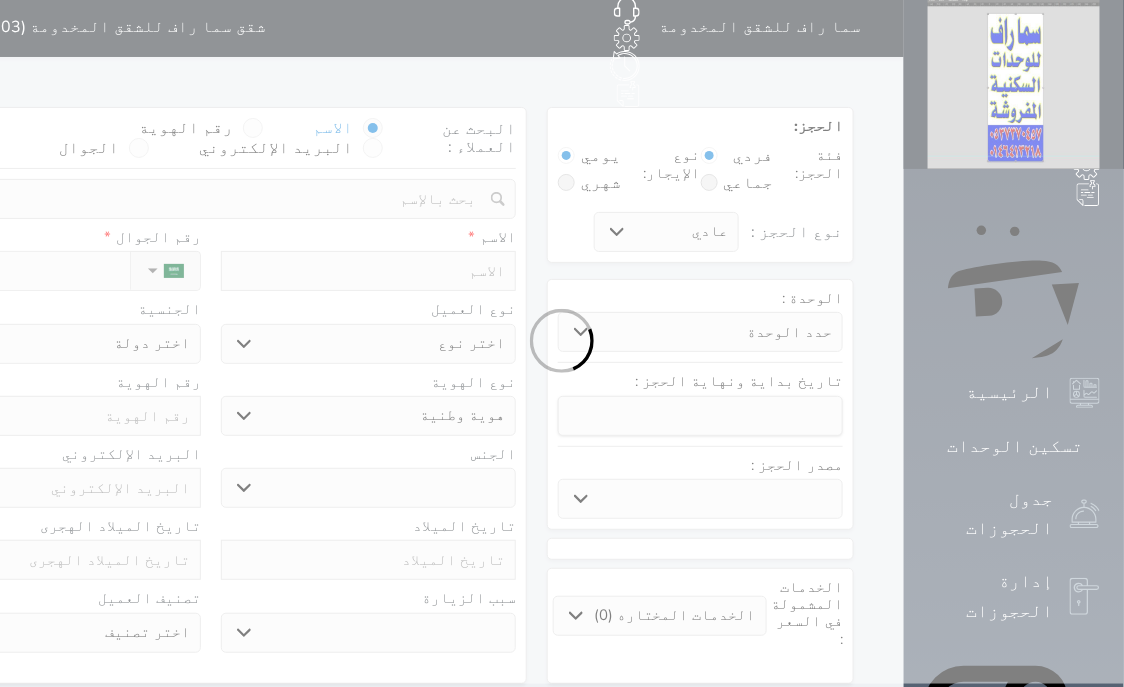 scroll, scrollTop: 0, scrollLeft: 0, axis: both 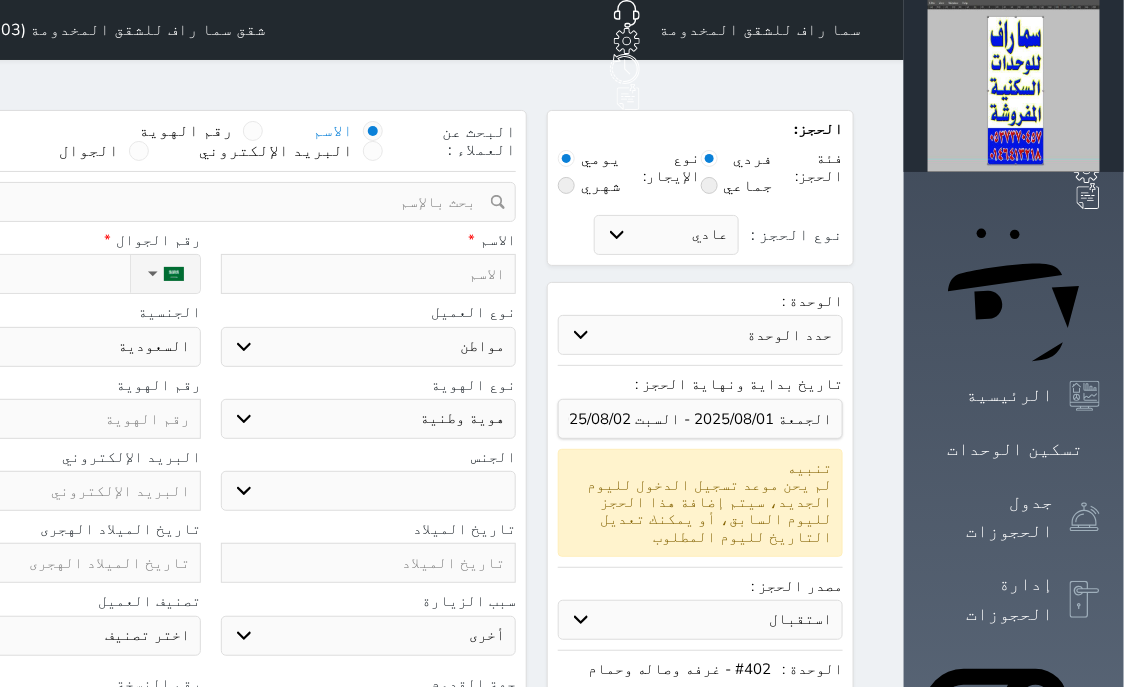 click at bounding box center [253, 131] 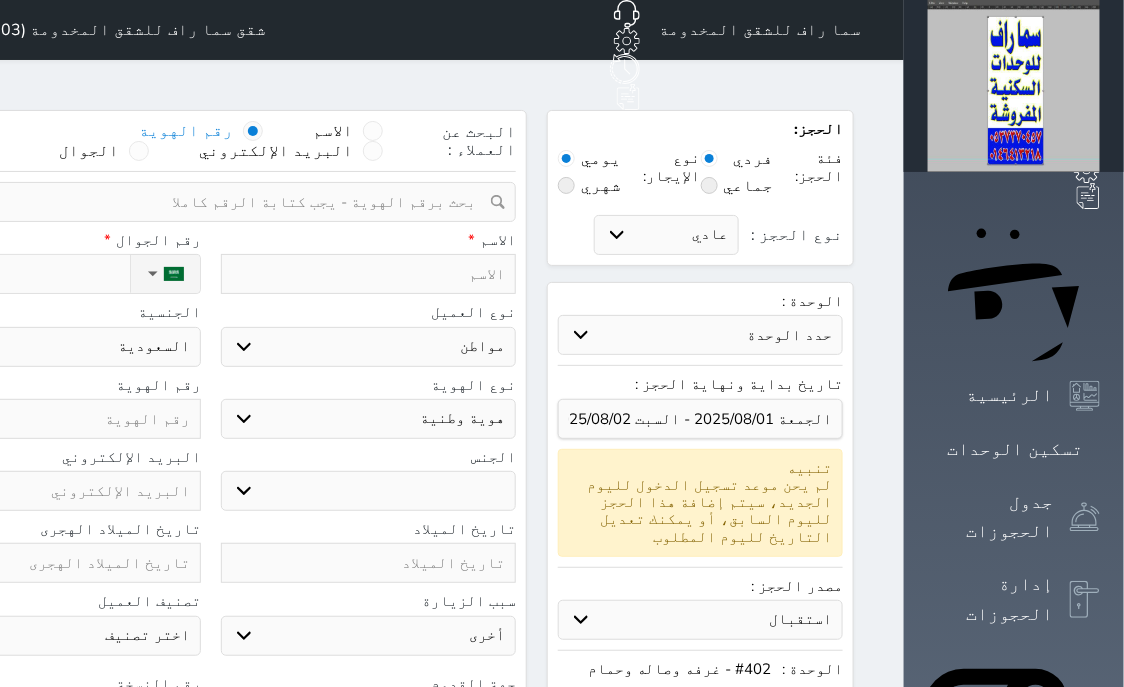 click at bounding box center [203, 202] 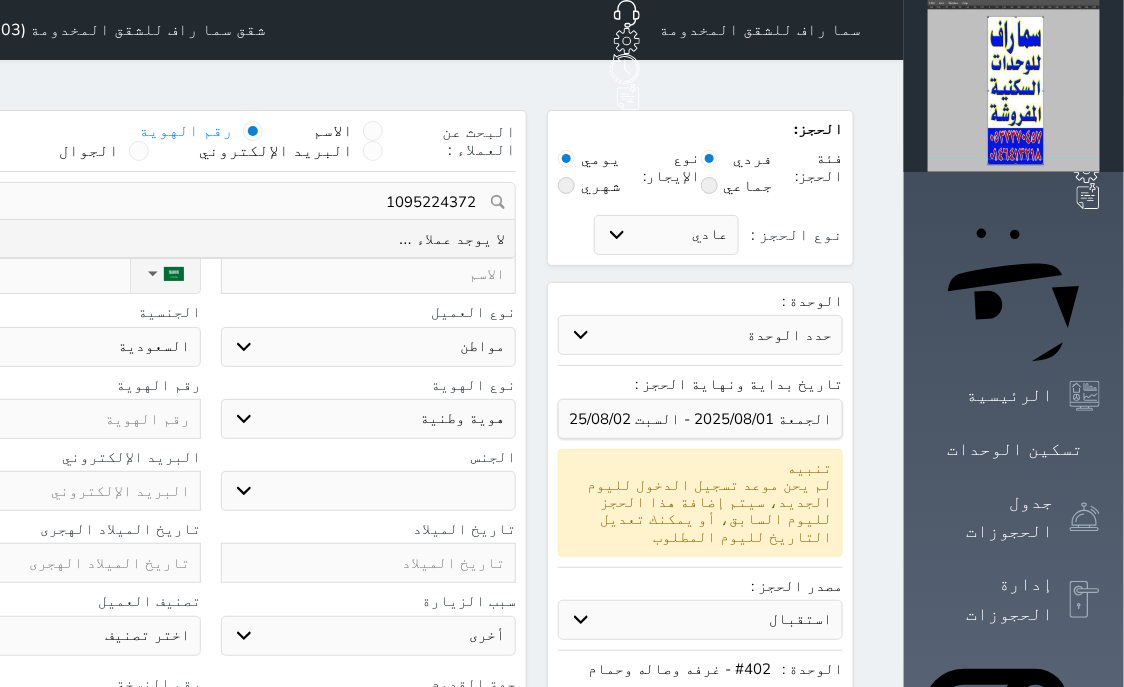 click on "1095224372" at bounding box center (210, 202) 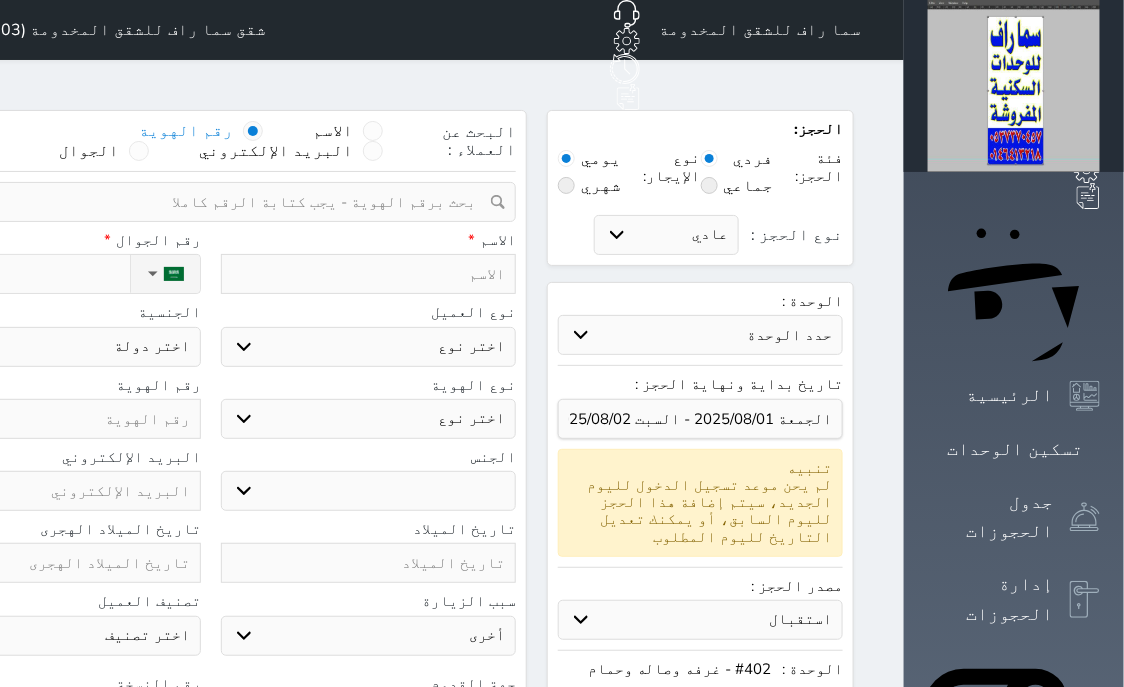 click at bounding box center (369, 274) 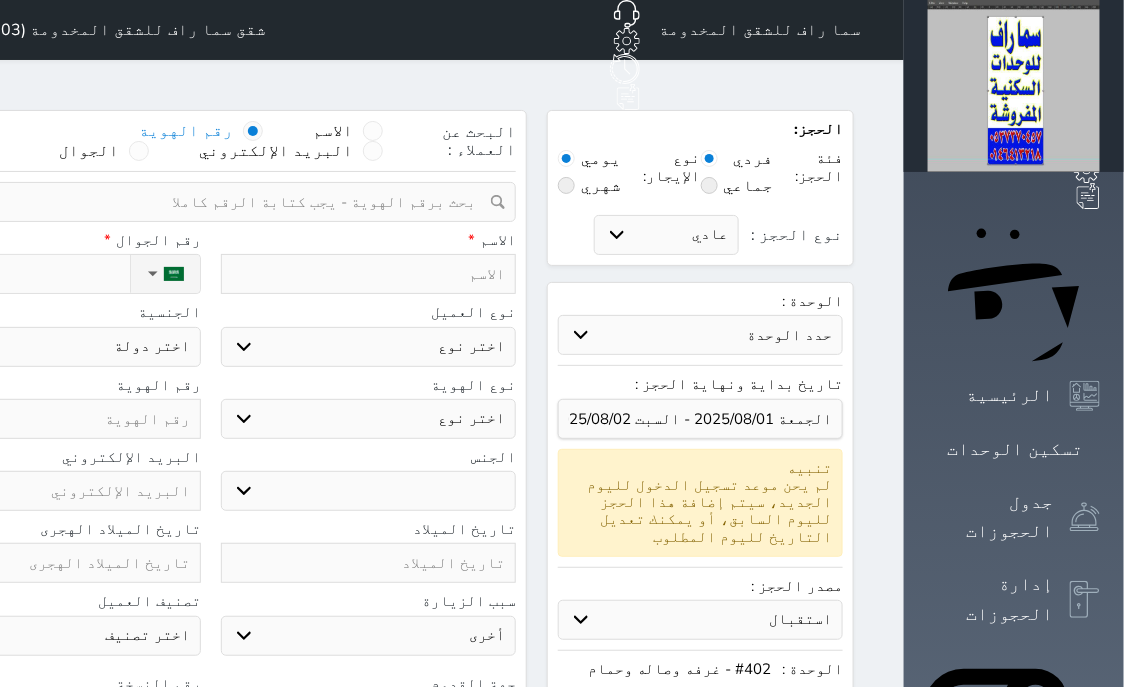 click at bounding box center (369, 274) 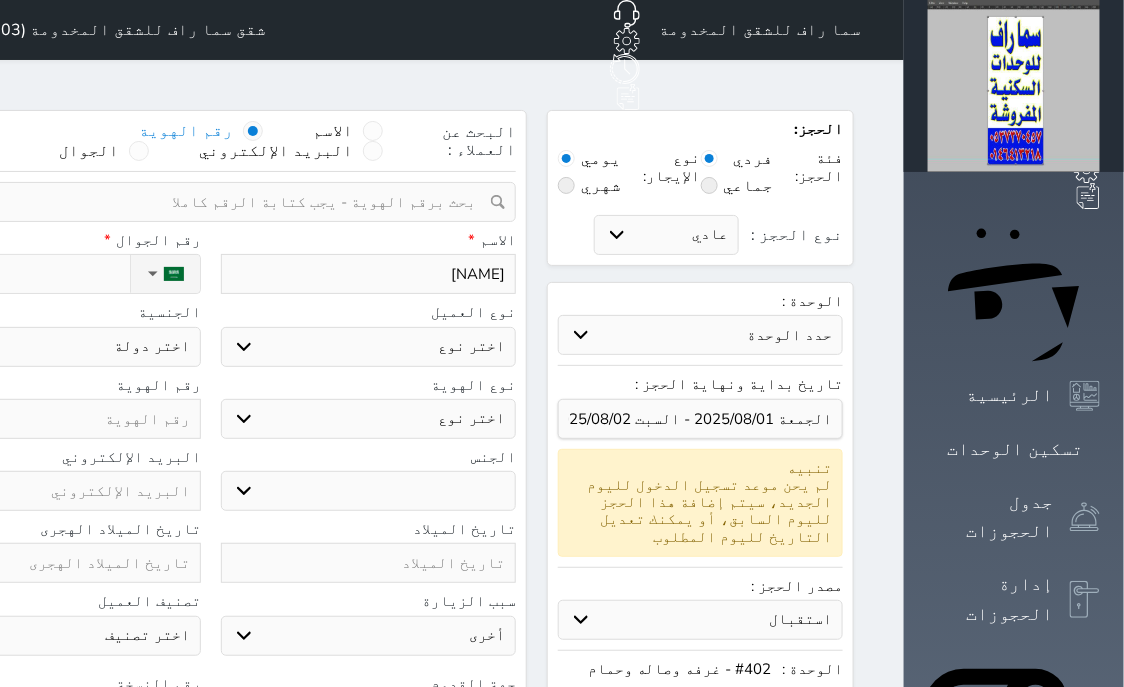 click on "اختر نوع   مواطن مواطن خليجي زائر مقيم" at bounding box center [369, 347] 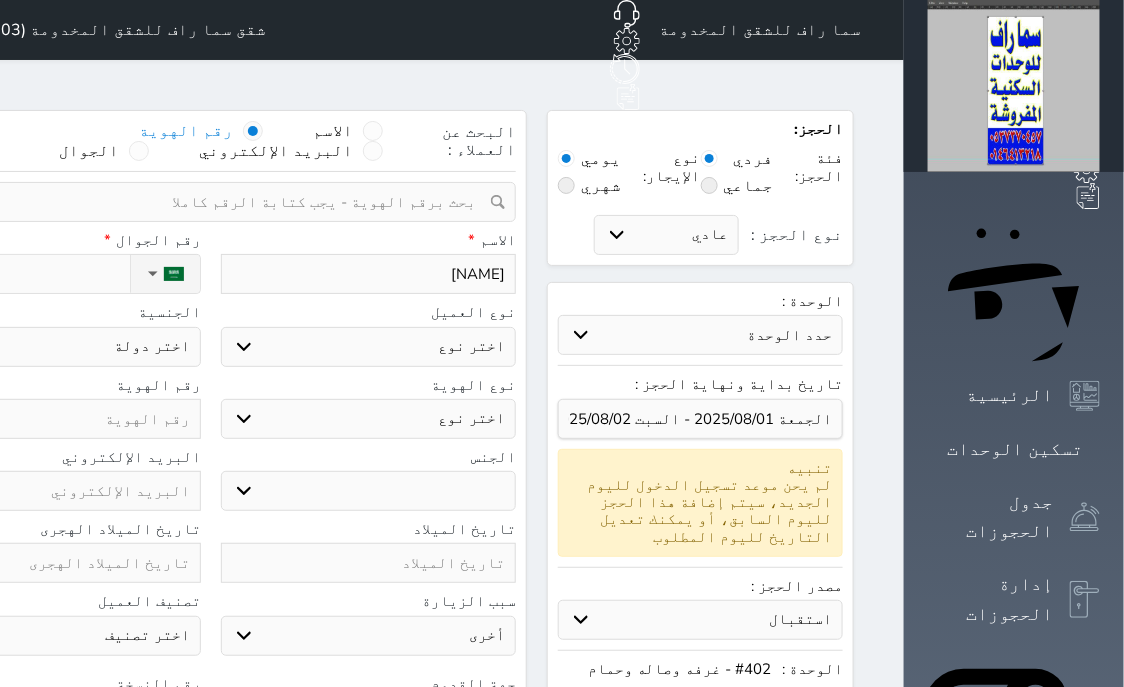 click on "مواطن" at bounding box center [0, 0] 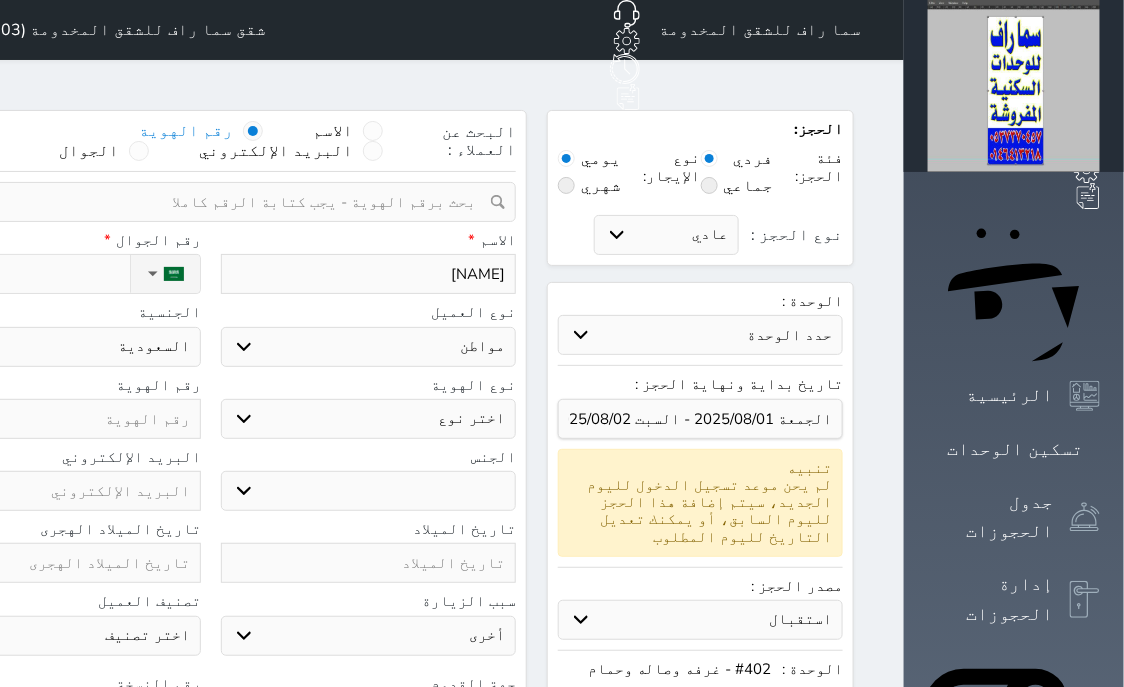 click on "اختر نوع   هوية وطنية هوية عائلية جواز السفر" at bounding box center [369, 419] 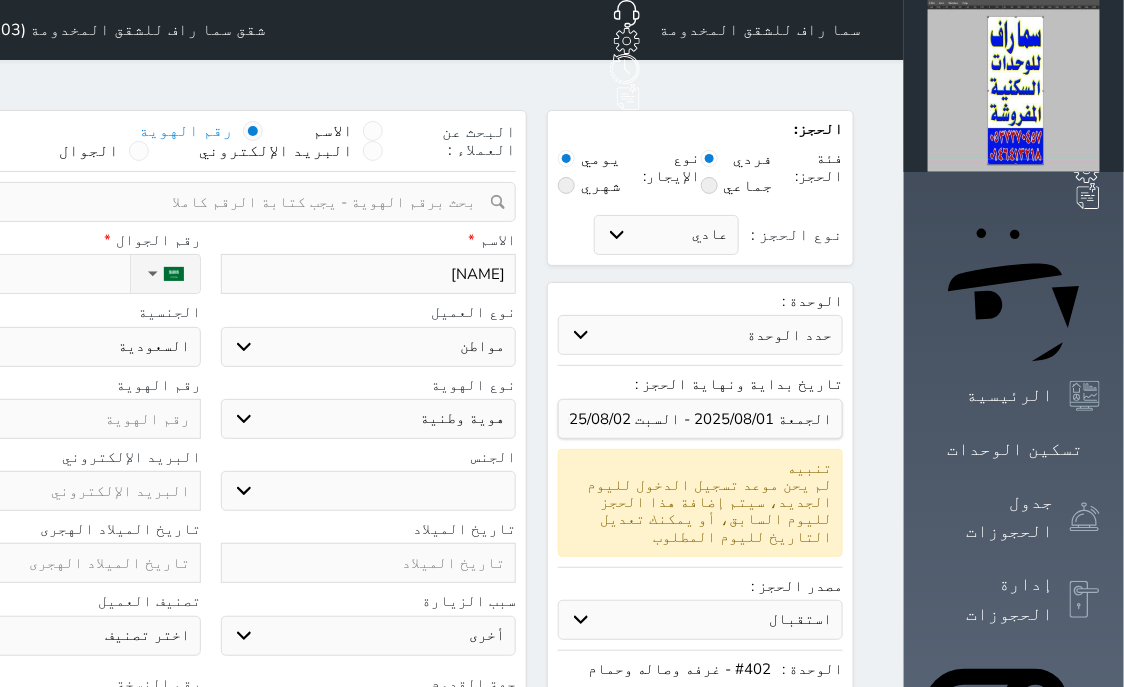 click on "ذكر   انثى" at bounding box center [369, 491] 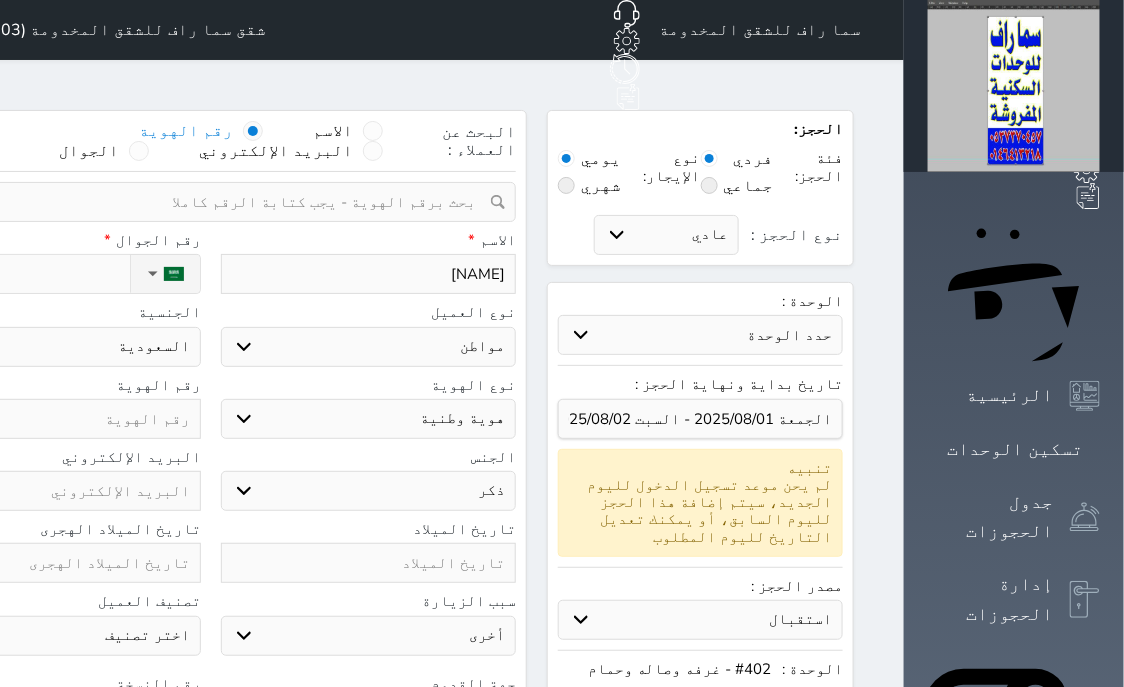click on "ذكر" at bounding box center [0, 0] 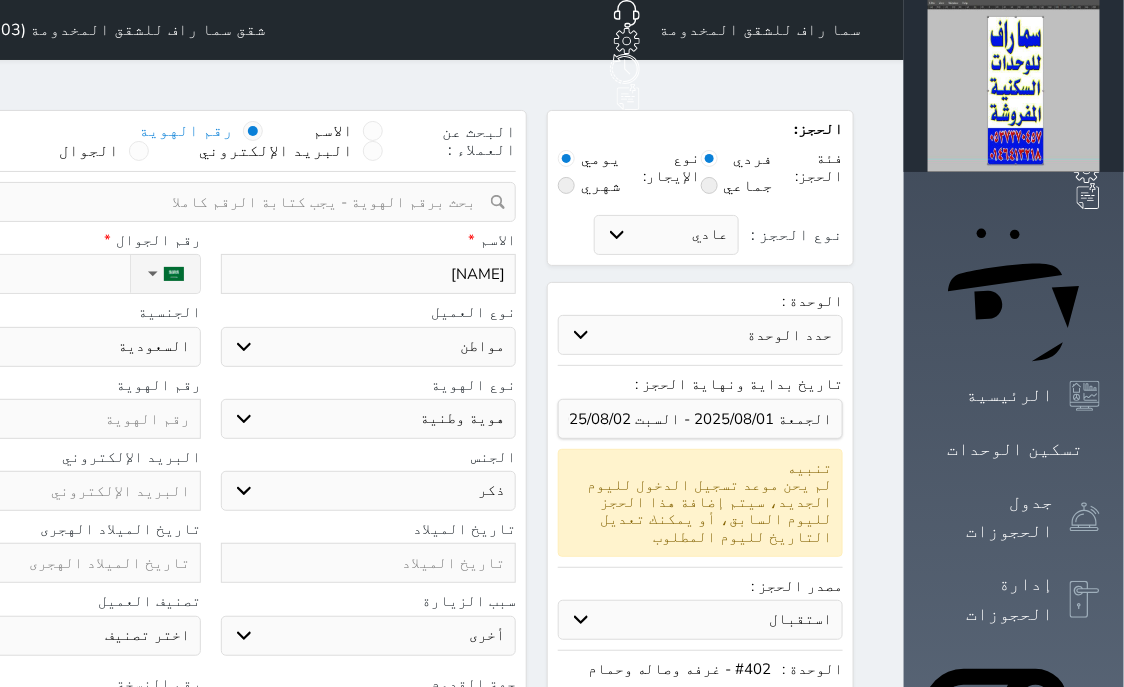paste on "1095224372" 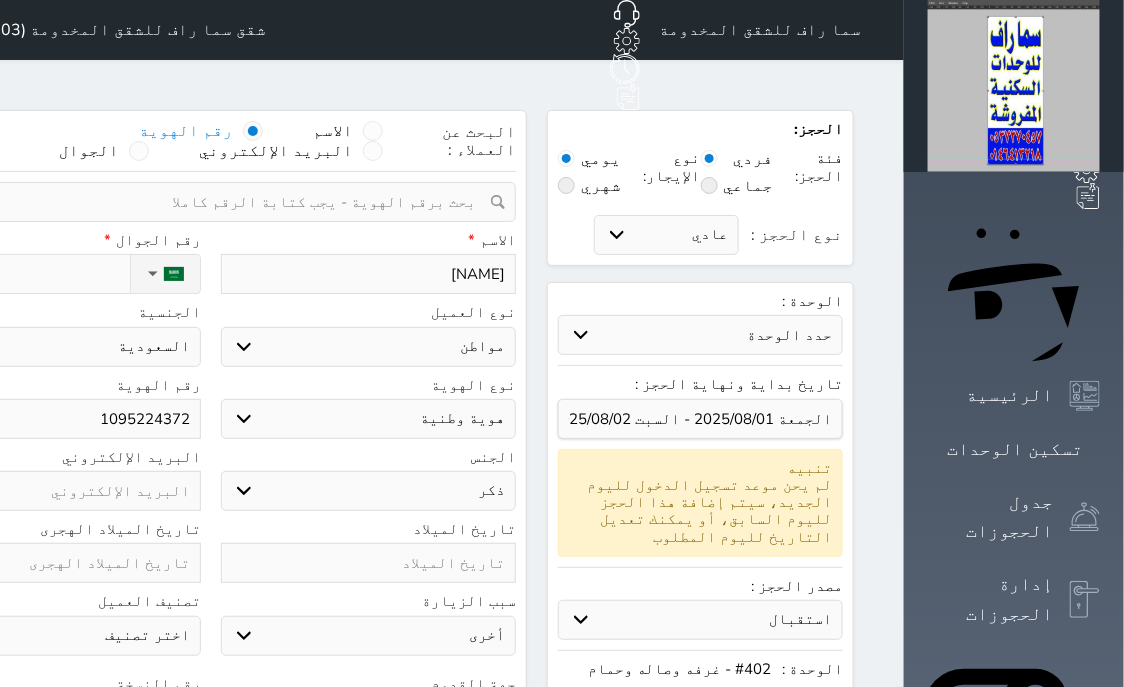 click on "نوع الحجز :" at bounding box center (17, 274) 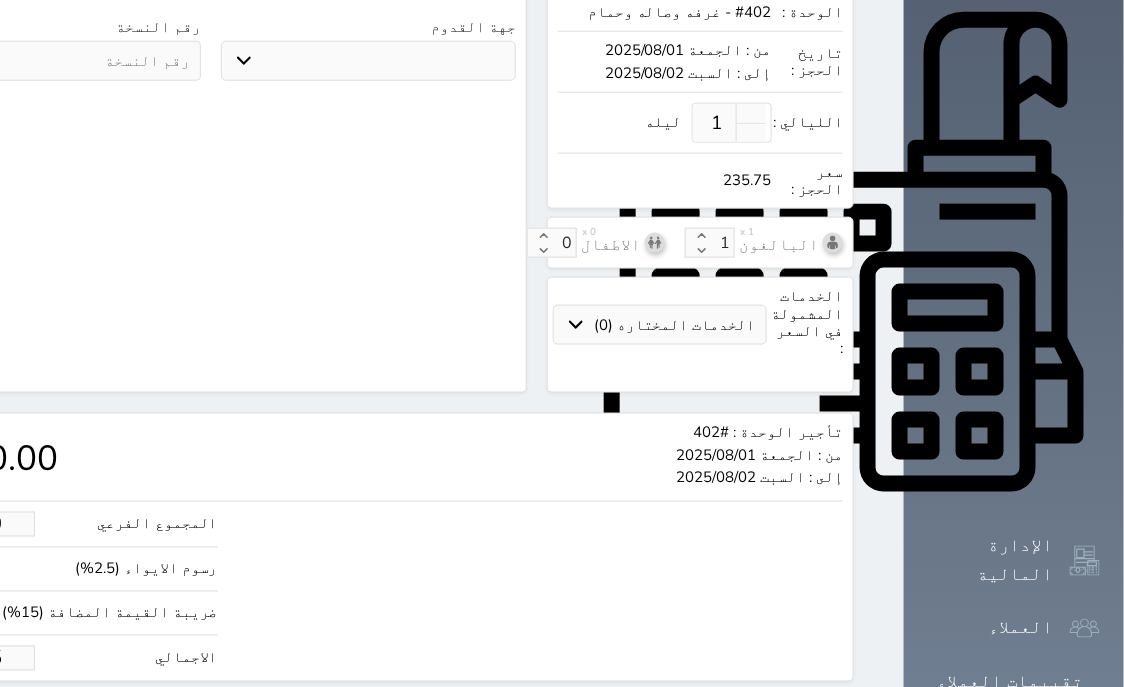 scroll, scrollTop: 665, scrollLeft: 0, axis: vertical 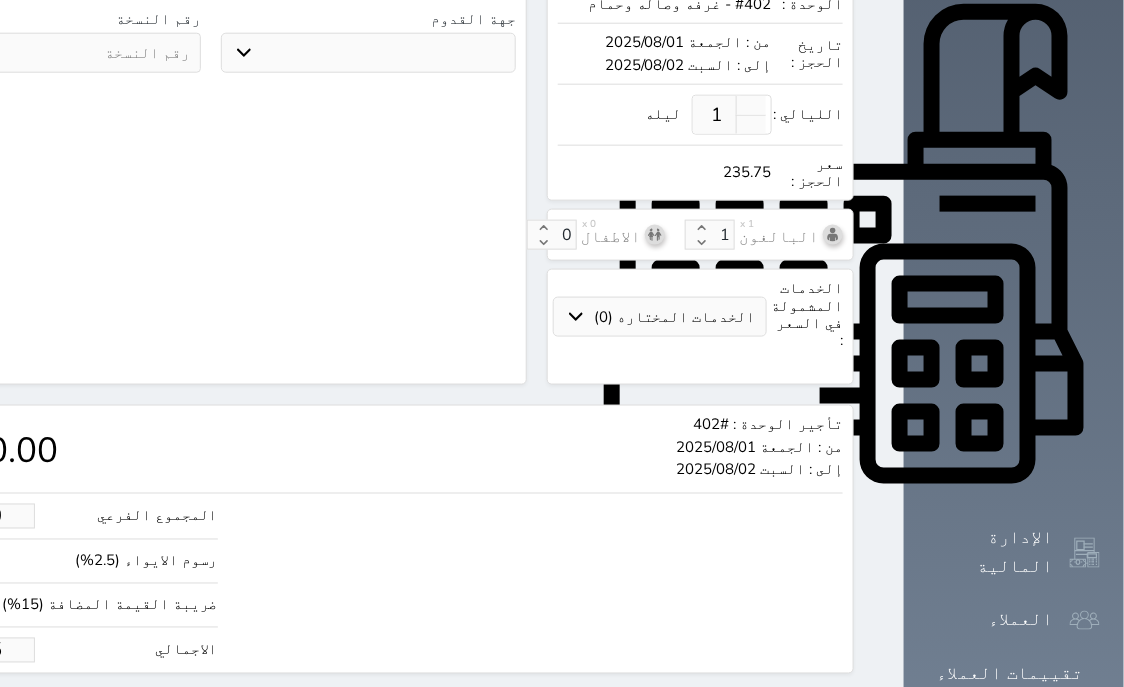 click on "تأجير الوحدة : #402   من : الجمعة 2025/08/01   إلى : السبت 2025/08/02    200.00       المجموع الفرعي   200.00   رسوم الايواء (2.5%)    5.00    ضريبة القيمة المضافة (15%)    30.75      الاجمالي   235.75" at bounding box center [374, 539] 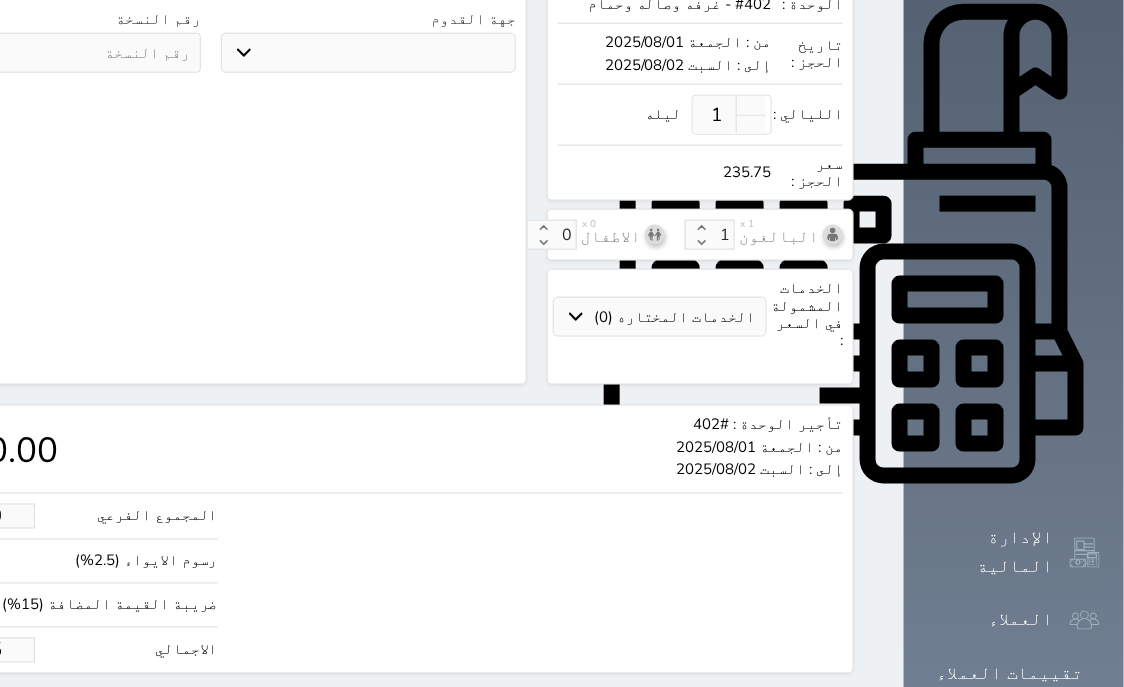 drag, startPoint x: 136, startPoint y: 588, endPoint x: 0, endPoint y: 601, distance: 136.6199 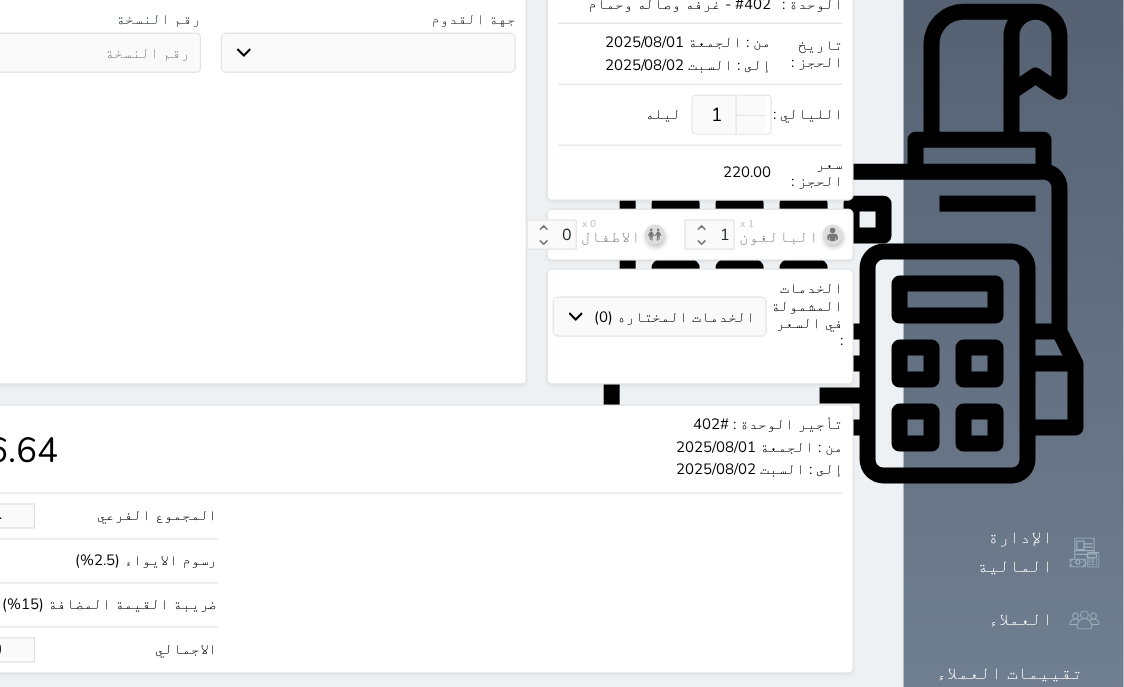 click on "حجز" at bounding box center [-13, 711] 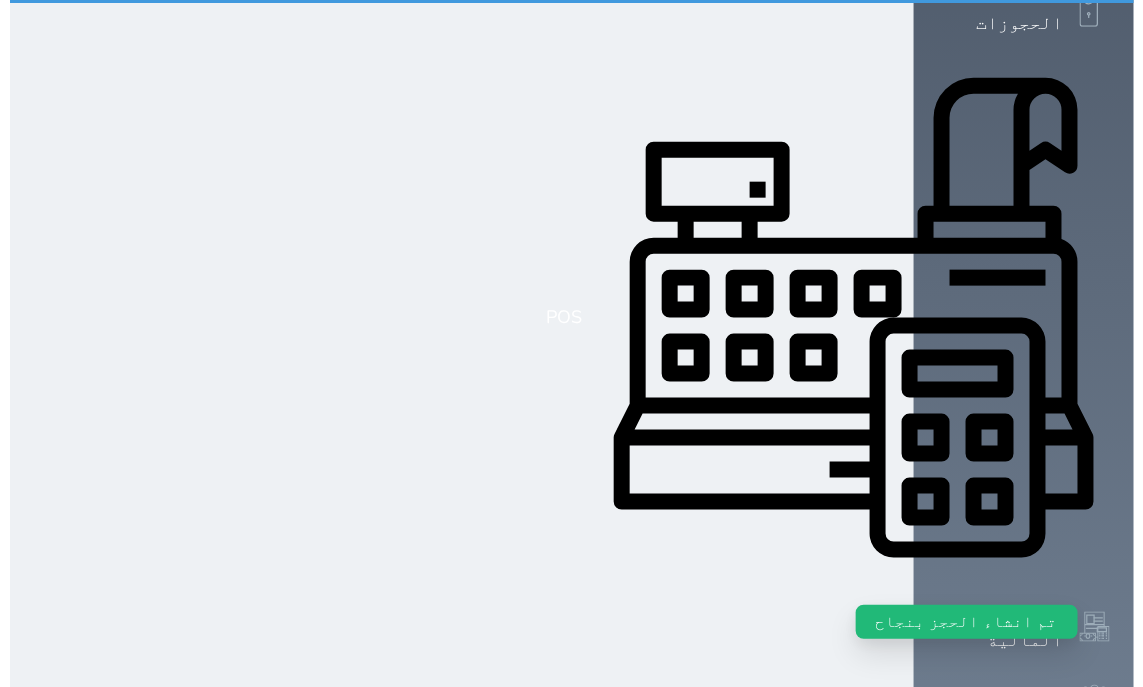 scroll, scrollTop: 0, scrollLeft: 0, axis: both 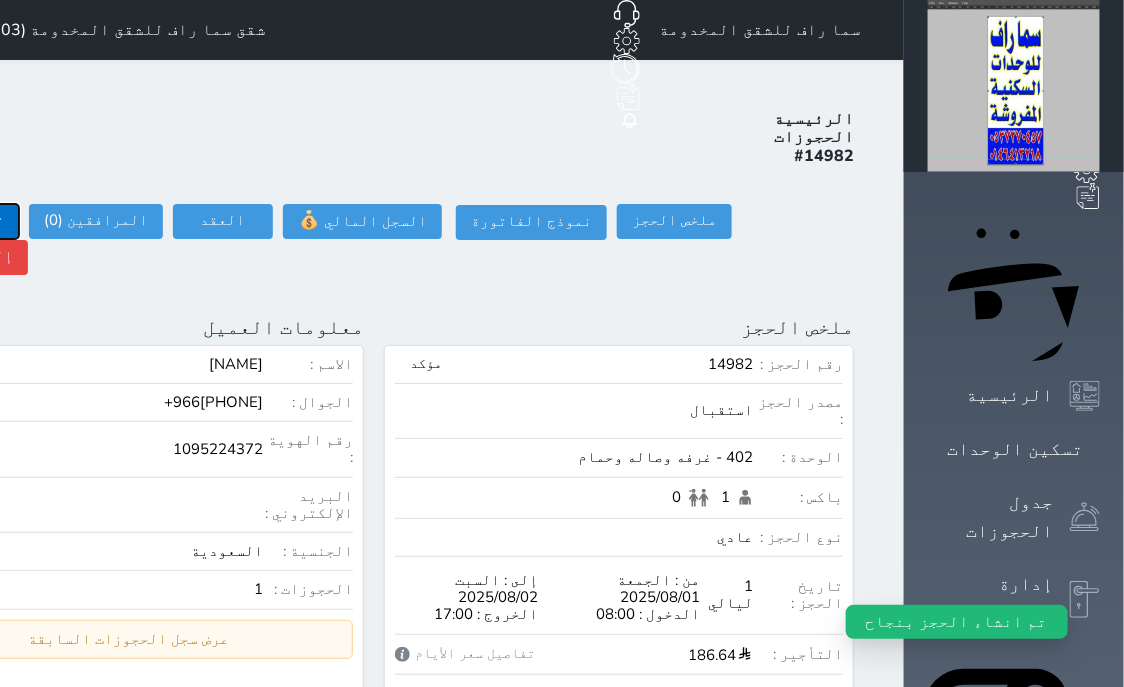 click on "تسجيل دخول" at bounding box center (-39, 221) 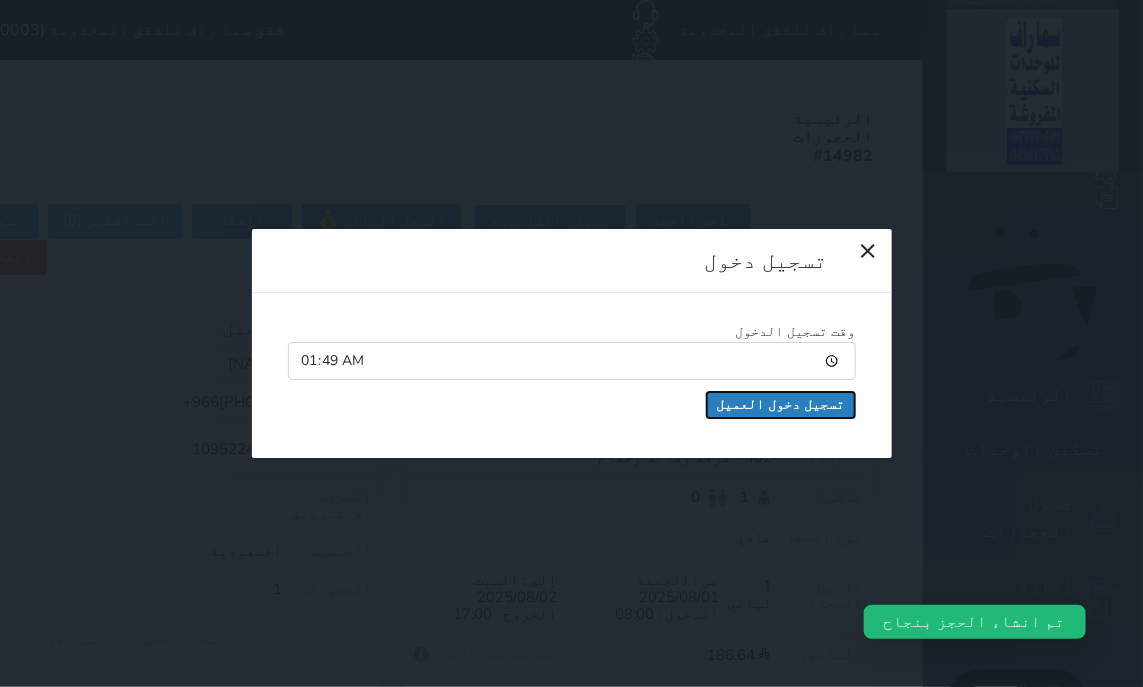 click on "تسجيل دخول العميل" at bounding box center (781, 405) 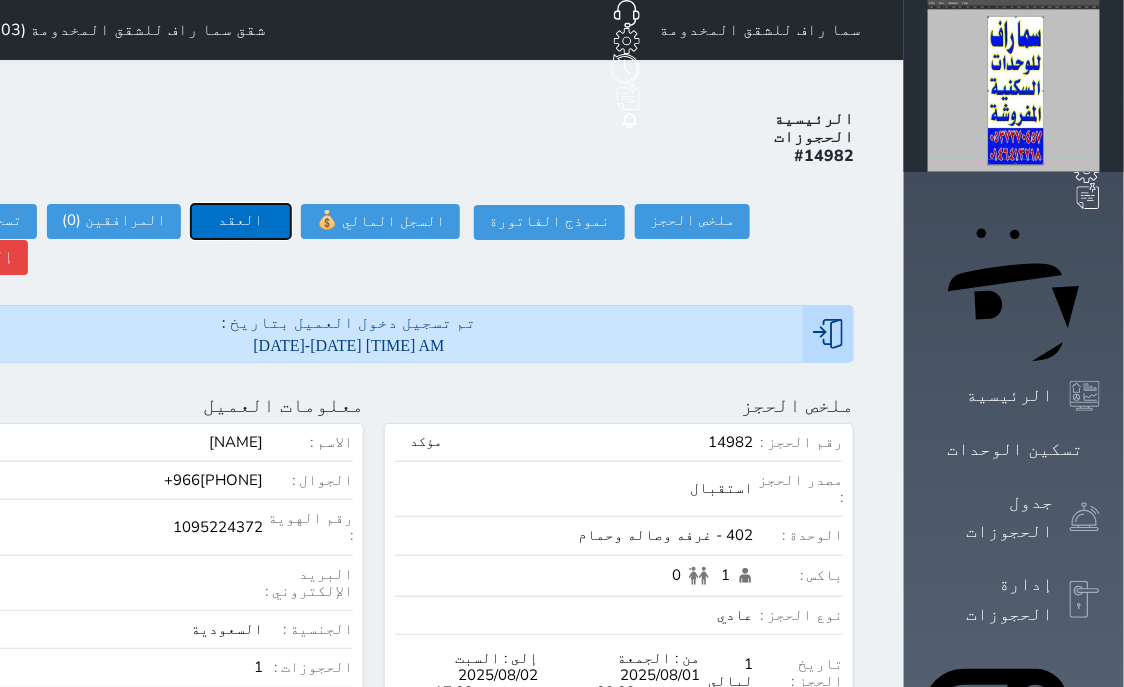 click on "العقد" at bounding box center [241, 221] 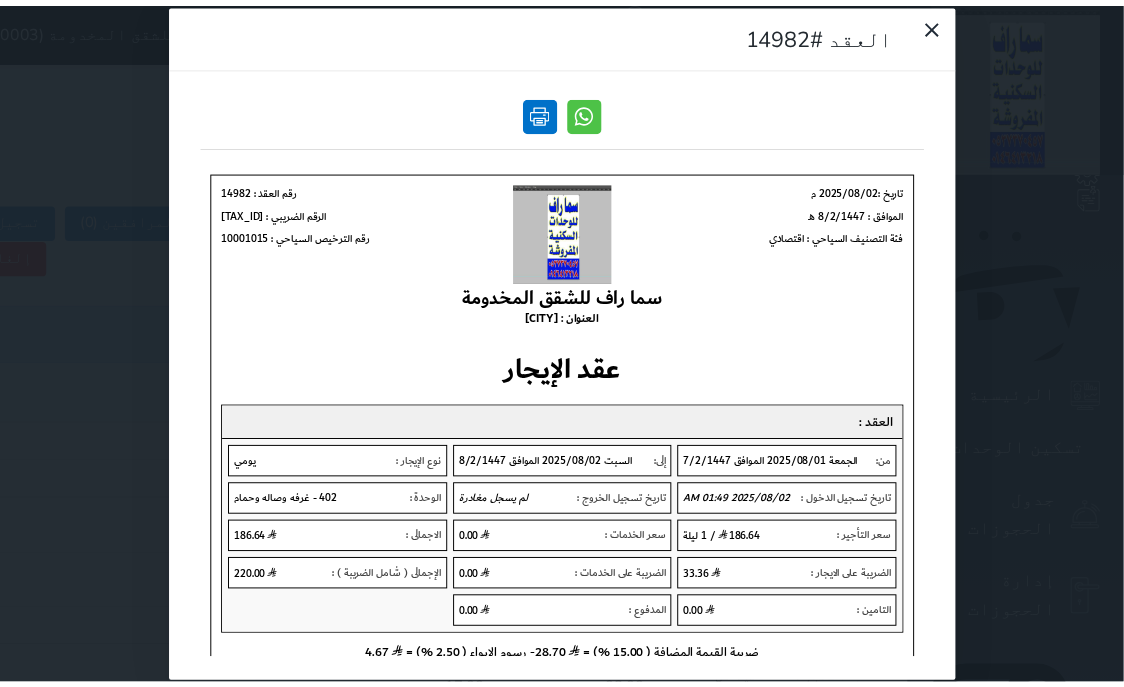 scroll, scrollTop: 0, scrollLeft: 0, axis: both 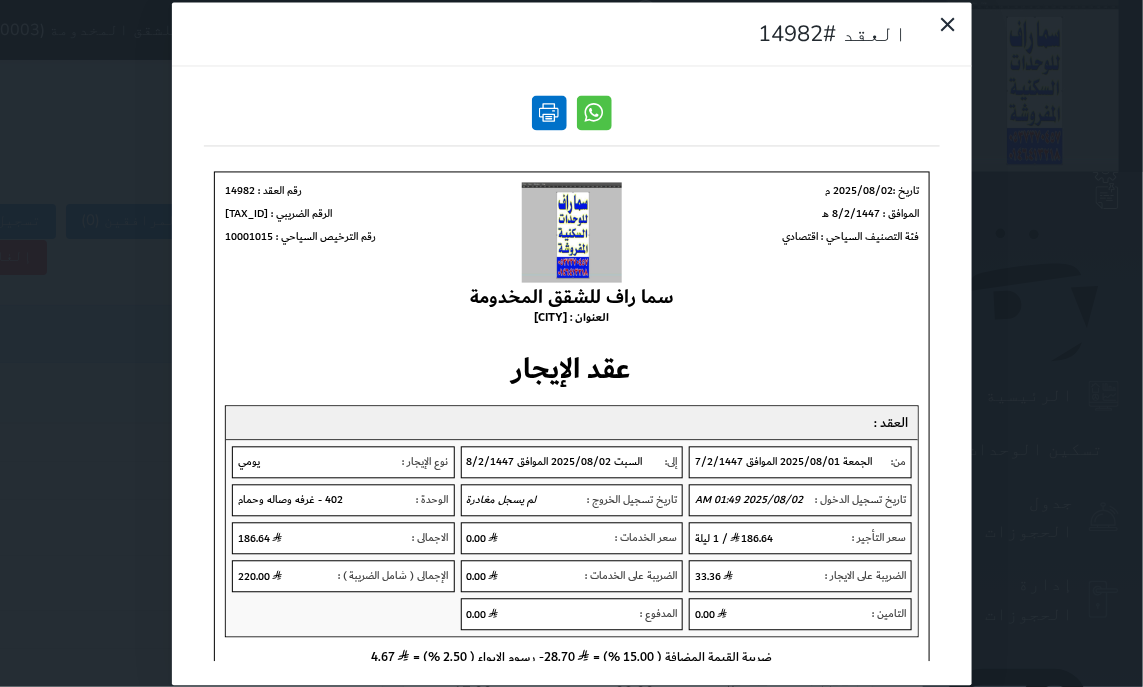 click at bounding box center (549, 112) 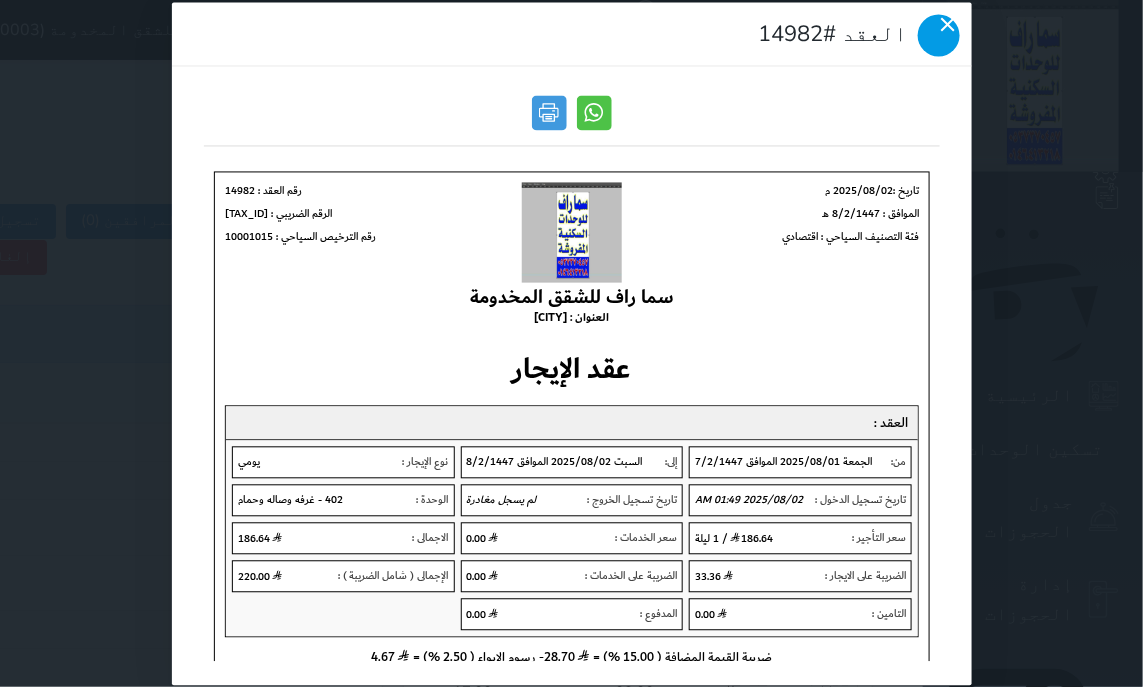 click at bounding box center [939, 35] 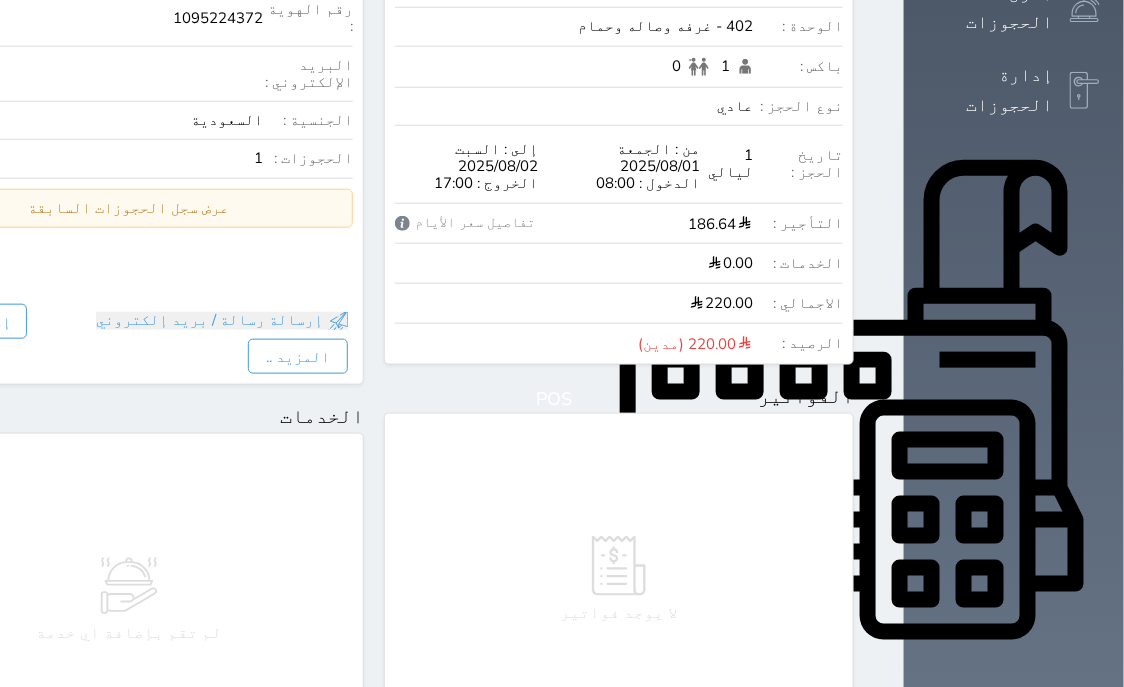 scroll, scrollTop: 1095, scrollLeft: 0, axis: vertical 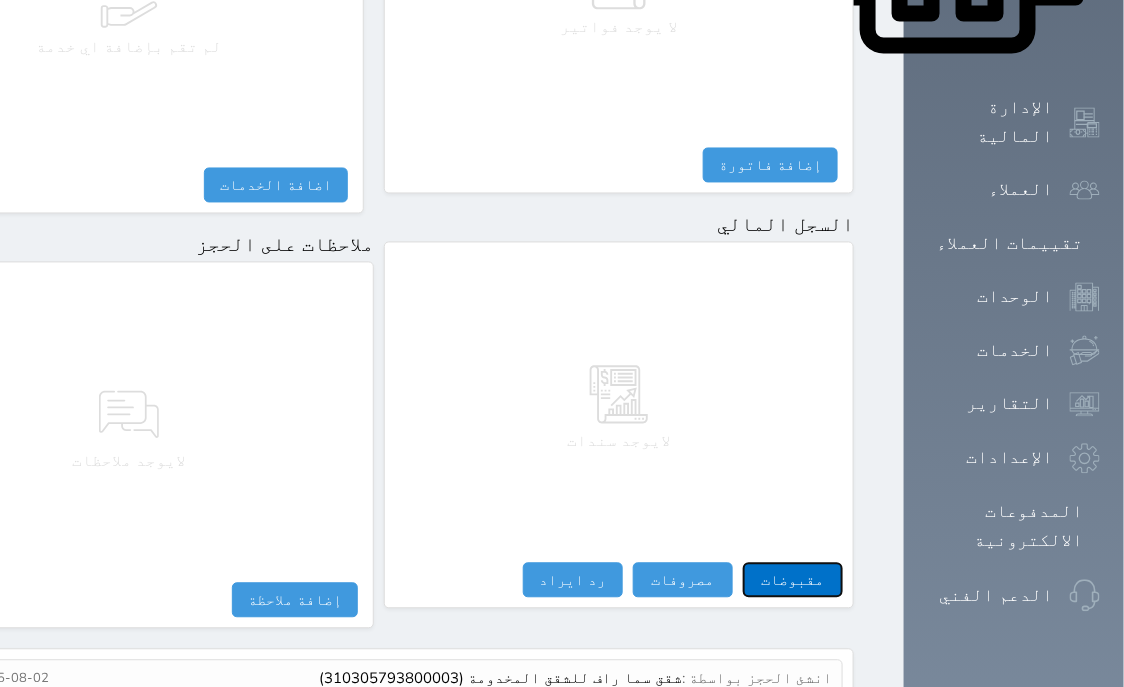 click on "مقبوضات" at bounding box center (793, 580) 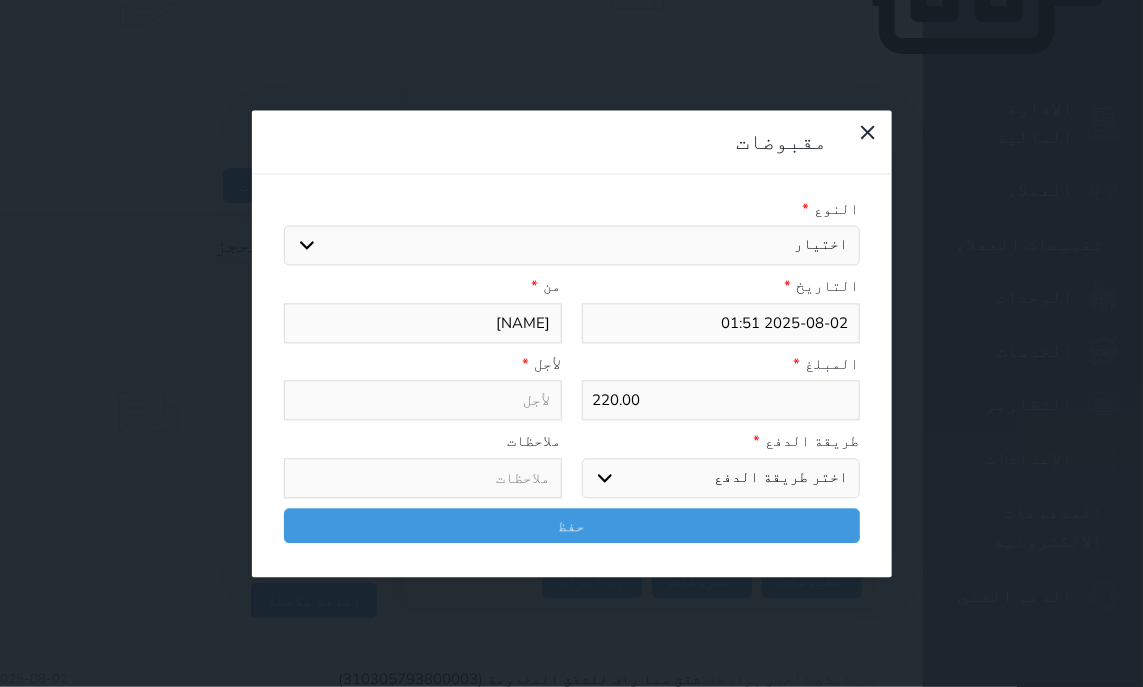 click on "اختيار   مقبوضات عامة قيمة إيجار فواتير تامين عربون لا ينطبق آخر مغسلة واي فاي - الإنترنت مواقف السيارات طعام الأغذية والمشروبات مشروبات المشروبات الباردة المشروبات الساخنة الإفطار غداء عشاء مخبز و كعك حمام سباحة الصالة الرياضية سبا و خدمات الجمال اختيار وإسقاط (خدمات النقل) ميني بار كابل - تلفزيون سرير إضافي تصفيف الشعر التسوق خدمات الجولات السياحية المنظمة خدمات الدليل السياحي" at bounding box center (572, 246) 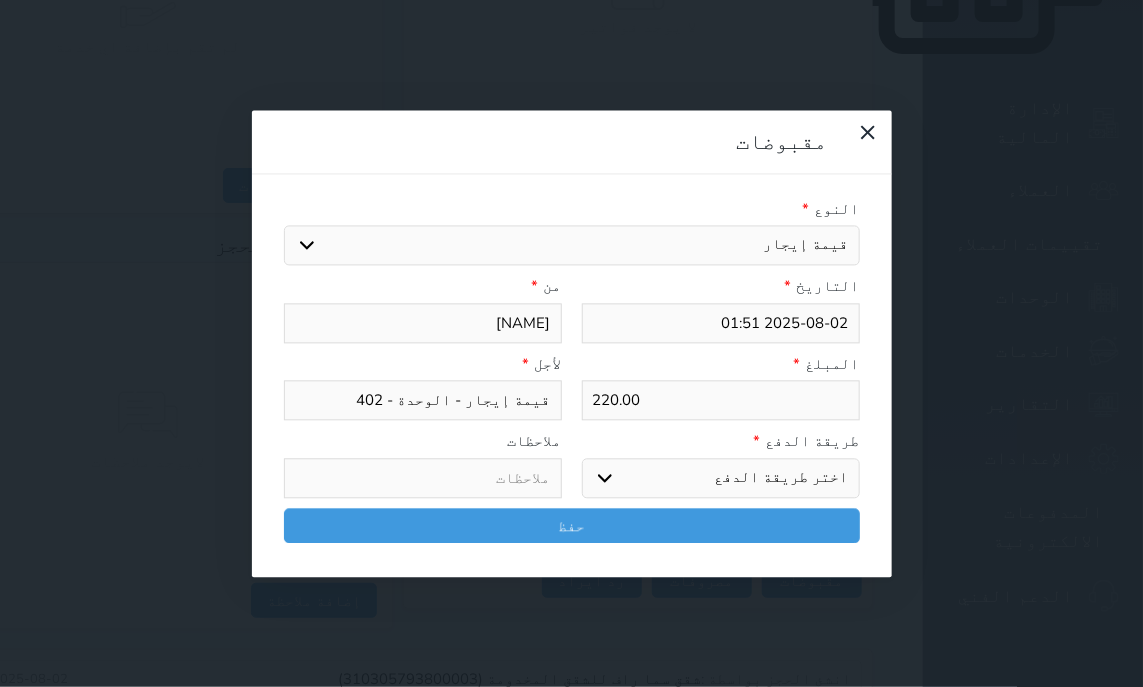 click on "اختر طريقة الدفع   دفع نقدى   تحويل بنكى   مدى   بطاقة ائتمان   آجل" at bounding box center [721, 478] 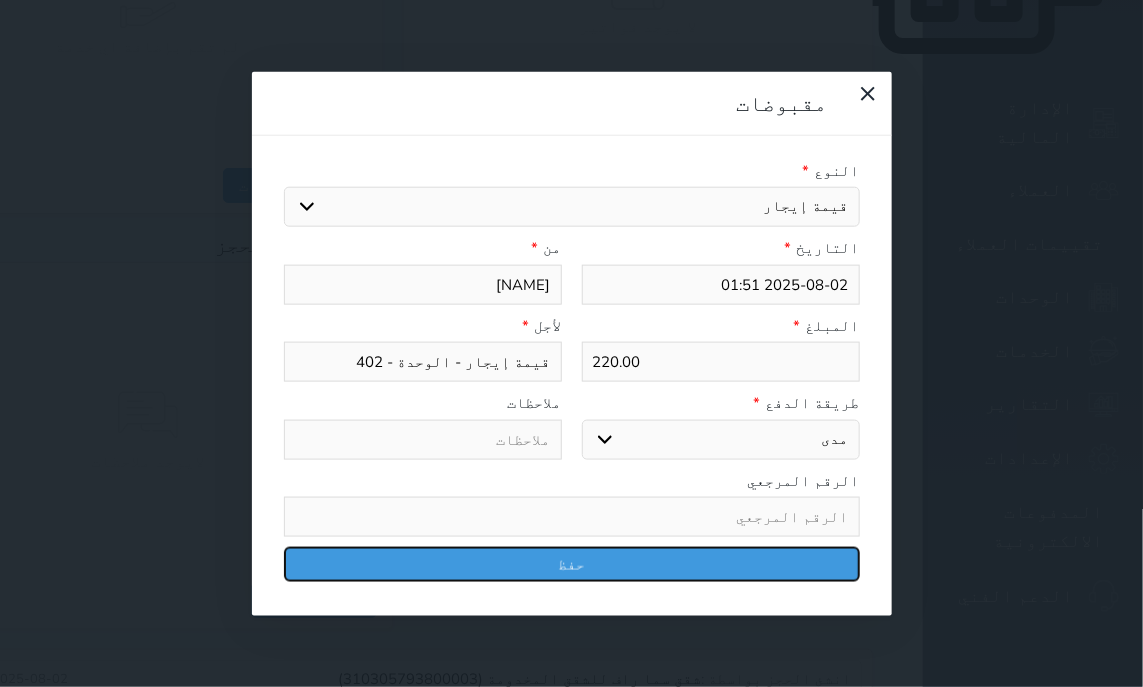 click on "حفظ" at bounding box center (572, 564) 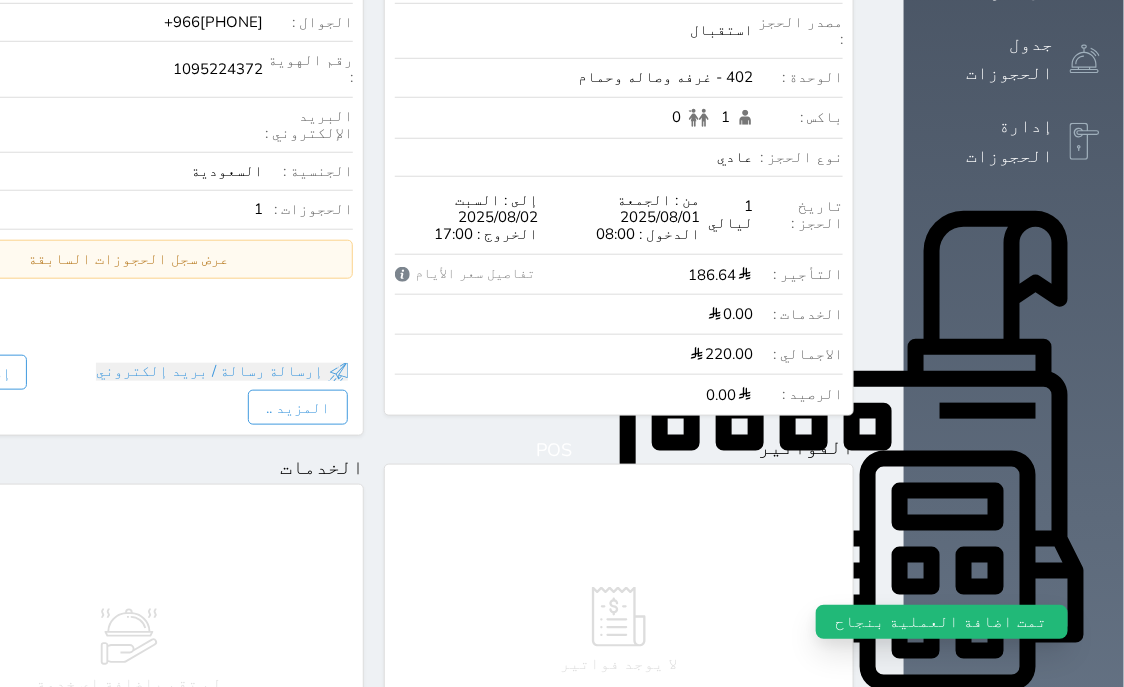 scroll, scrollTop: 0, scrollLeft: 0, axis: both 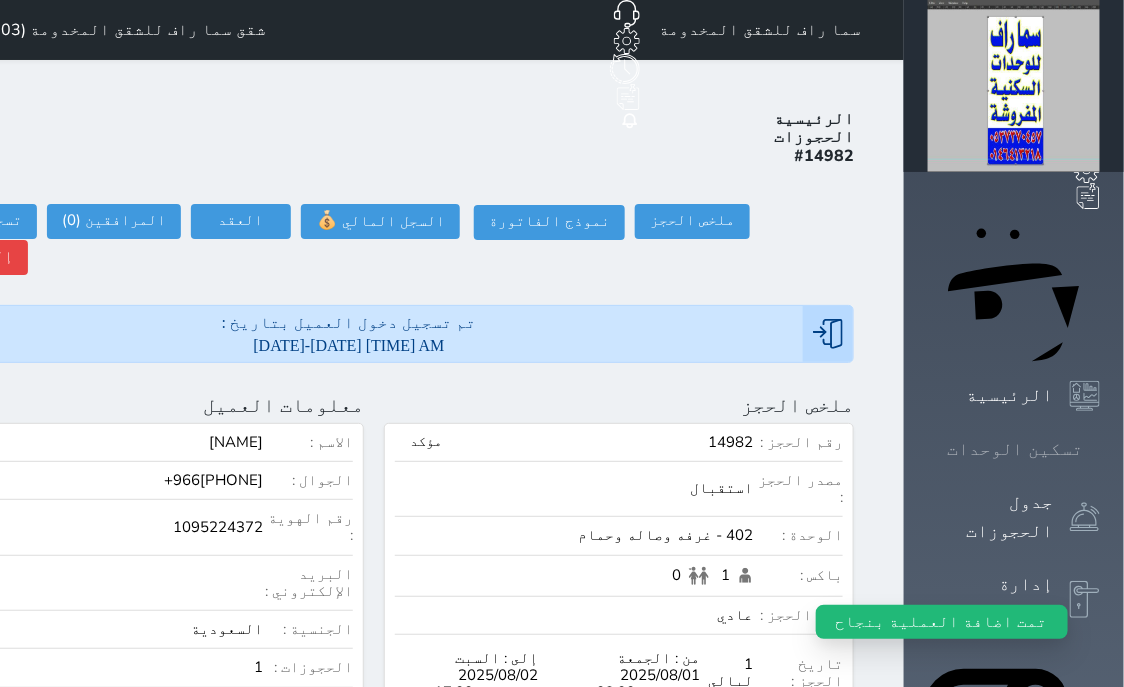 click on "تسكين الوحدات" at bounding box center (1015, 449) 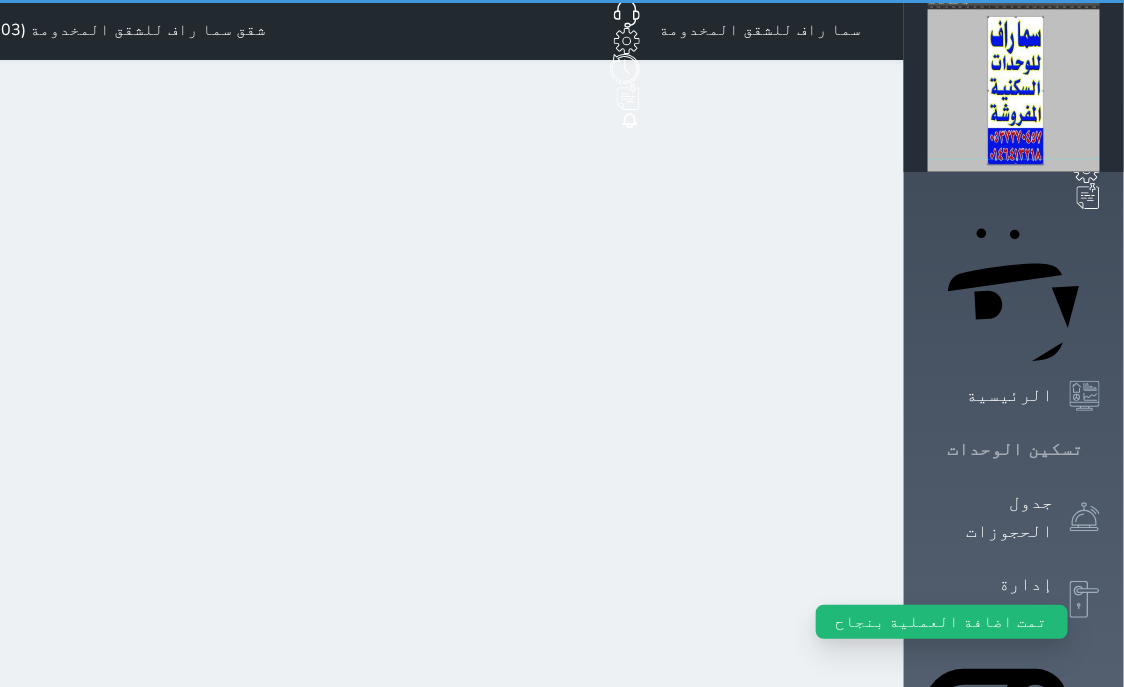click on "تسكين الوحدات" at bounding box center (1015, 449) 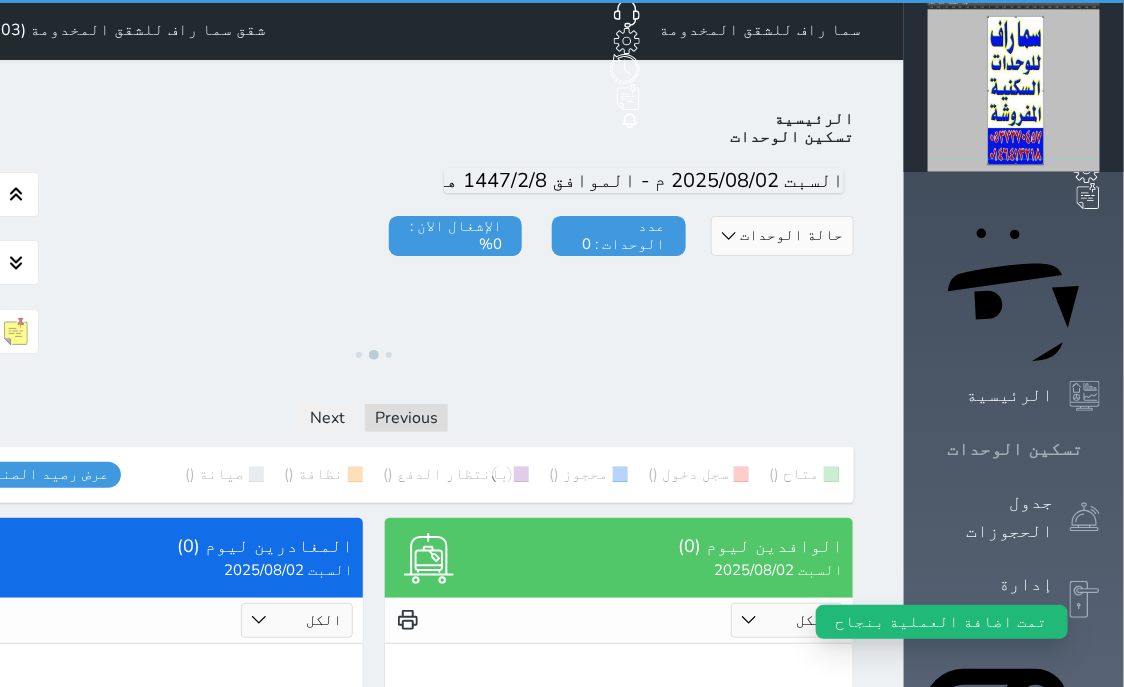 click on "تسكين الوحدات" at bounding box center (1015, 449) 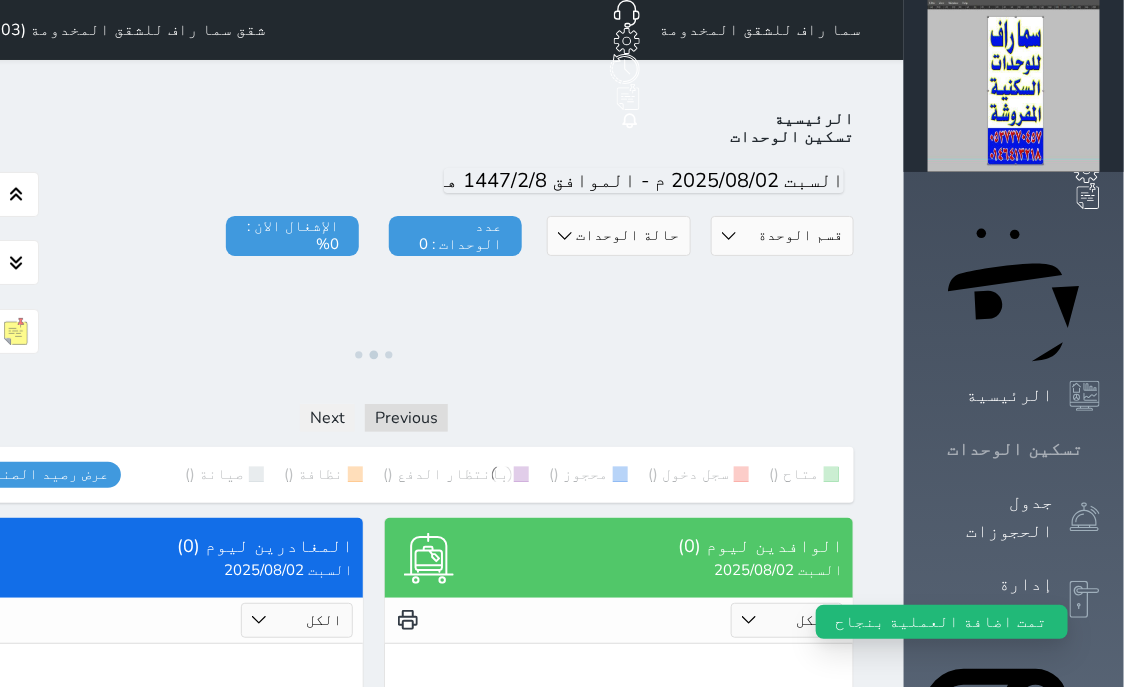 click on "تسكين الوحدات" at bounding box center [1015, 449] 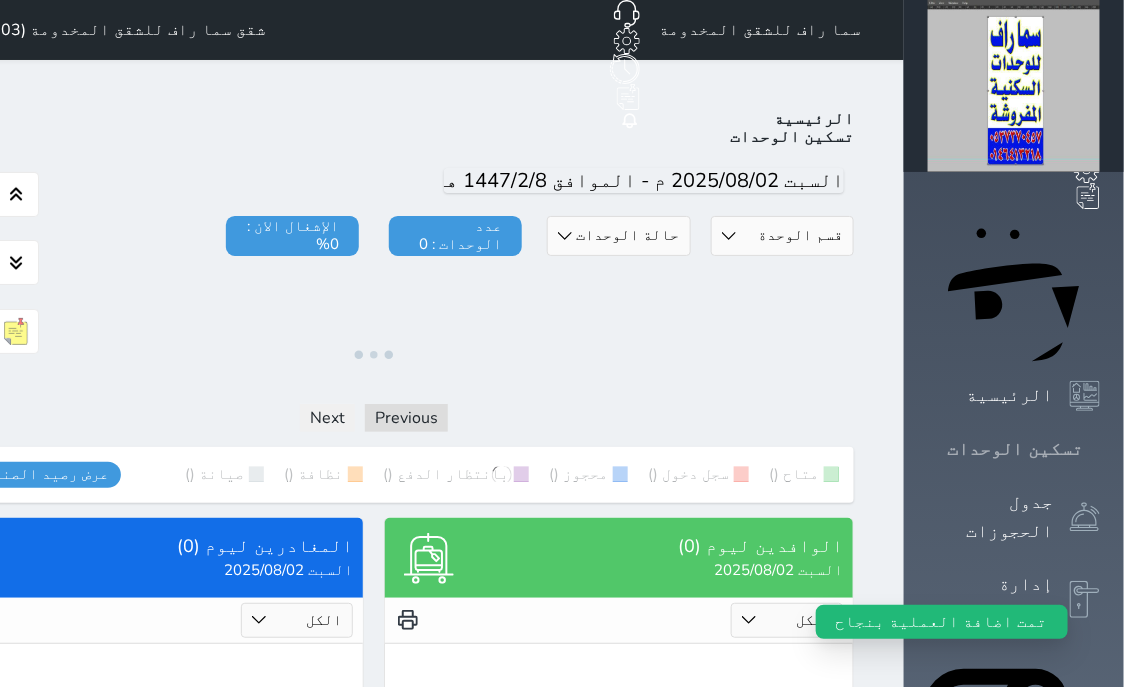 click on "تسكين الوحدات" at bounding box center [1015, 449] 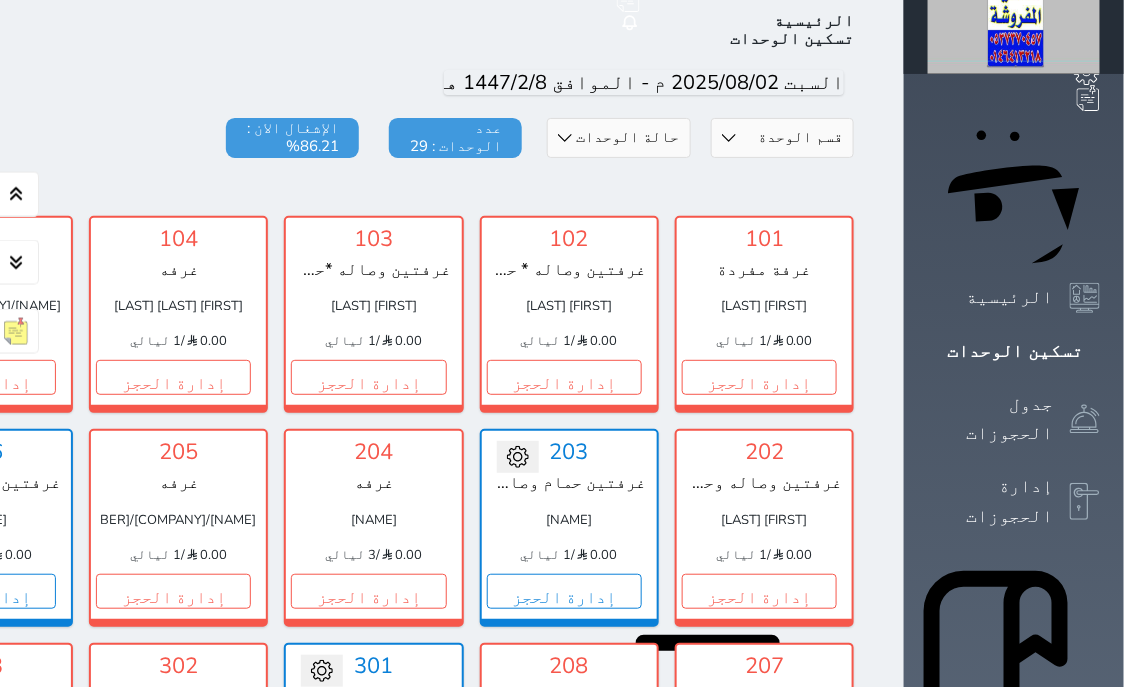 scroll, scrollTop: 0, scrollLeft: 0, axis: both 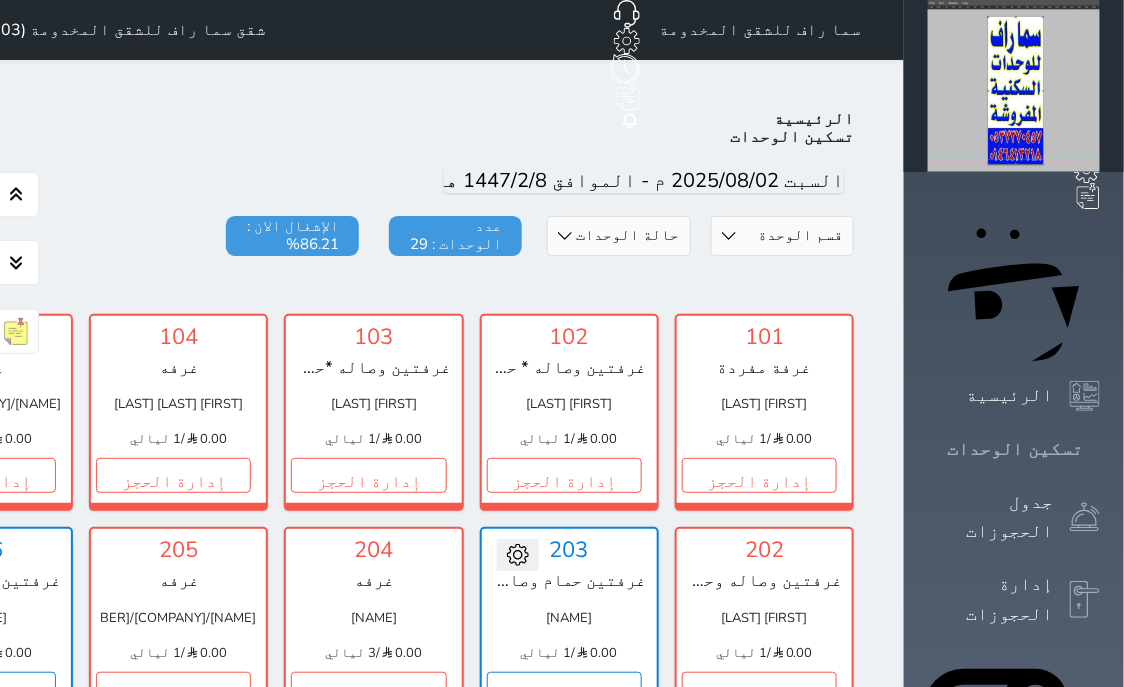 click on "تسكين الوحدات" at bounding box center (1015, 449) 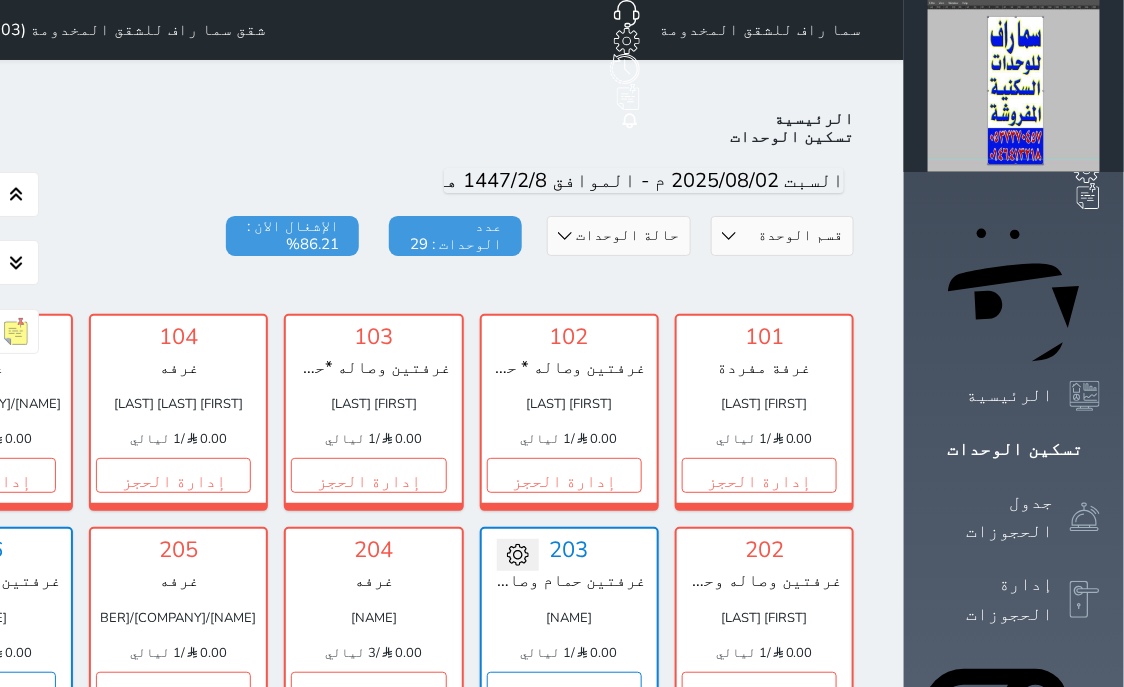click on "اليوم" at bounding box center [374, 181] 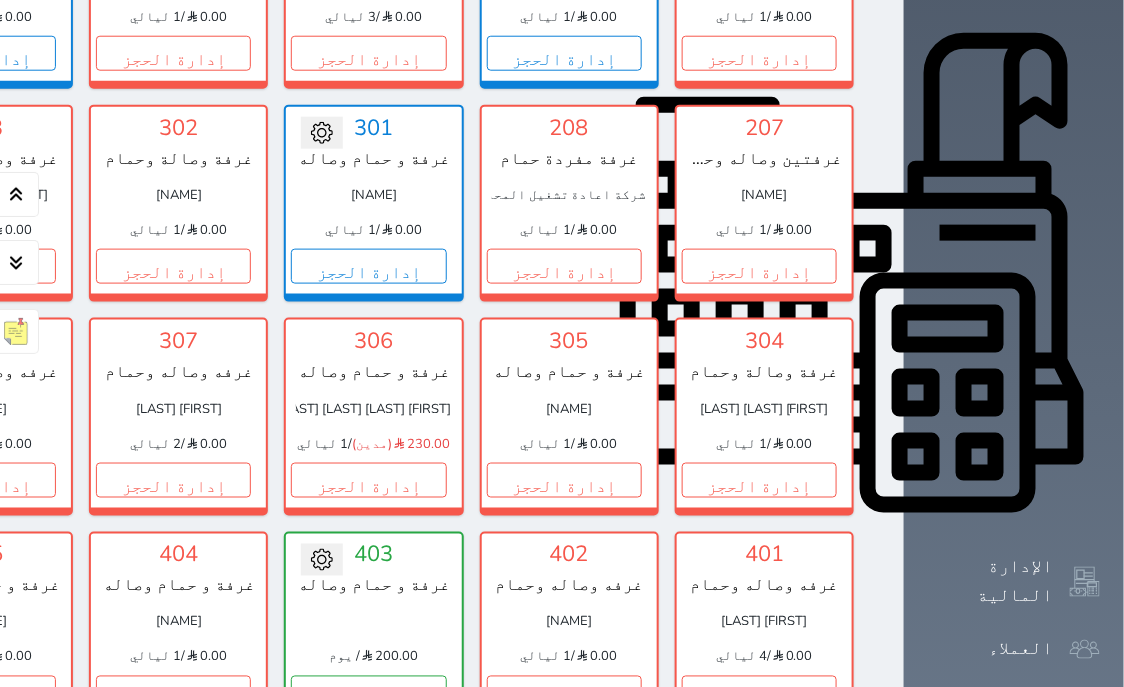 scroll, scrollTop: 1018, scrollLeft: 0, axis: vertical 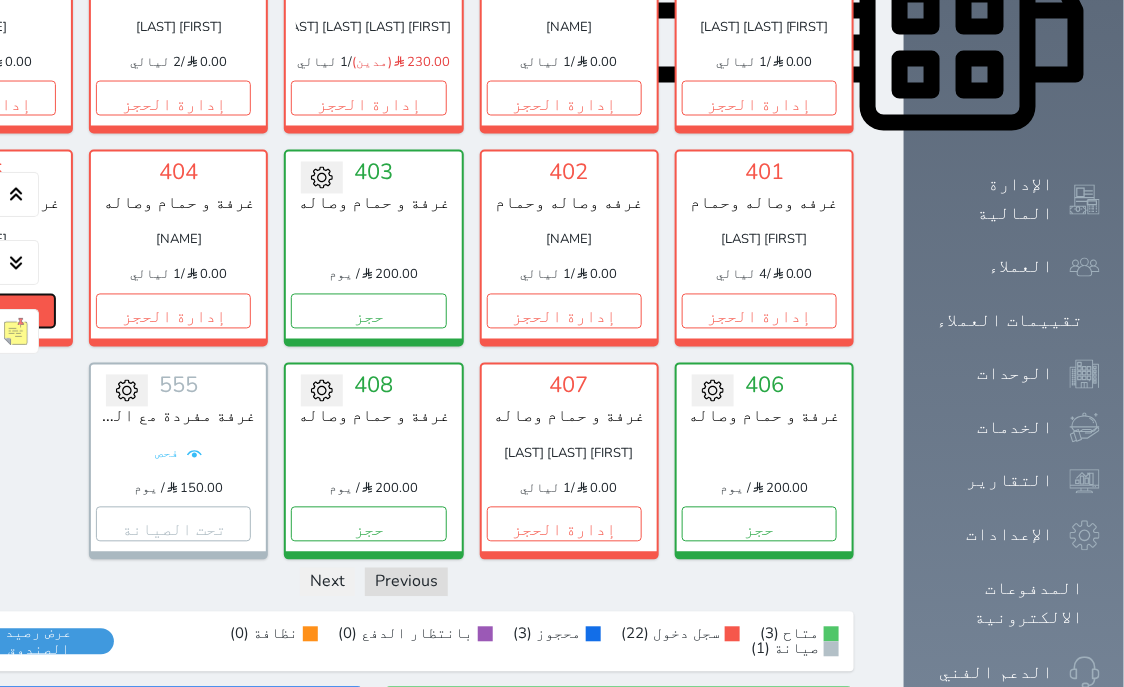 click on "إدارة الحجز" at bounding box center (-22, 311) 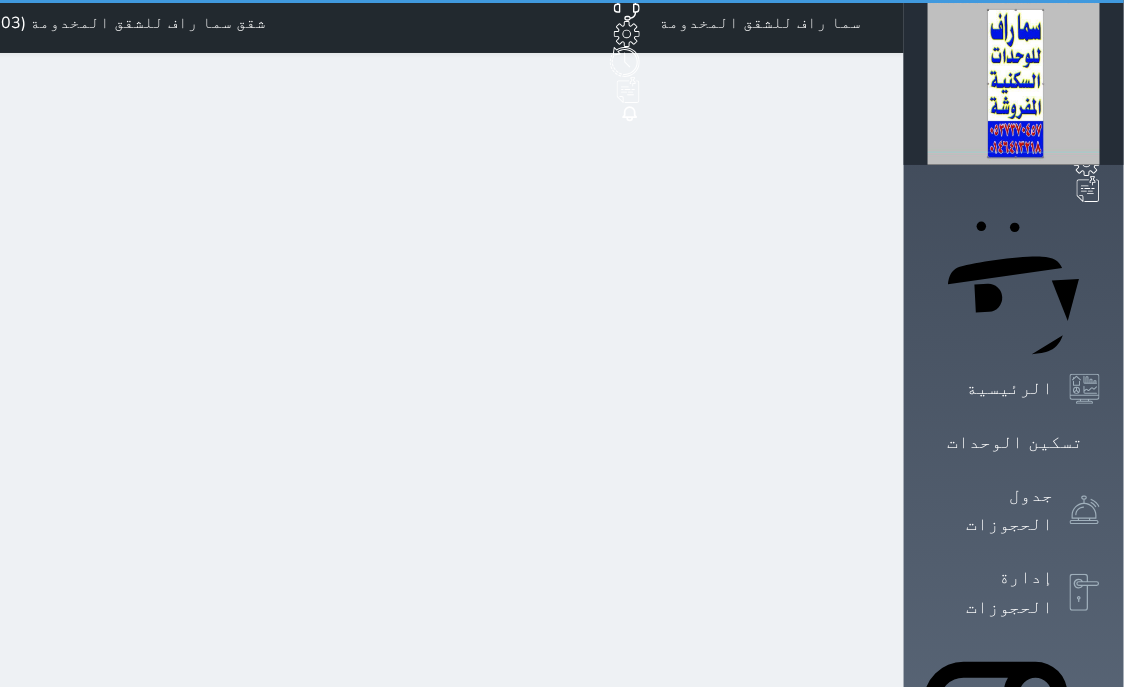 scroll, scrollTop: 0, scrollLeft: 0, axis: both 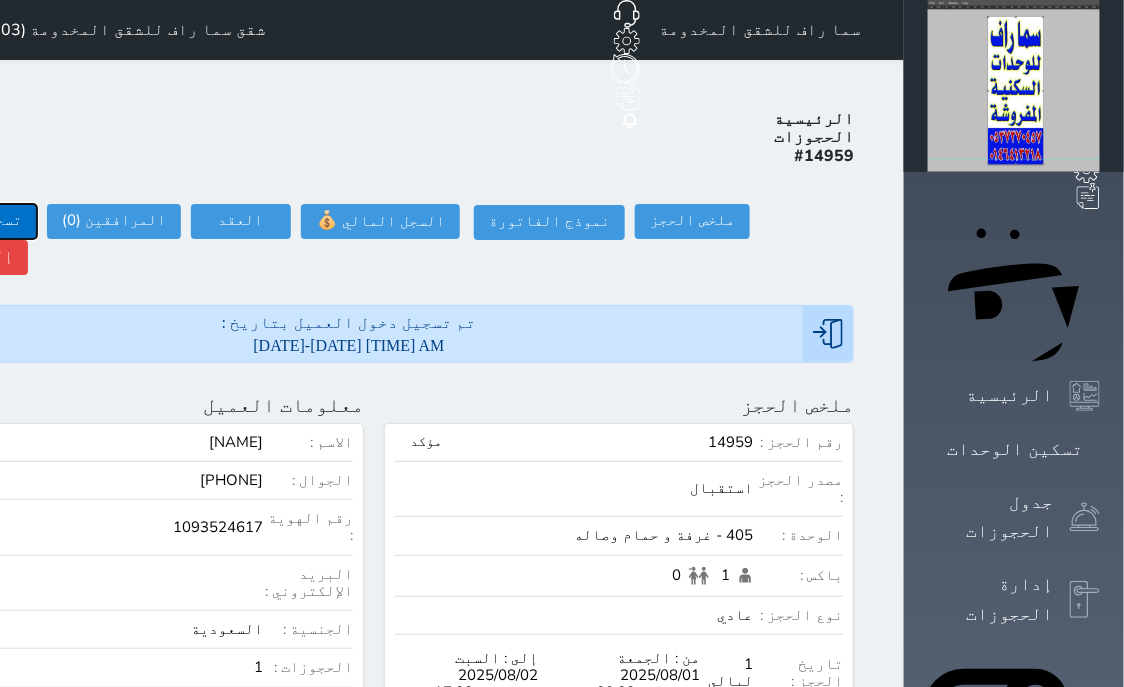 click on "تسجيل مغادرة" at bounding box center (-30, 221) 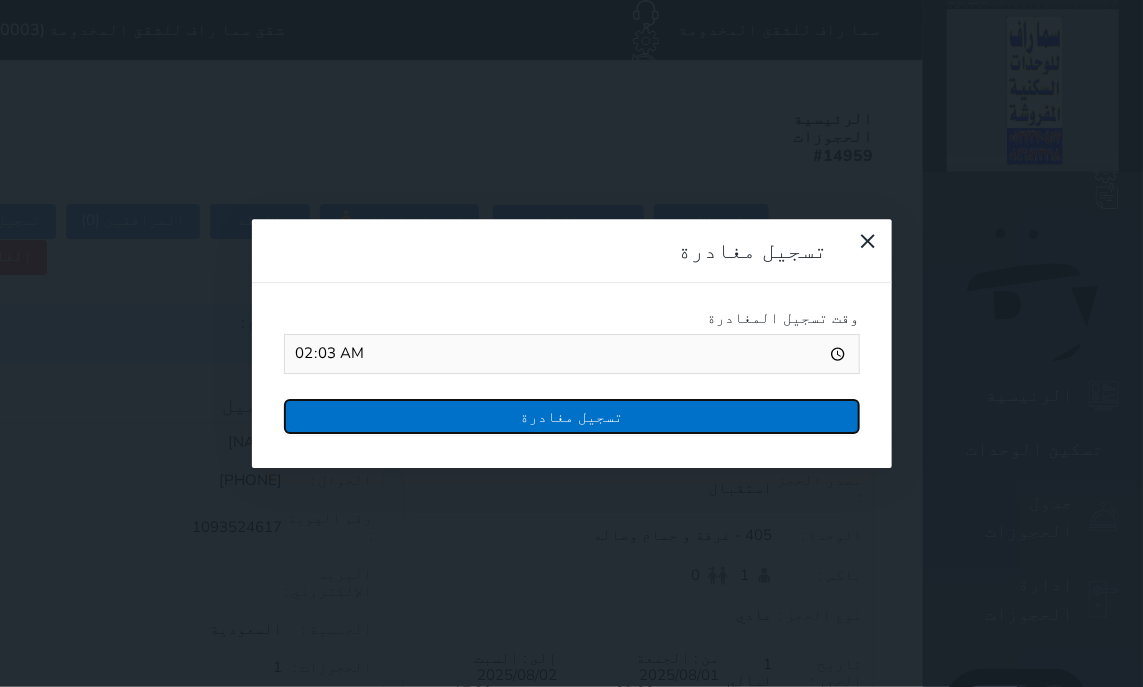 click on "تسجيل مغادرة" at bounding box center (572, 416) 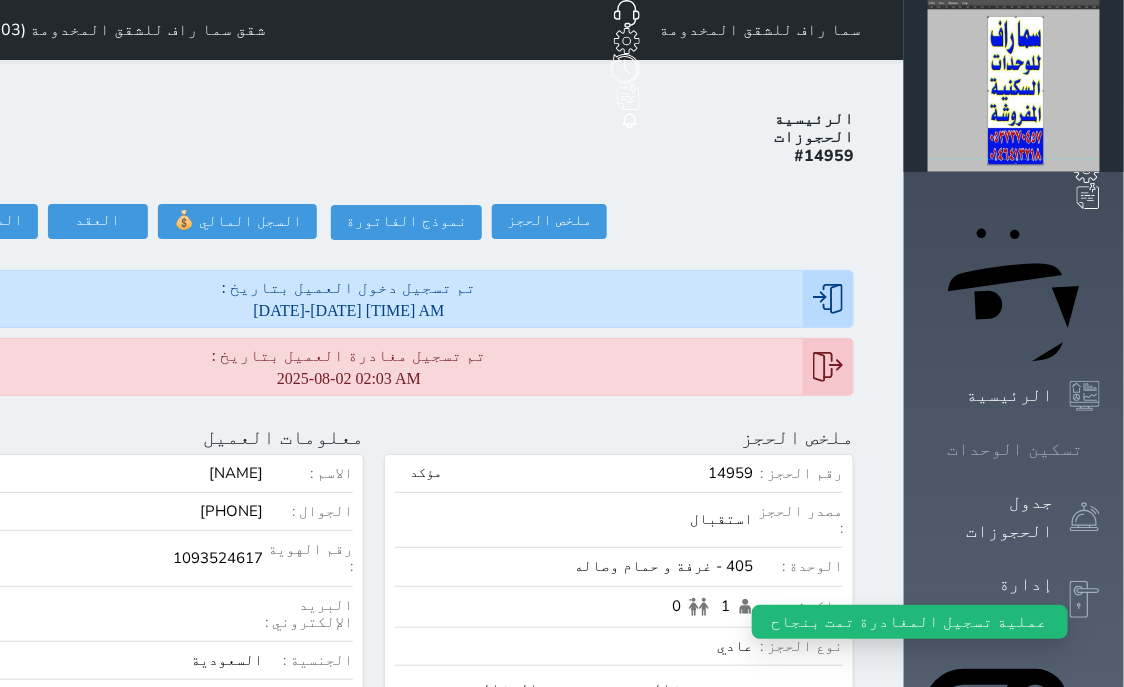 click on "تسكين الوحدات" at bounding box center (1015, 449) 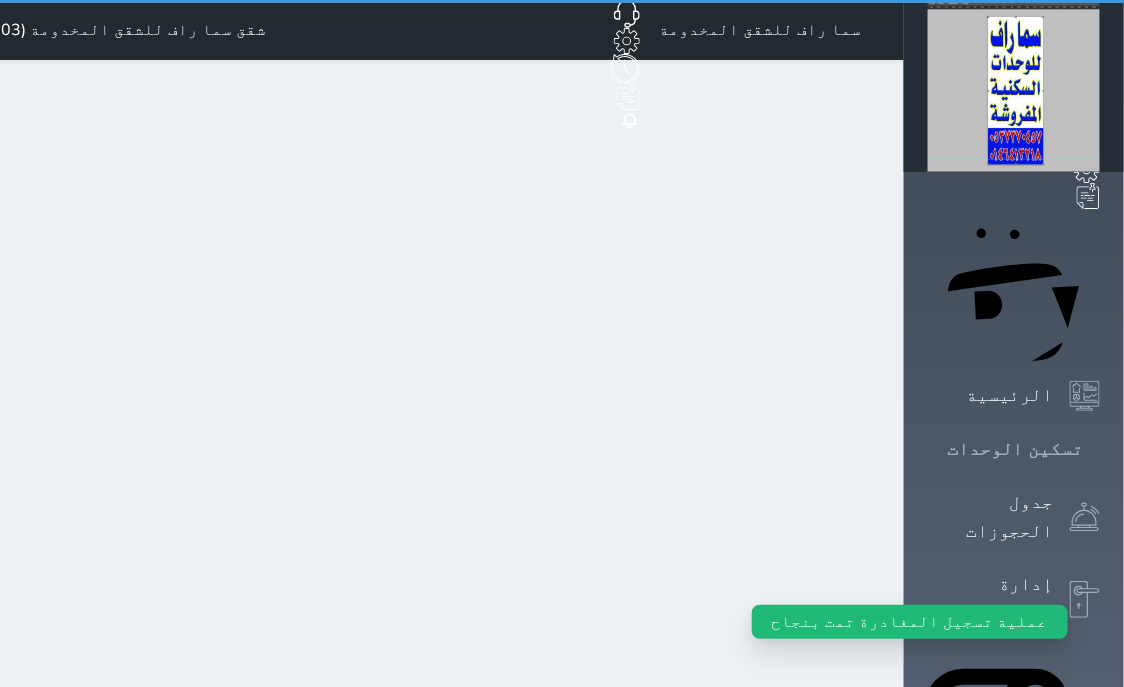 click on "تسكين الوحدات" at bounding box center (1015, 449) 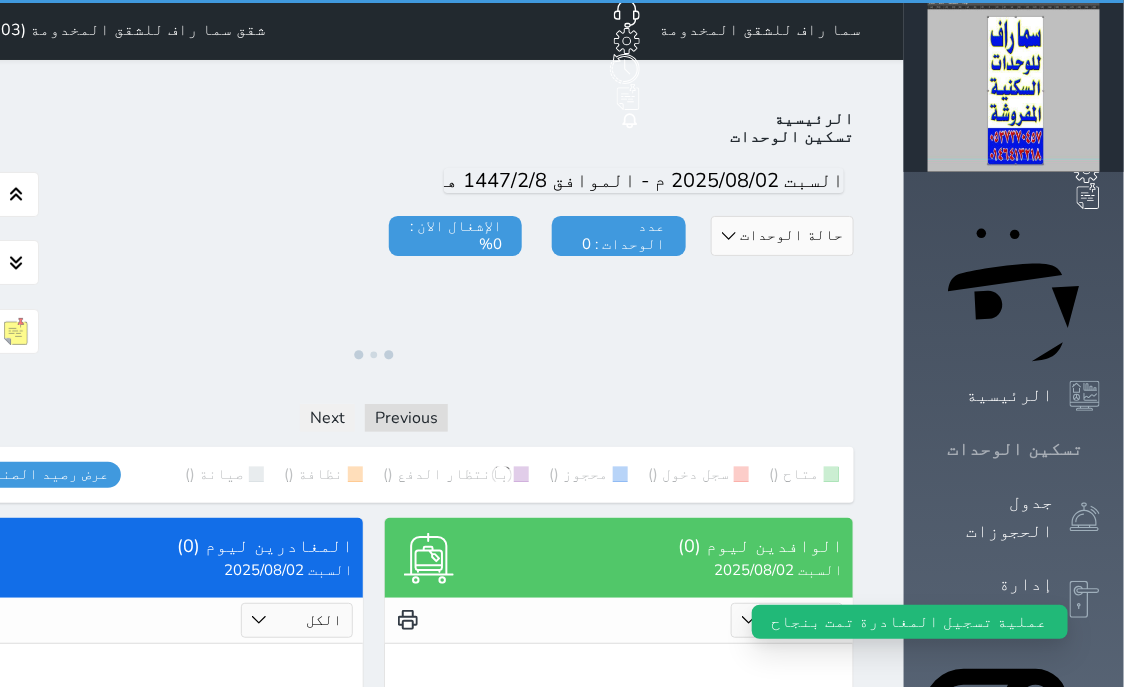click on "تسكين الوحدات" at bounding box center [1015, 449] 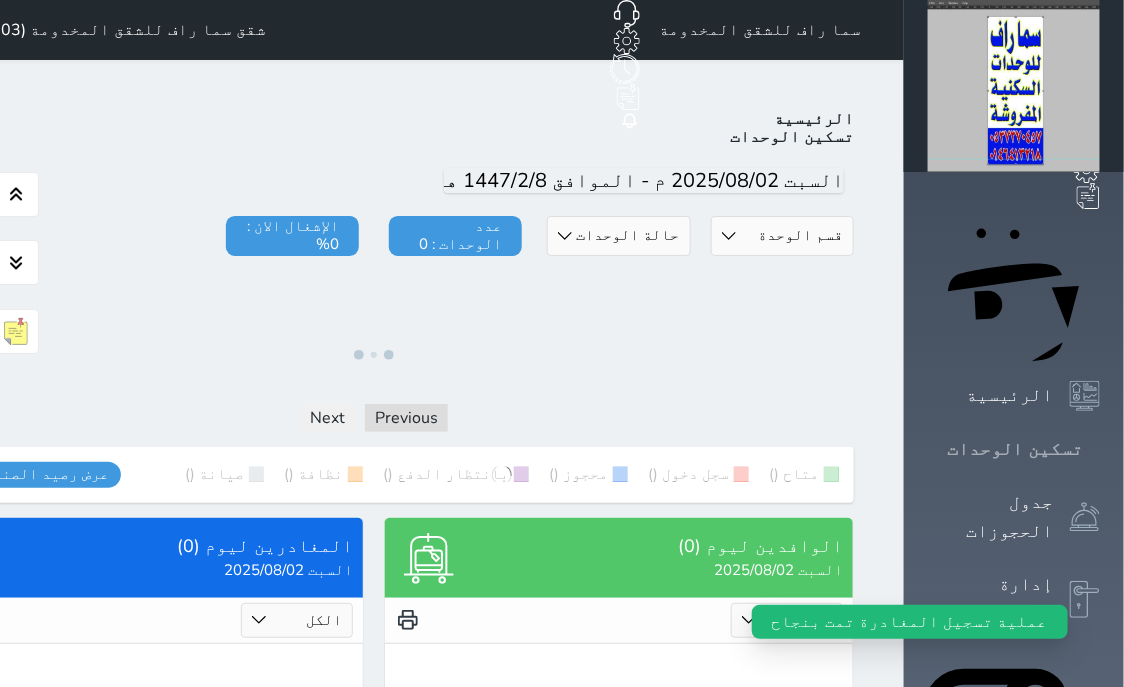 click on "تسكين الوحدات" at bounding box center (1015, 449) 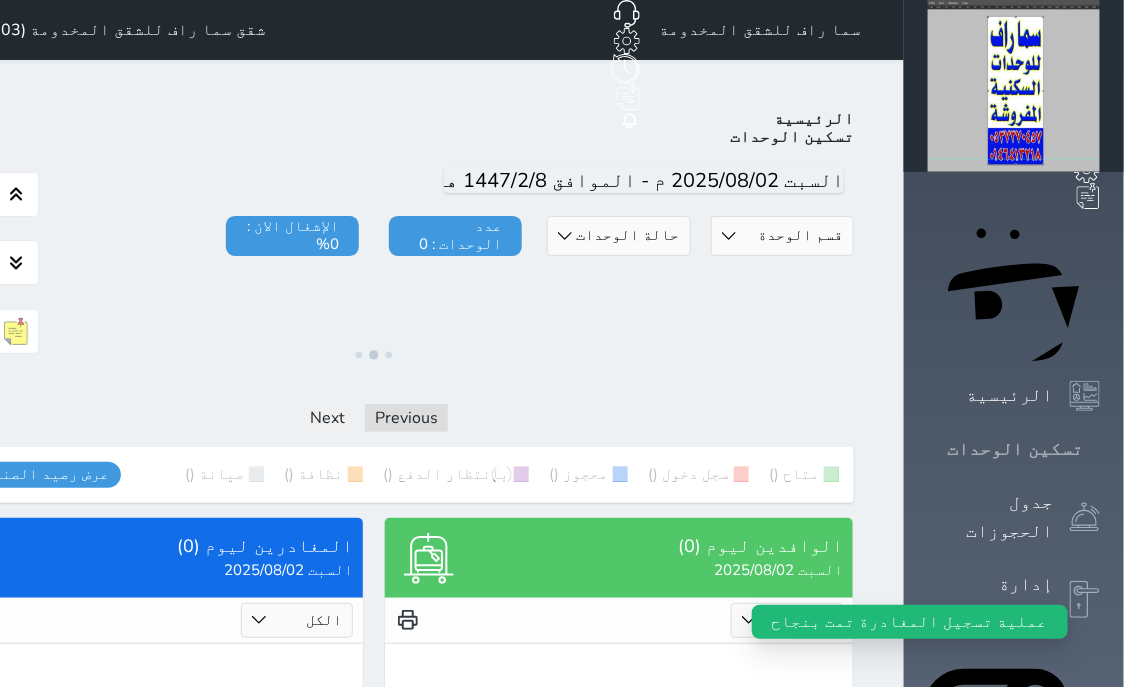click on "تسكين الوحدات" at bounding box center (1015, 449) 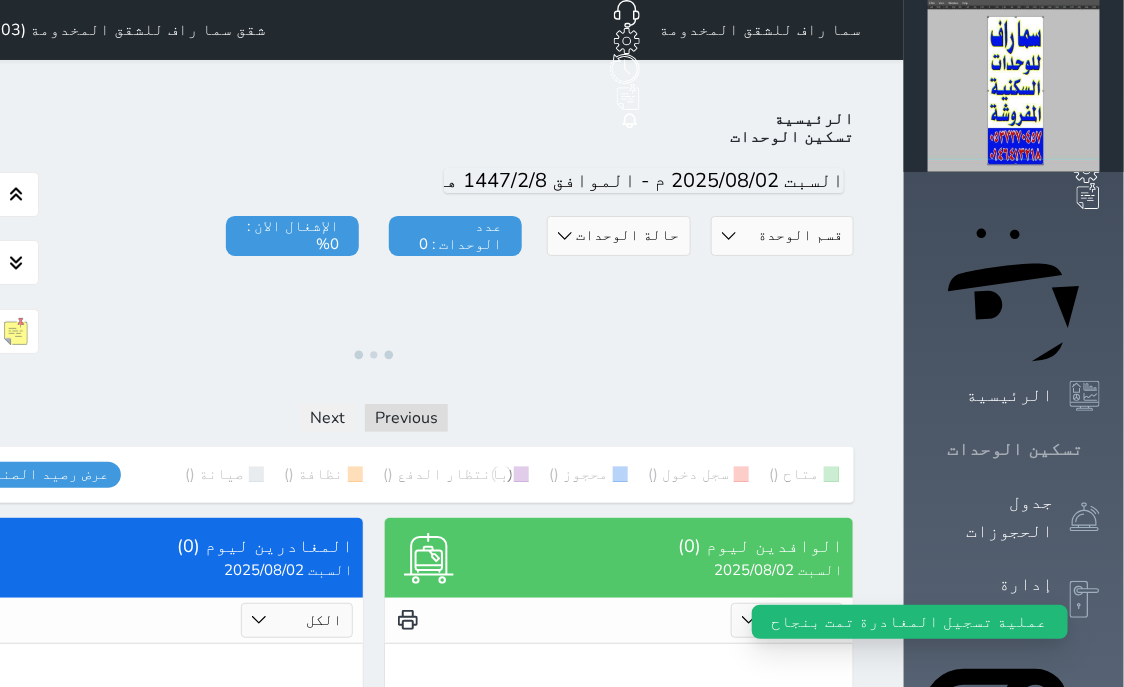 click on "تسكين الوحدات" at bounding box center (1015, 449) 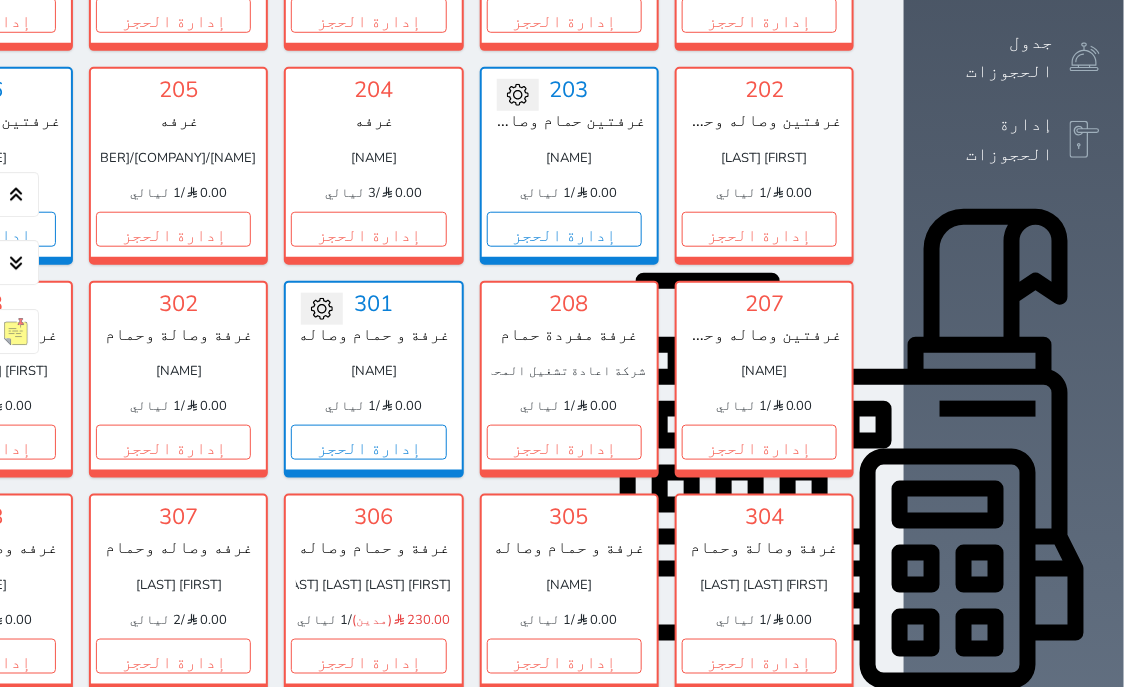 scroll, scrollTop: 841, scrollLeft: 0, axis: vertical 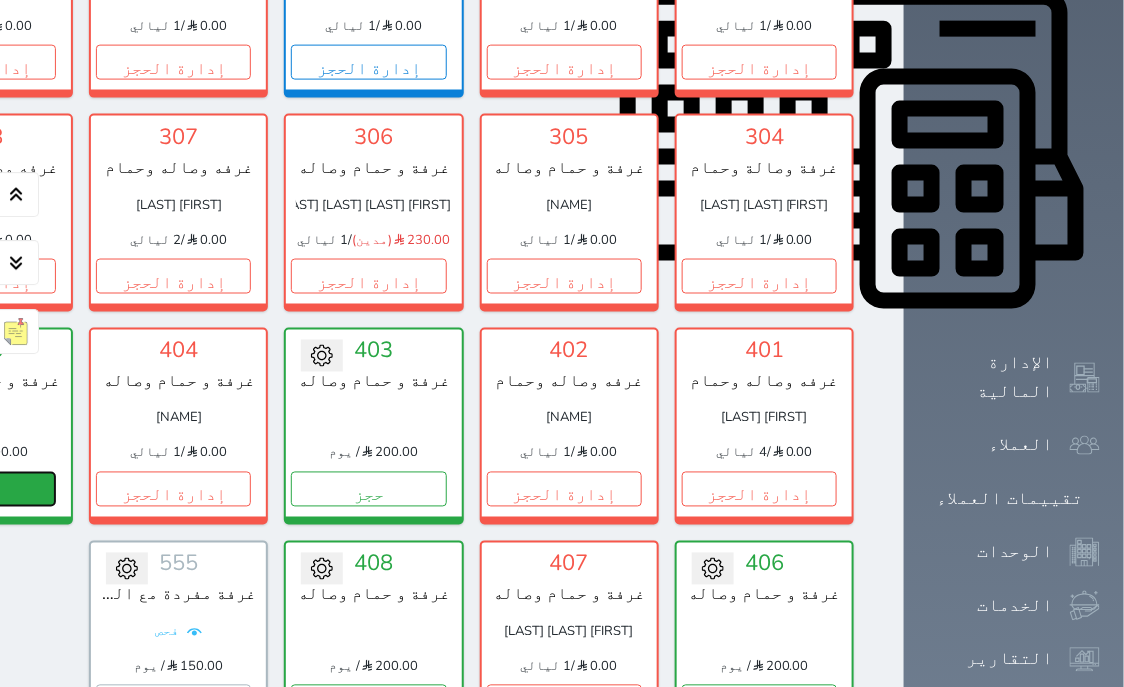 click on "حجز" at bounding box center [-22, 488] 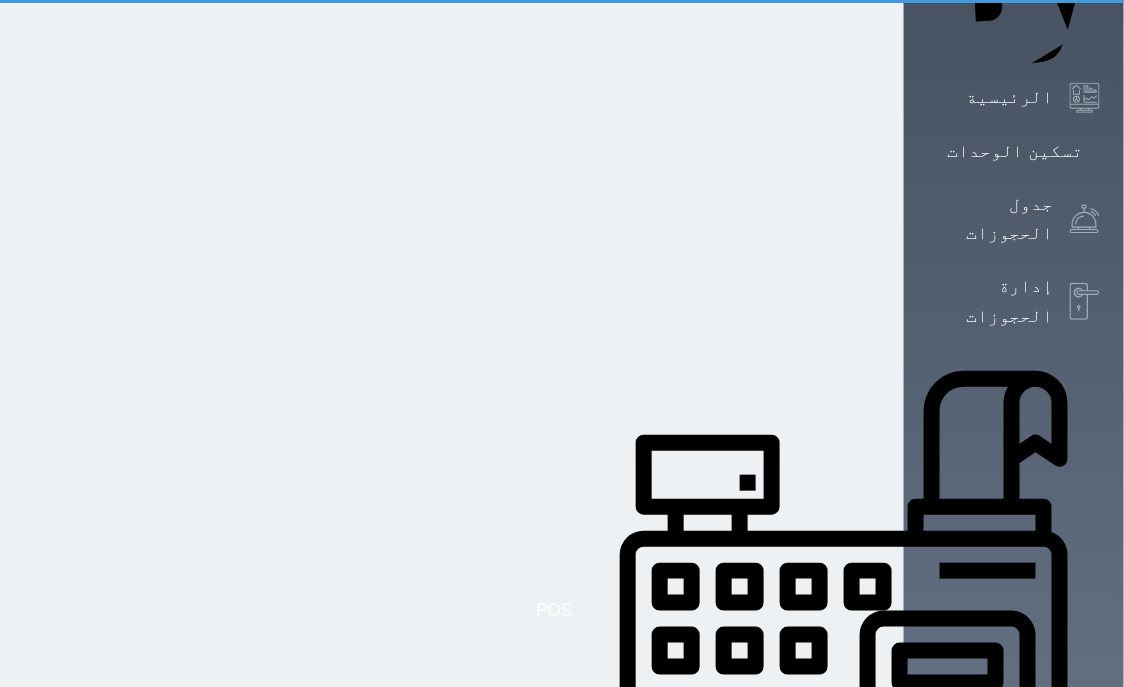 scroll, scrollTop: 0, scrollLeft: 0, axis: both 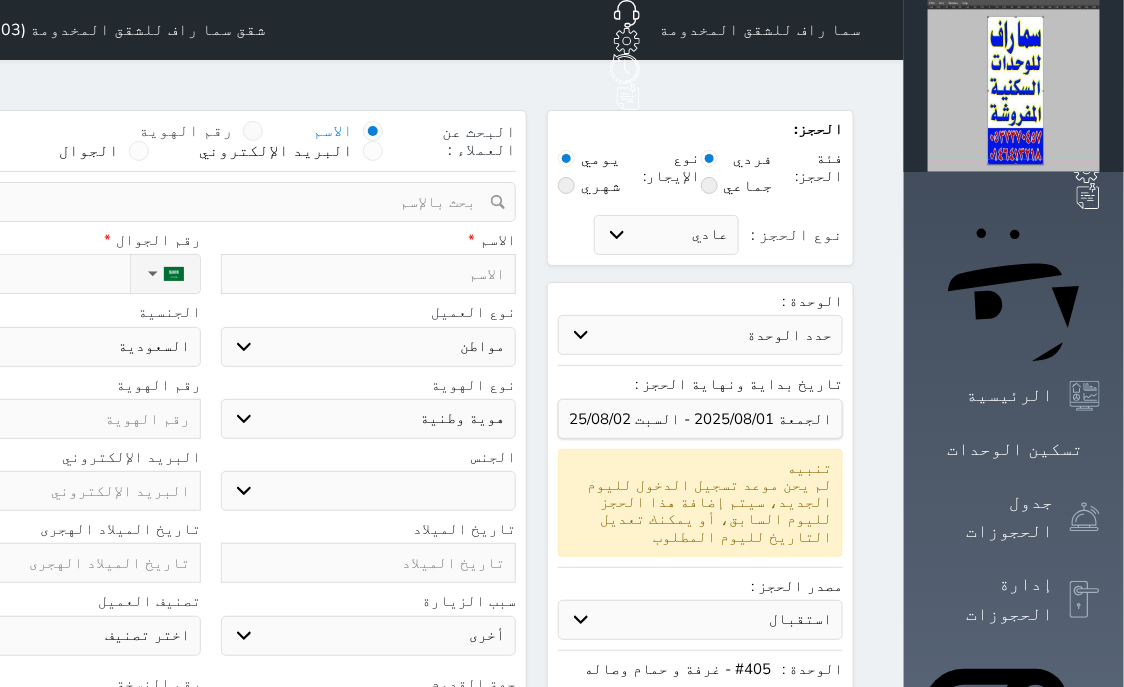 click at bounding box center (253, 131) 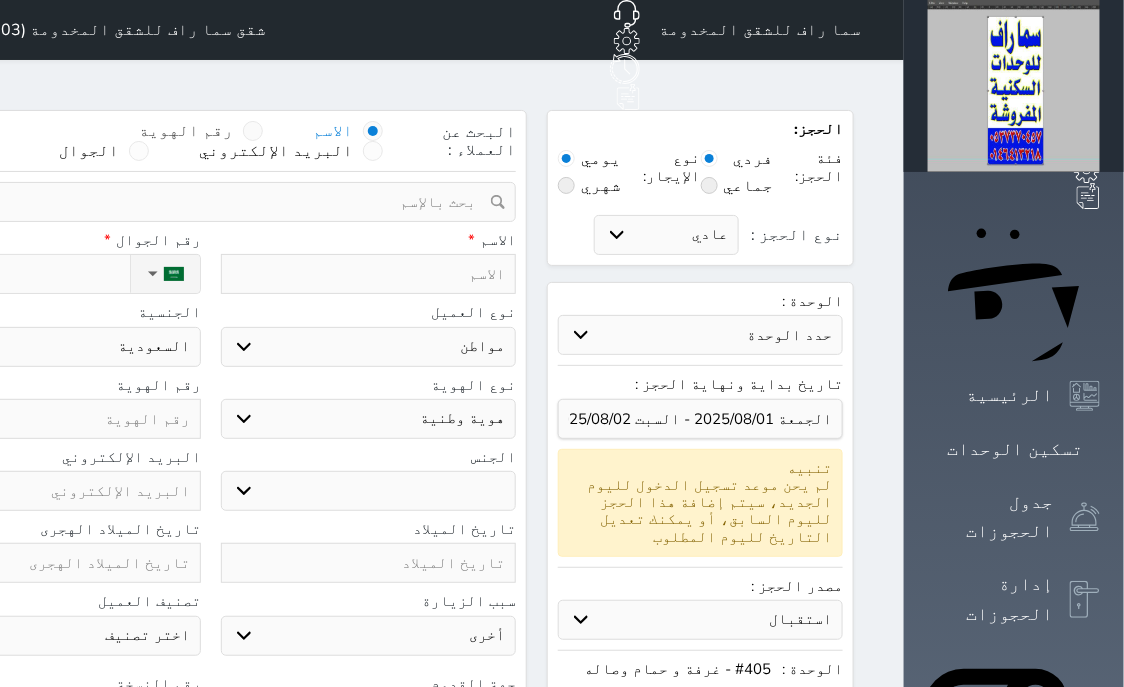click on "رقم الهوية" at bounding box center [233, 141] 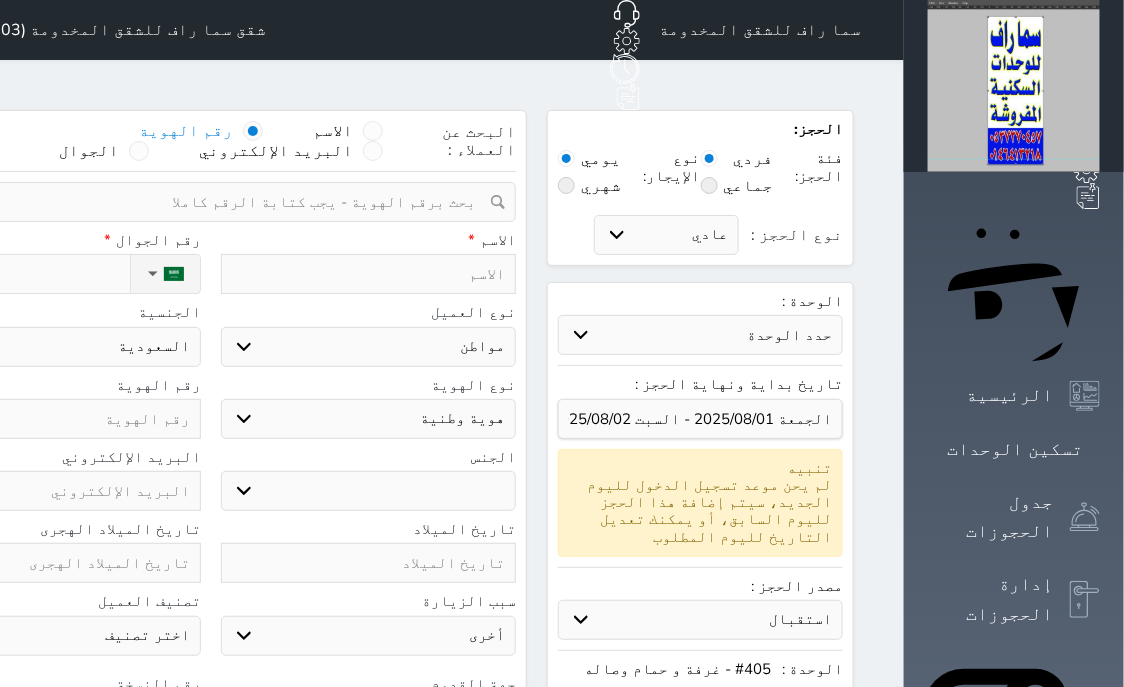 click at bounding box center (203, 202) 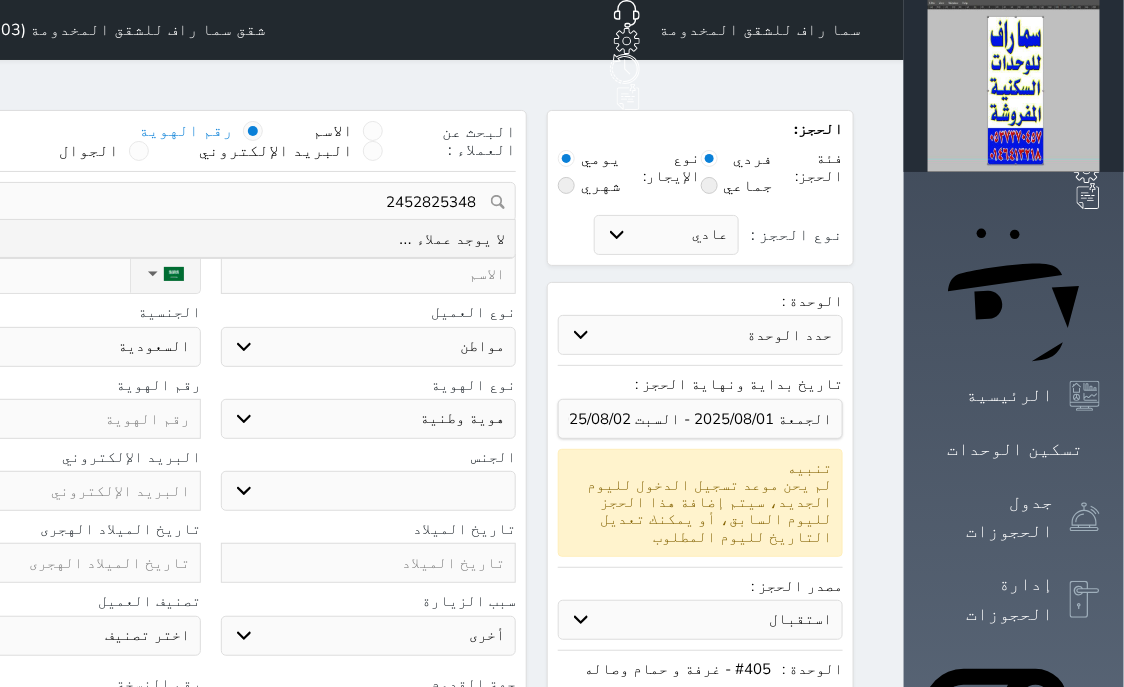 click on "2452825348" at bounding box center [210, 202] 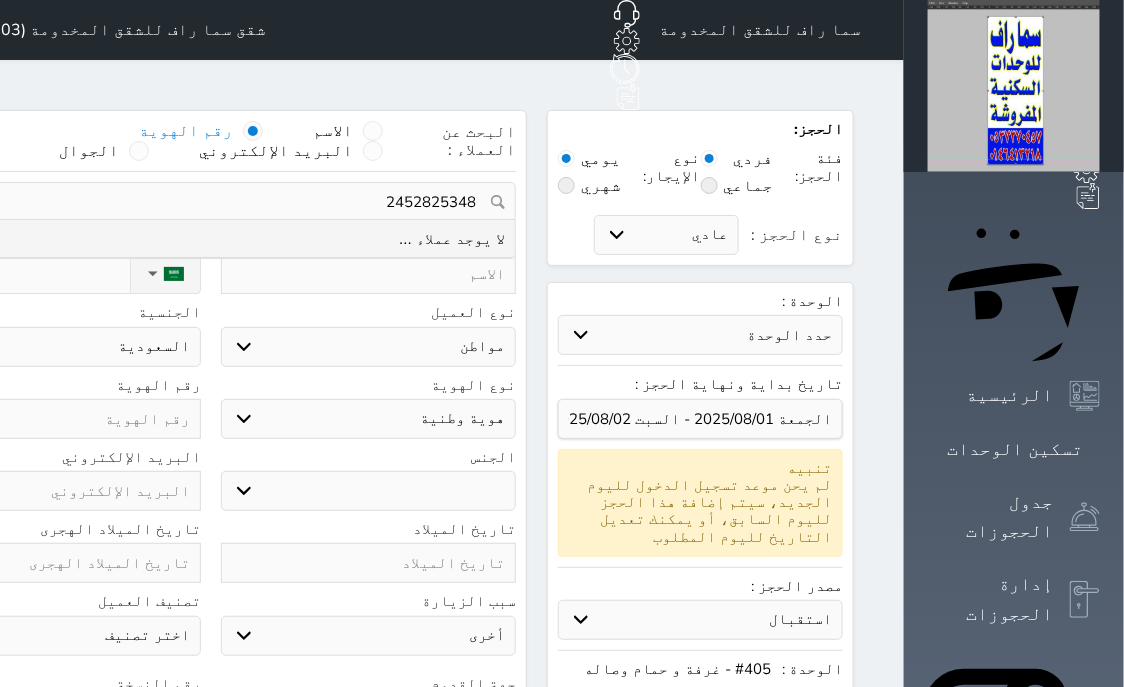 click on "2452825348" at bounding box center (210, 202) 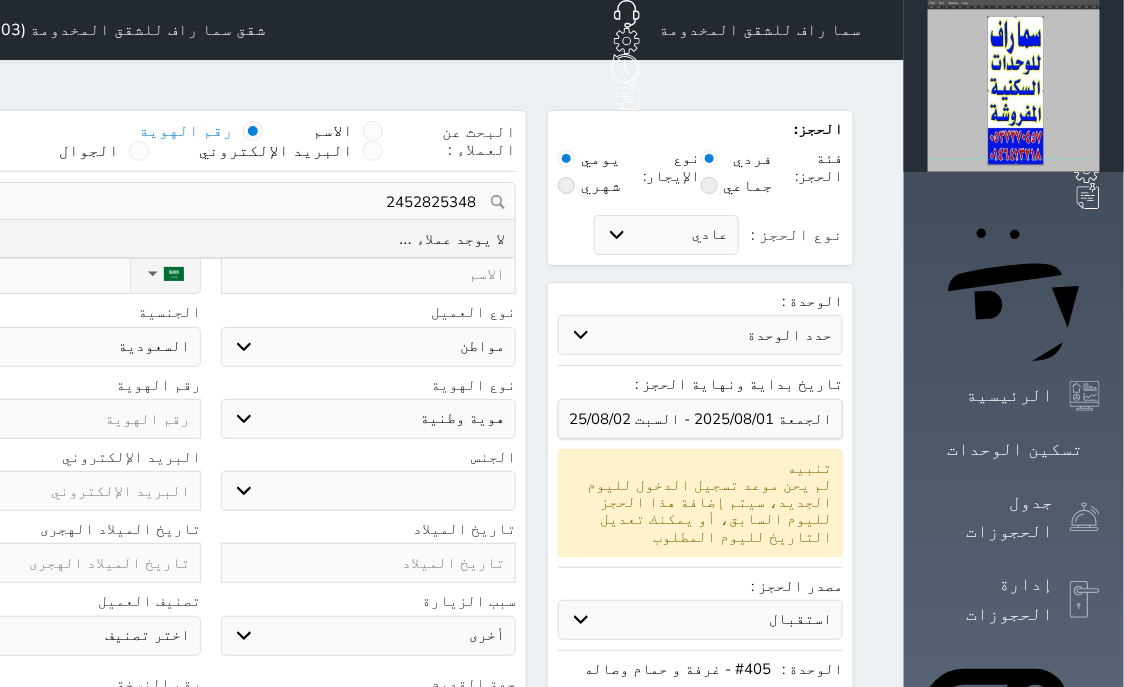 click at bounding box center [369, 274] 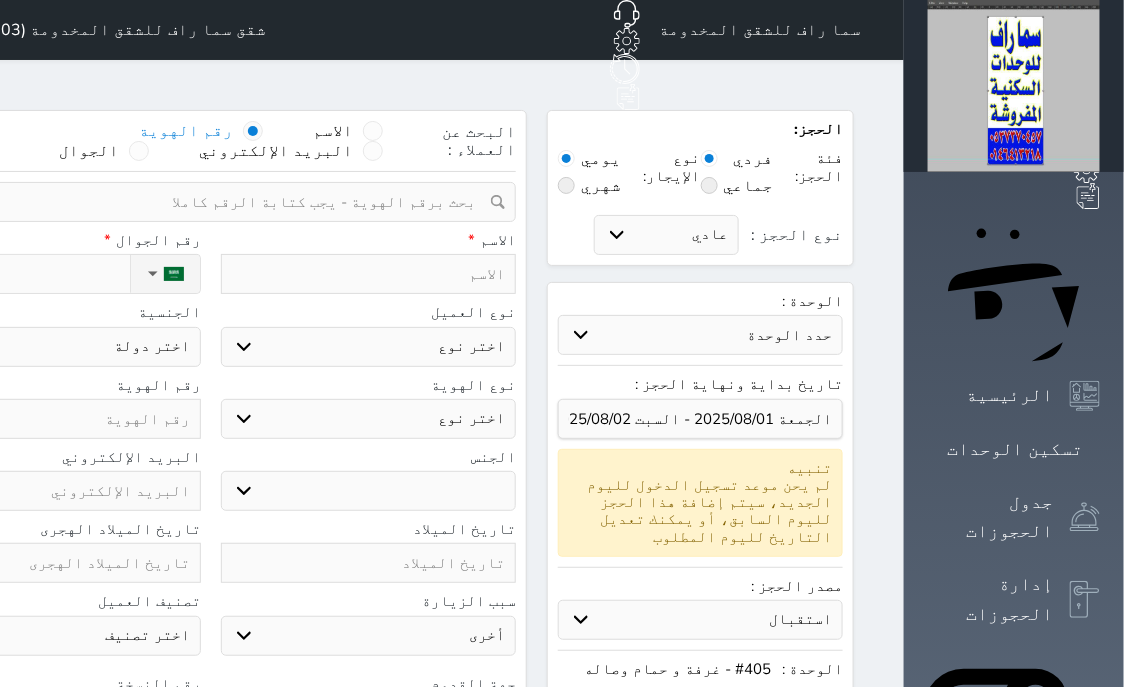 click at bounding box center (369, 274) 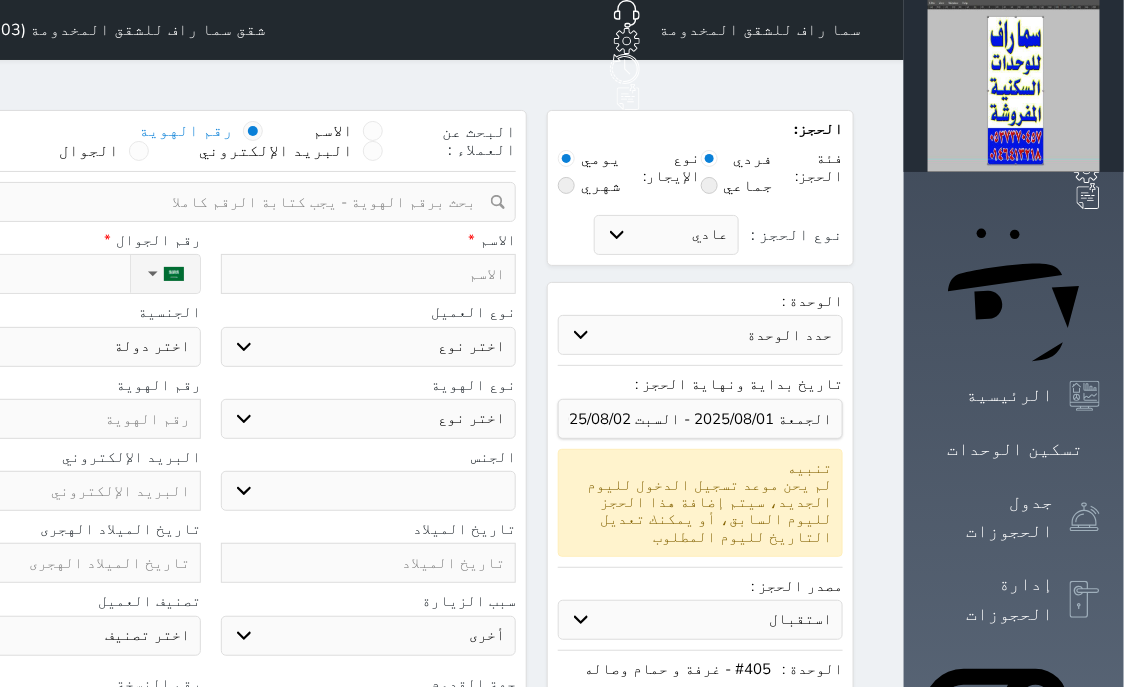 click at bounding box center (369, 274) 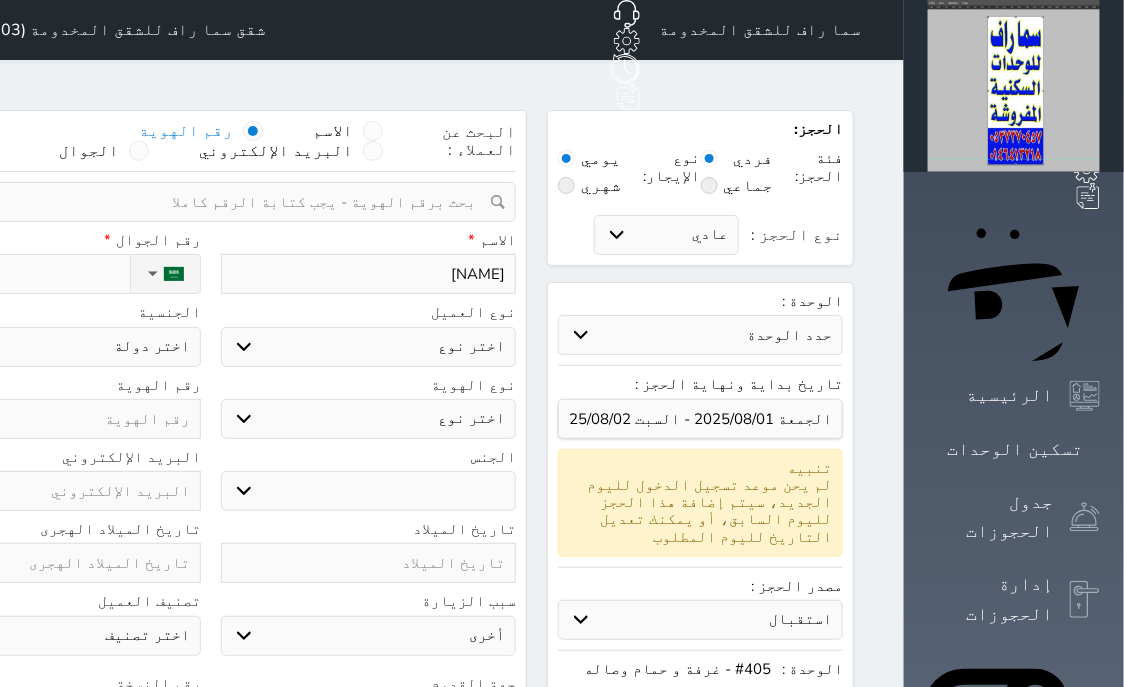 click on "اختر نوع   مواطن مواطن خليجي زائر مقيم" at bounding box center [369, 347] 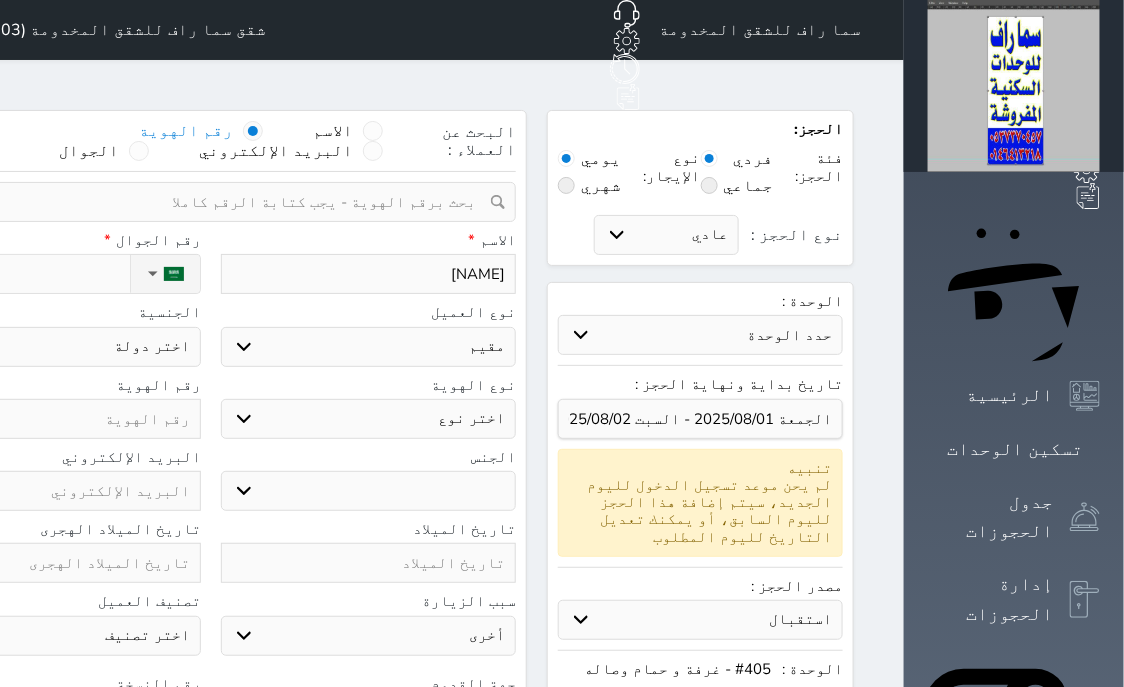 click on "مقيم" at bounding box center [0, 0] 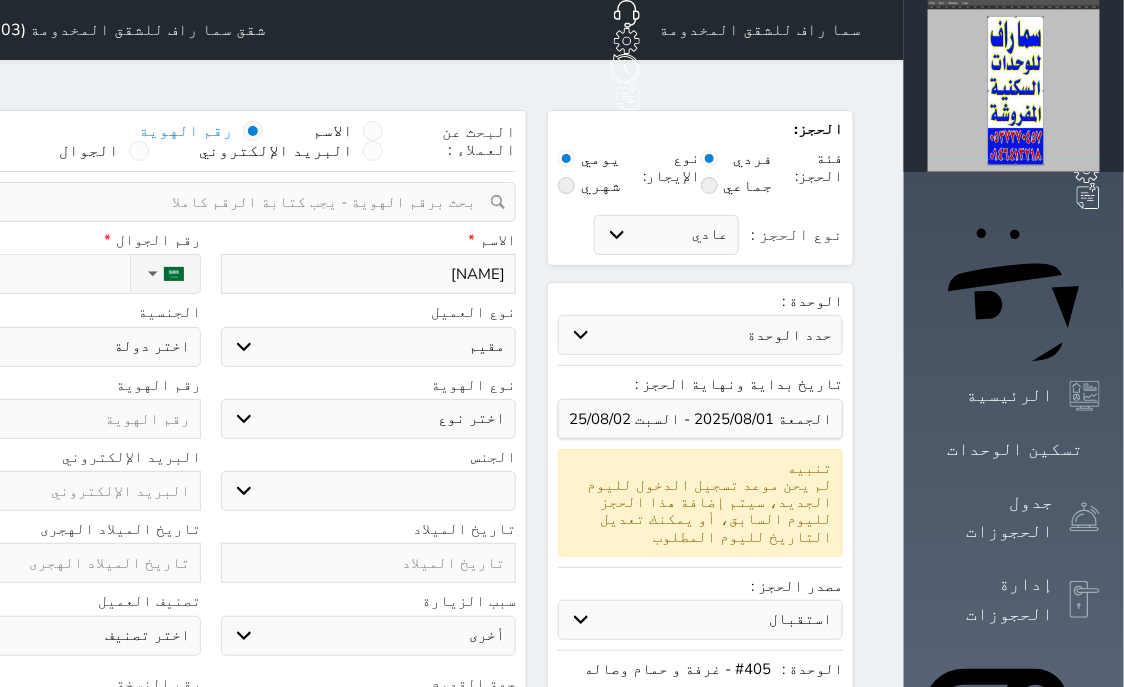 click on "مقيم" at bounding box center [0, 0] 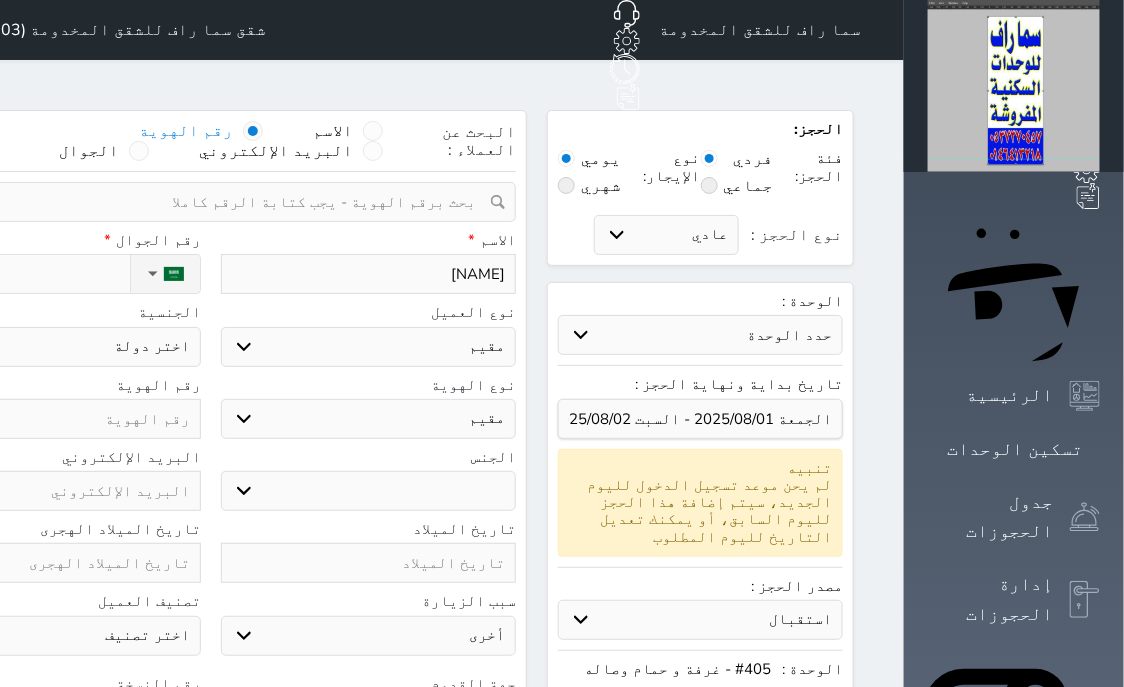 paste on "2452825348" 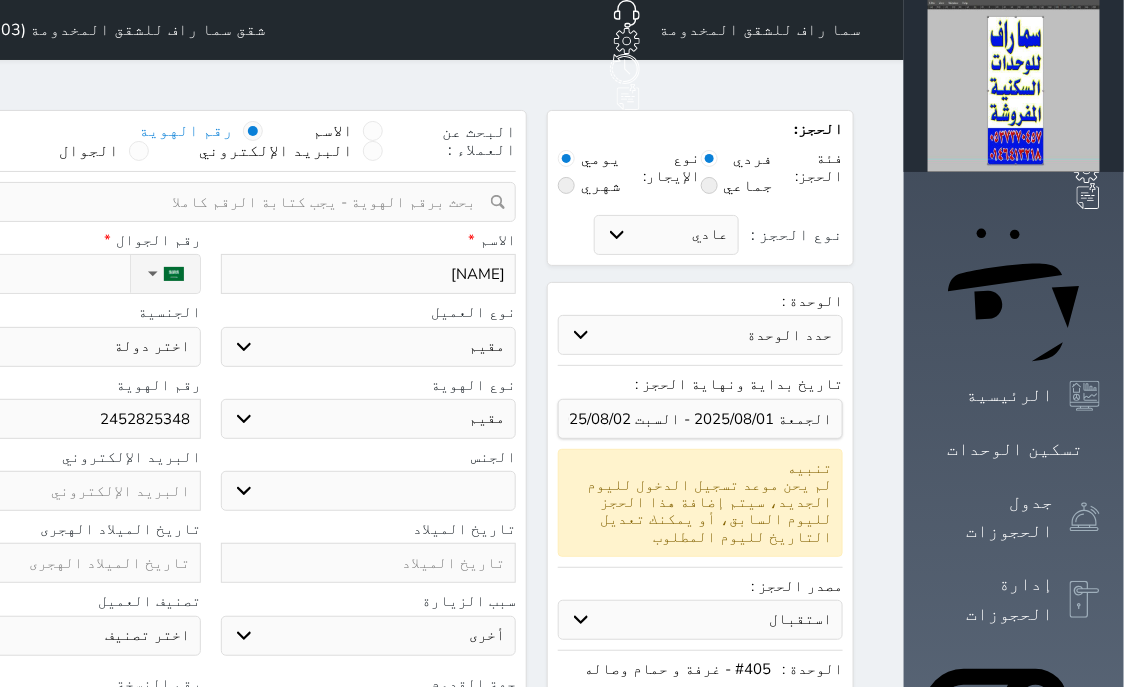 click on "نوع الحجز :" at bounding box center [17, 274] 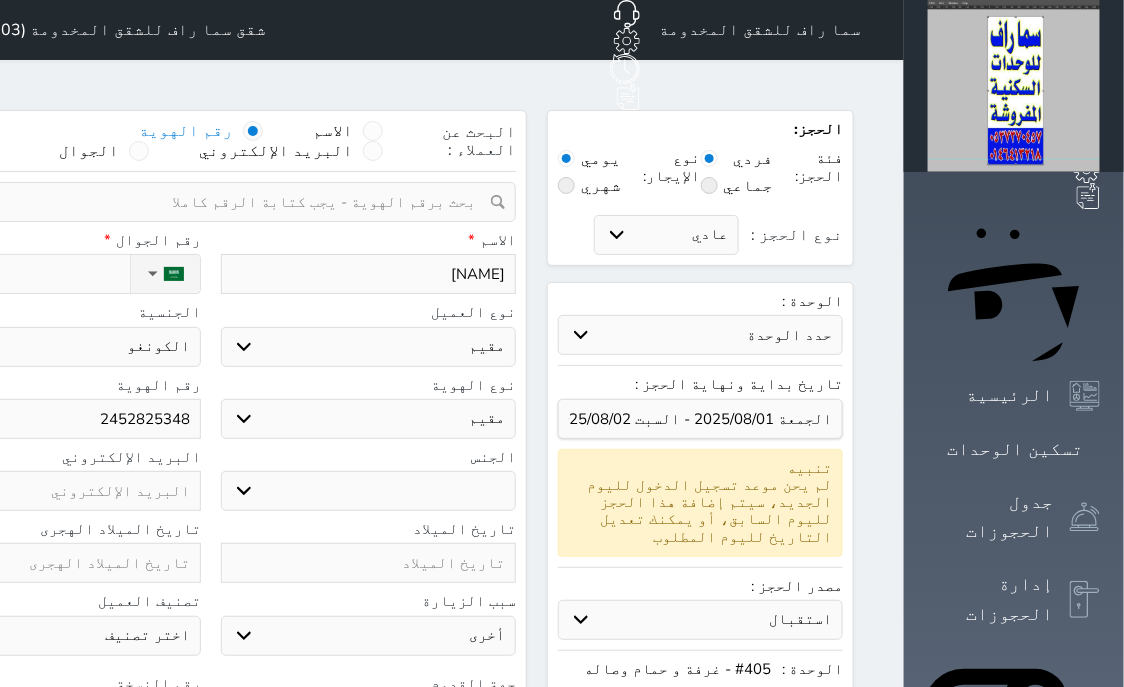 click on "اختر نوع   مقيم جواز السفر" at bounding box center (369, 419) 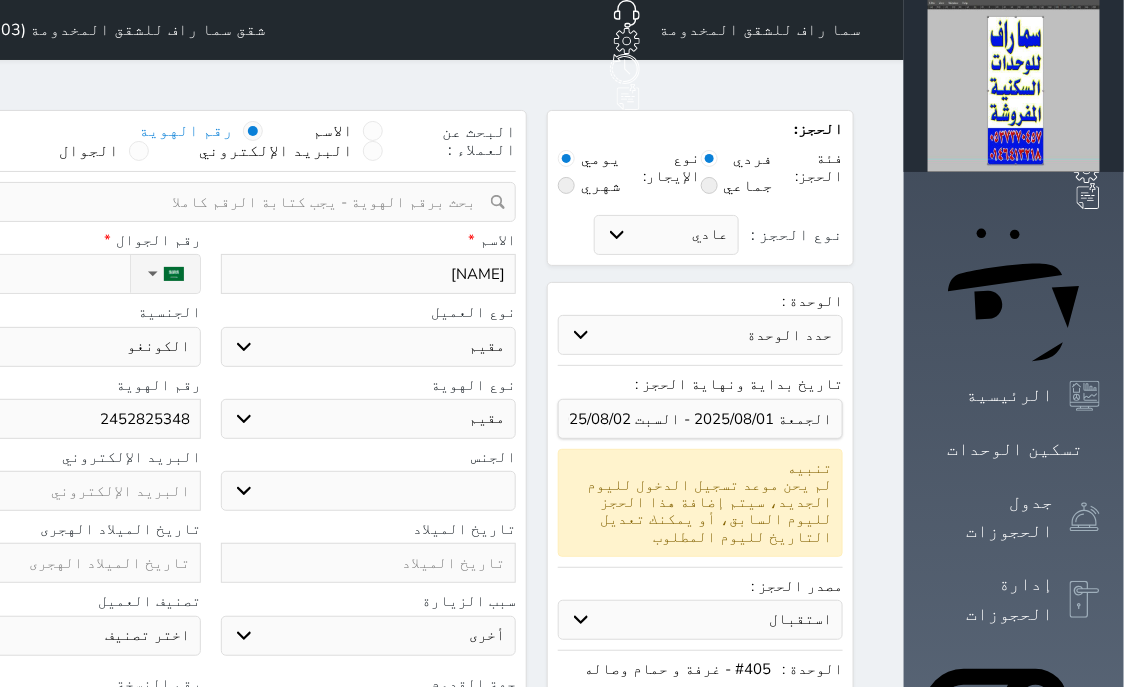 click on "اختر نوع   مواطن مواطن خليجي زائر مقيم" at bounding box center (369, 347) 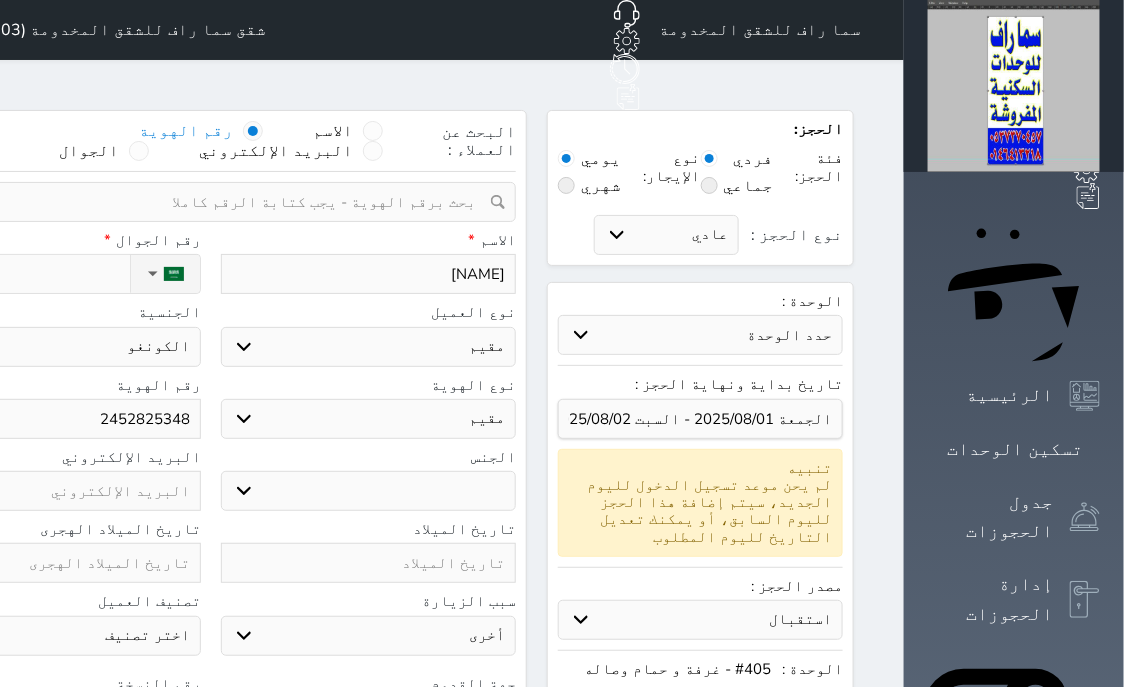 click on "مواطن خليجي" at bounding box center (0, 0) 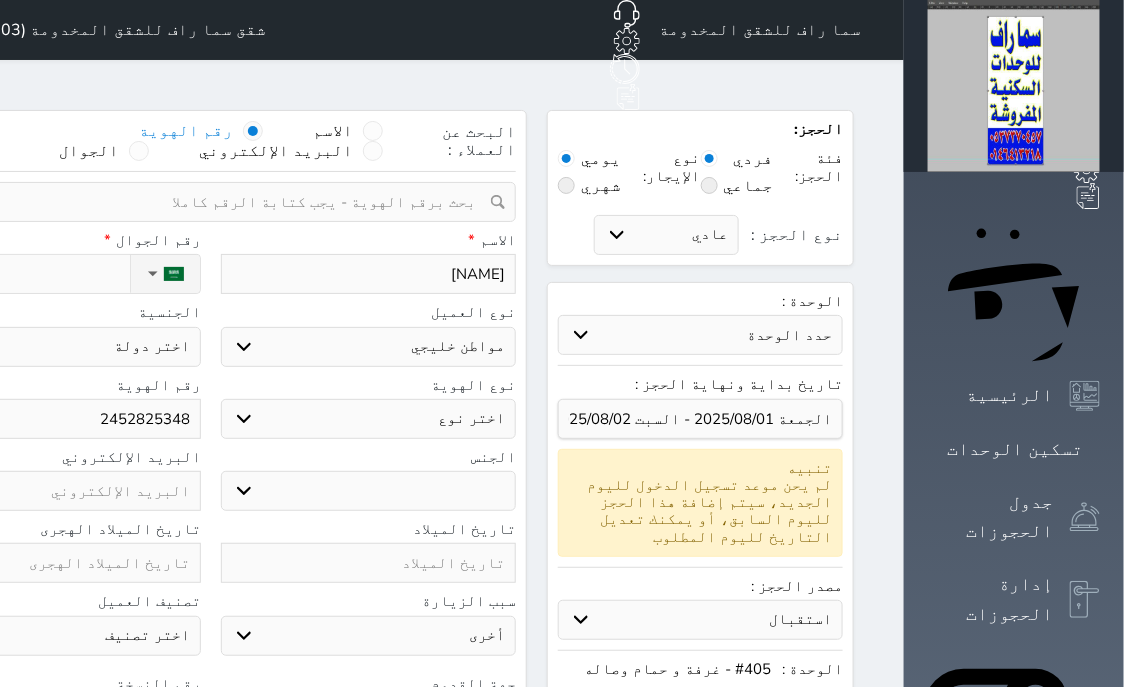 click on "اختر نوع   هوية خليجية جواز السفر" at bounding box center (369, 419) 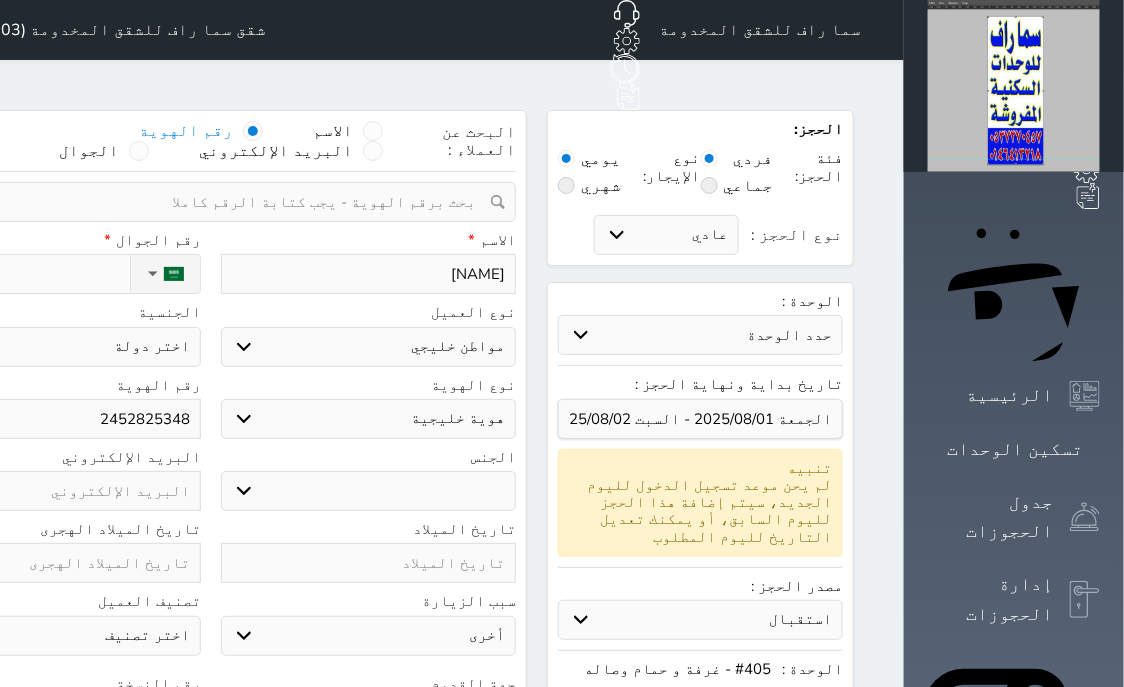 click on "اختر دولة
الامارات العربية
البحرين
الكويت
عمان
قطر" at bounding box center [53, 347] 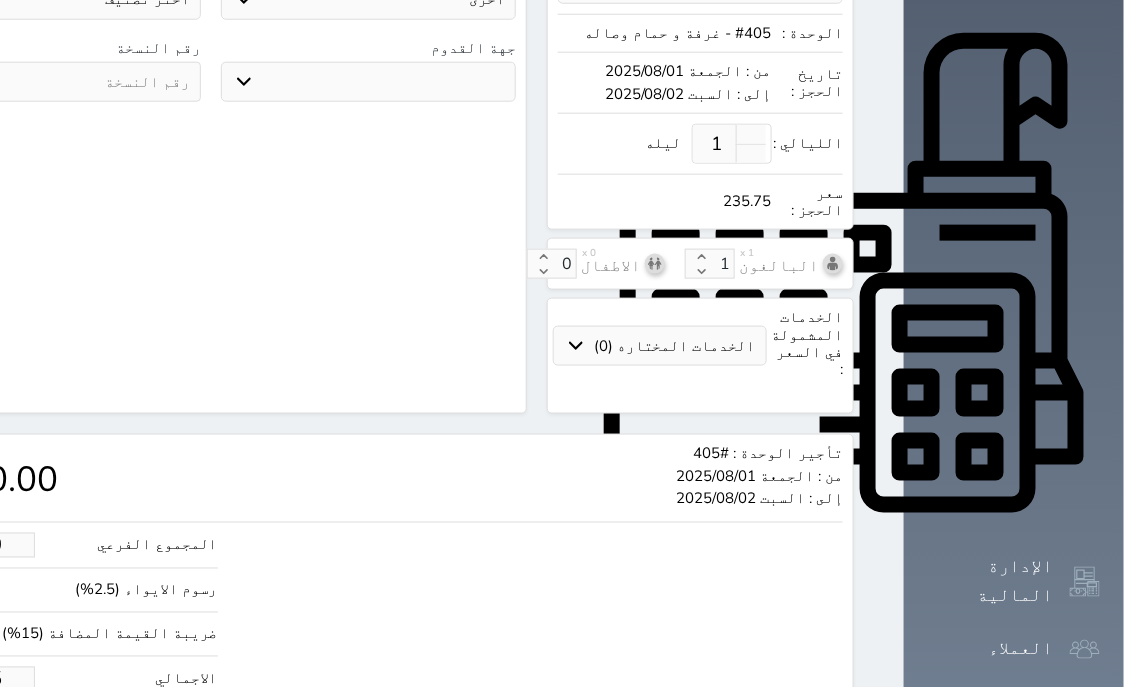 scroll, scrollTop: 665, scrollLeft: 0, axis: vertical 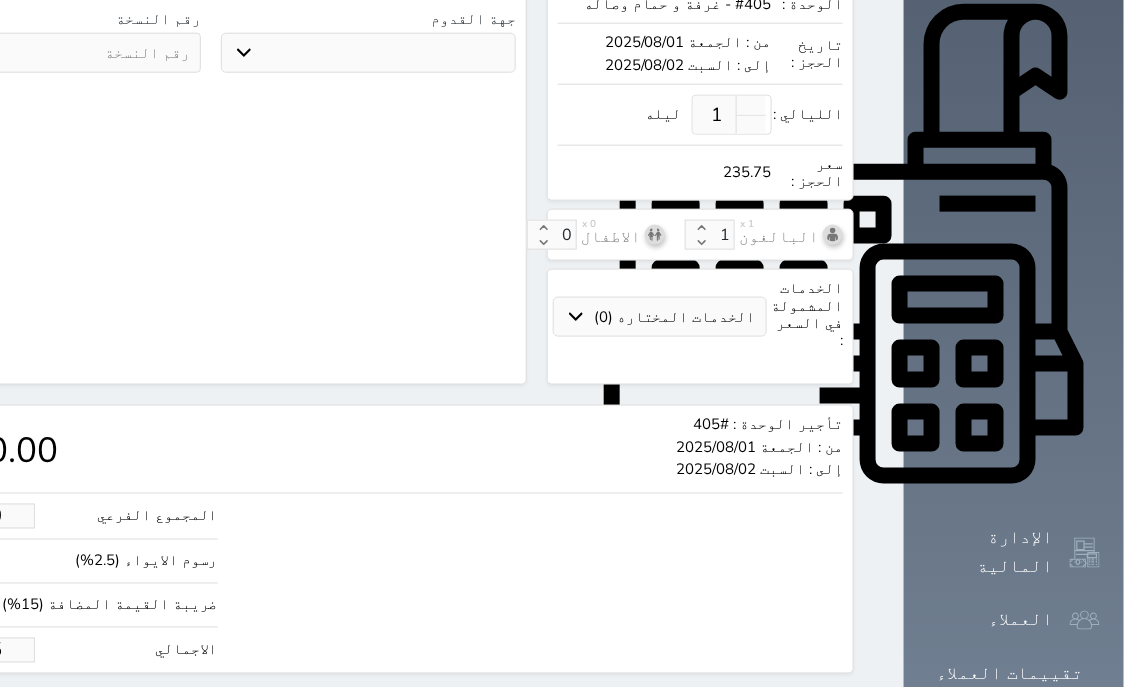 drag, startPoint x: 136, startPoint y: 575, endPoint x: 0, endPoint y: 604, distance: 139.05754 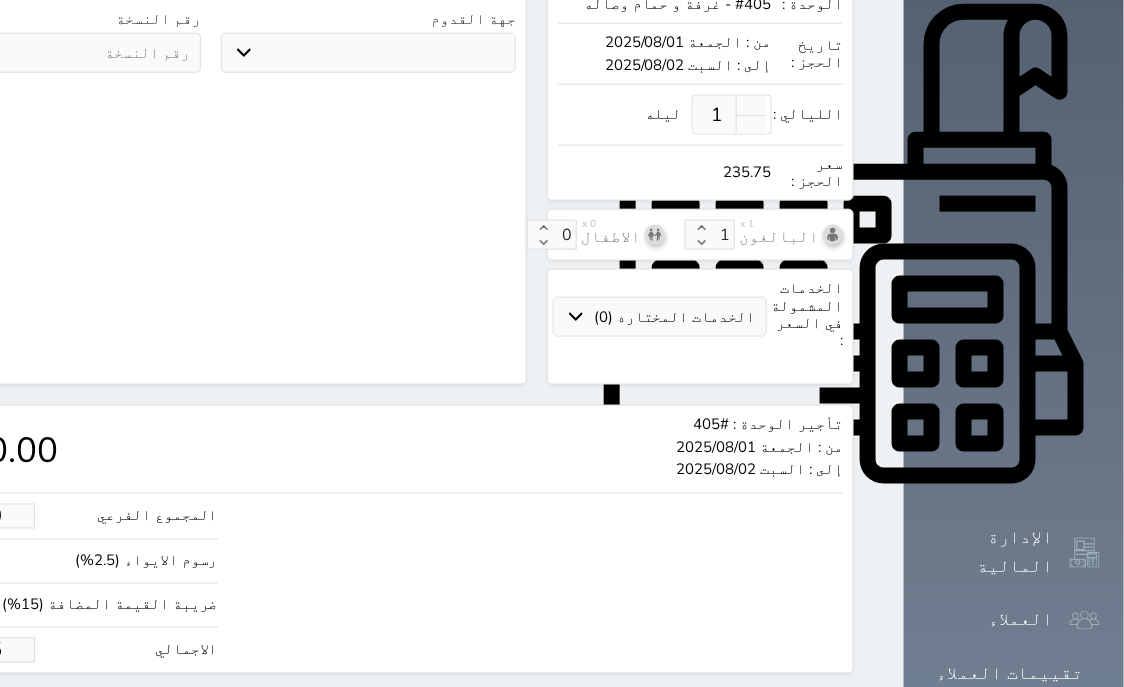 click on "235.75" at bounding box center [-30, 650] 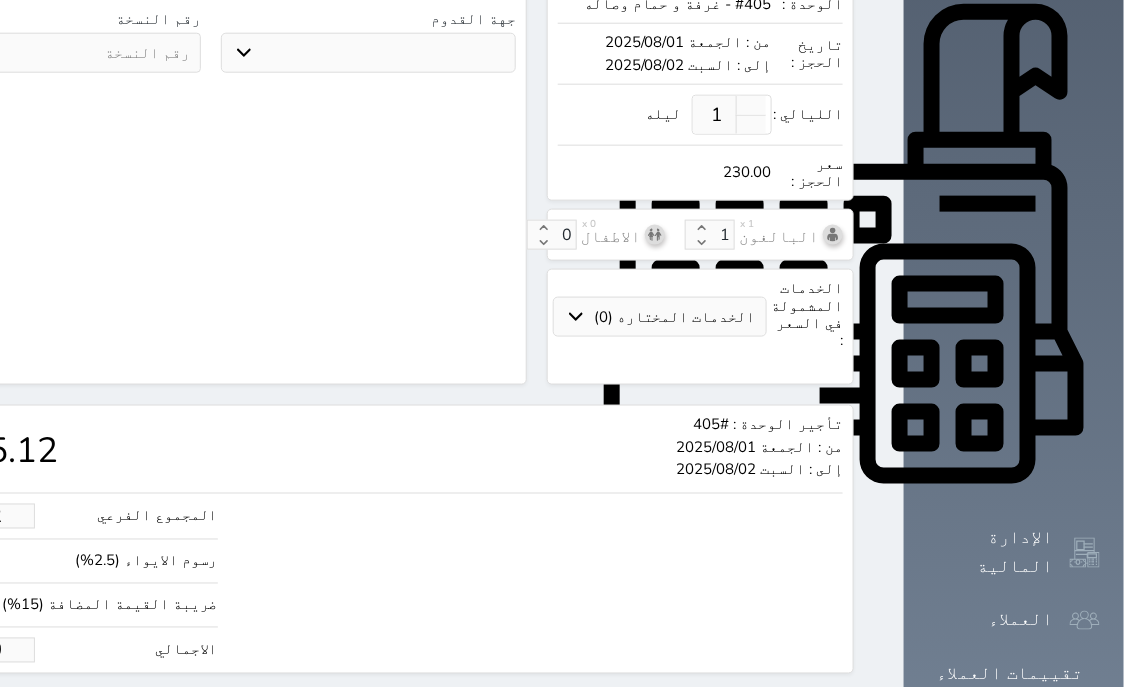 click on "حجز" at bounding box center (-13, 711) 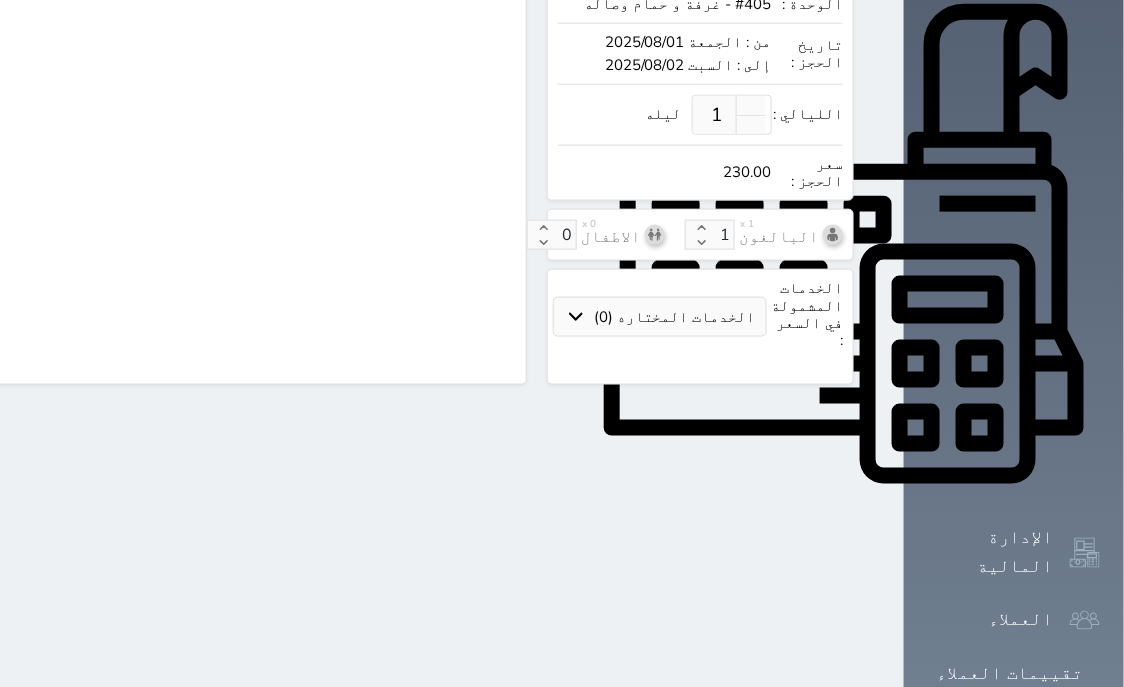scroll, scrollTop: 621, scrollLeft: 0, axis: vertical 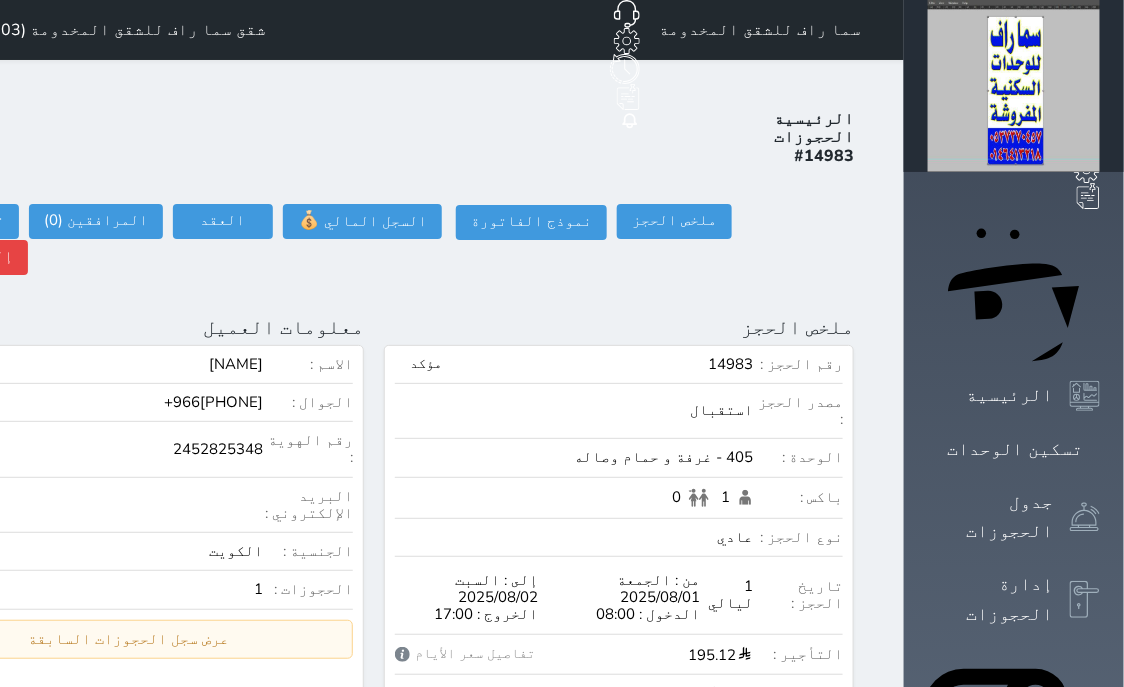 click on "الحجوزات :" at bounding box center (308, 589) 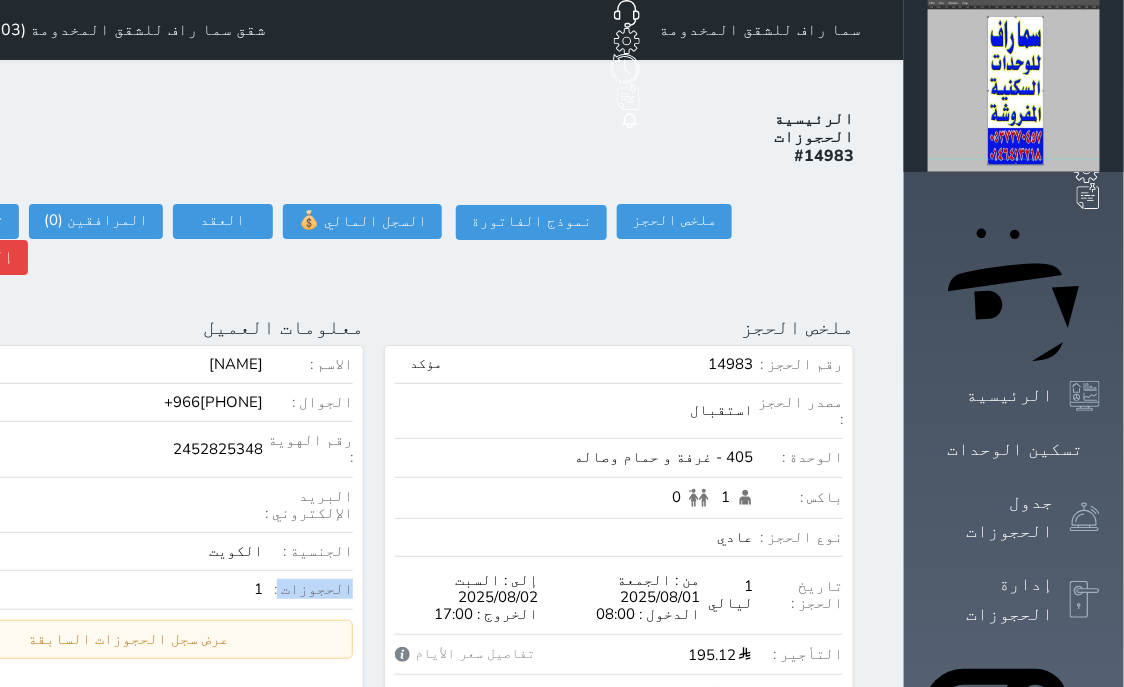 click on "الحجوزات :" at bounding box center (308, 589) 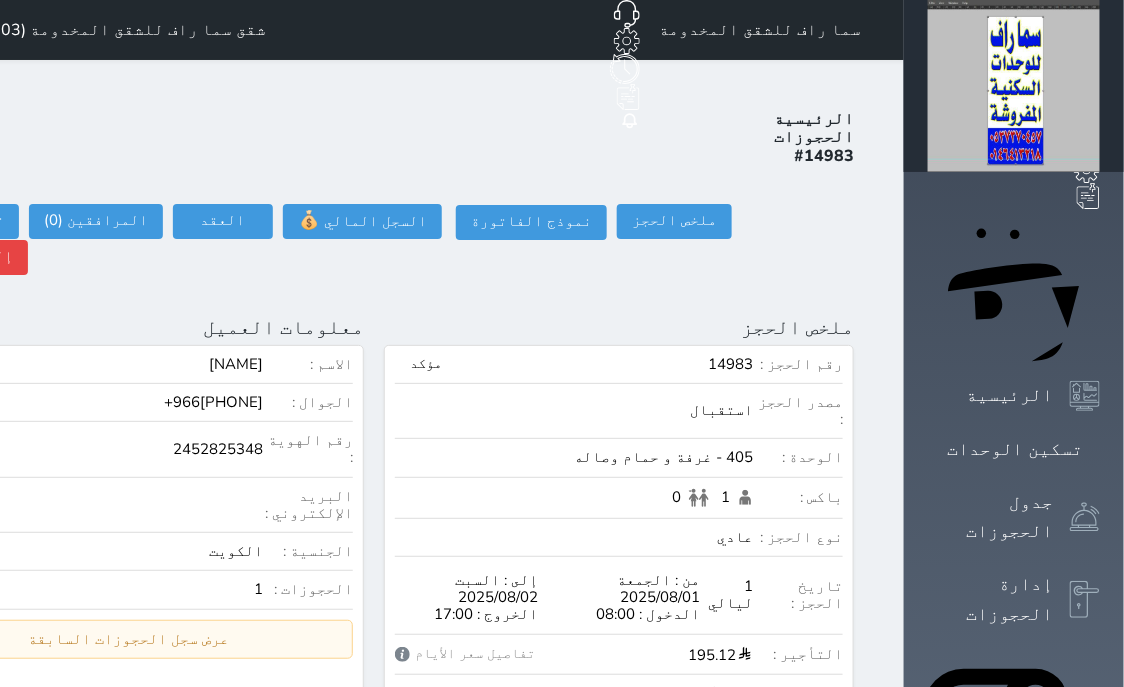 click on "الحجوزات :" at bounding box center [308, 589] 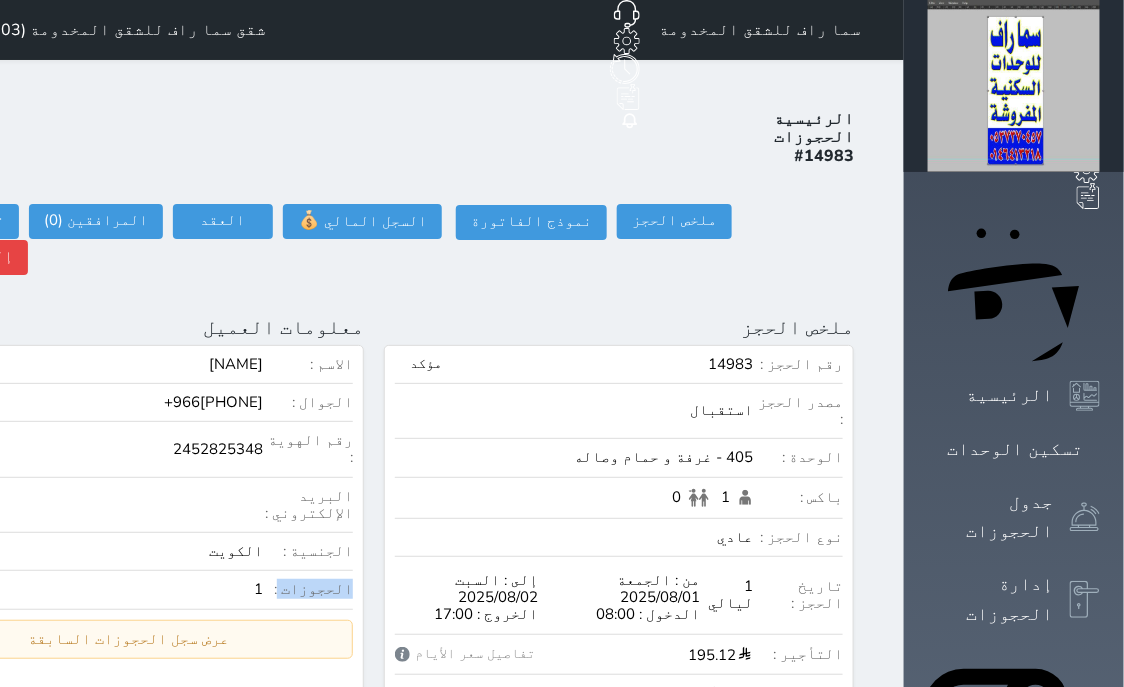 click on "الحجوزات :" at bounding box center (308, 589) 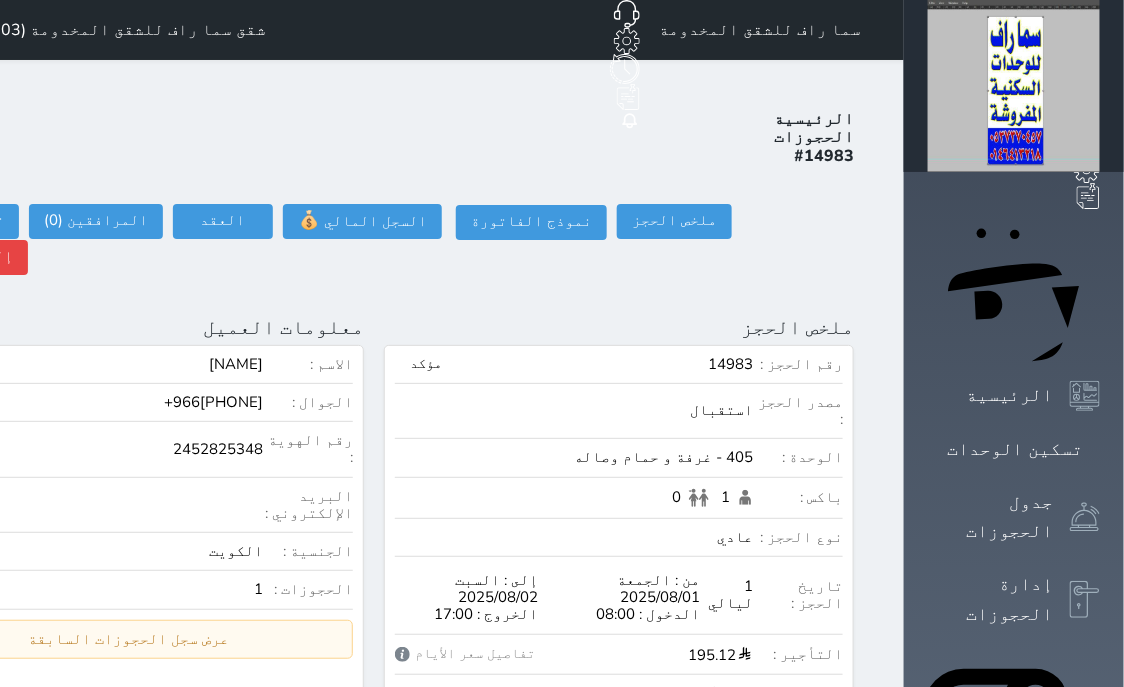 click on "الحجوزات :" at bounding box center [308, 589] 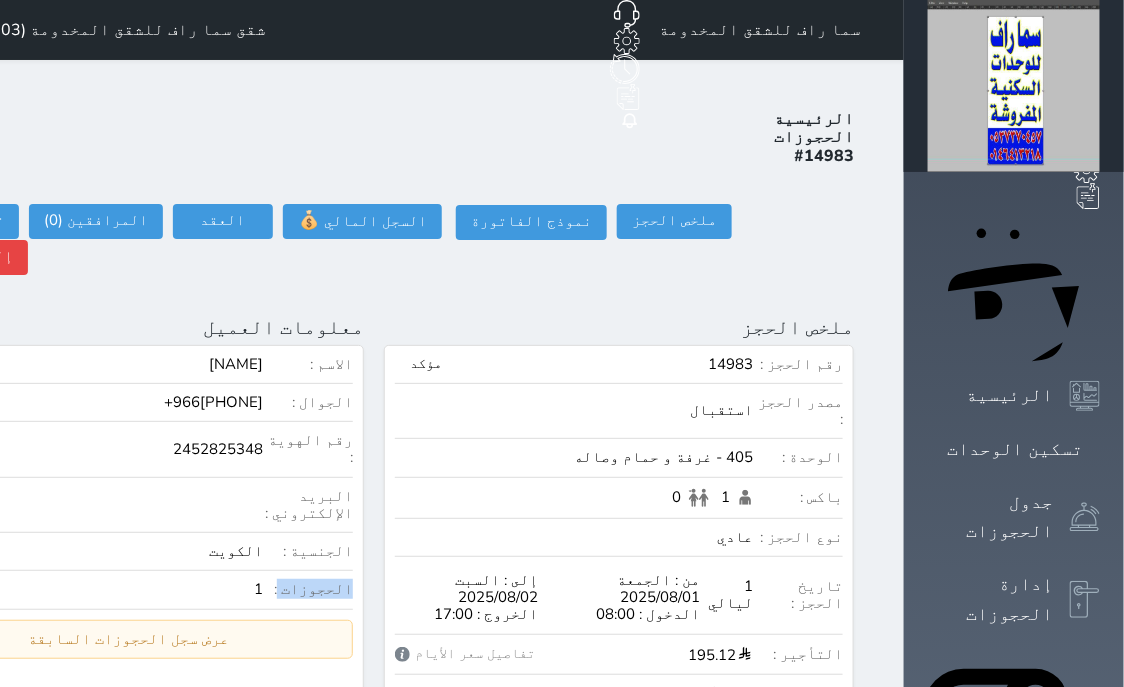 click on "الحجوزات :" at bounding box center [308, 589] 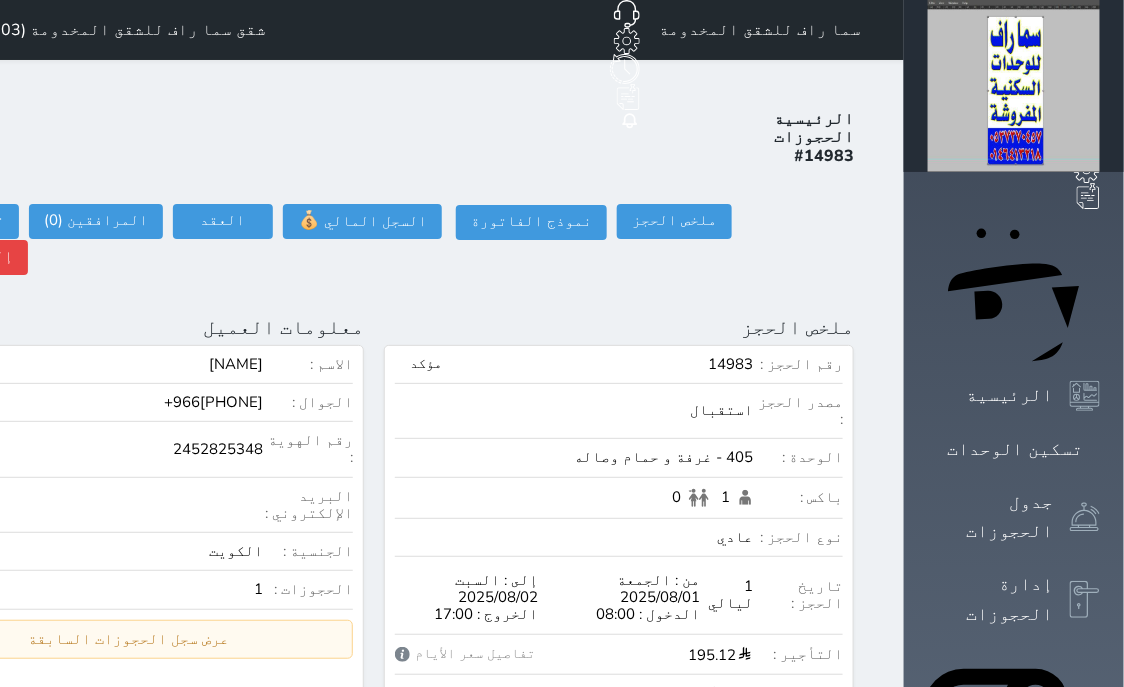 click on "الحجوزات :" at bounding box center (308, 589) 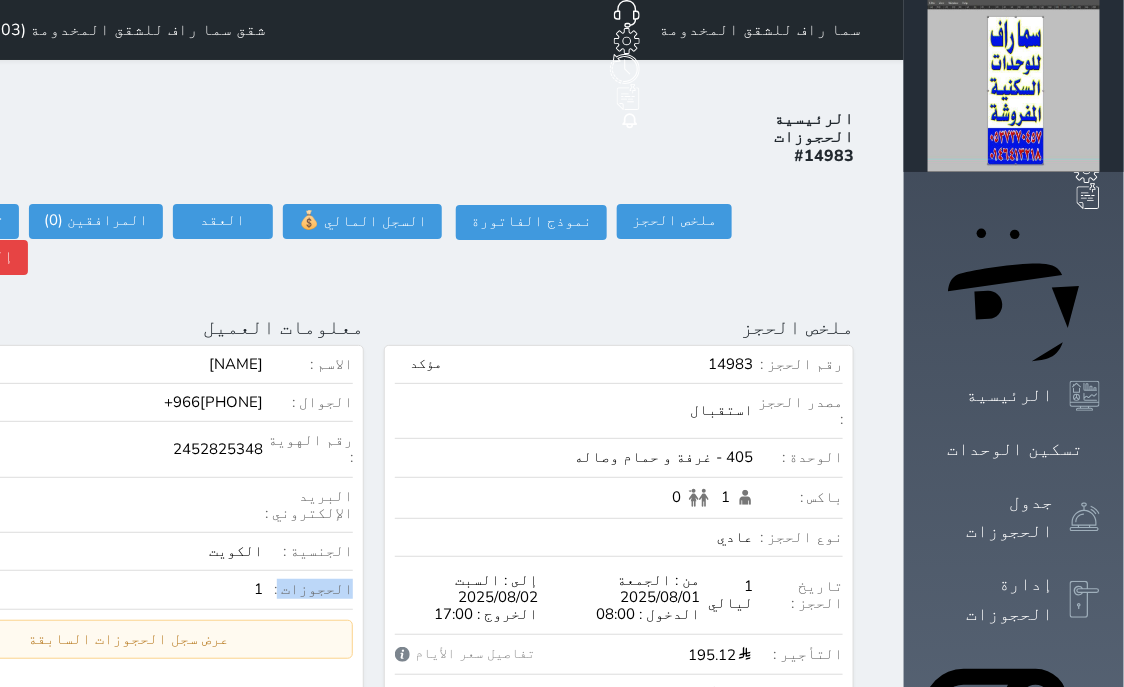click on "الحجوزات :" at bounding box center [308, 589] 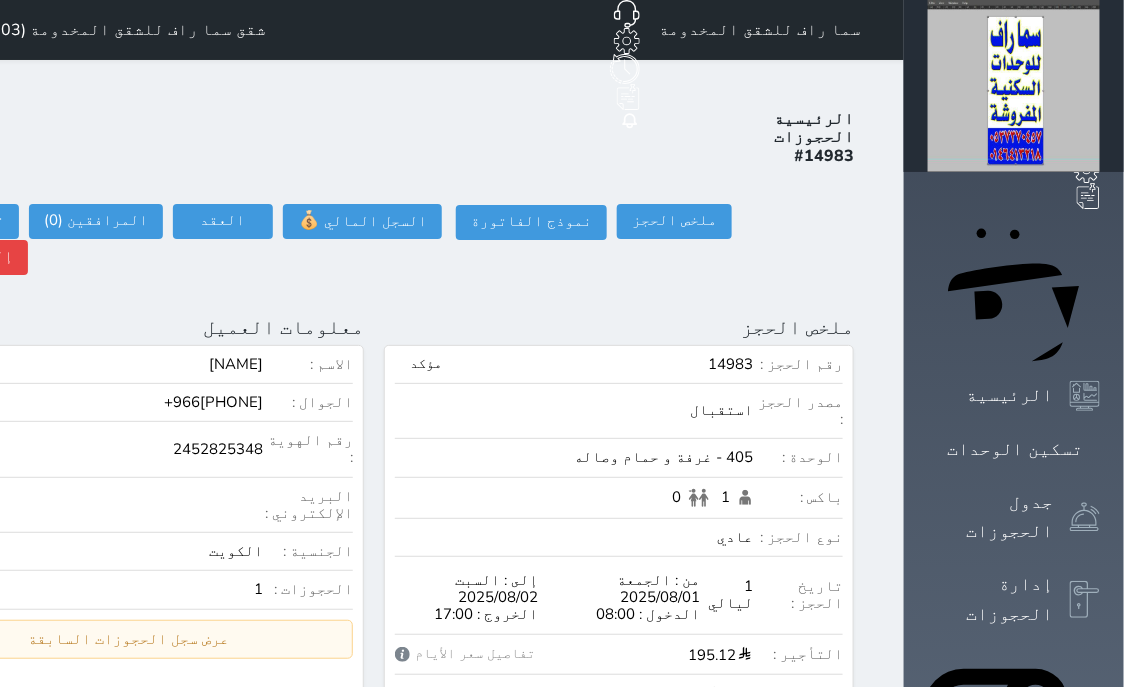 click on "الحجوزات :" at bounding box center (308, 589) 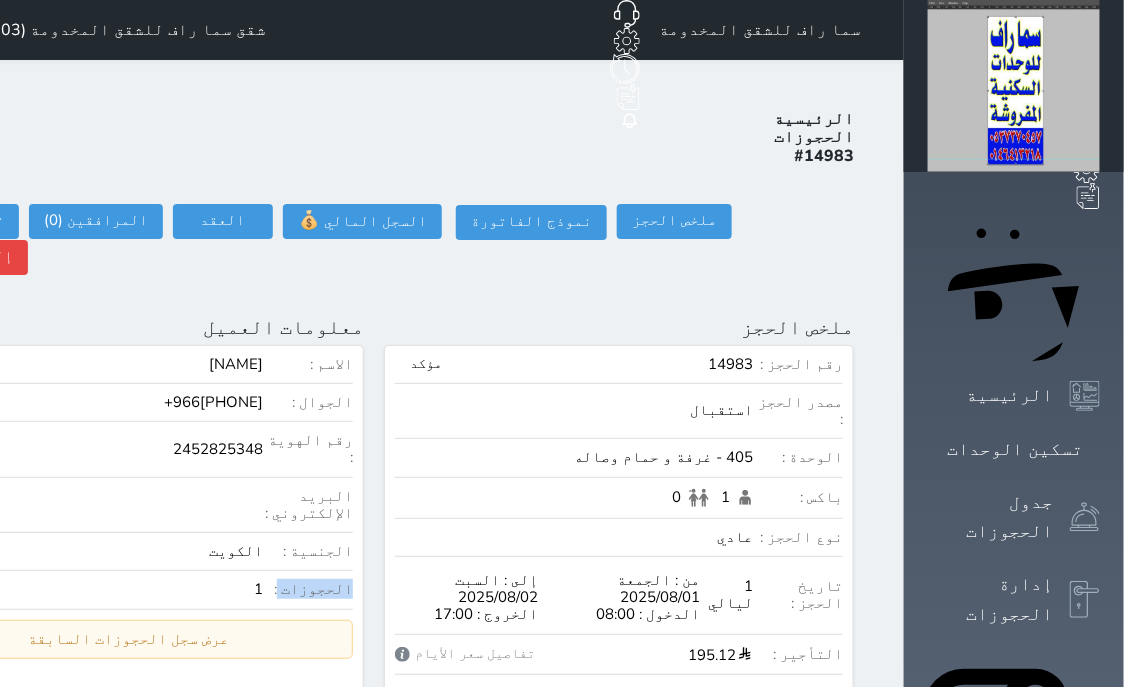 click on "الحجوزات :" at bounding box center (308, 589) 